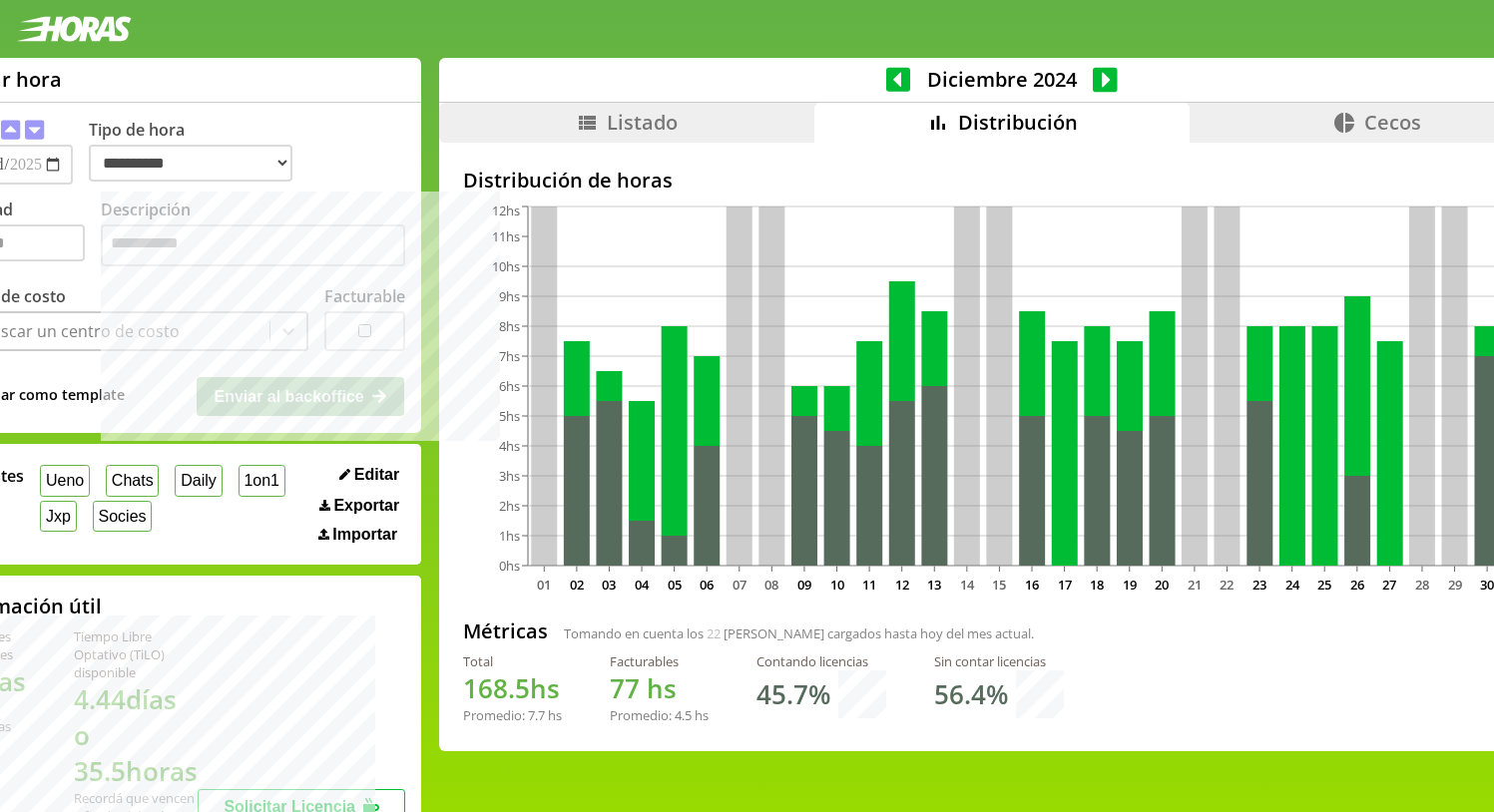 select on "**********" 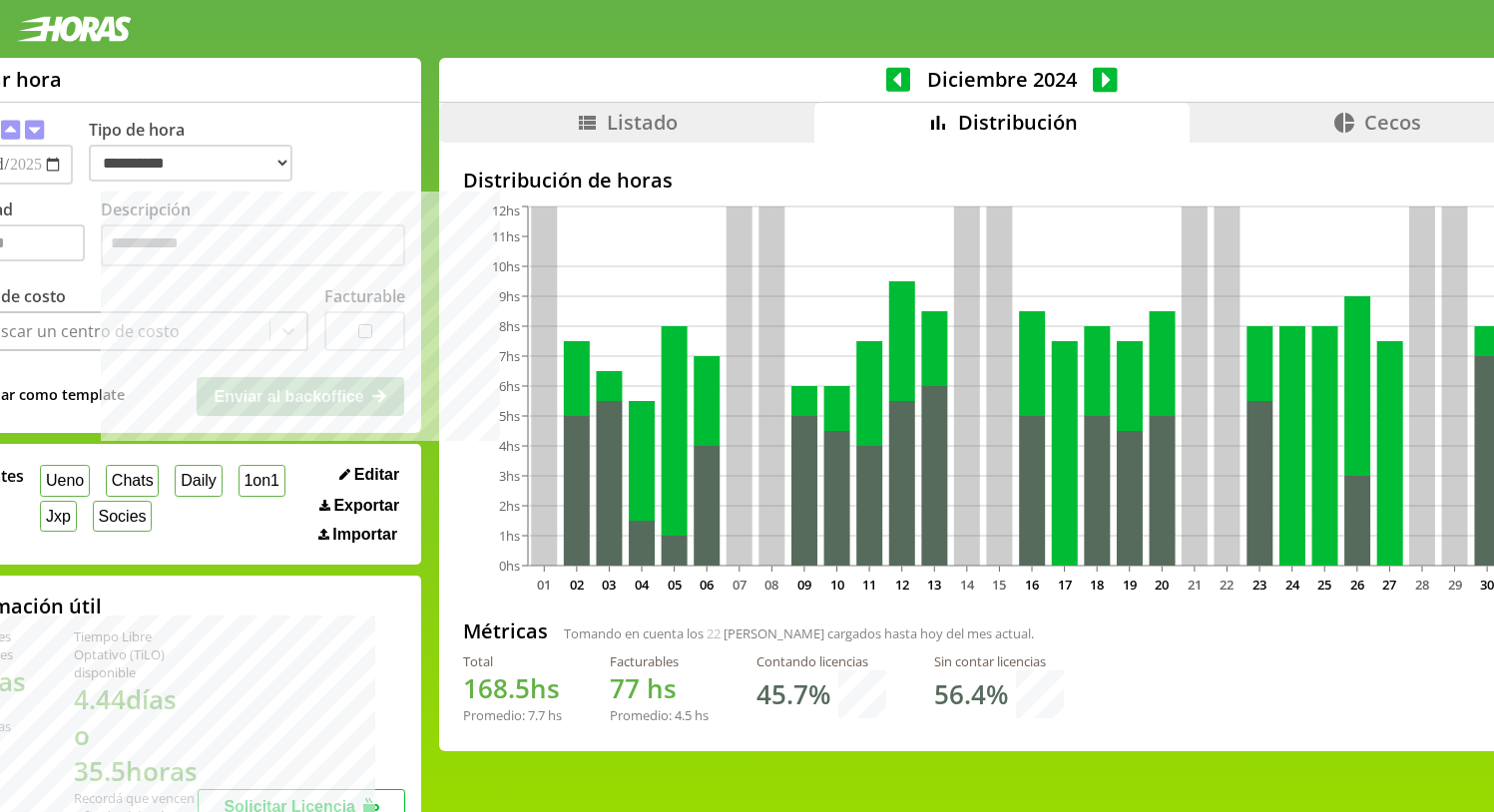 scroll, scrollTop: 0, scrollLeft: 0, axis: both 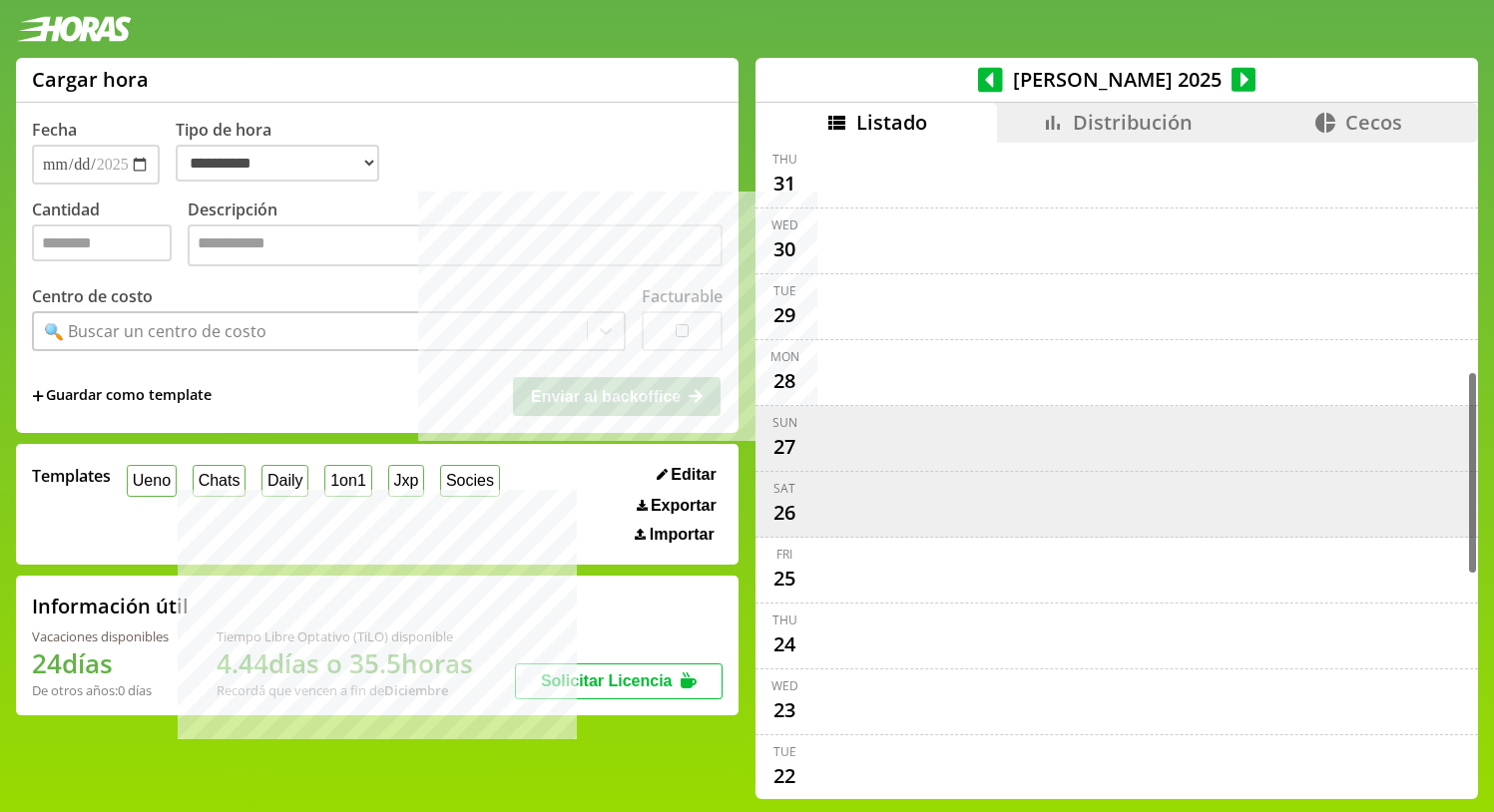 select on "**********" 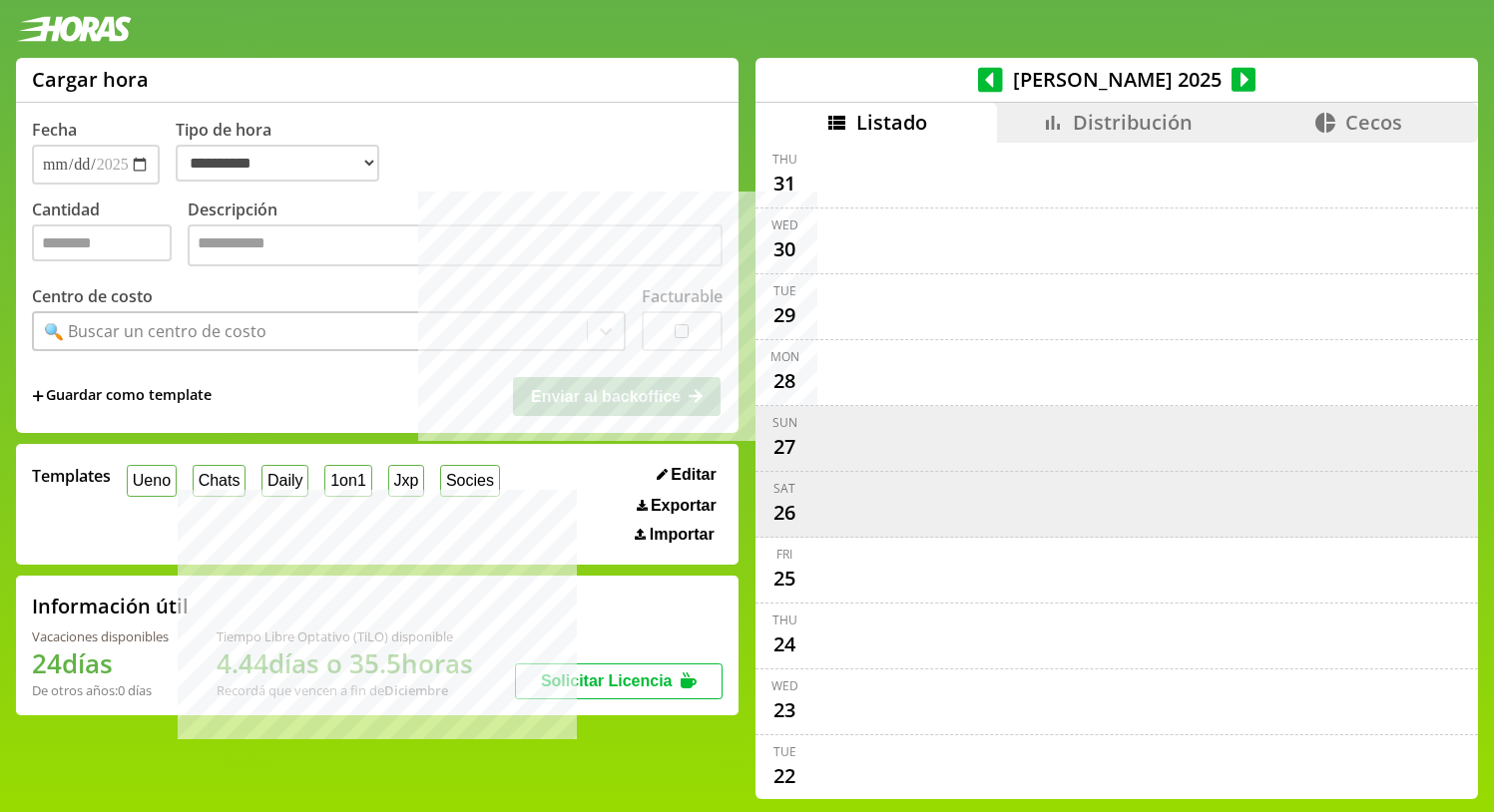 scroll, scrollTop: 0, scrollLeft: 0, axis: both 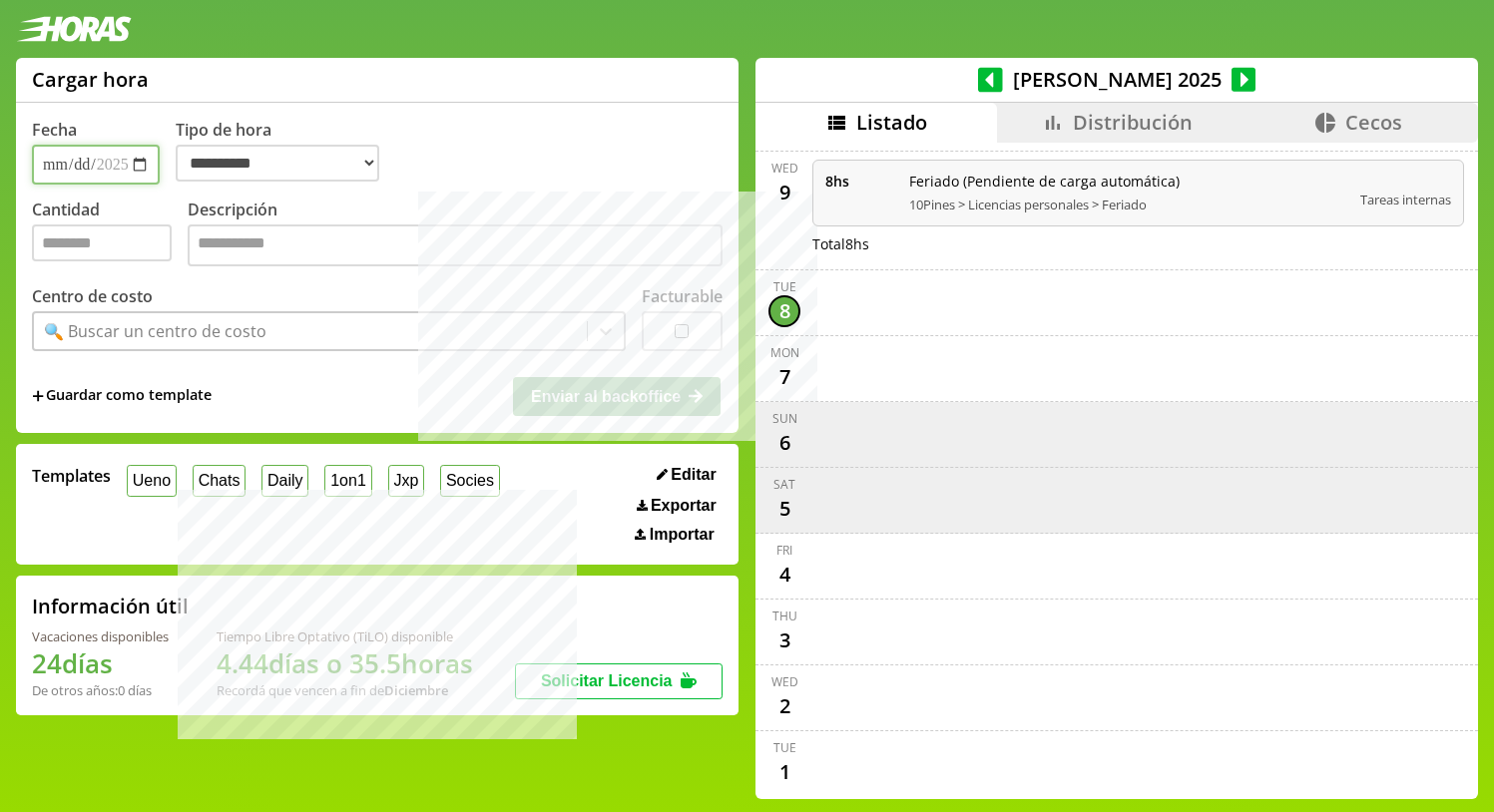 click on "**********" at bounding box center [96, 165] 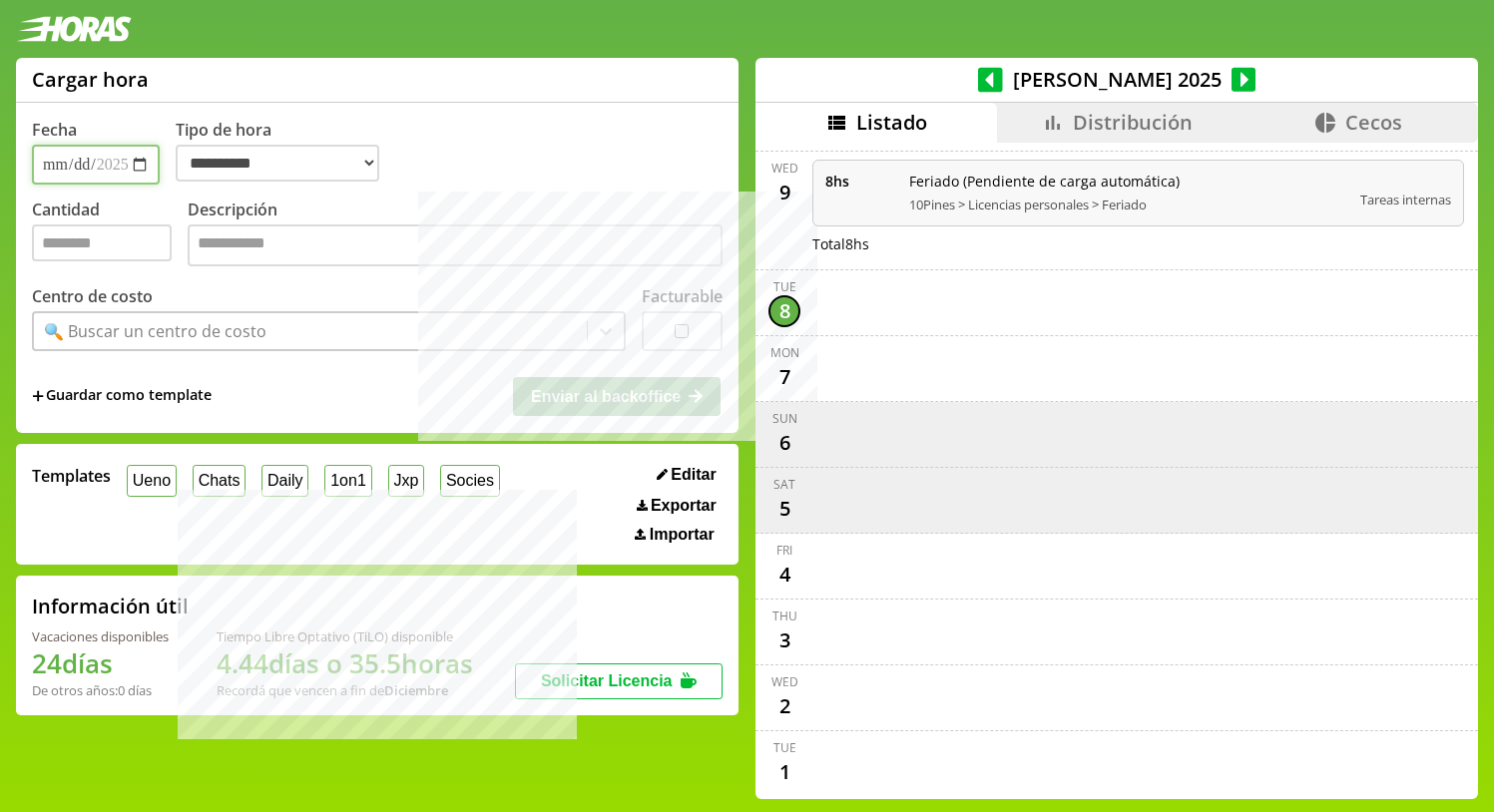 type on "**********" 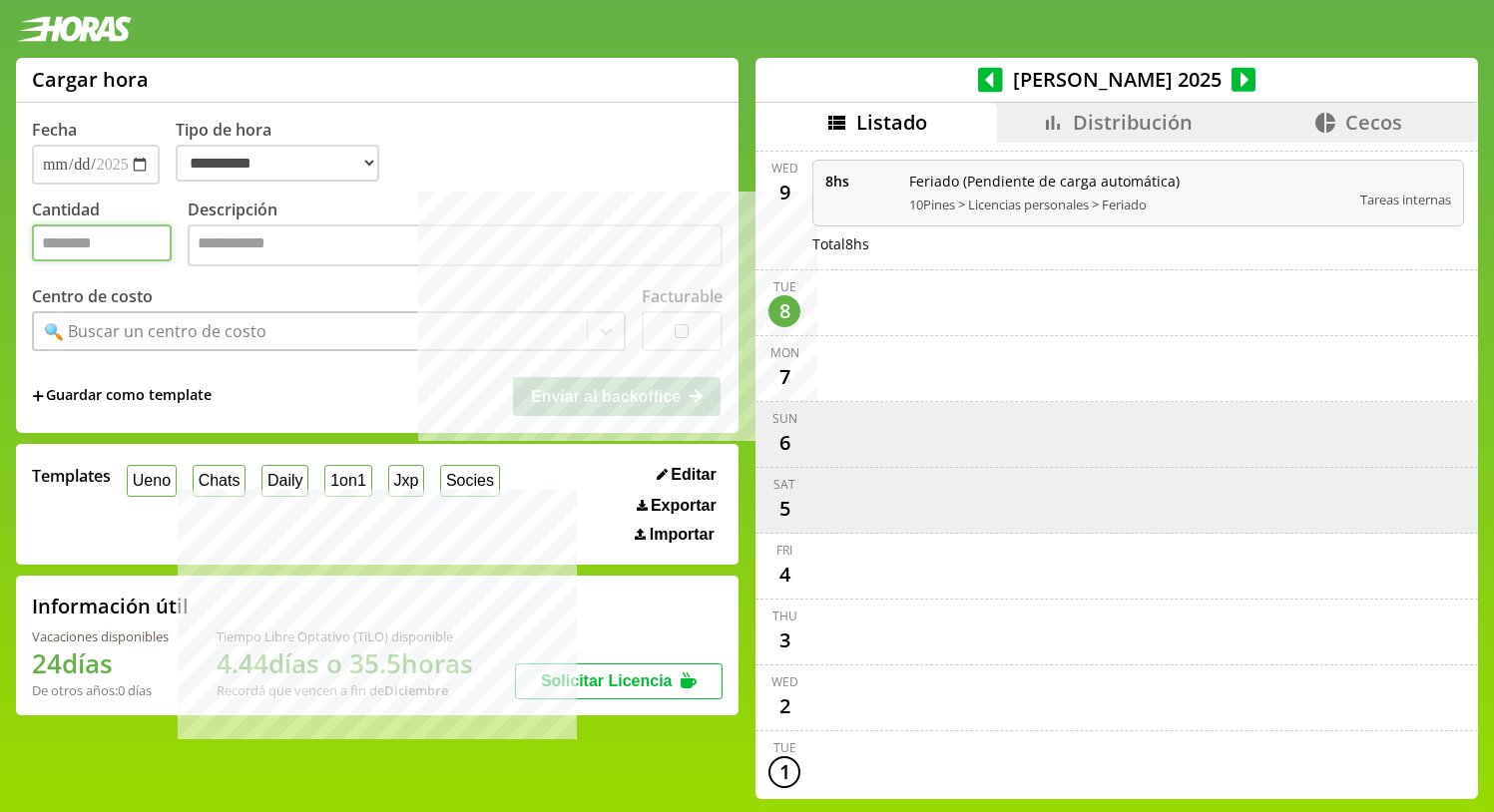 click on "Cantidad" at bounding box center [102, 242] 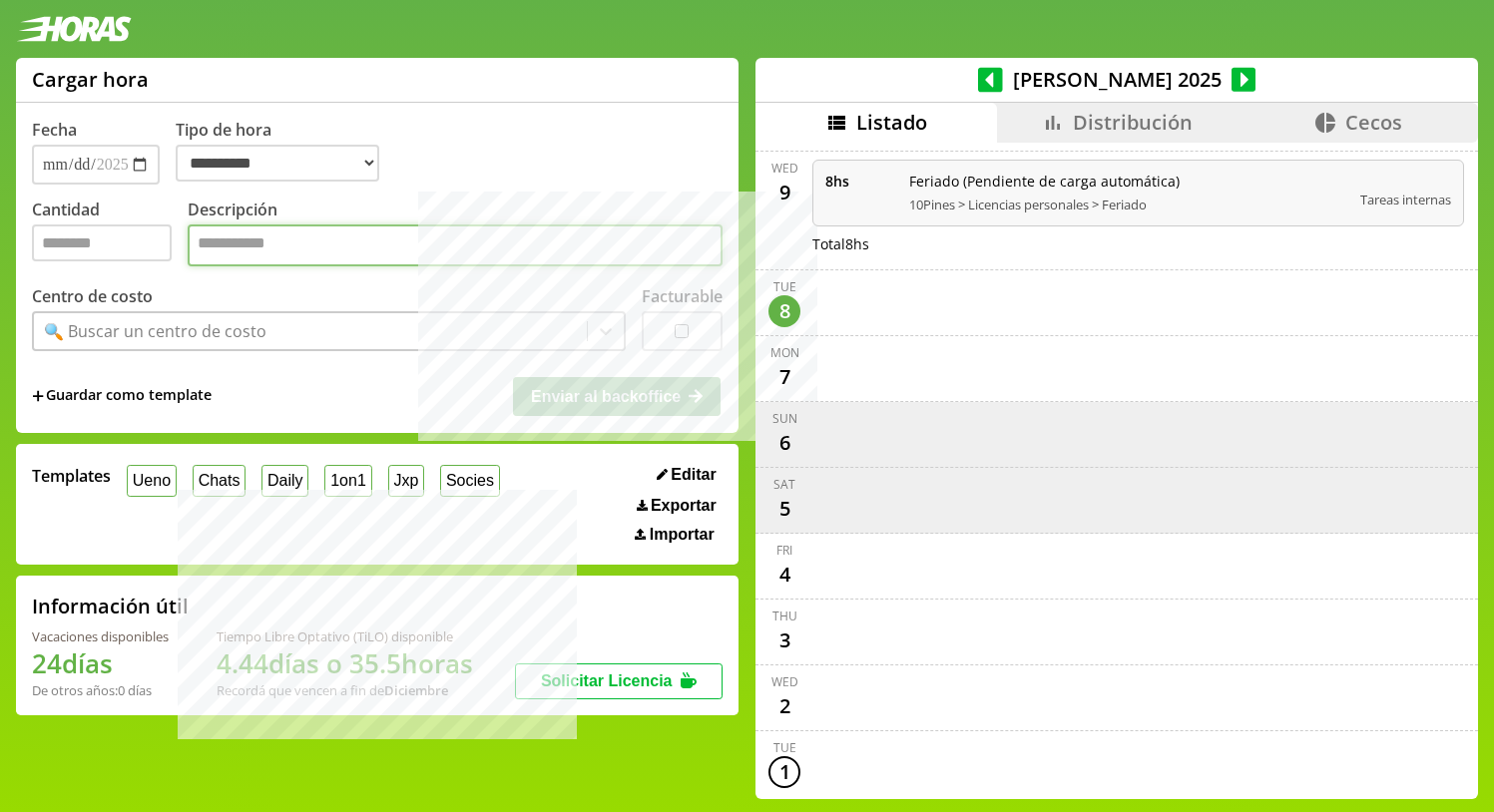 click on "Descripción" at bounding box center [455, 245] 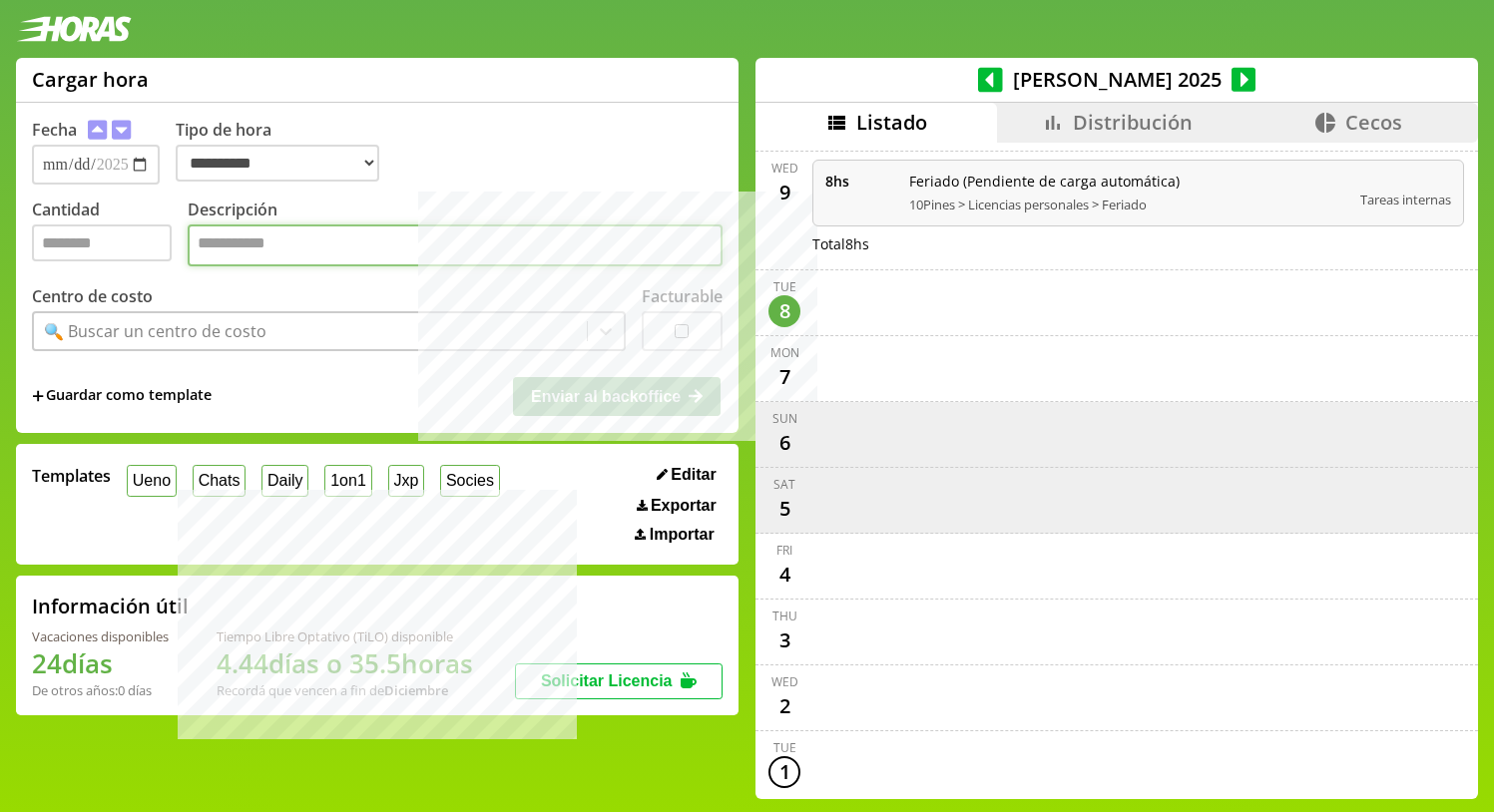 paste on "**********" 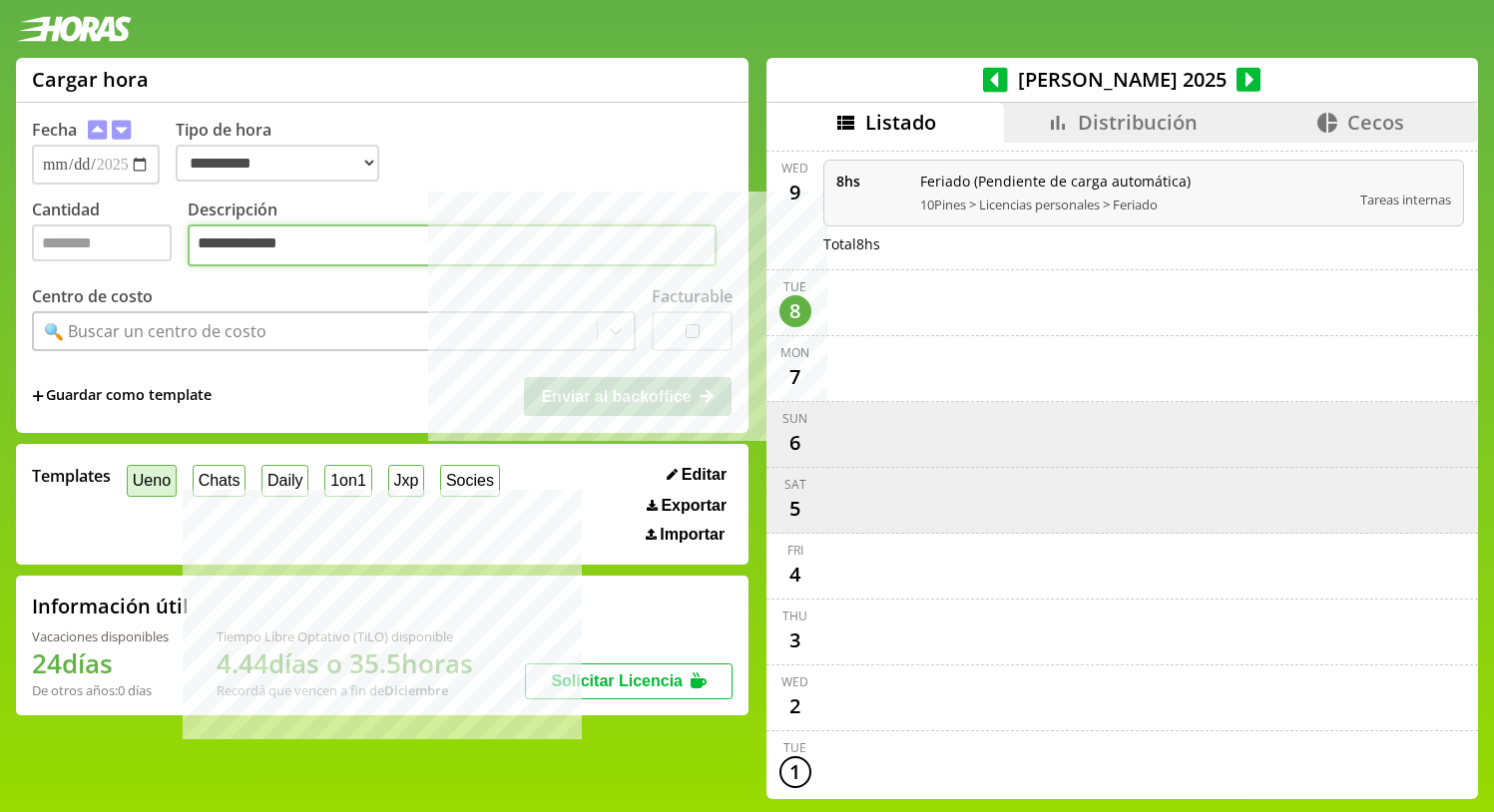 type on "**********" 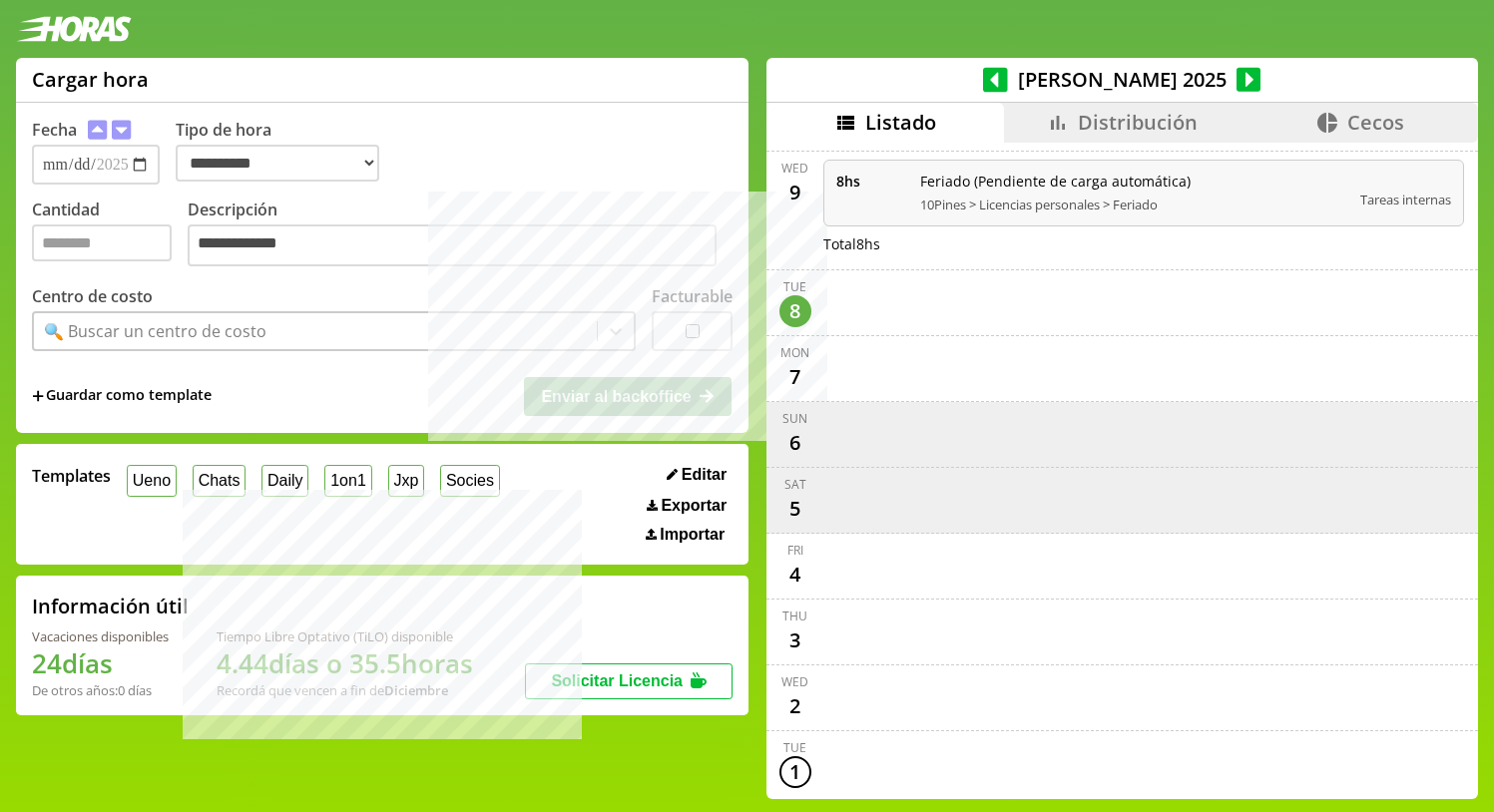 drag, startPoint x: 147, startPoint y: 490, endPoint x: 435, endPoint y: 350, distance: 320.22492 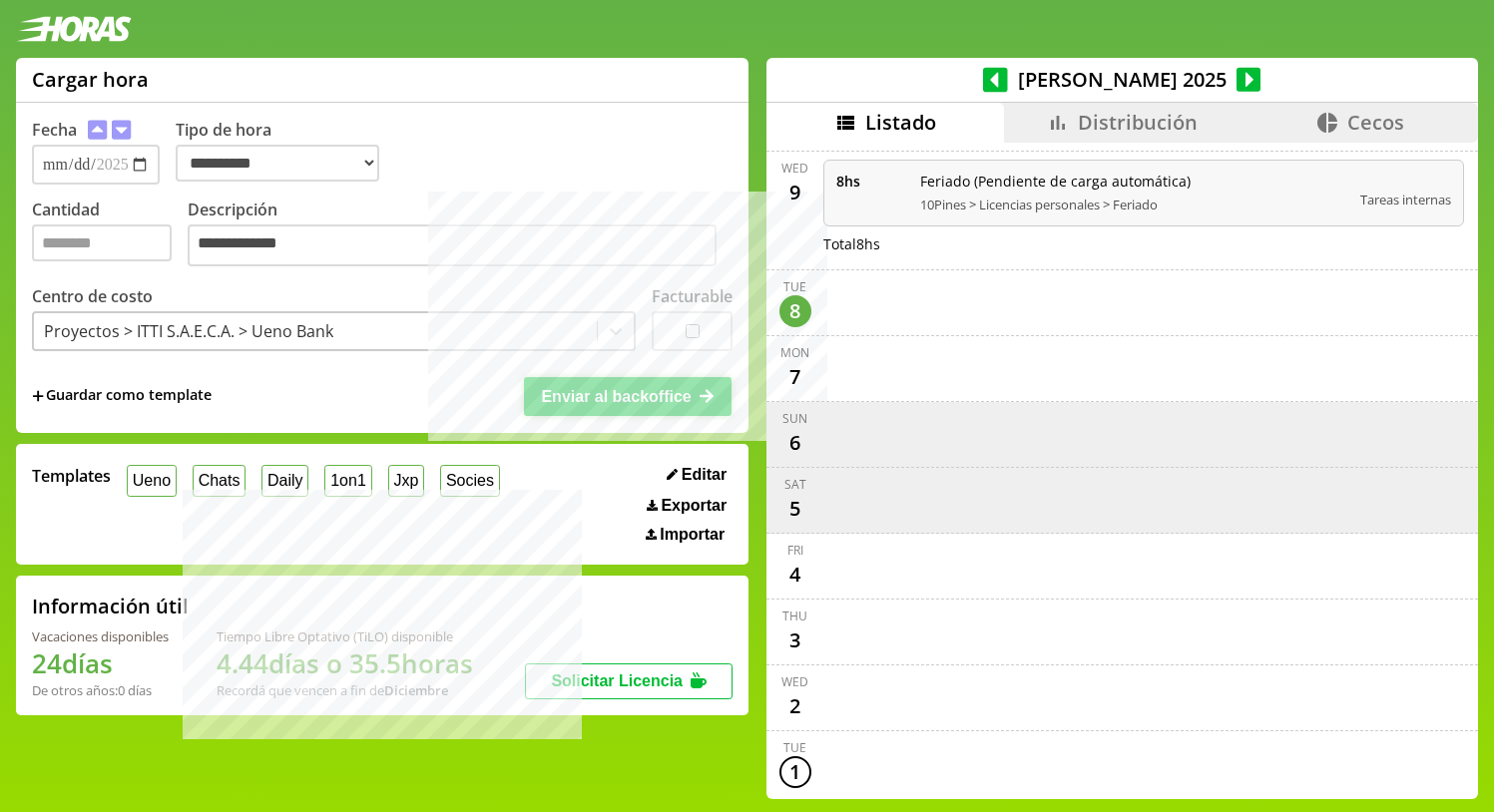 click on "Enviar al backoffice" at bounding box center [616, 396] 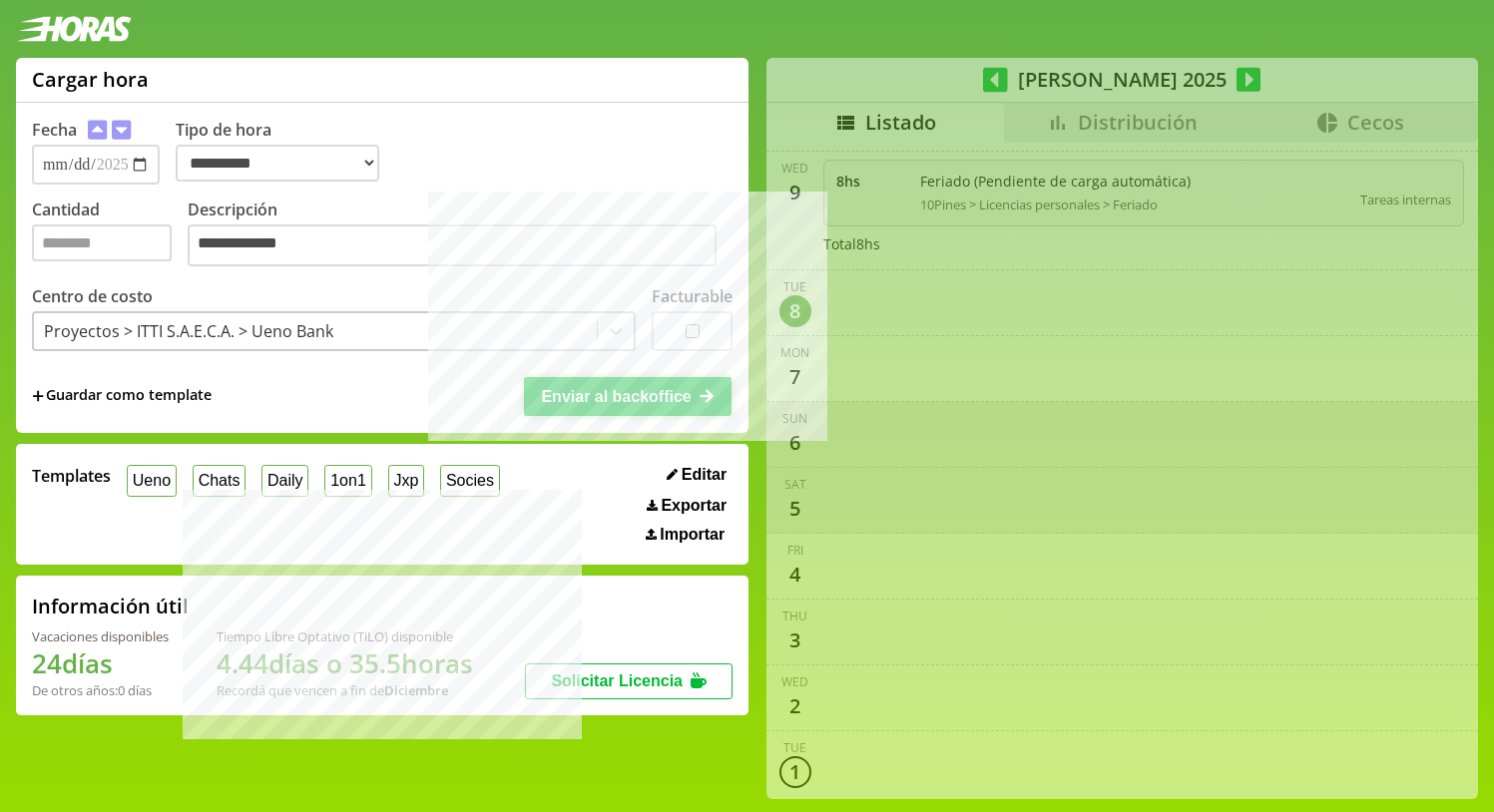 type 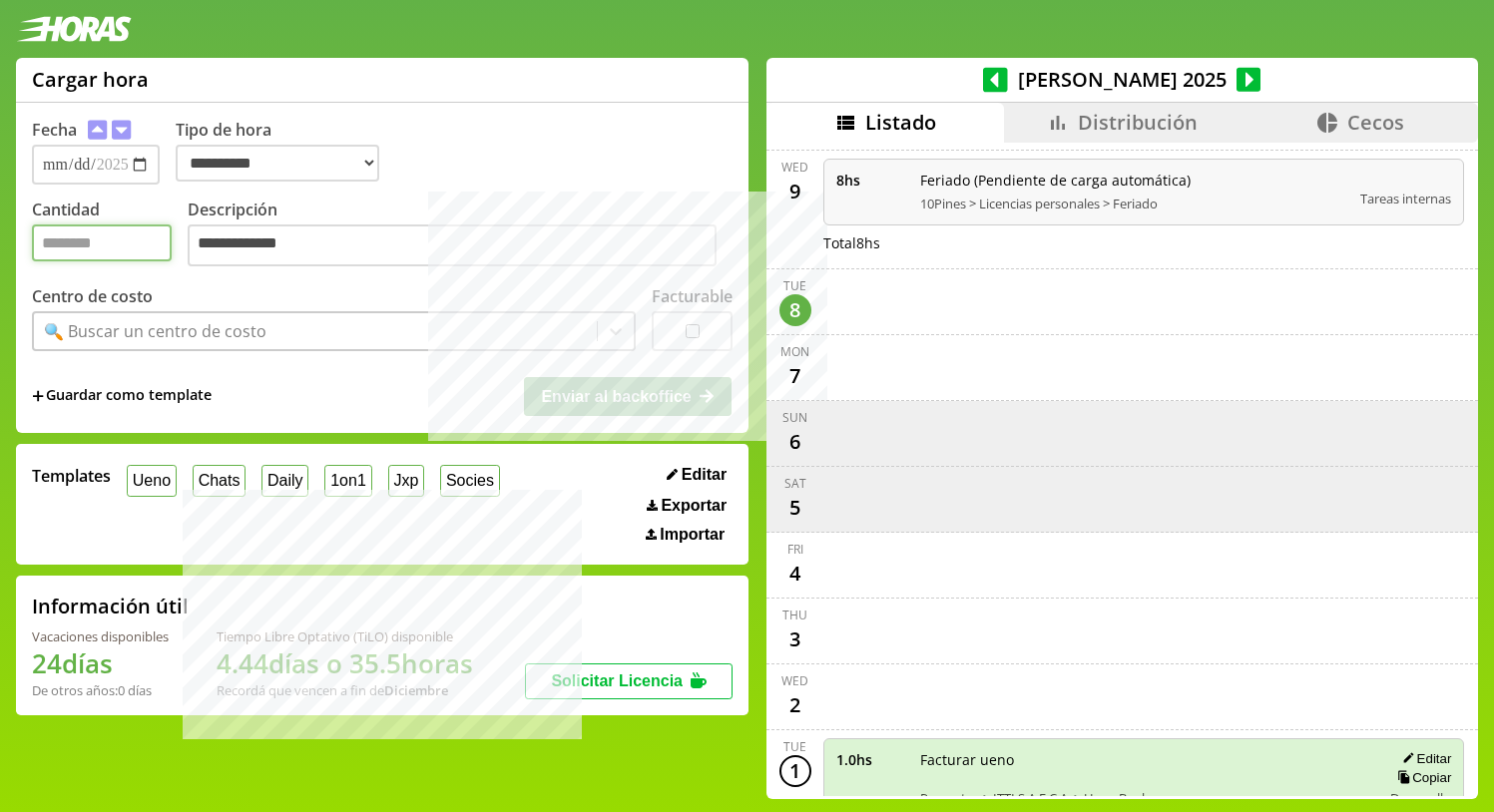 click on "Cantidad" at bounding box center [102, 242] 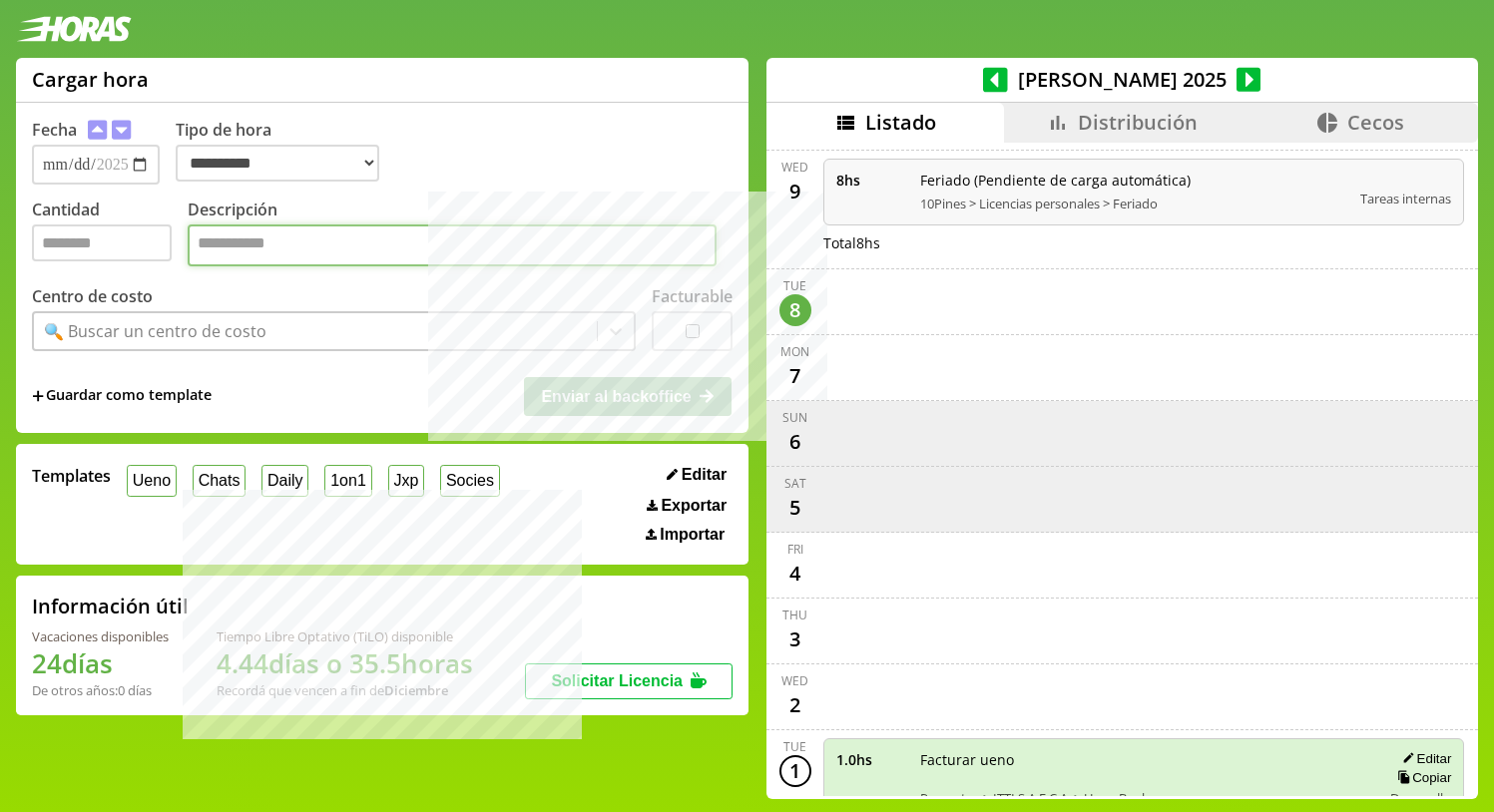 paste on "**********" 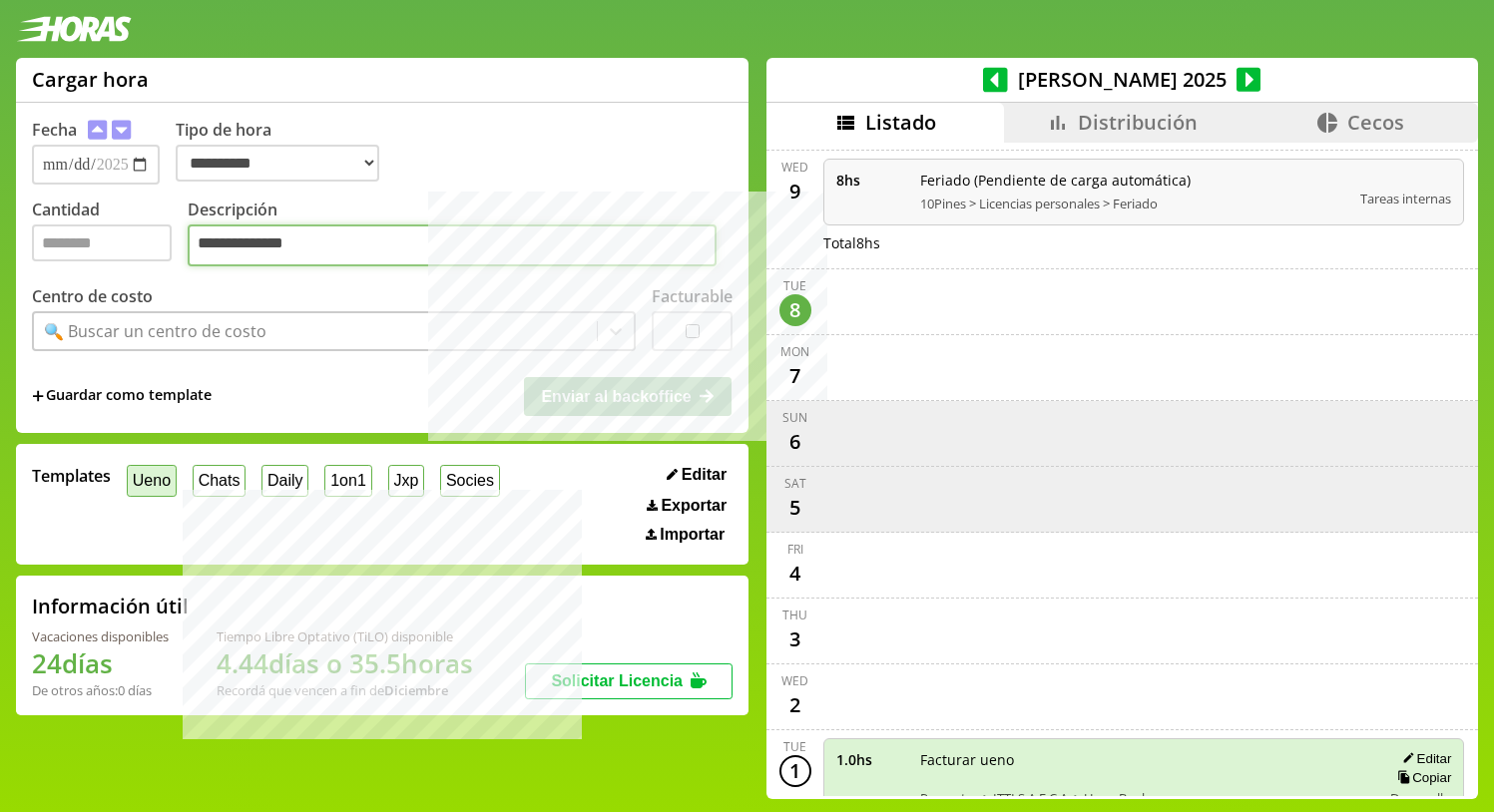 type on "**********" 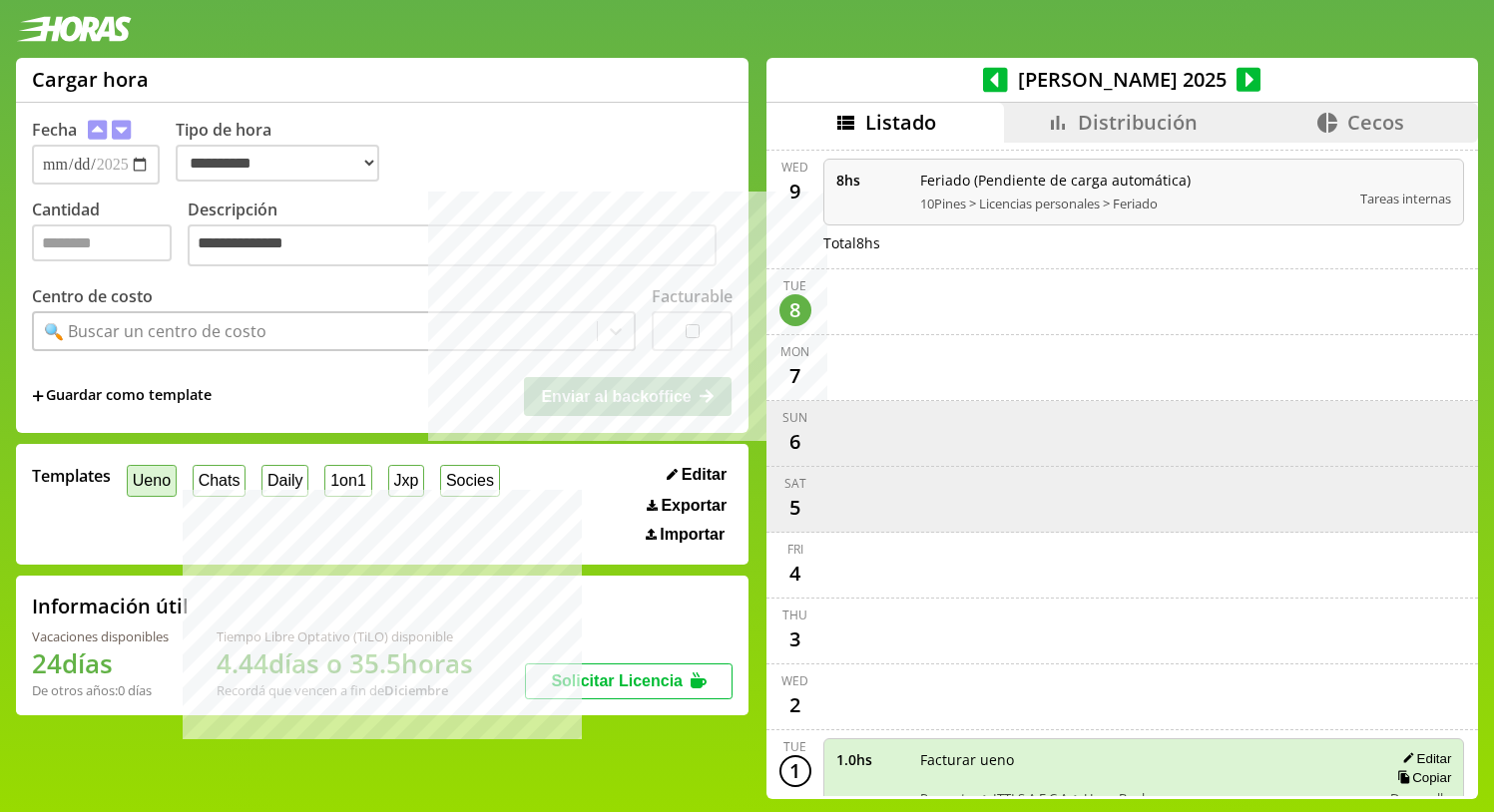 click on "Ueno" at bounding box center (152, 480) 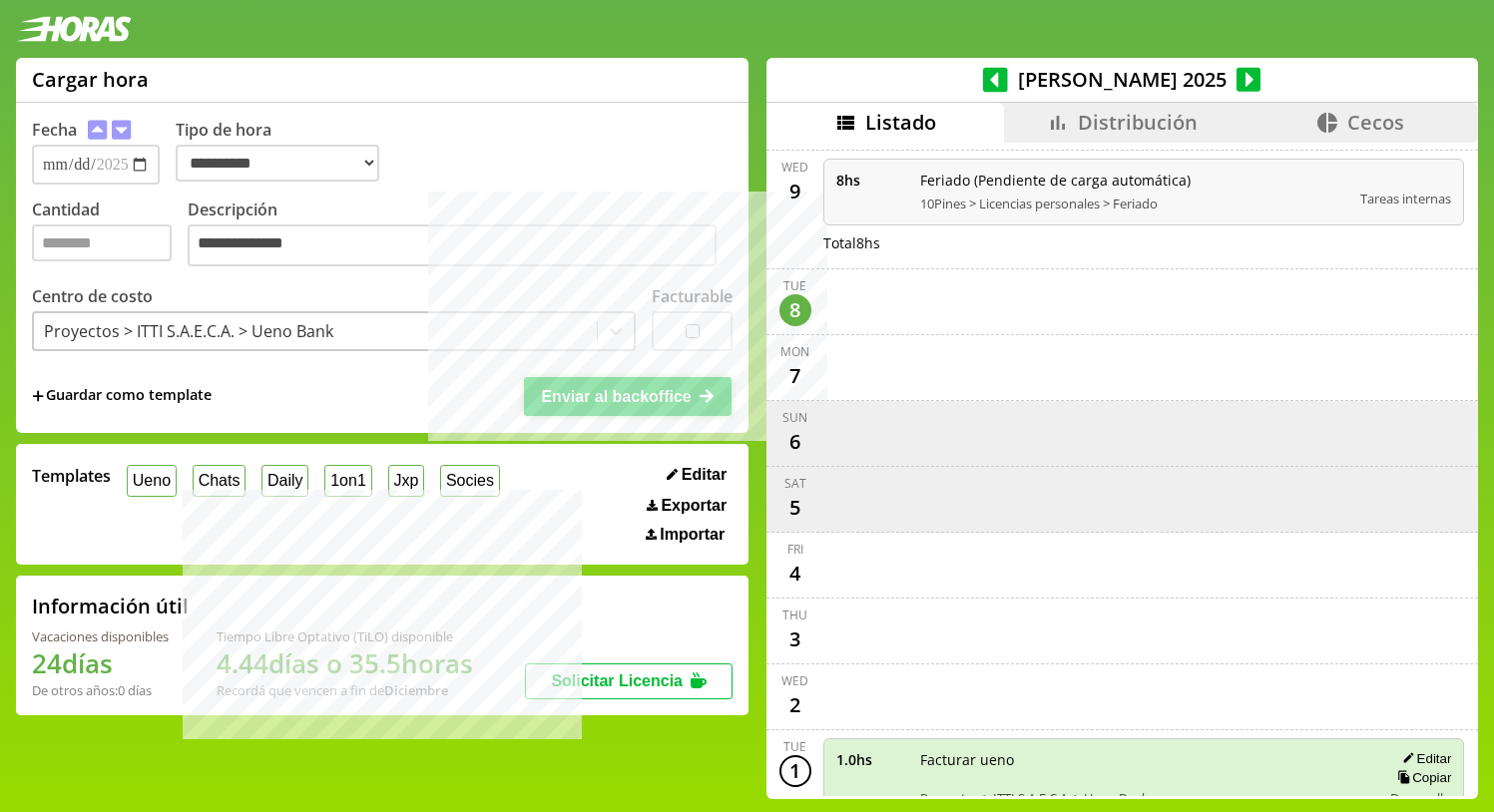 click on "Enviar al backoffice" at bounding box center [616, 396] 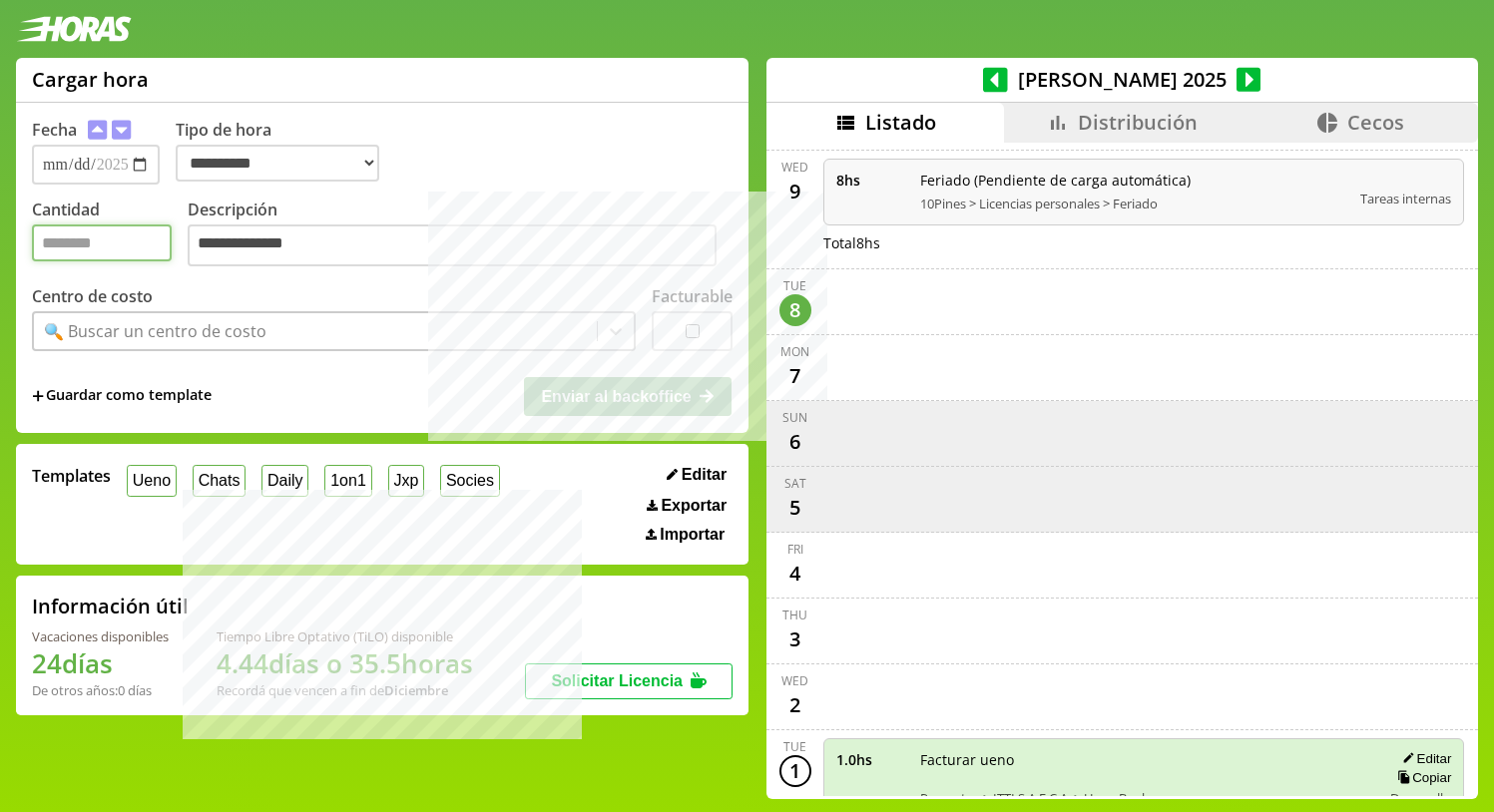 click on "Cantidad" at bounding box center [102, 242] 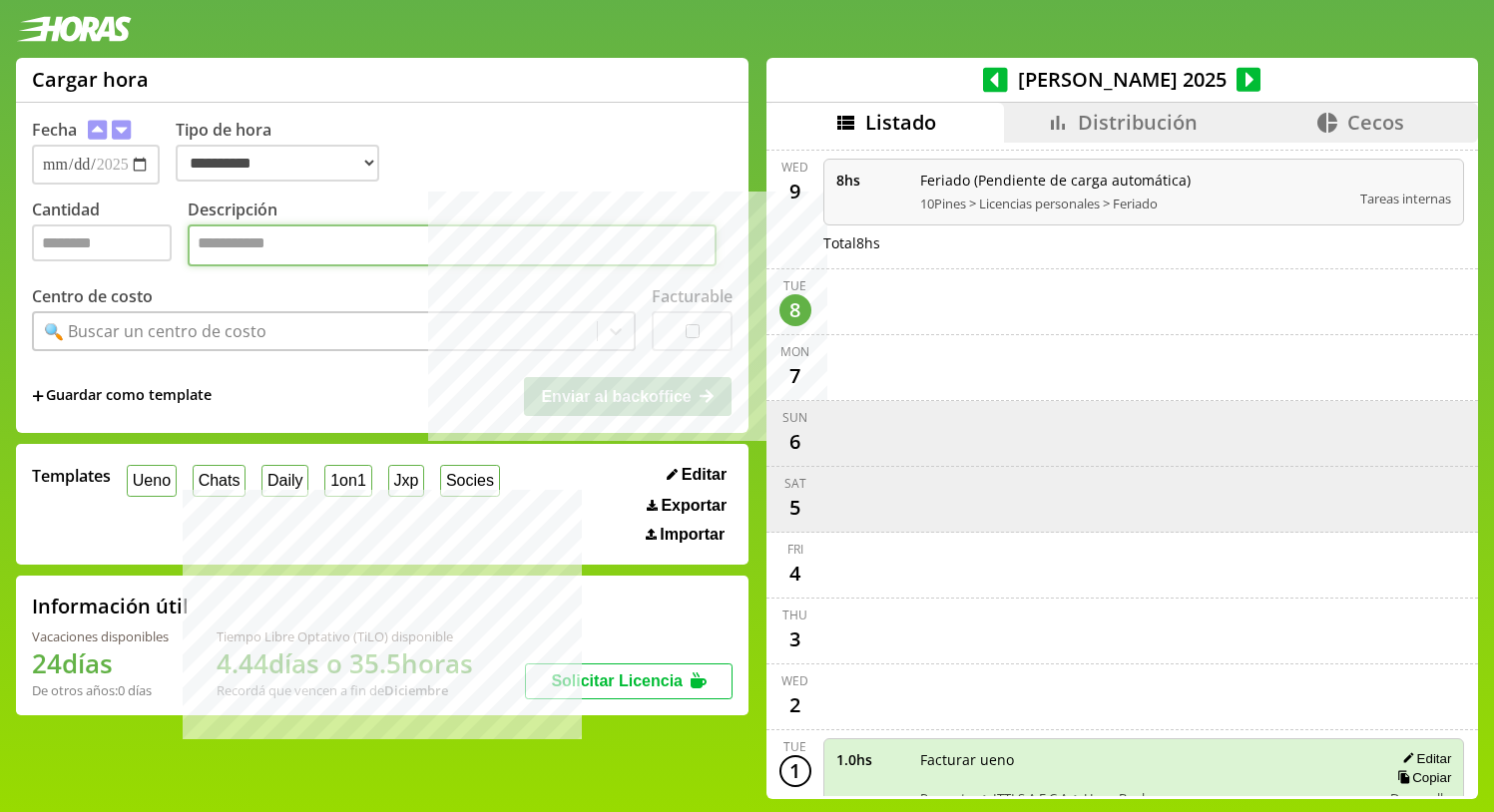 paste on "**********" 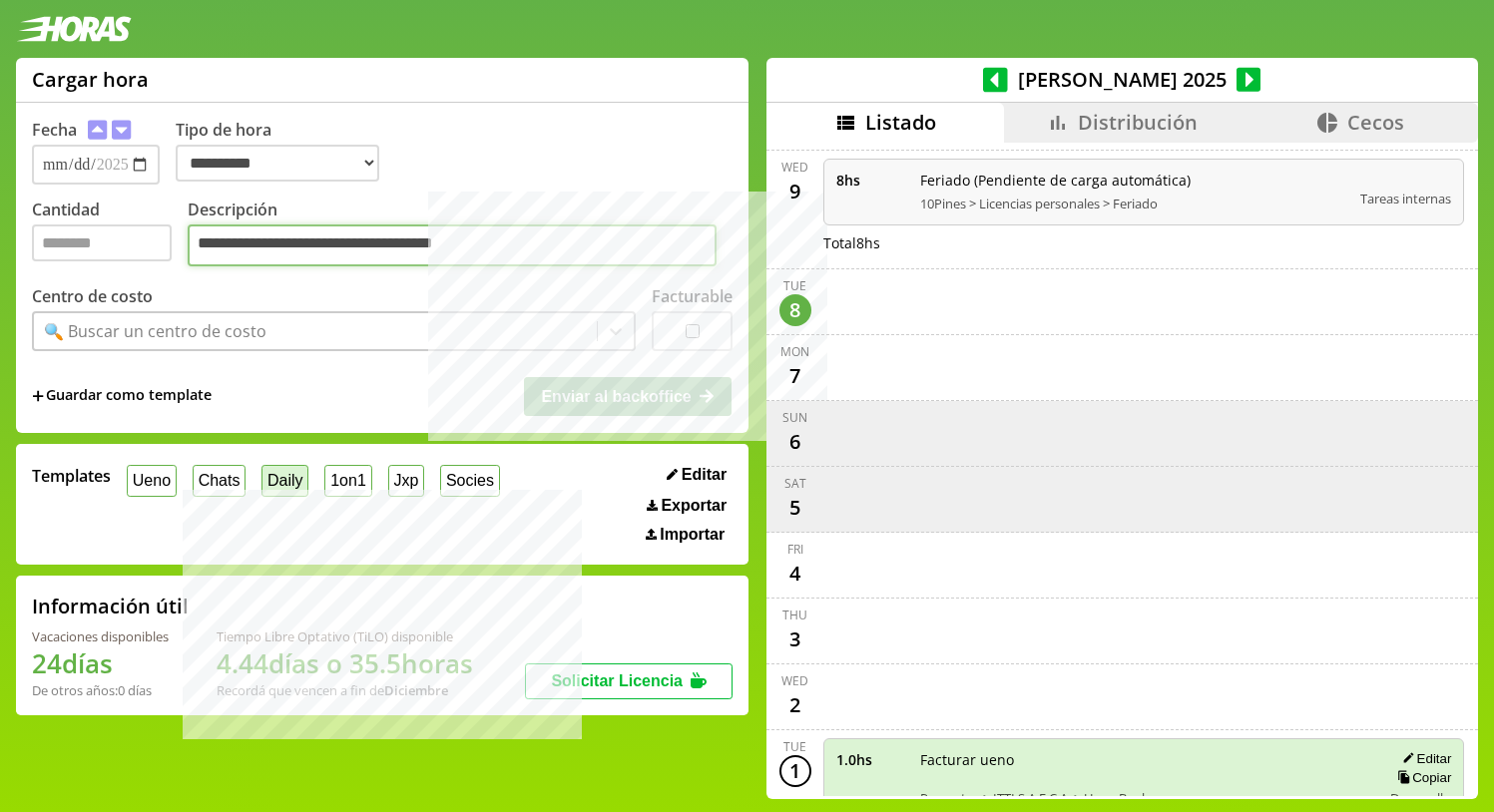 type on "**********" 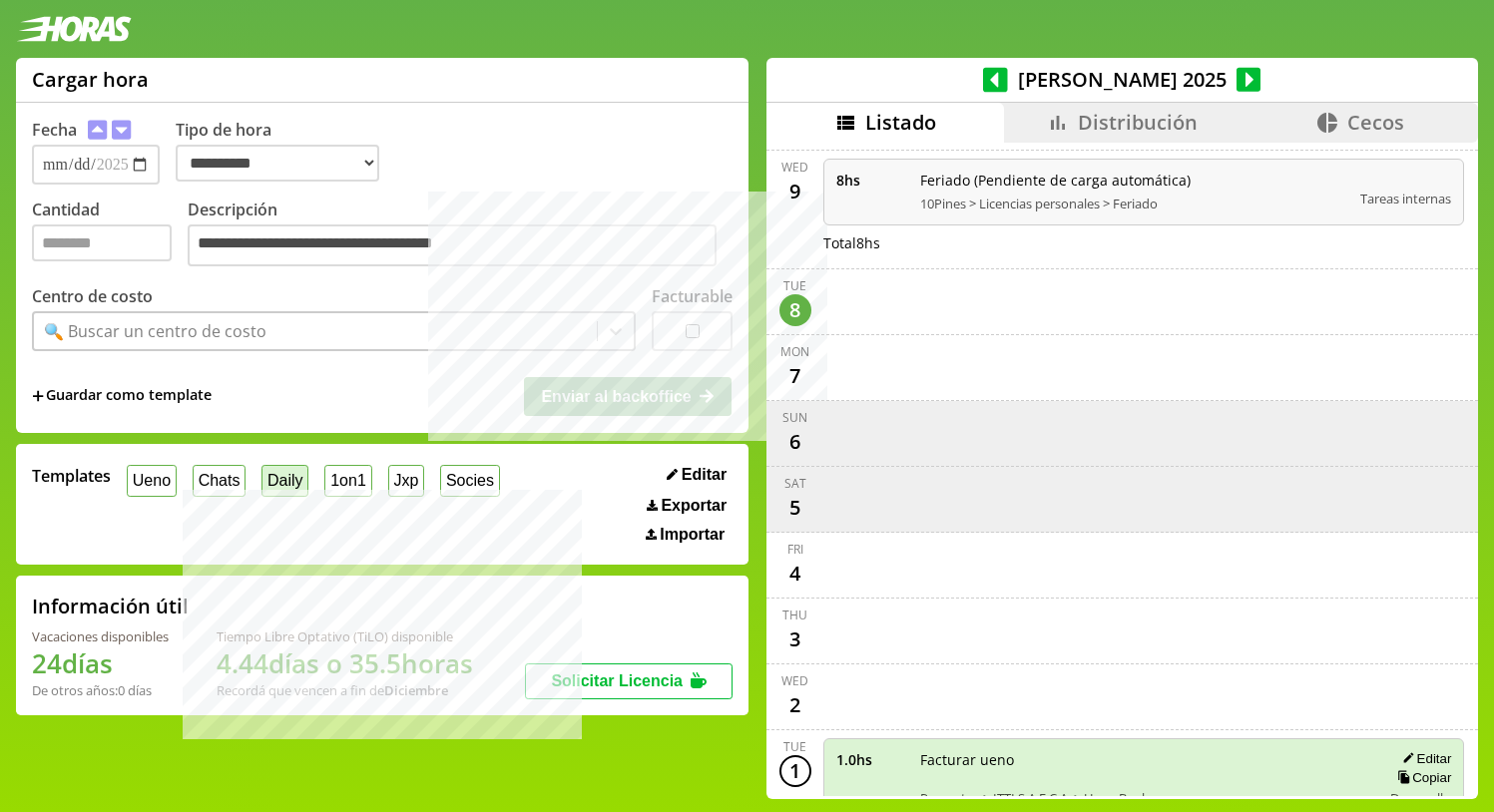click on "Chats" at bounding box center (219, 480) 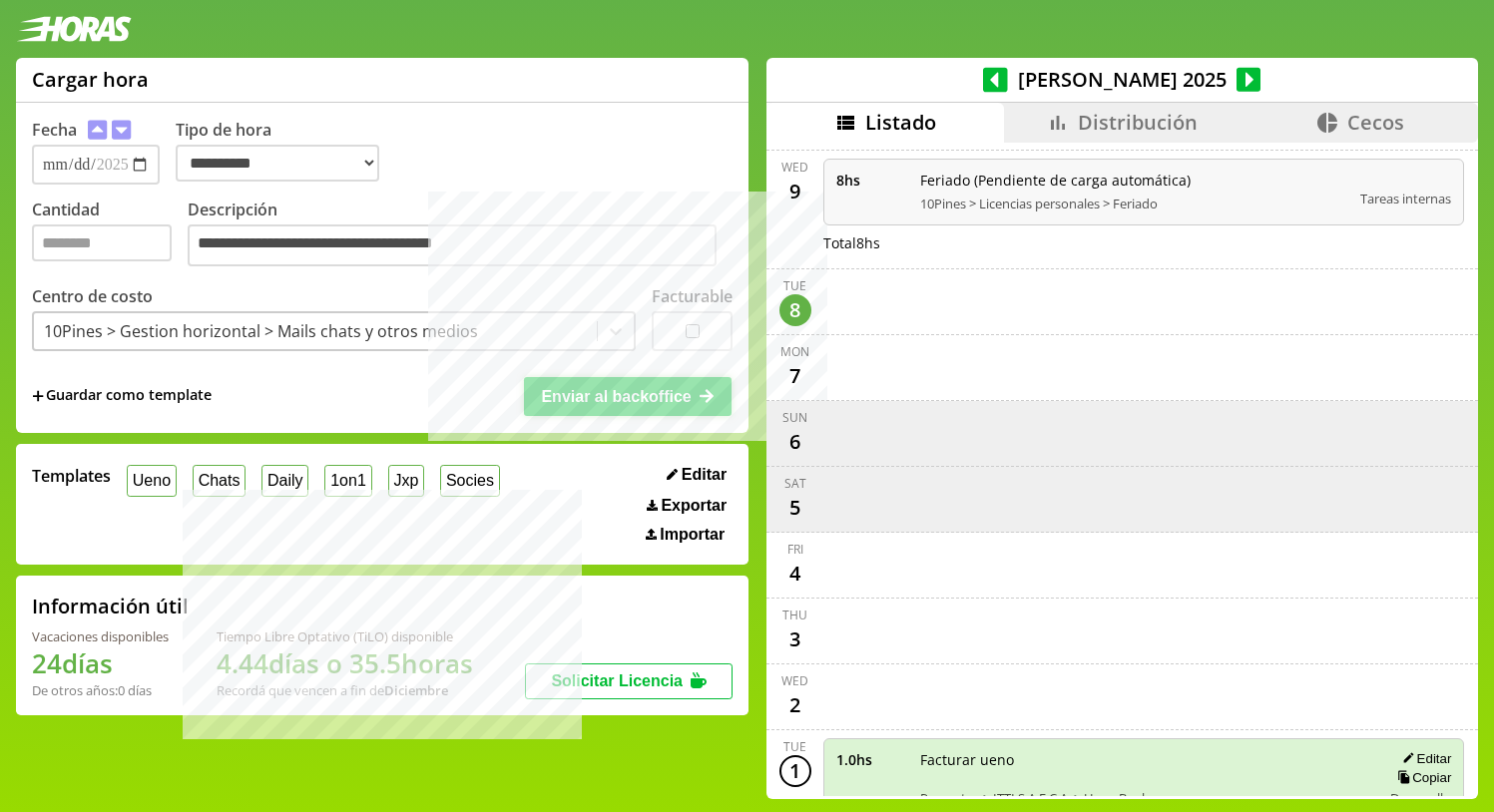 click on "Enviar al backoffice" at bounding box center (616, 396) 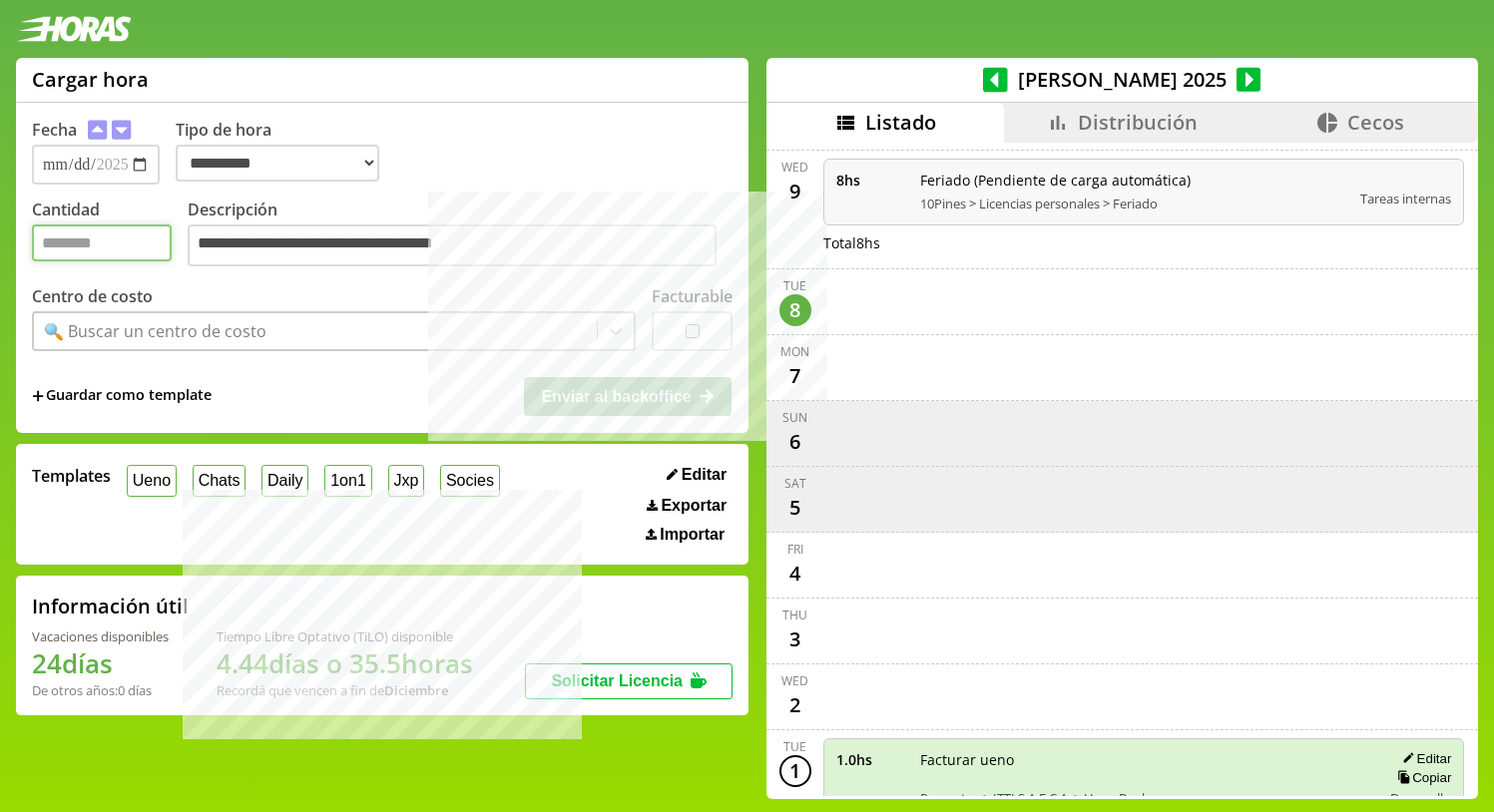 click on "Cantidad" at bounding box center [102, 242] 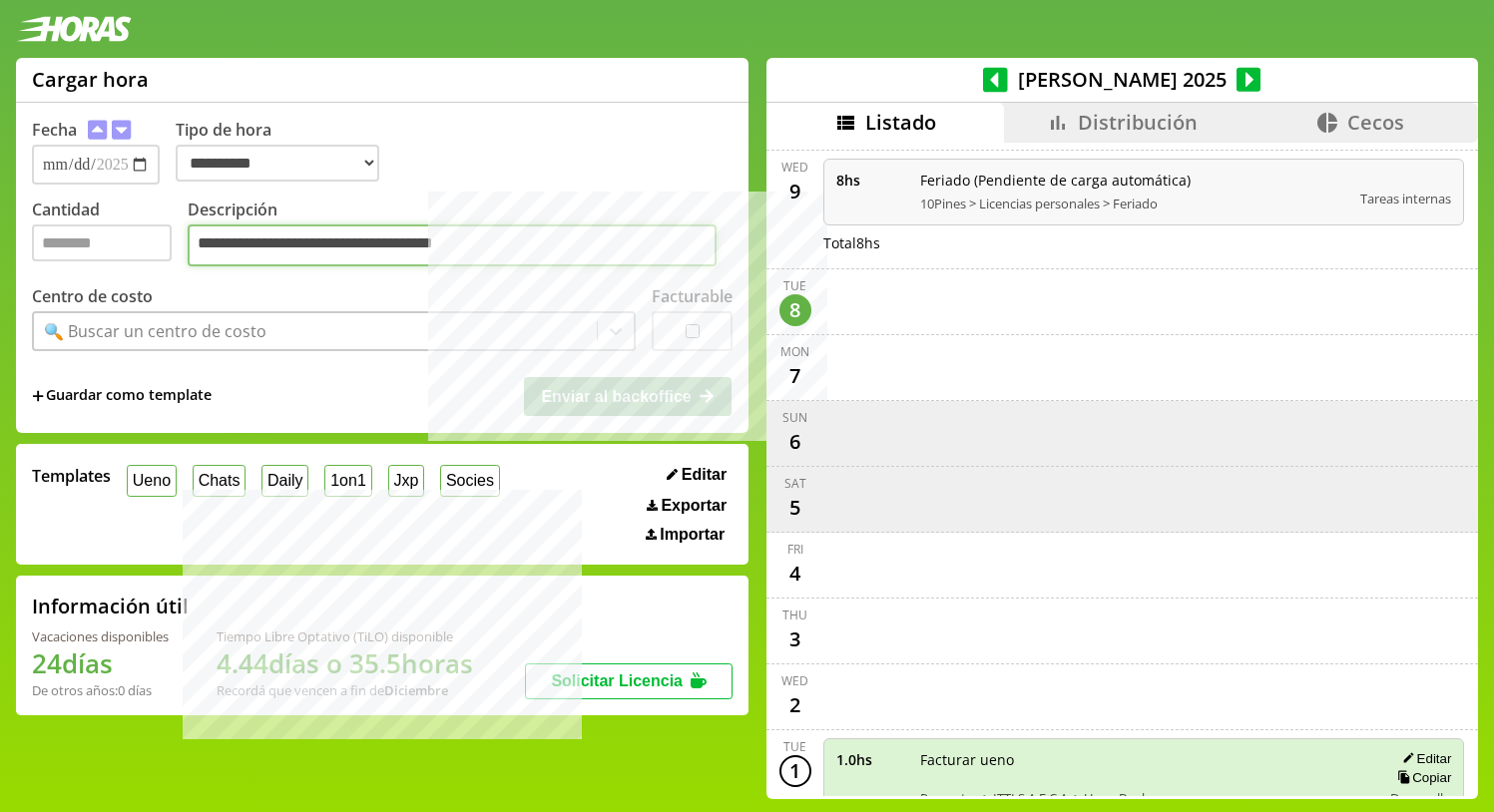 click on "**********" at bounding box center (452, 245) 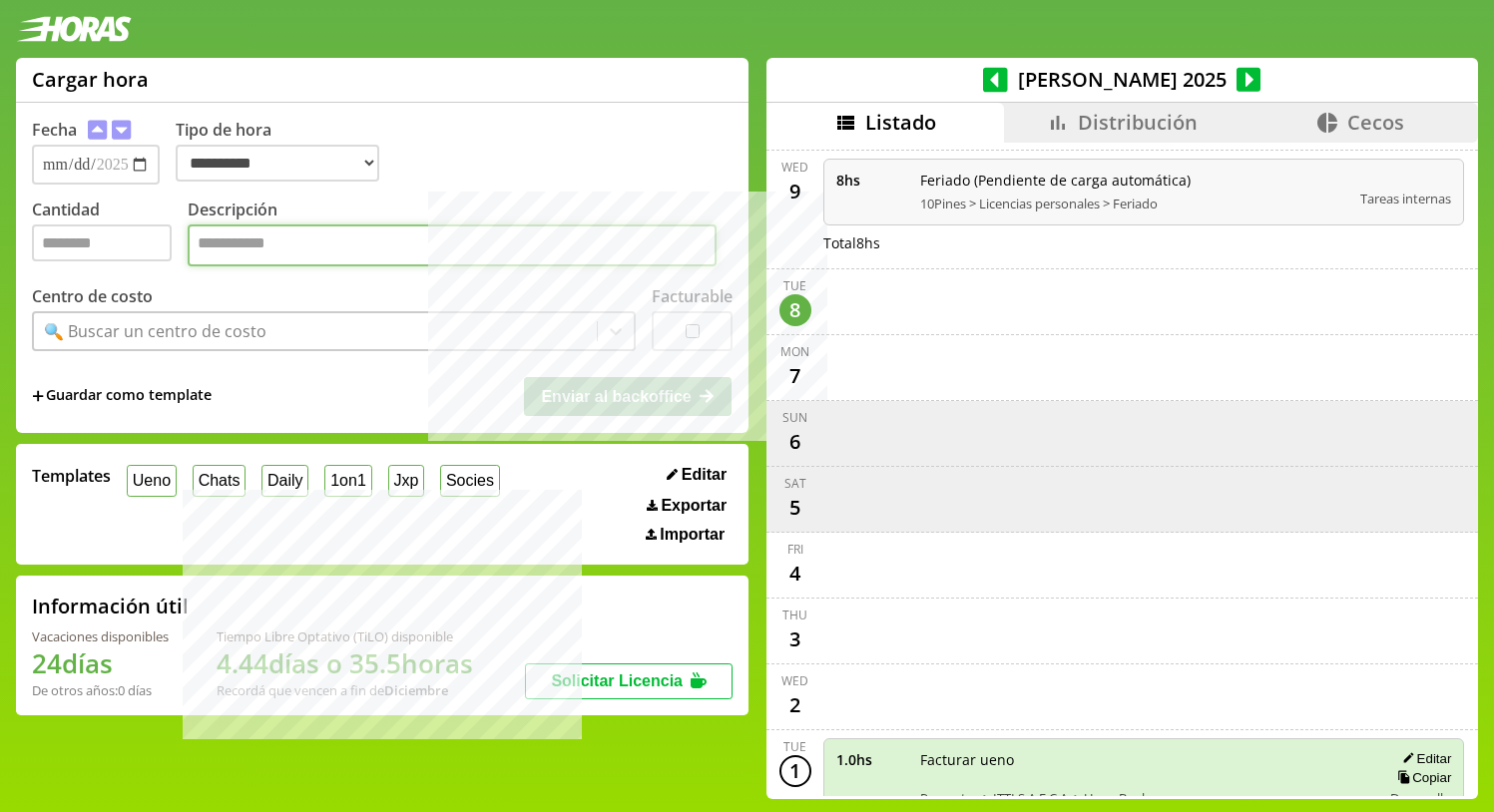 paste on "**********" 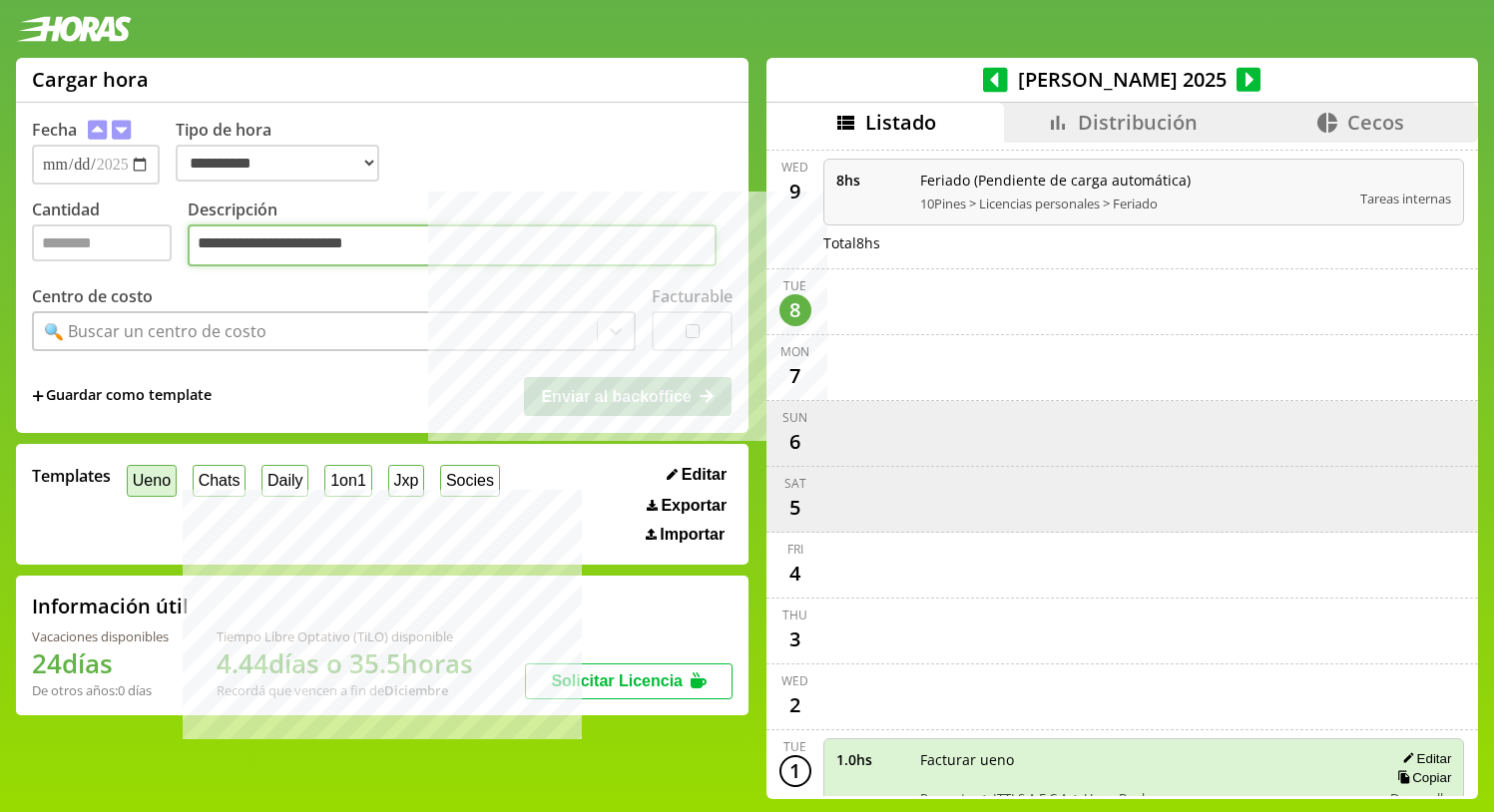 type on "**********" 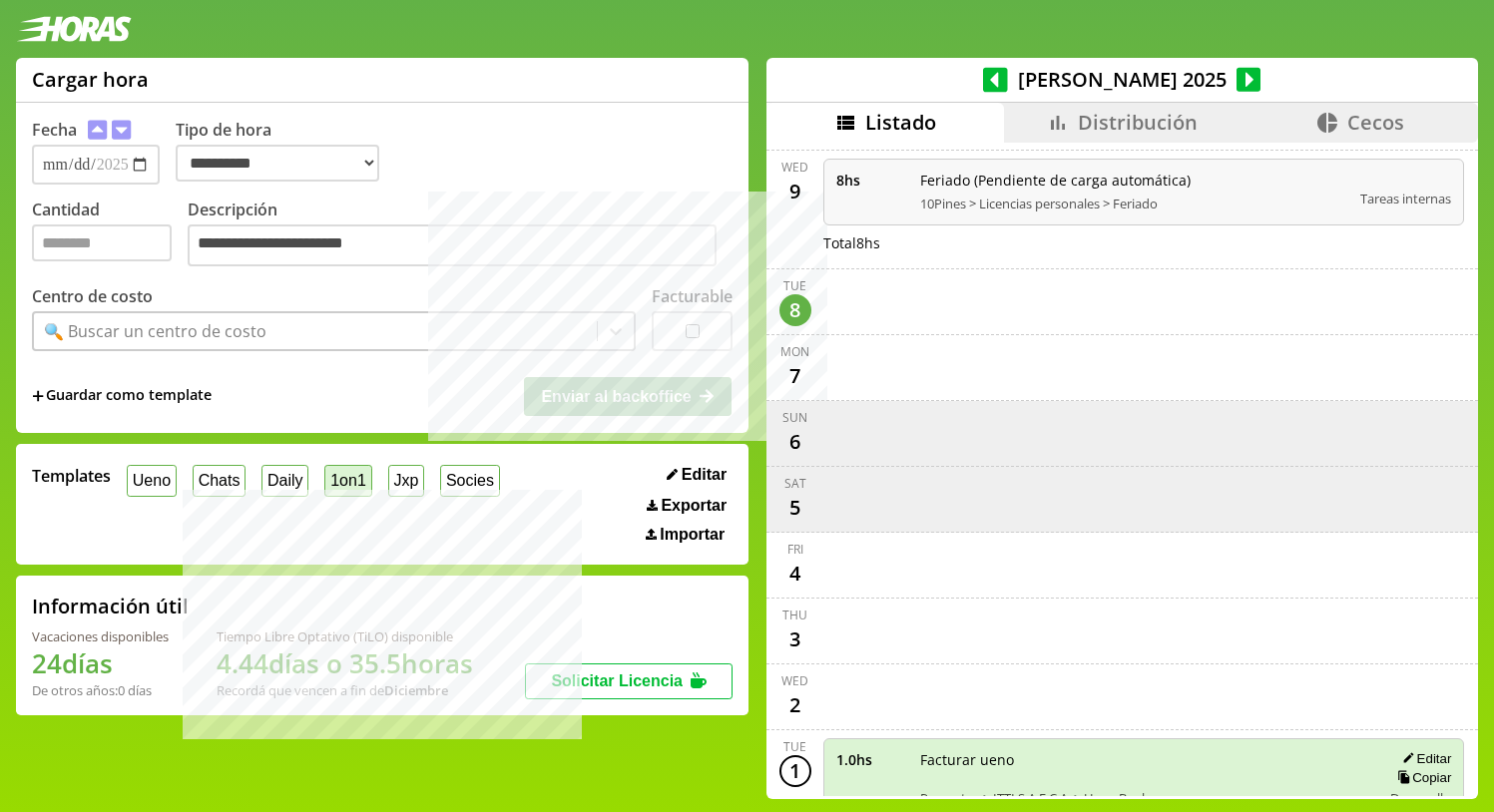 drag, startPoint x: 162, startPoint y: 494, endPoint x: 371, endPoint y: 467, distance: 210.7368 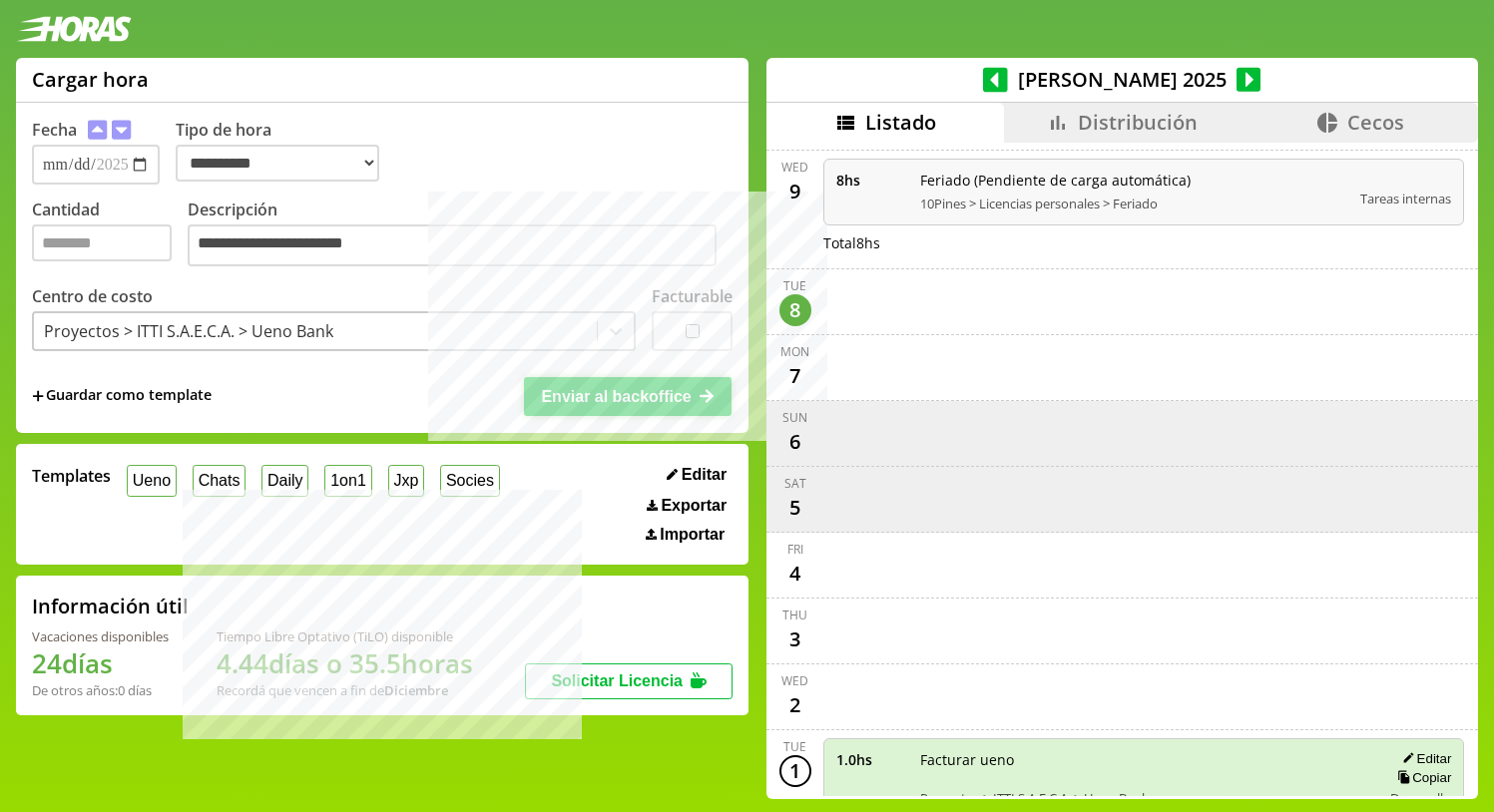 click on "Enviar al backoffice" at bounding box center [616, 396] 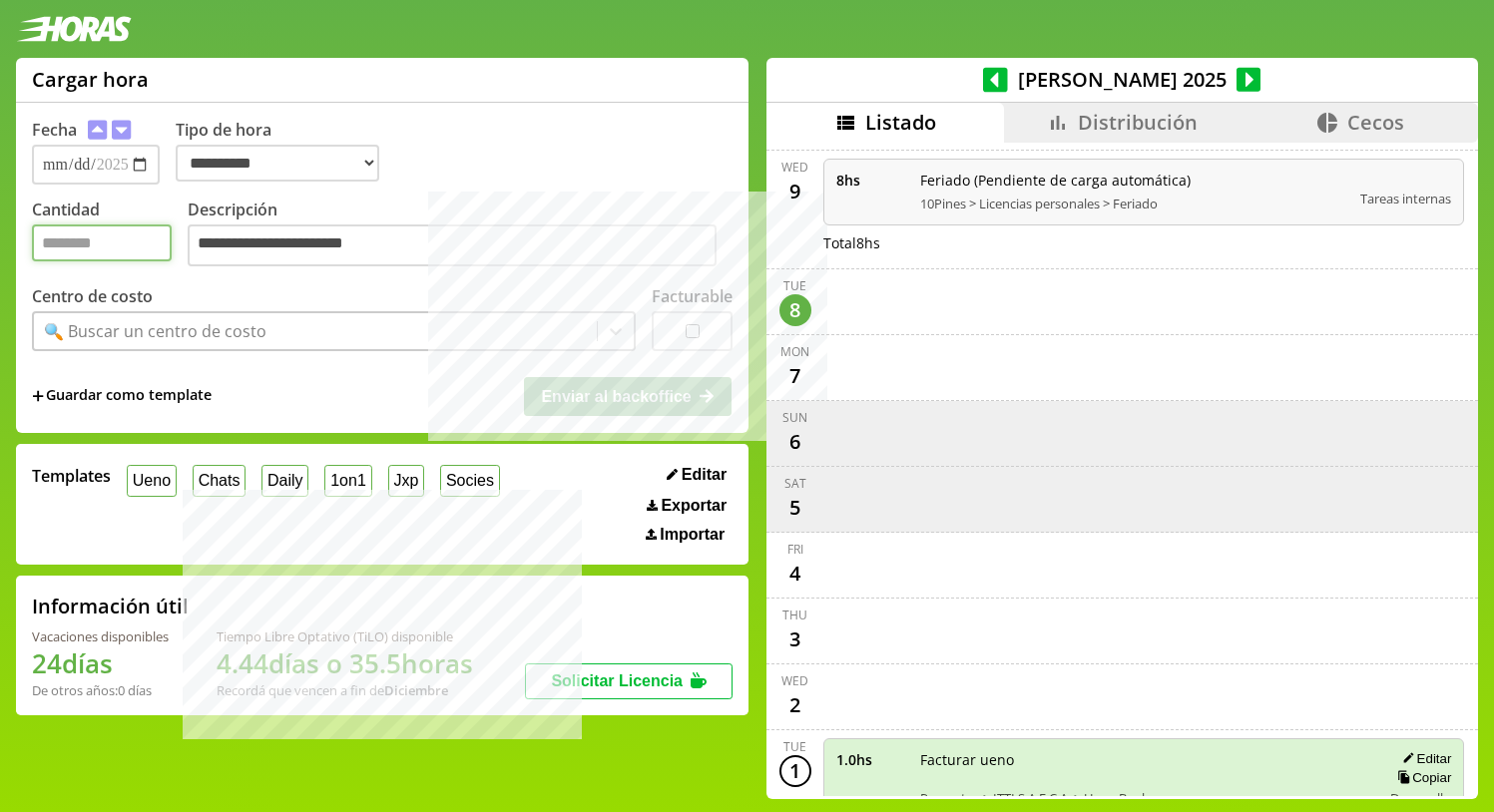 click on "Cantidad" at bounding box center (102, 242) 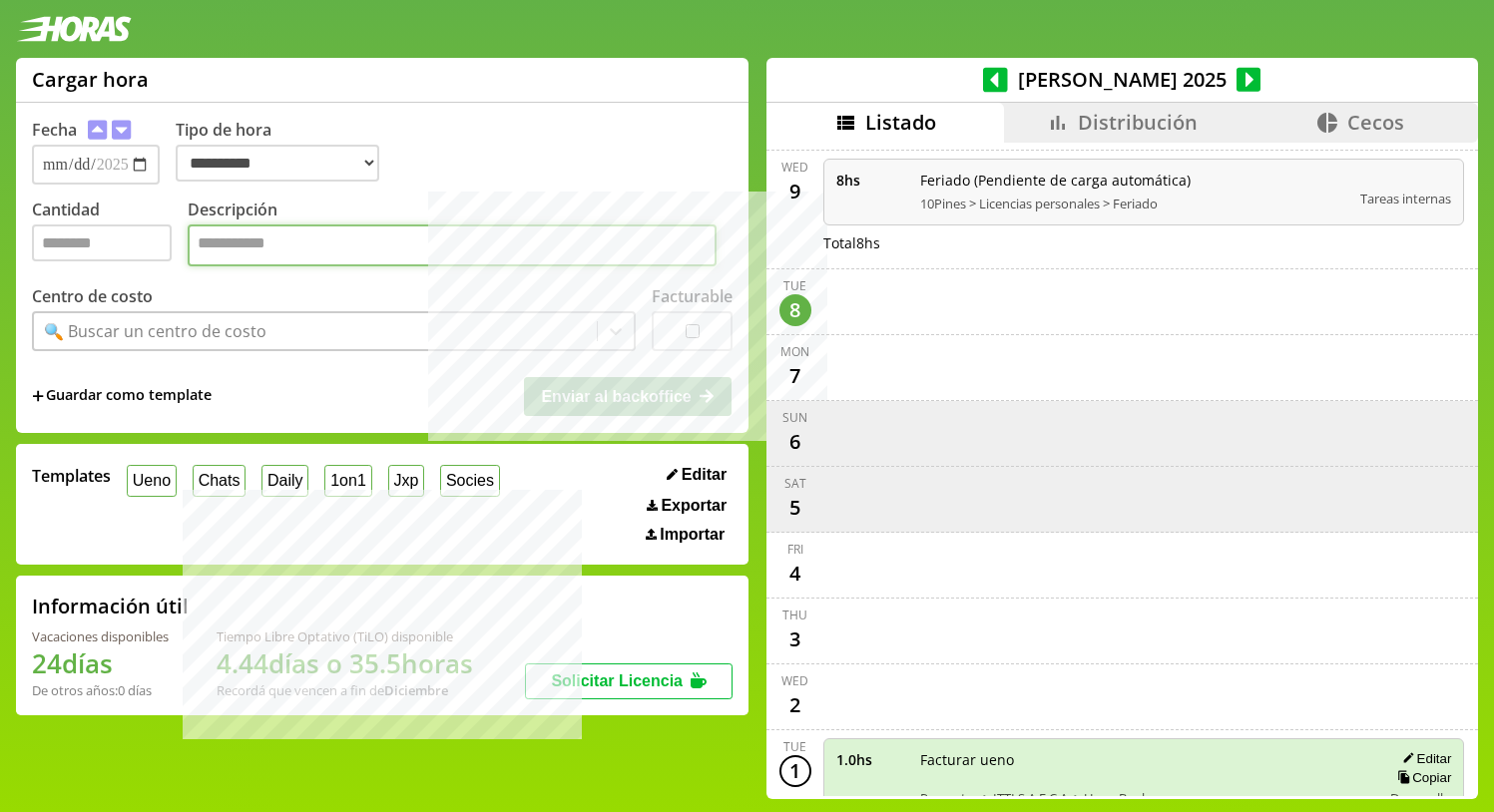 paste on "**********" 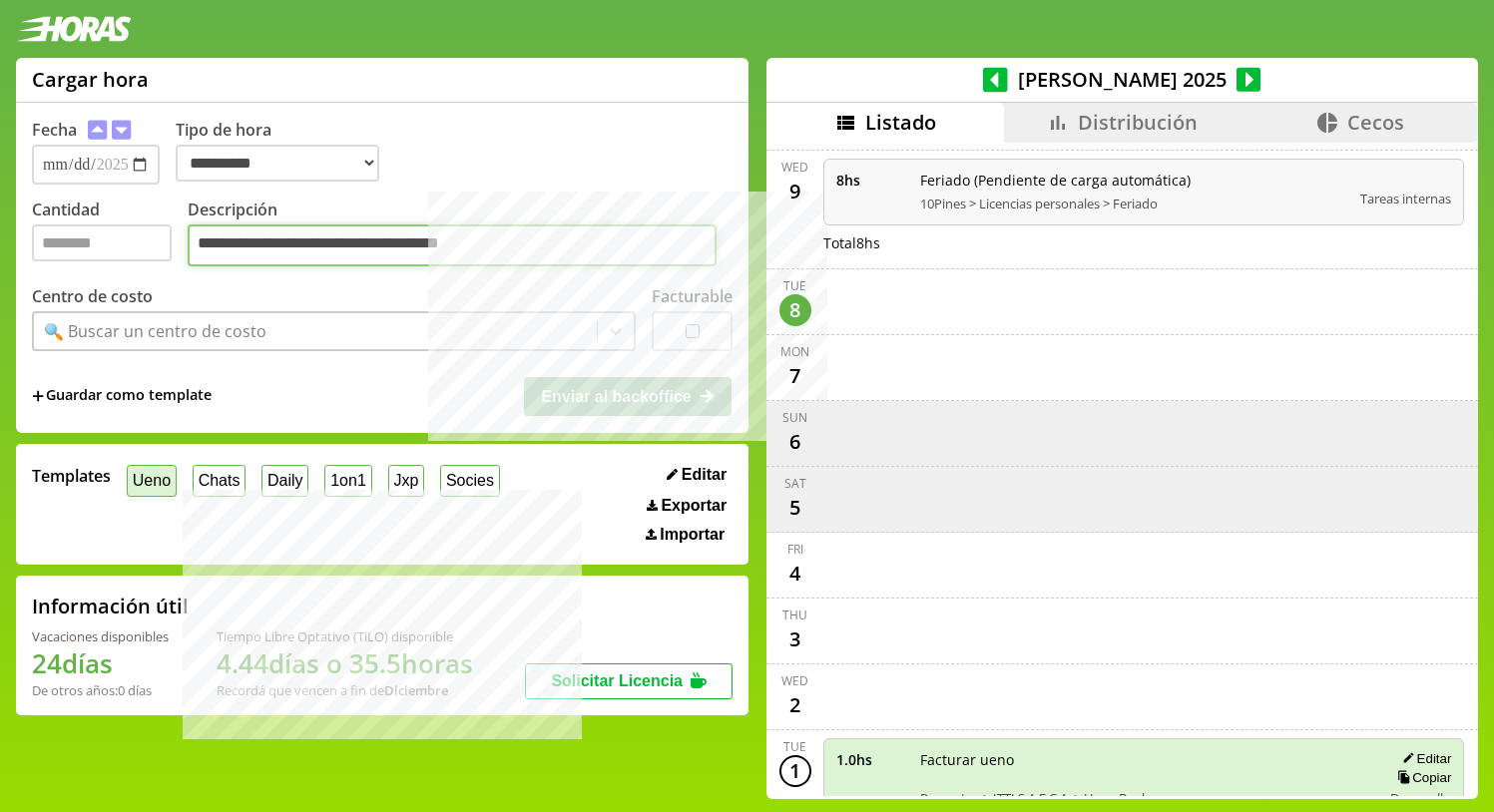 type on "**********" 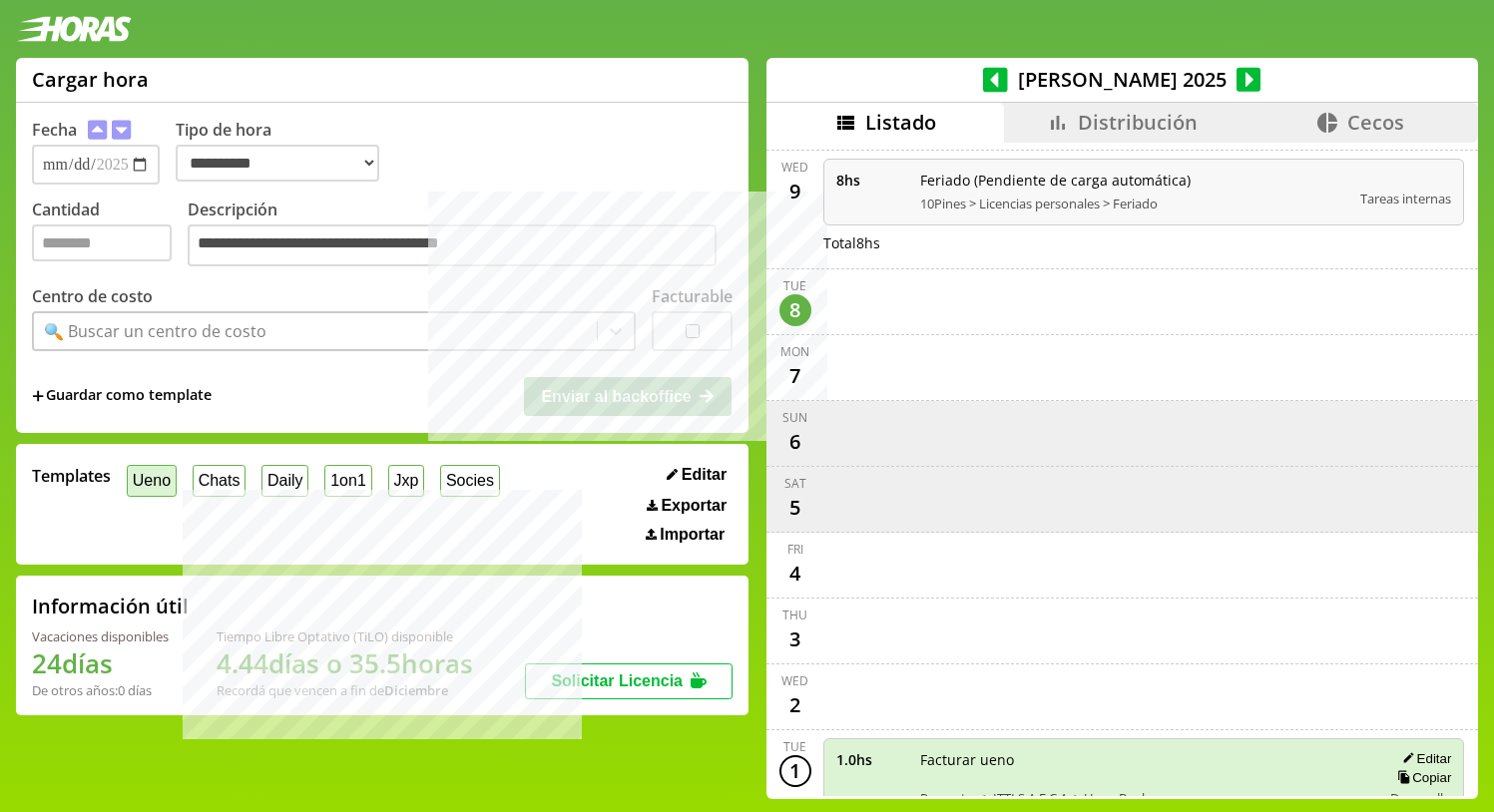 click on "Ueno" at bounding box center [152, 480] 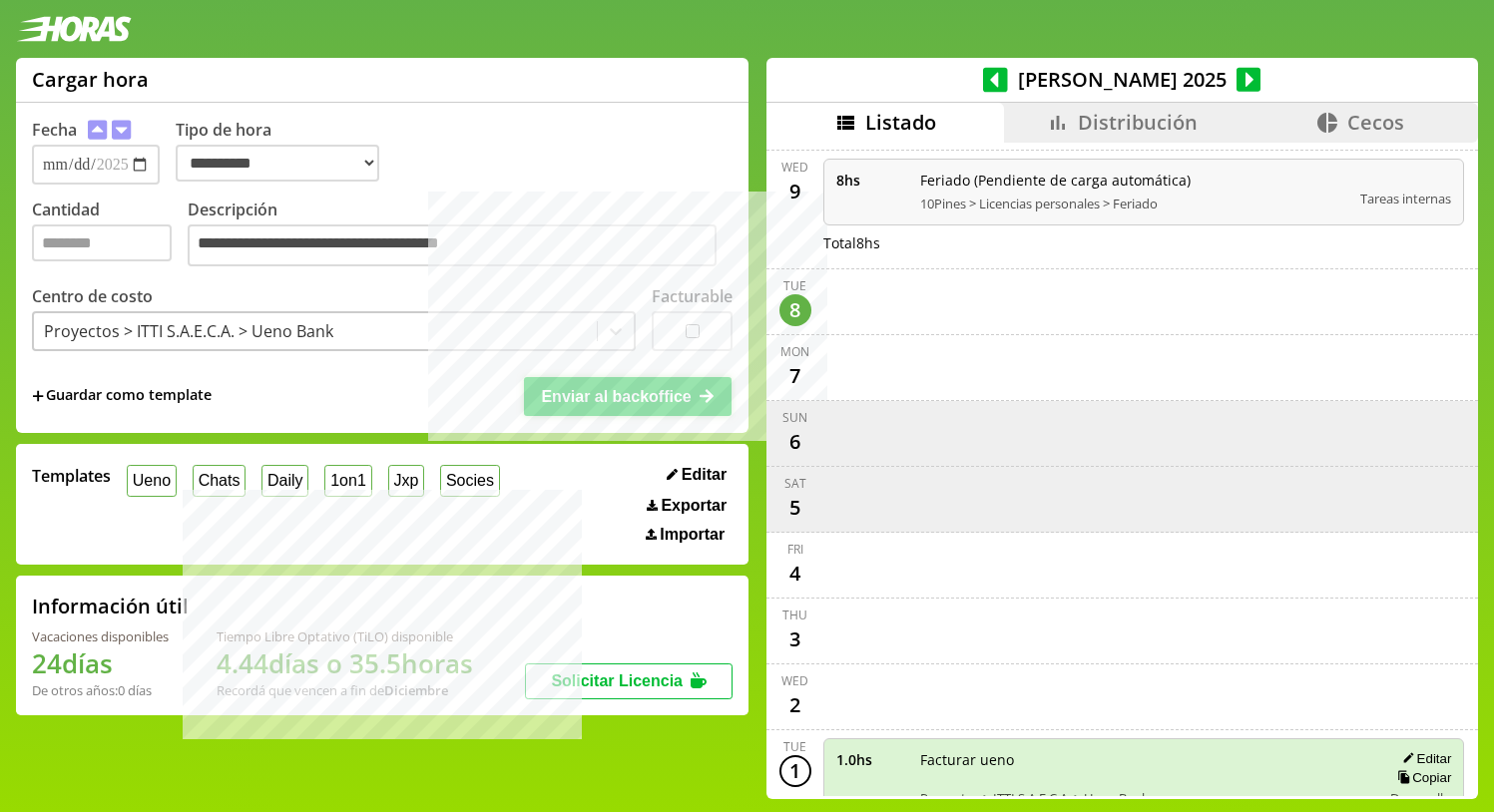 click on "Enviar al backoffice" at bounding box center (616, 396) 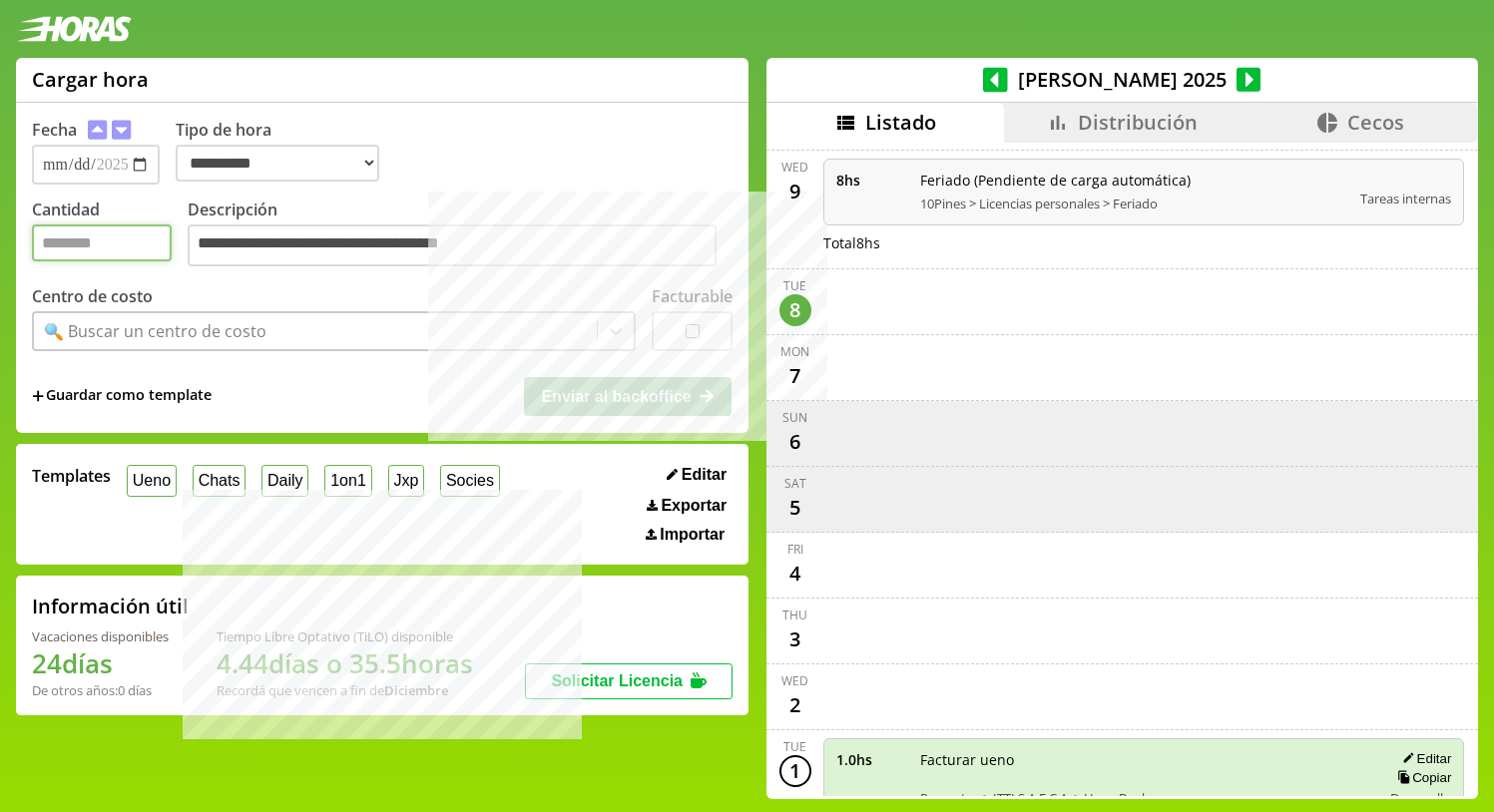 click on "Cantidad" at bounding box center [102, 242] 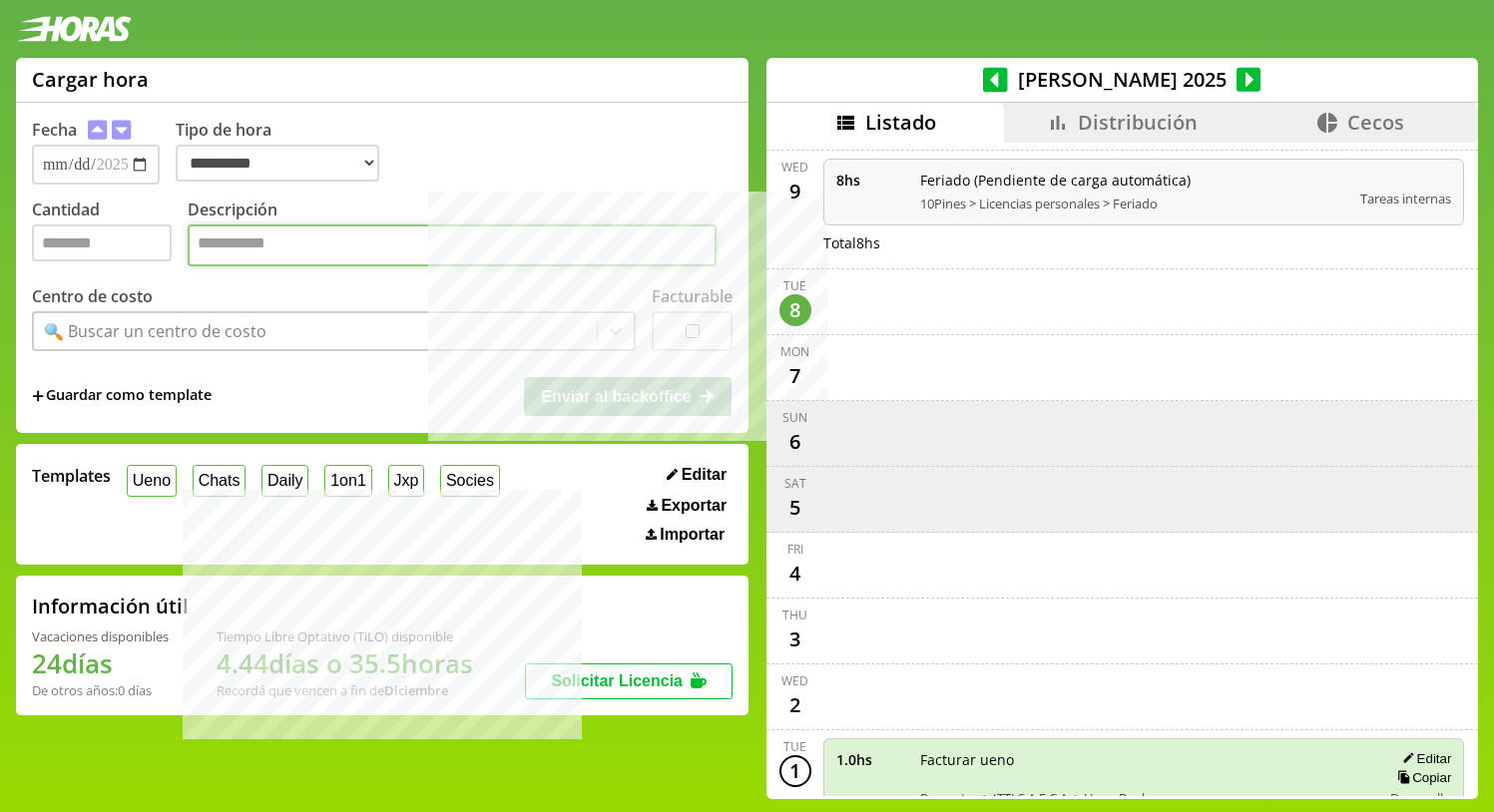 paste on "**********" 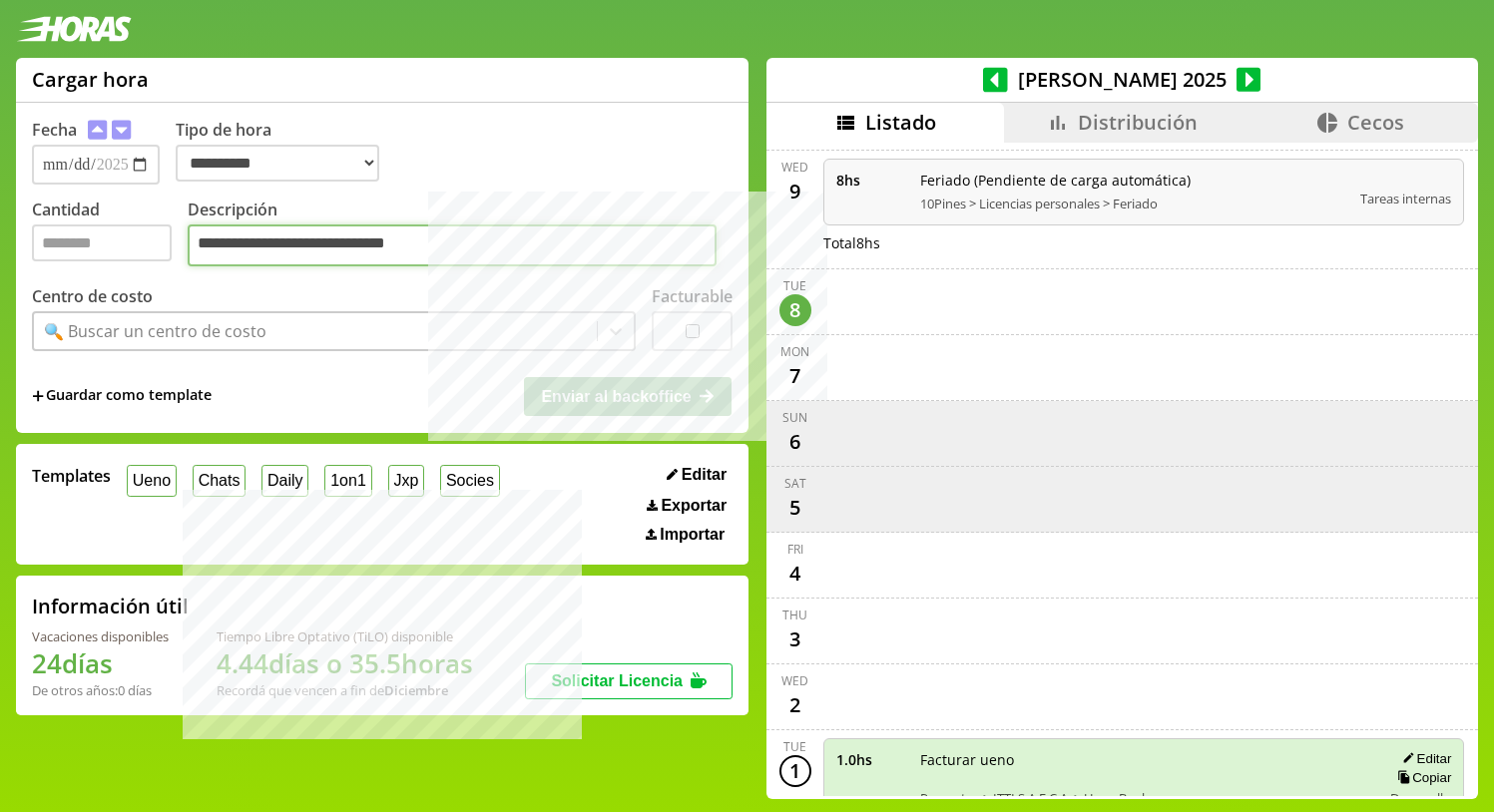 type on "**********" 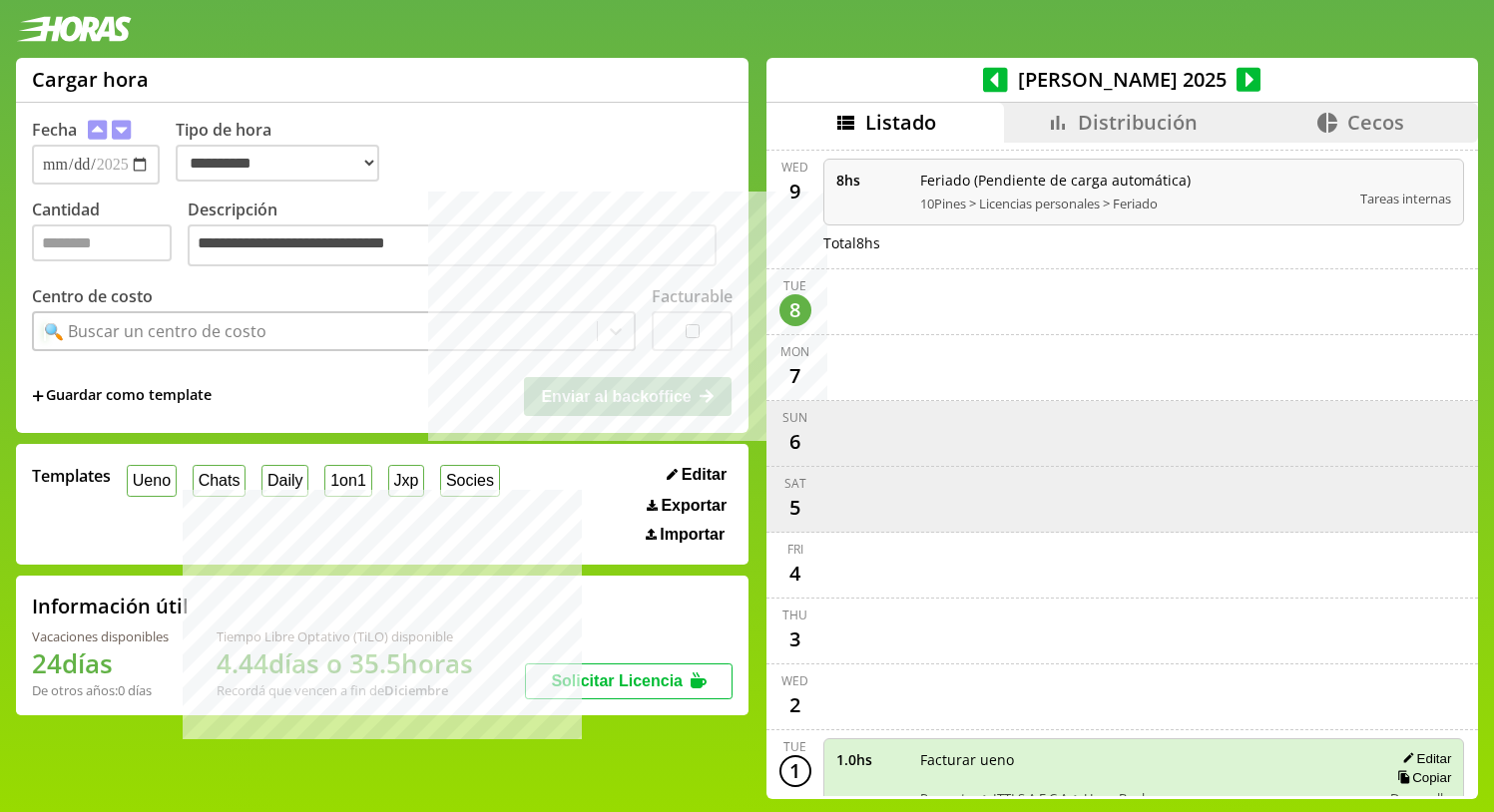 click on "🔍 Buscar un centro de costo" at bounding box center (155, 331) 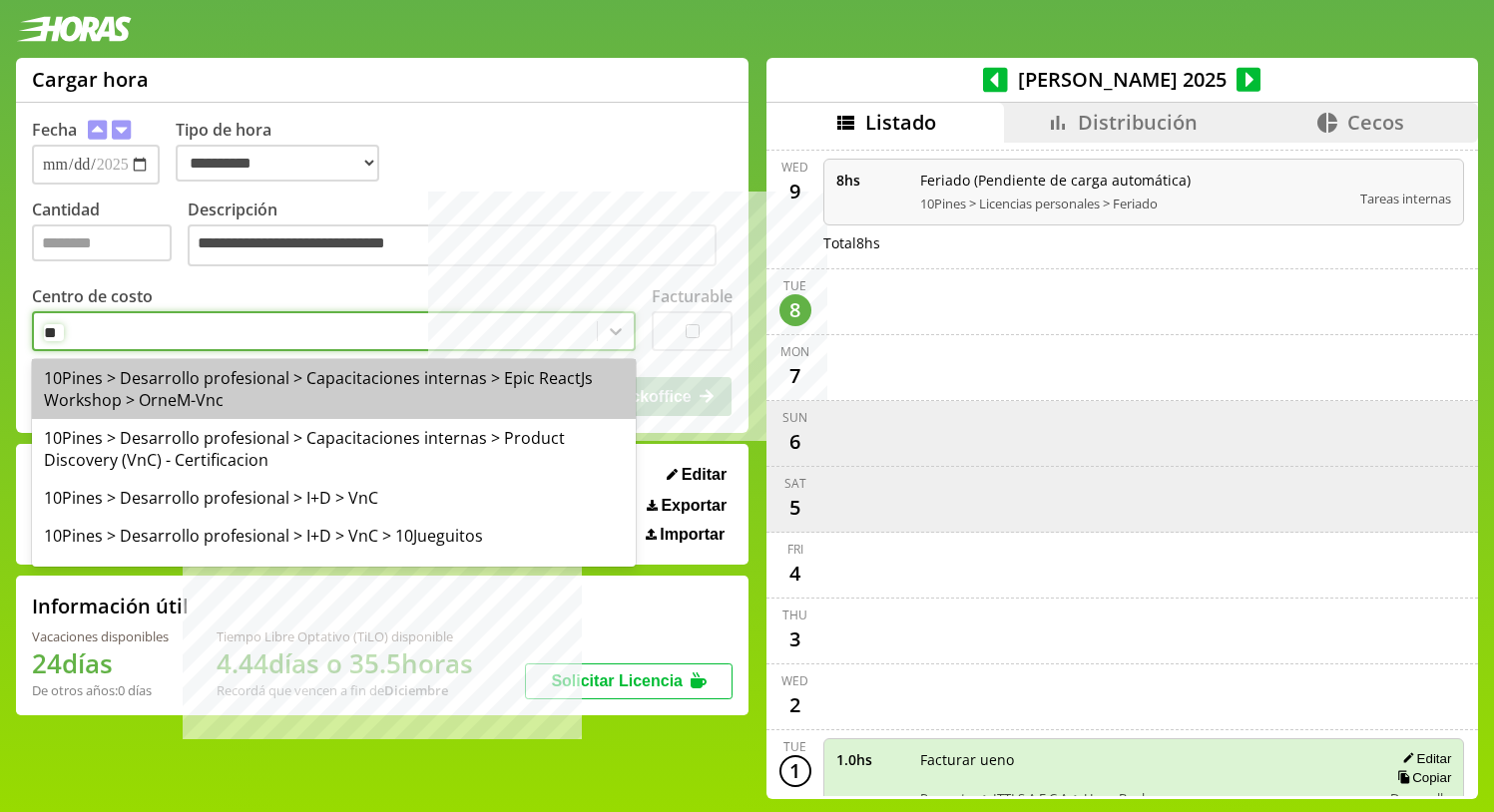 type on "***" 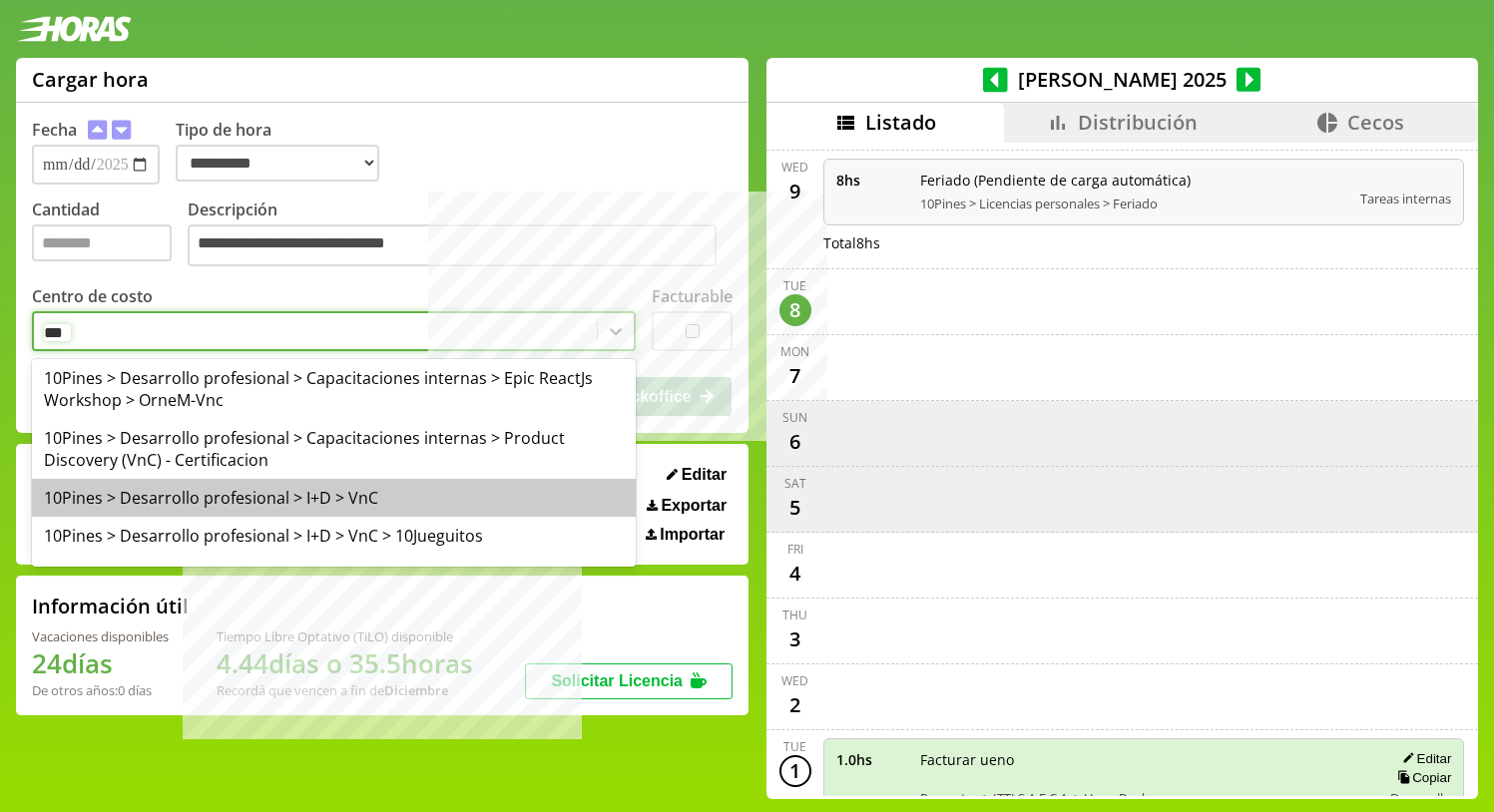 click on "10Pines > Desarrollo profesional > I+D > VnC" at bounding box center (333, 498) 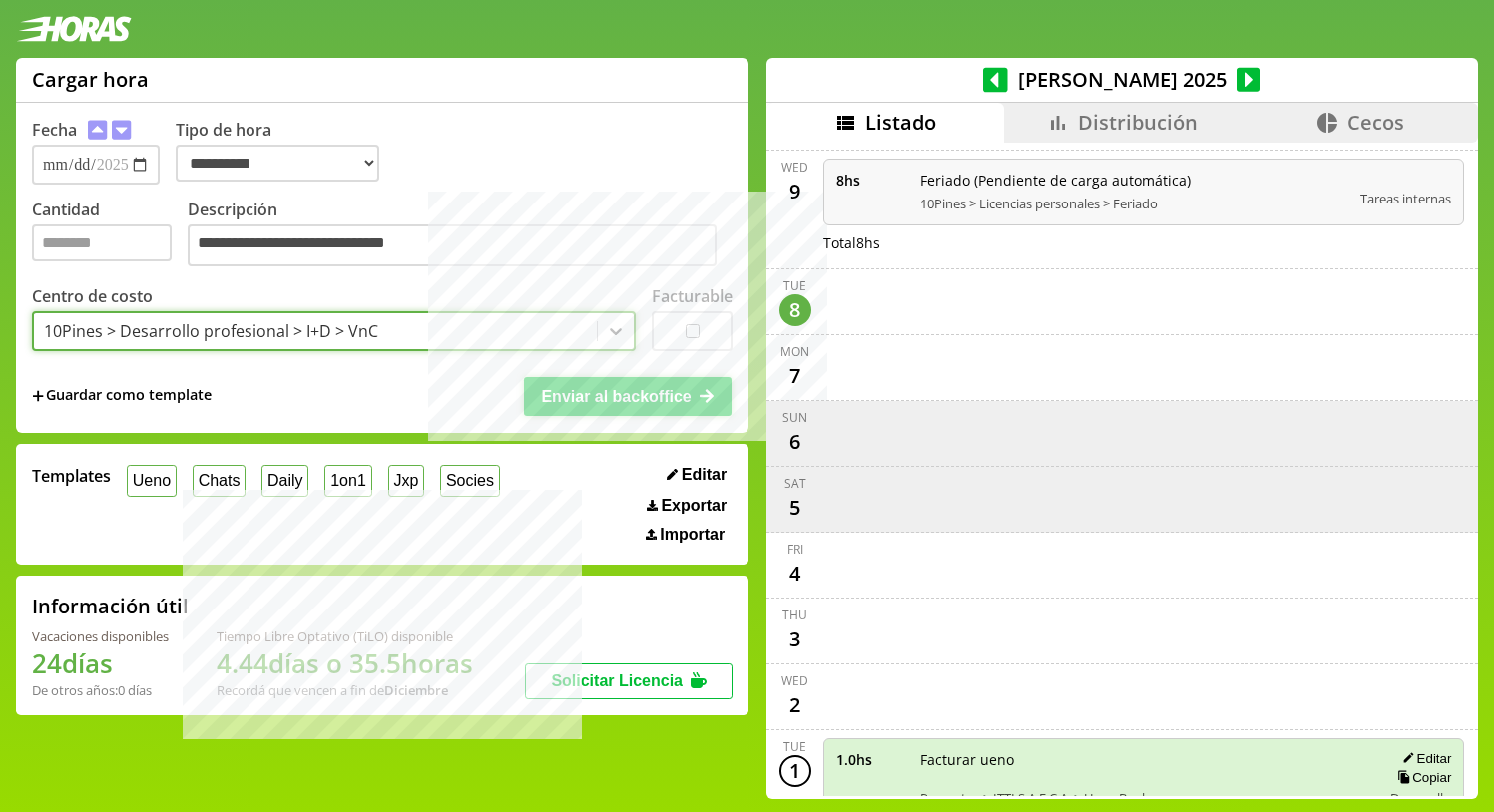 click 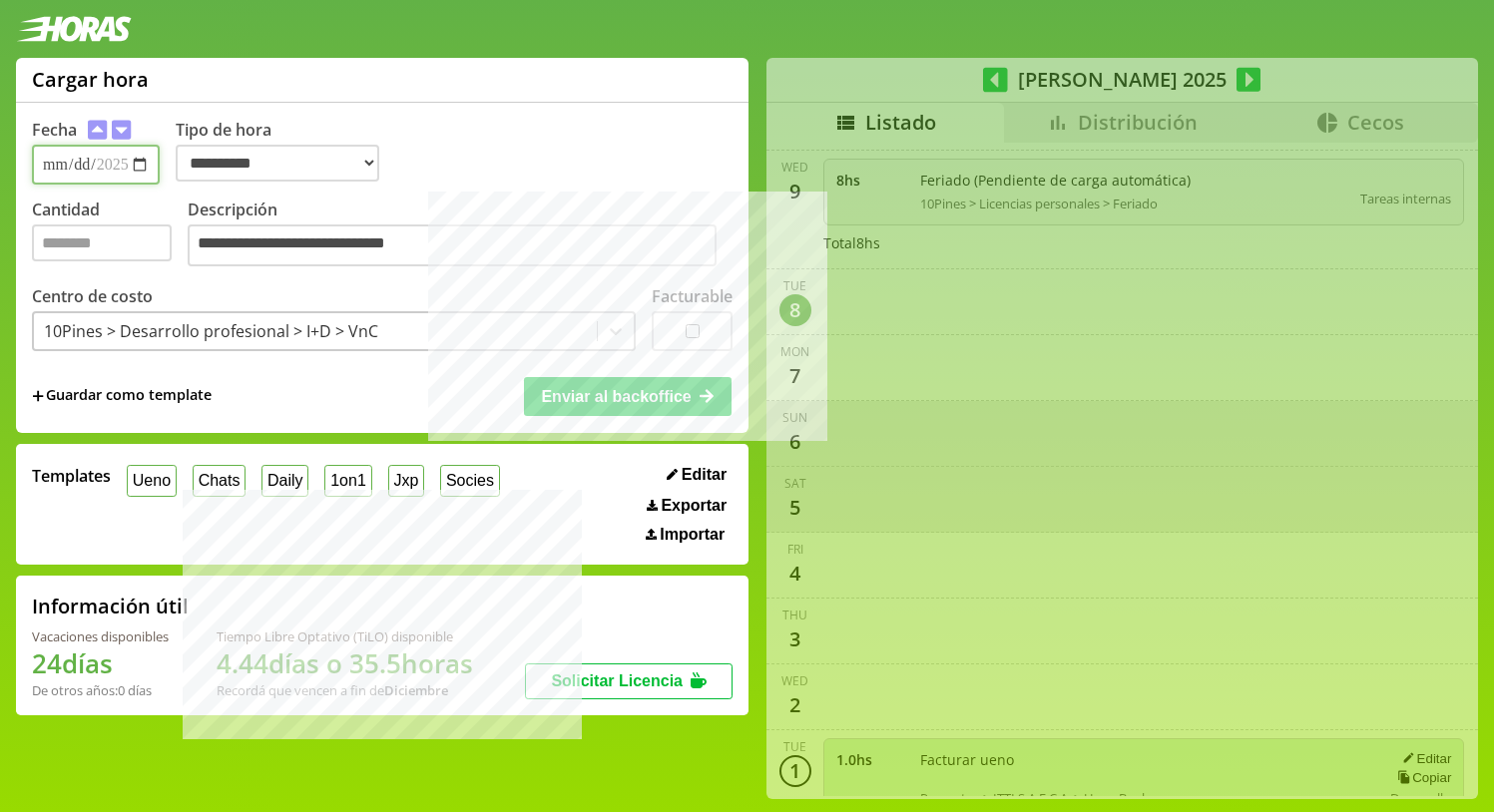 type 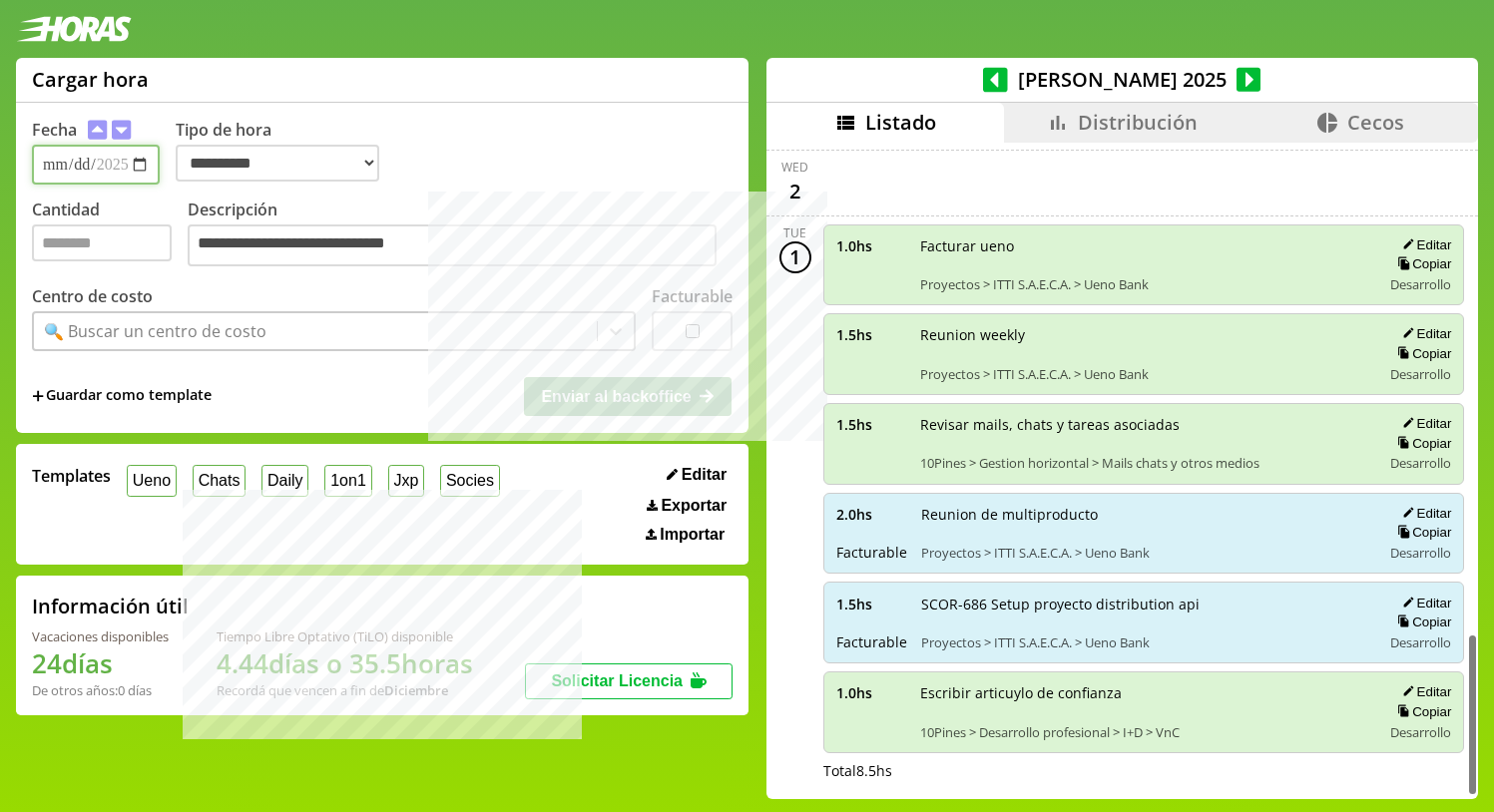 scroll, scrollTop: 1968, scrollLeft: 0, axis: vertical 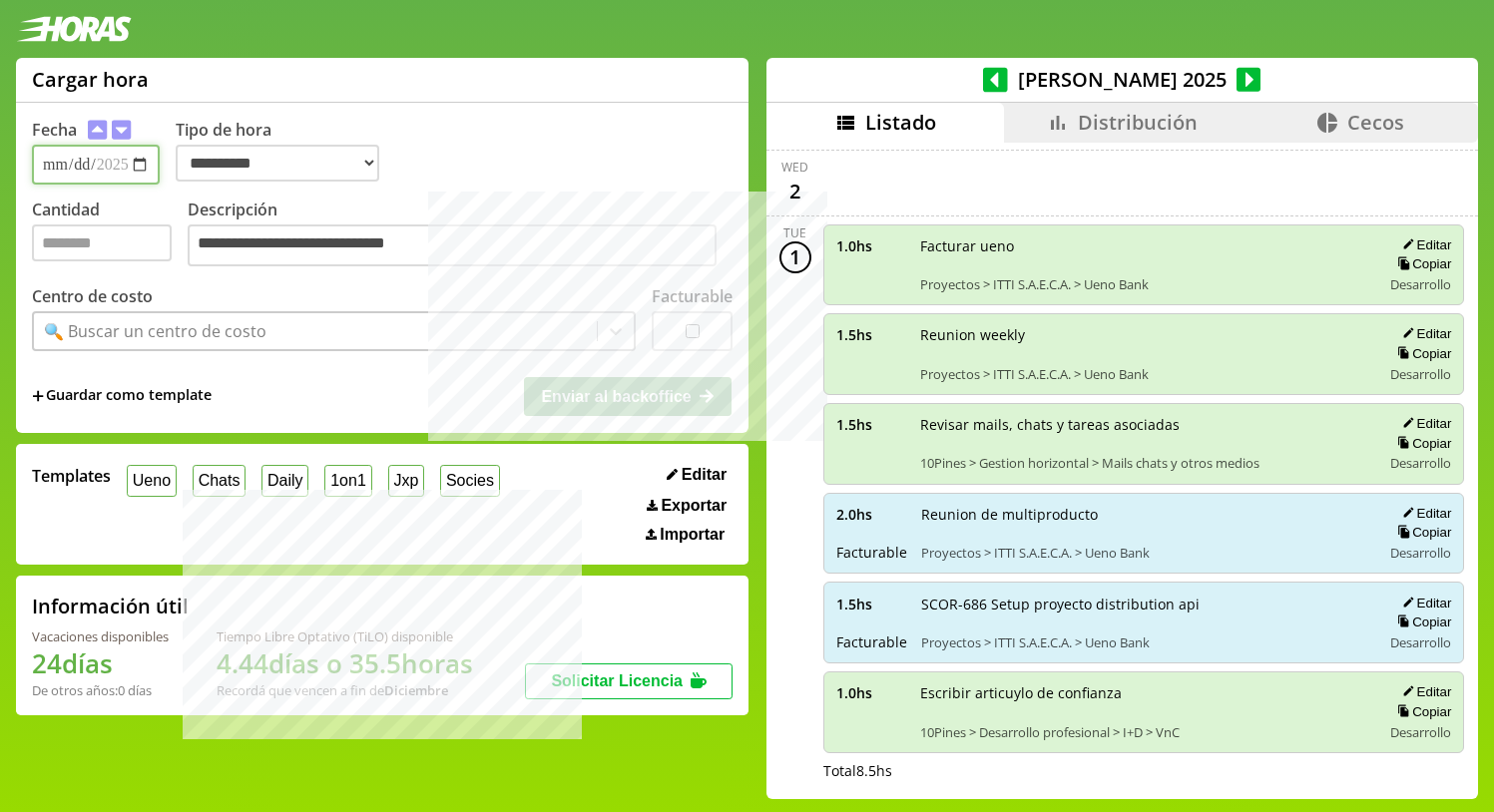 click on "**********" at bounding box center (96, 165) 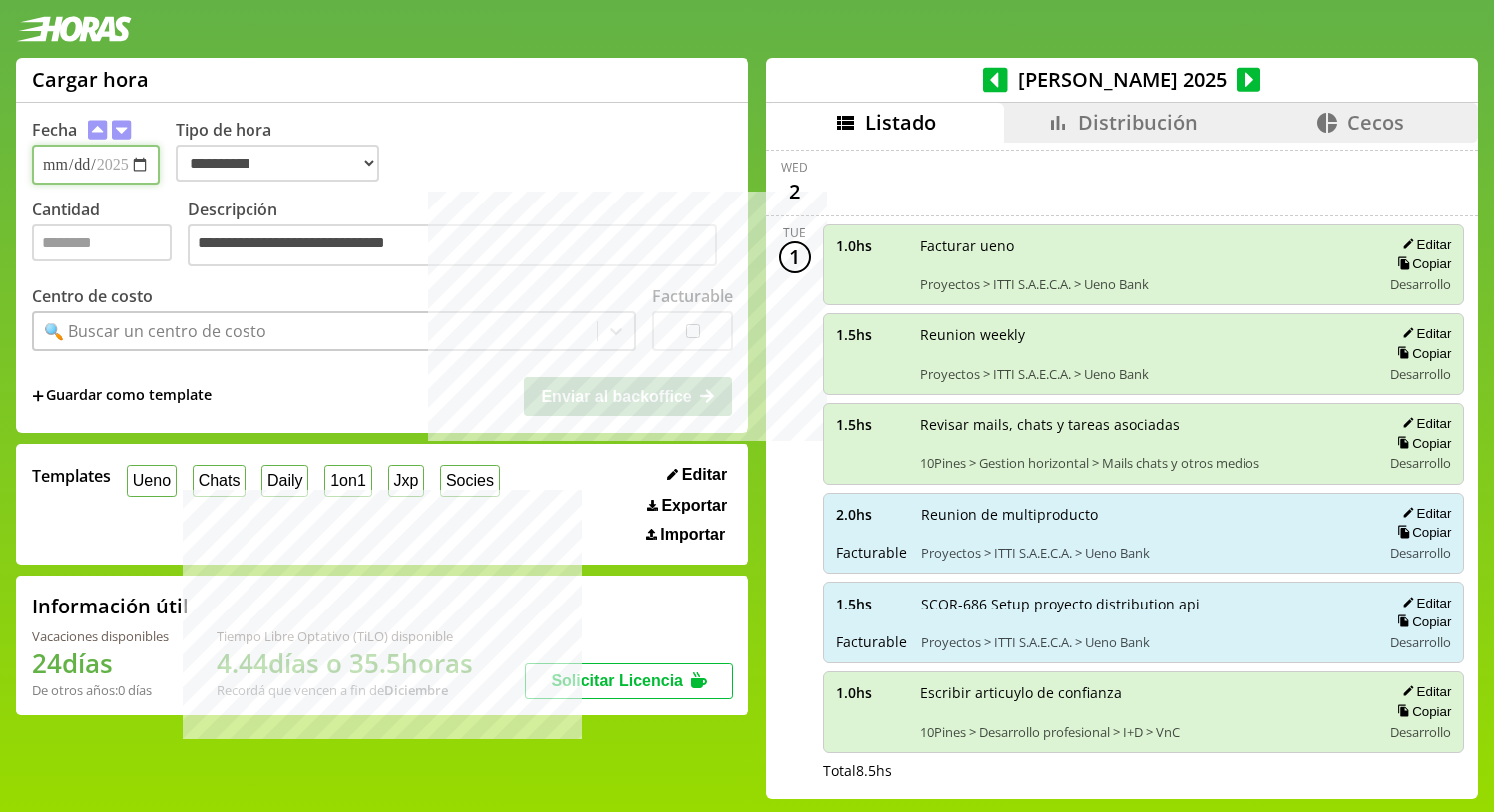 type on "**********" 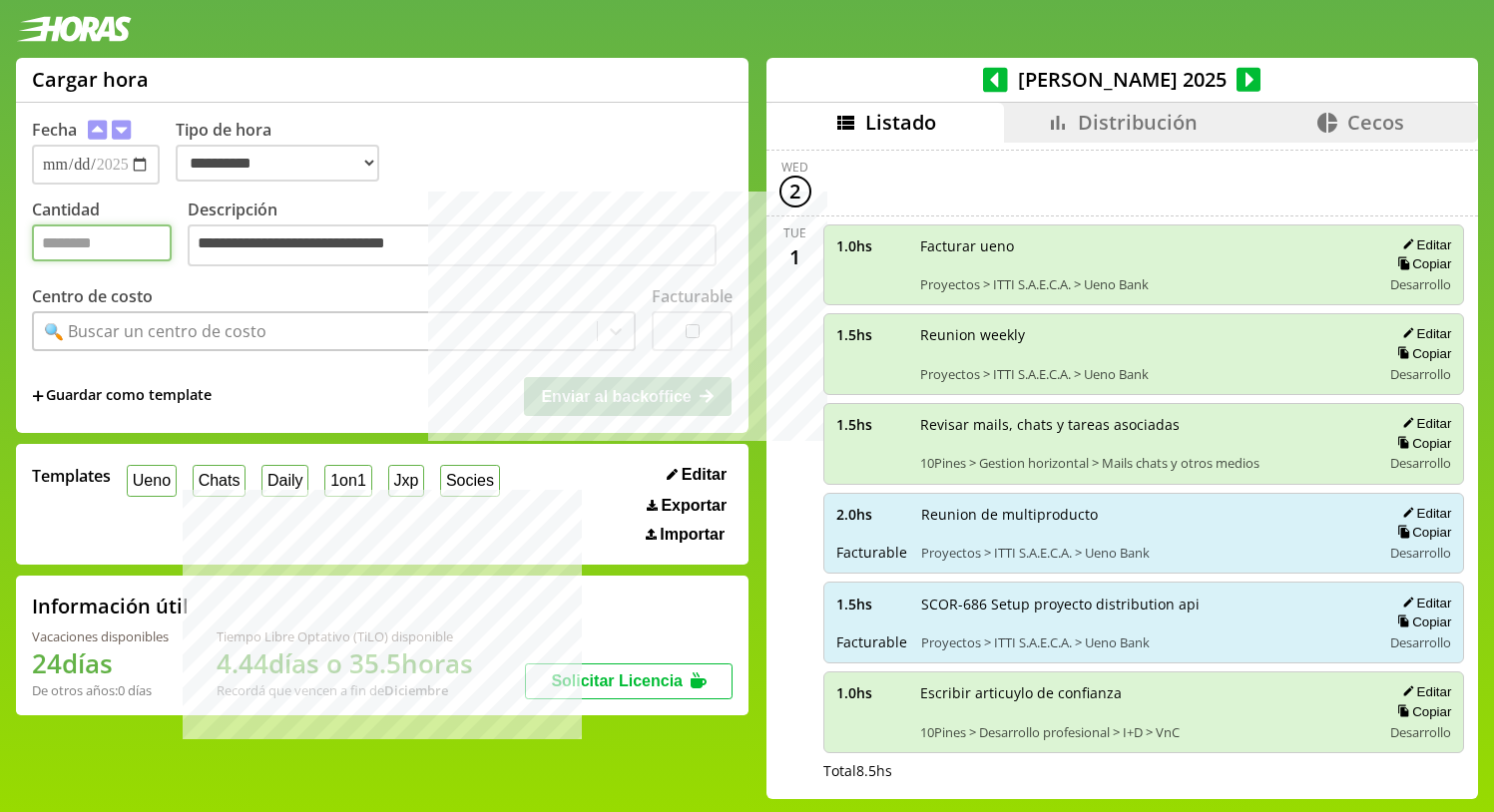 click on "Cantidad" at bounding box center (102, 242) 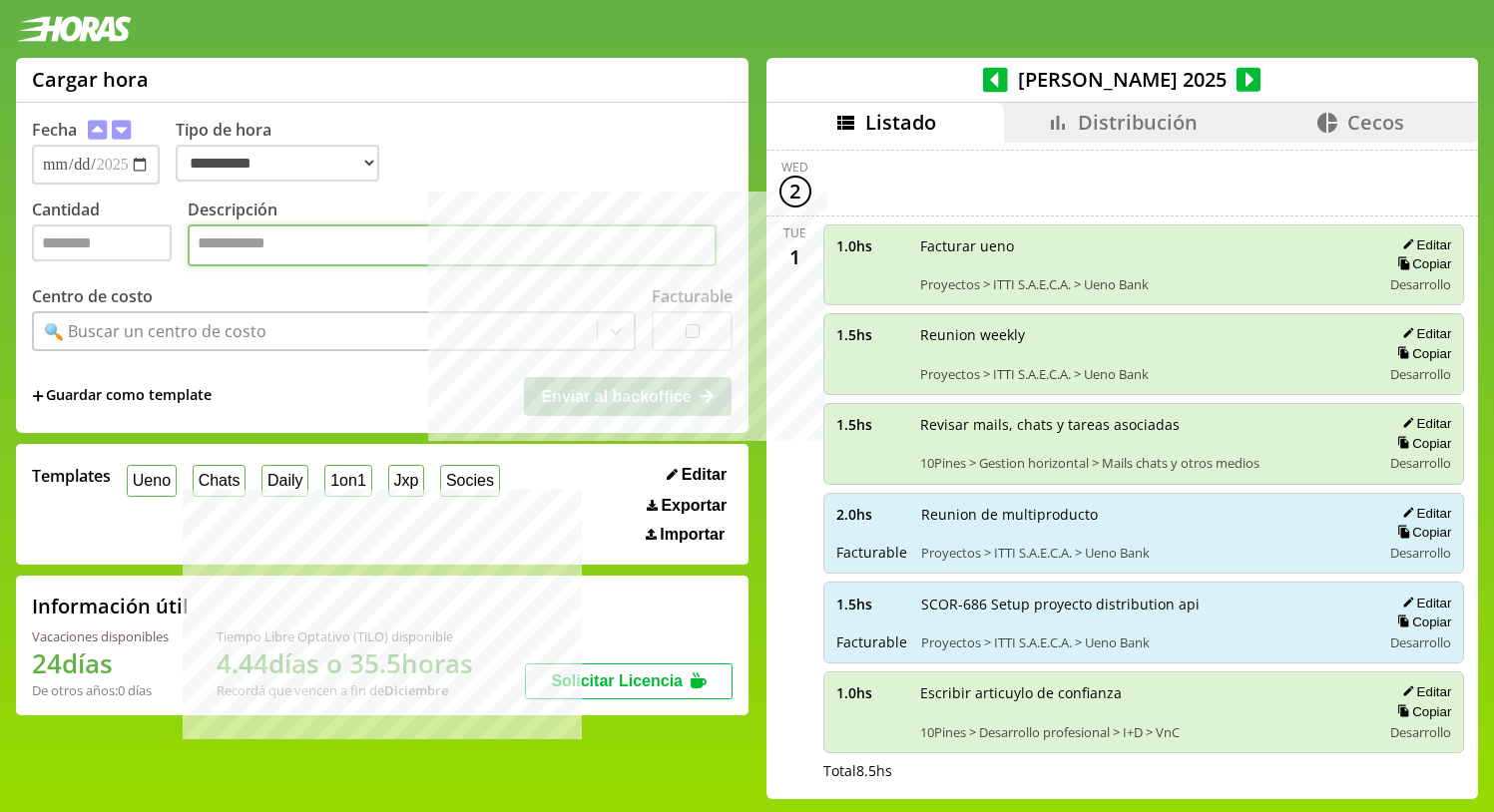 paste on "**********" 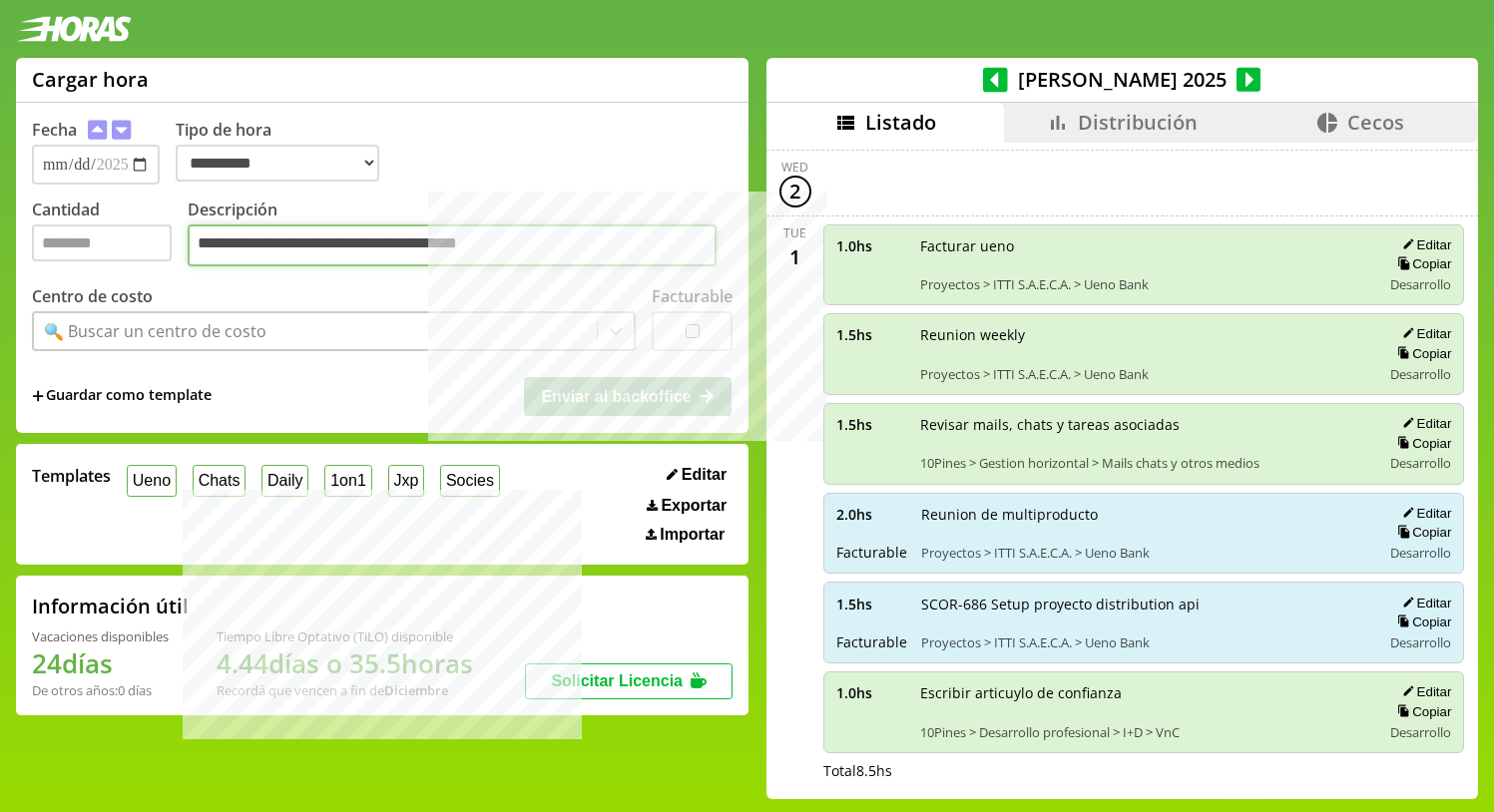 type on "**********" 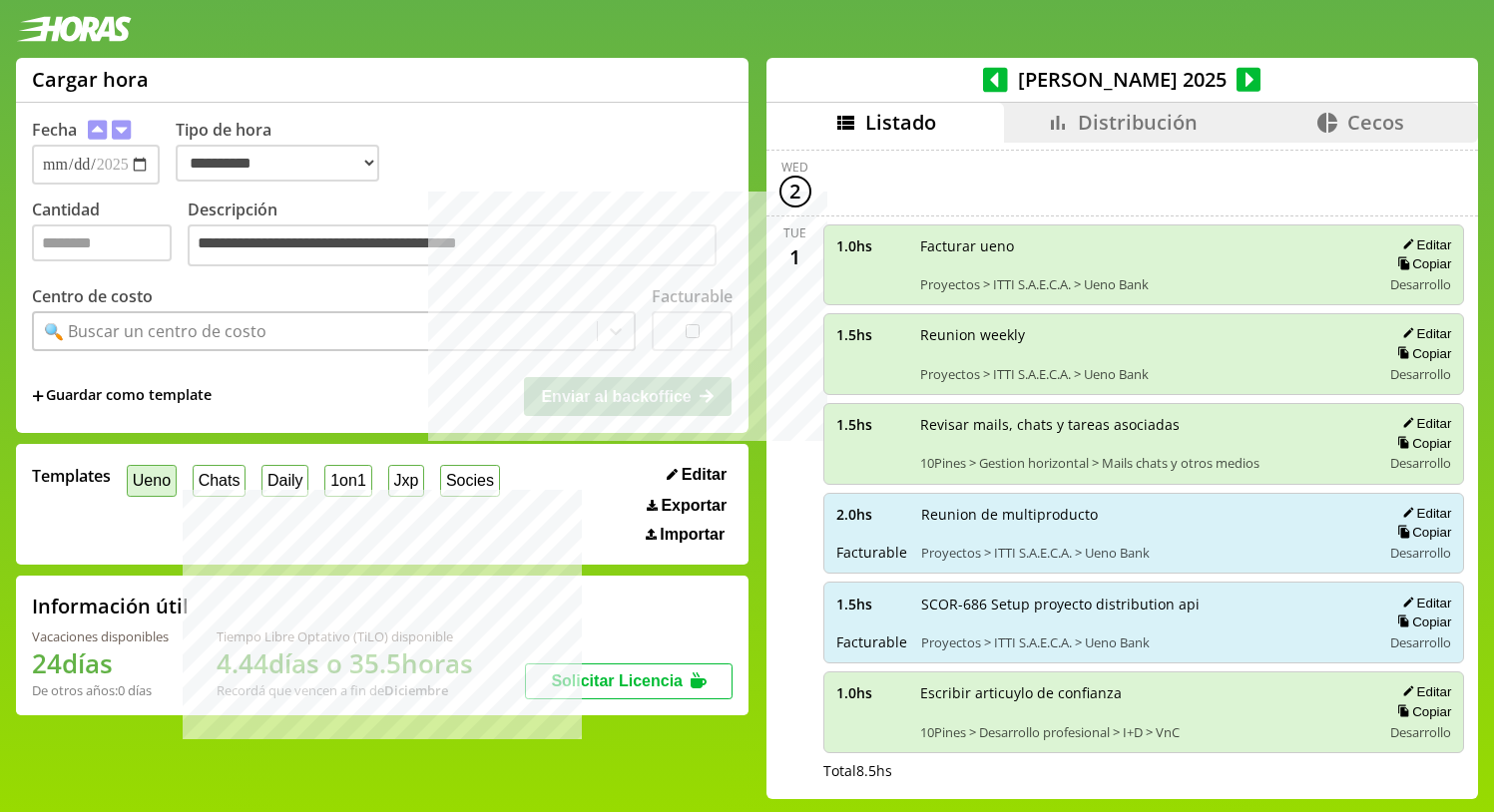 click on "Ueno" at bounding box center [152, 480] 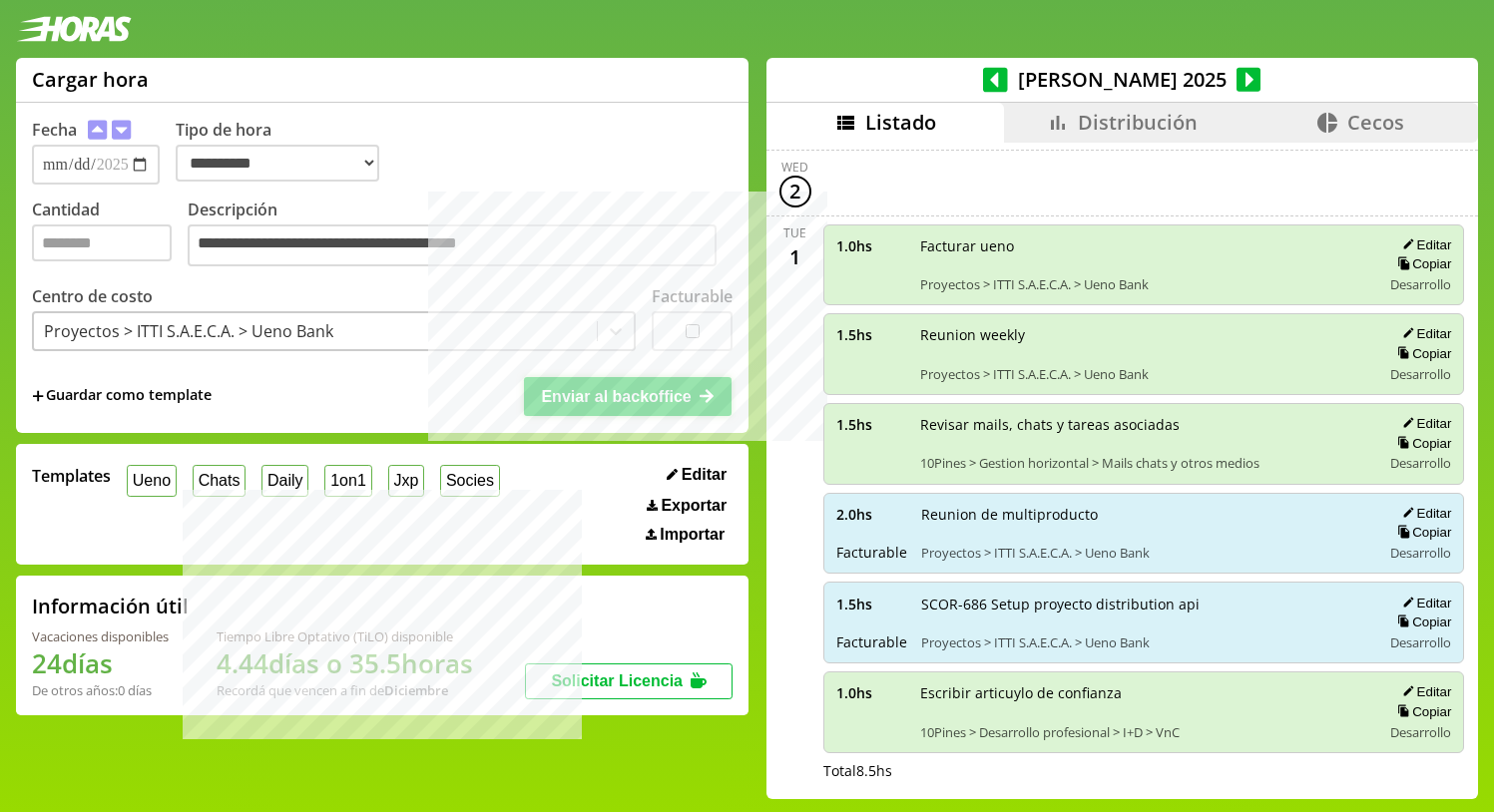 click on "Enviar al backoffice" at bounding box center [616, 396] 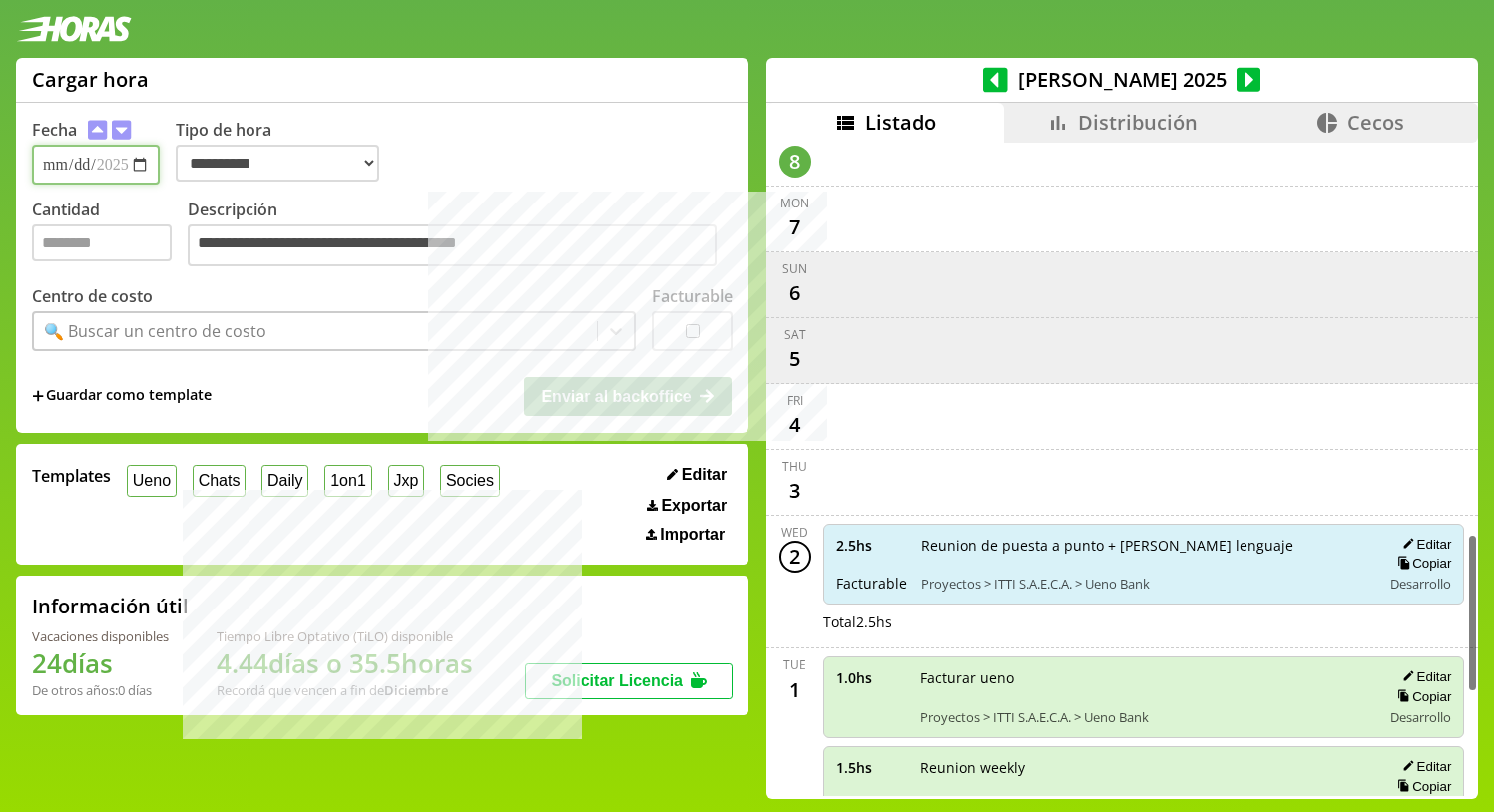 scroll, scrollTop: 1587, scrollLeft: 0, axis: vertical 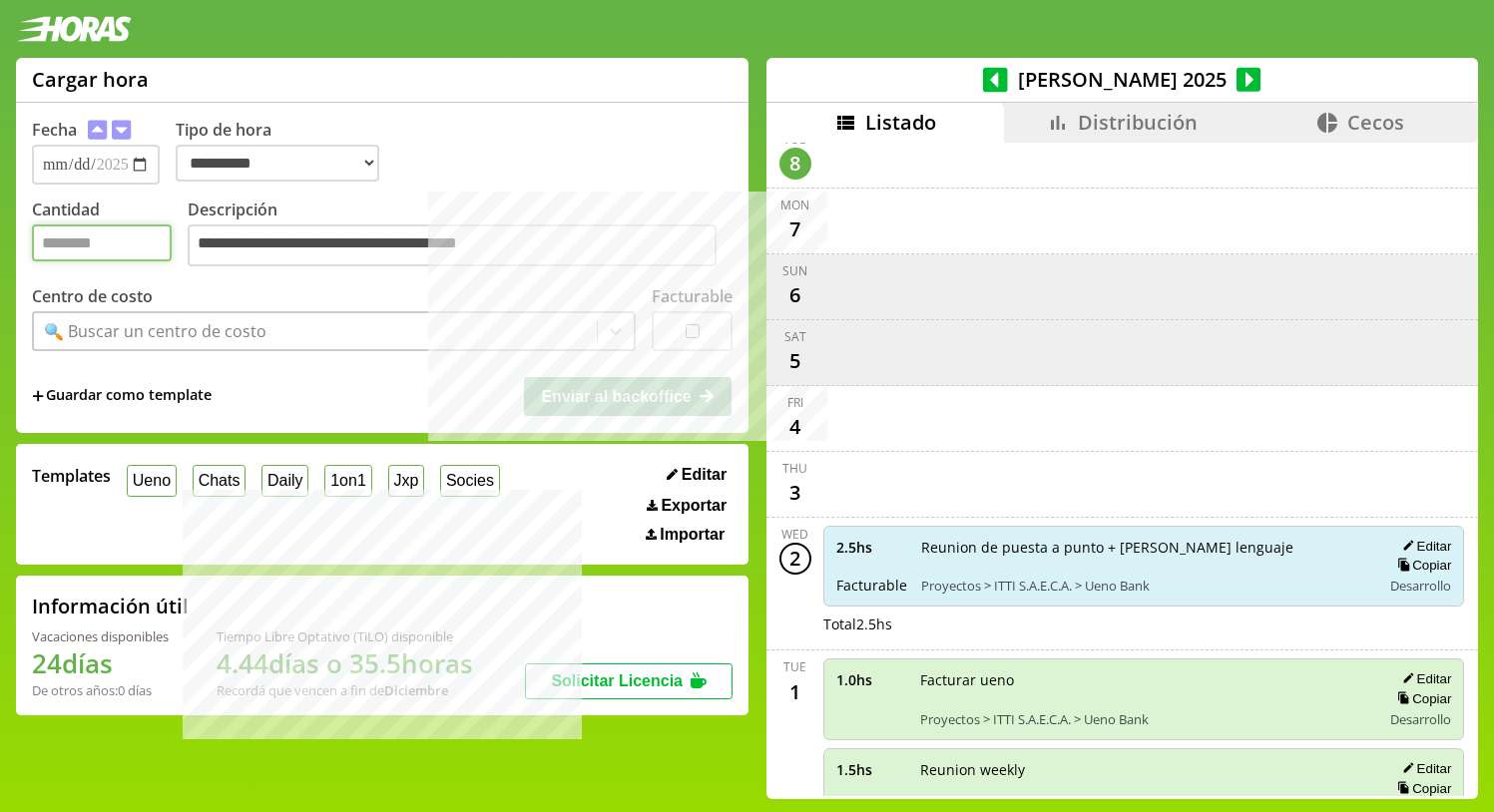 click on "Cantidad" at bounding box center [102, 242] 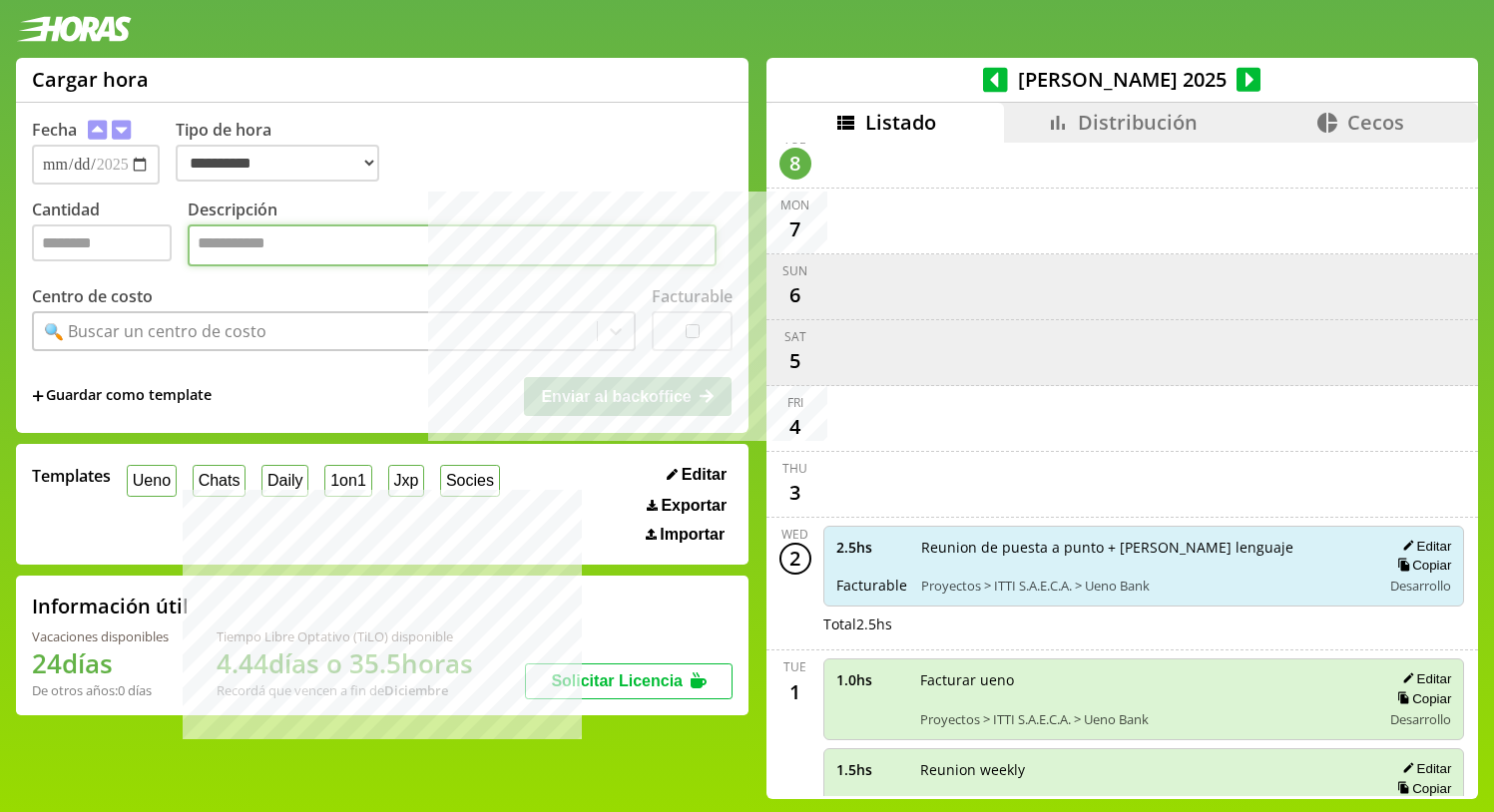 paste on "**********" 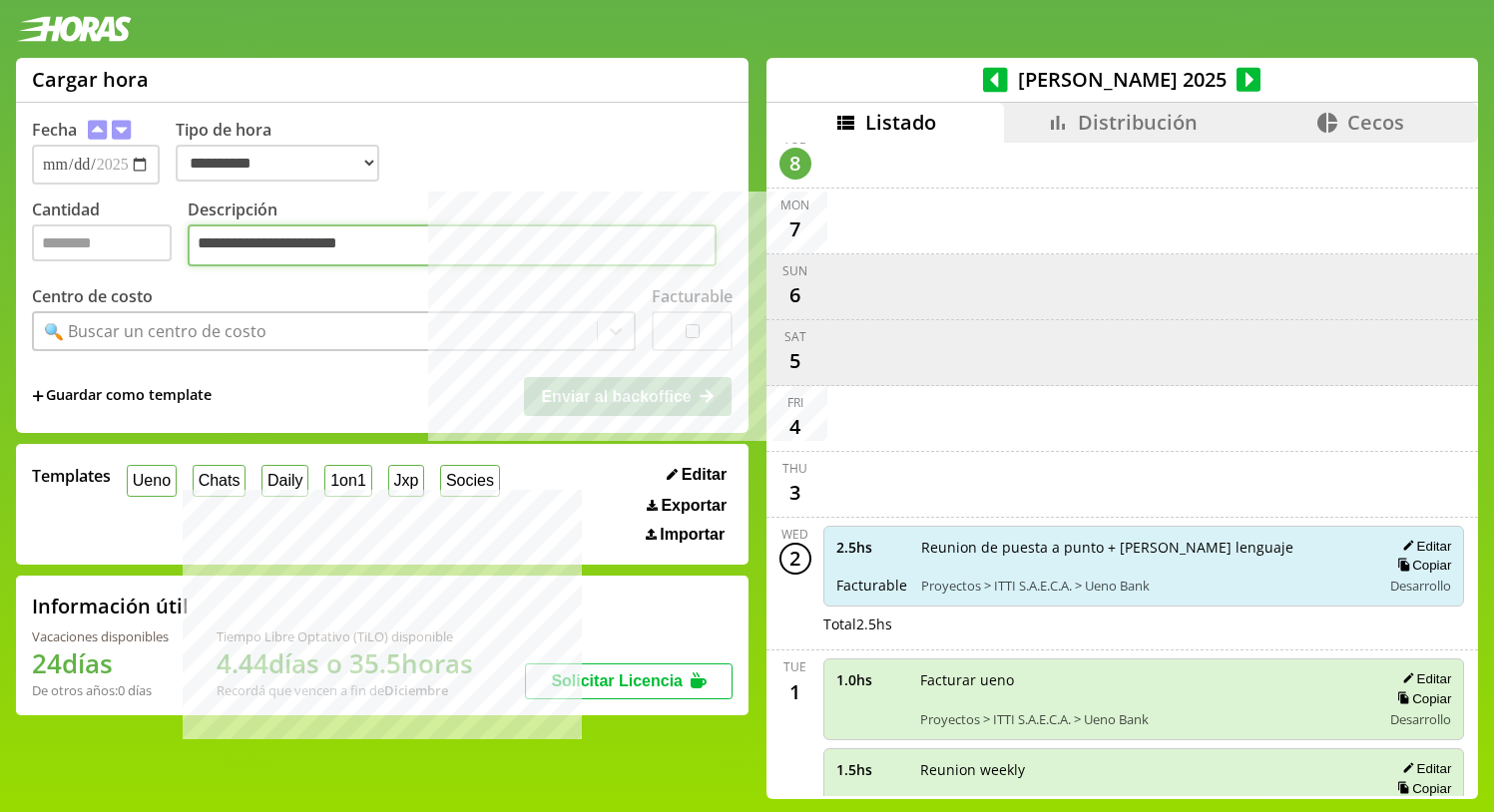 type on "**********" 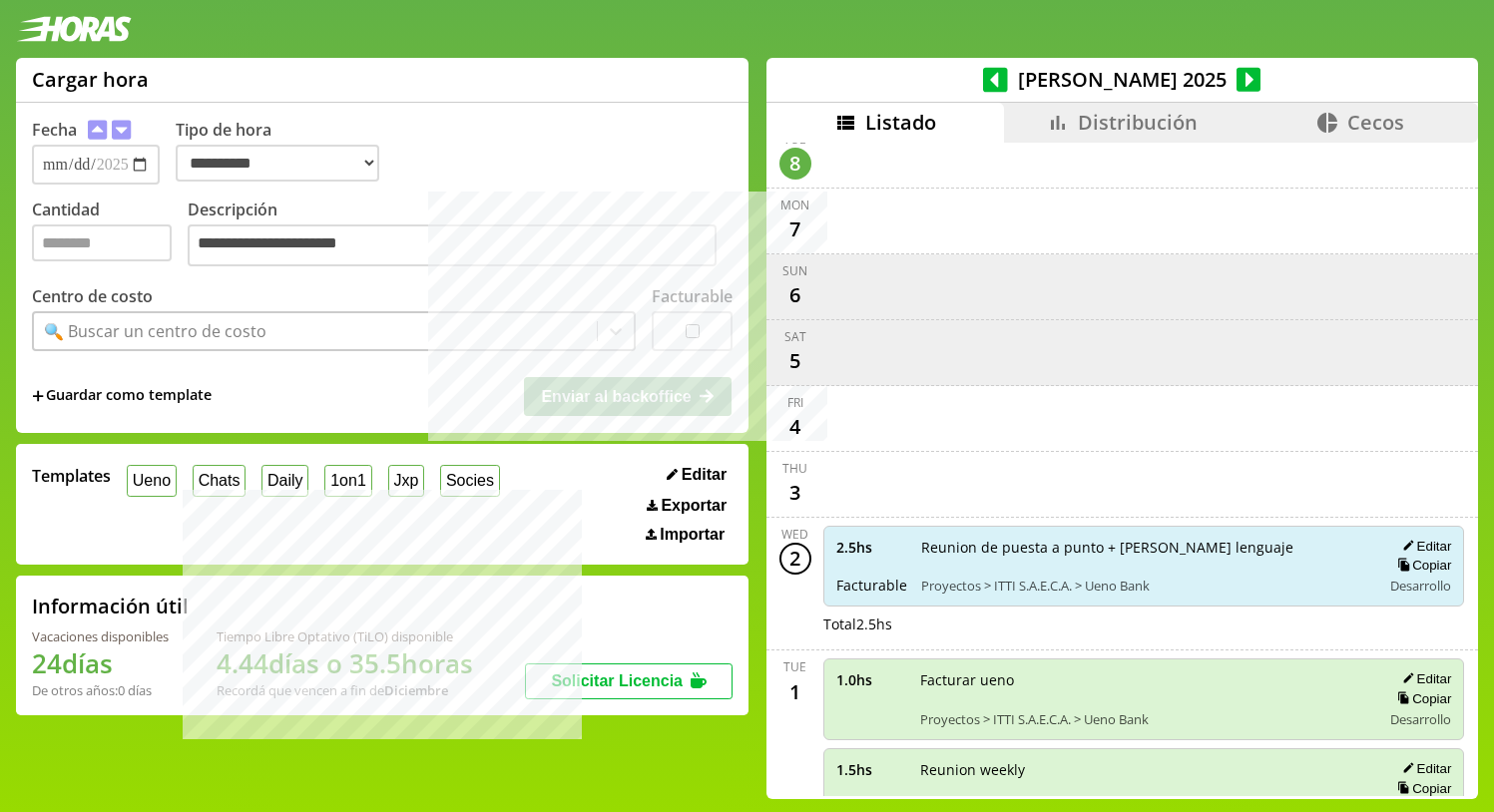 click on "🔍 Buscar un centro de costo" at bounding box center (155, 331) 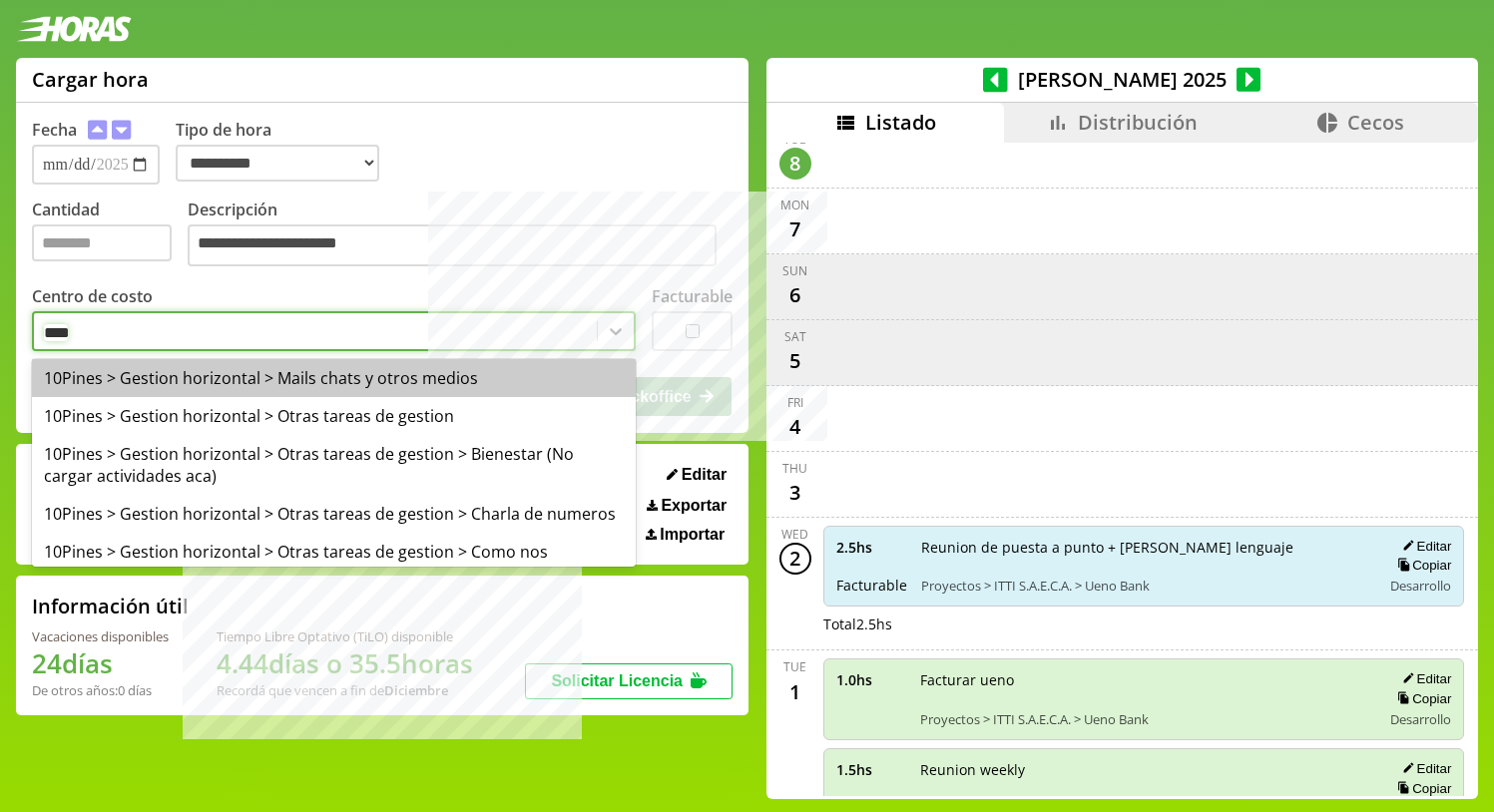 type on "*****" 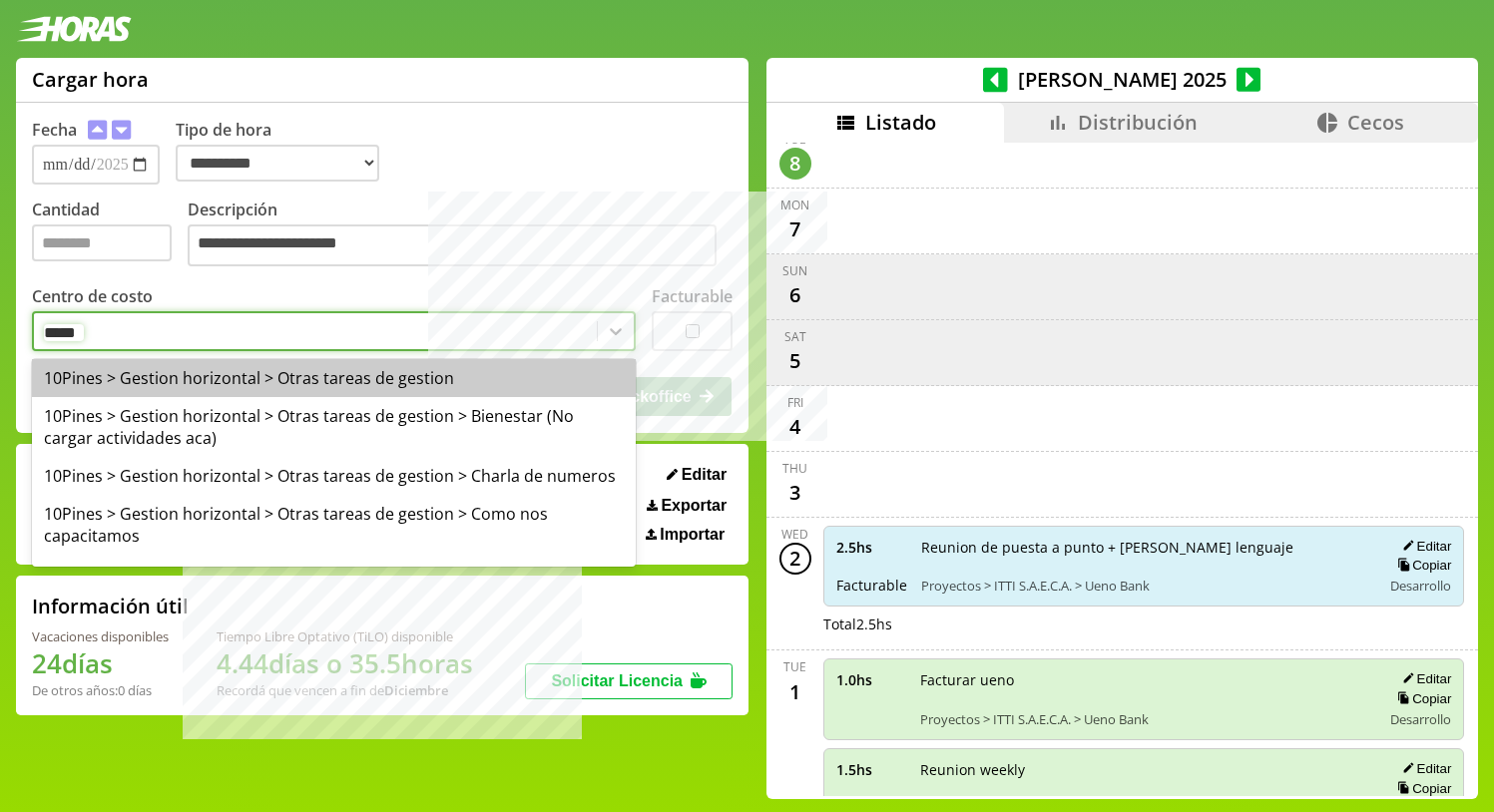 click on "10Pines > Gestion horizontal > Otras tareas de gestion" at bounding box center (333, 378) 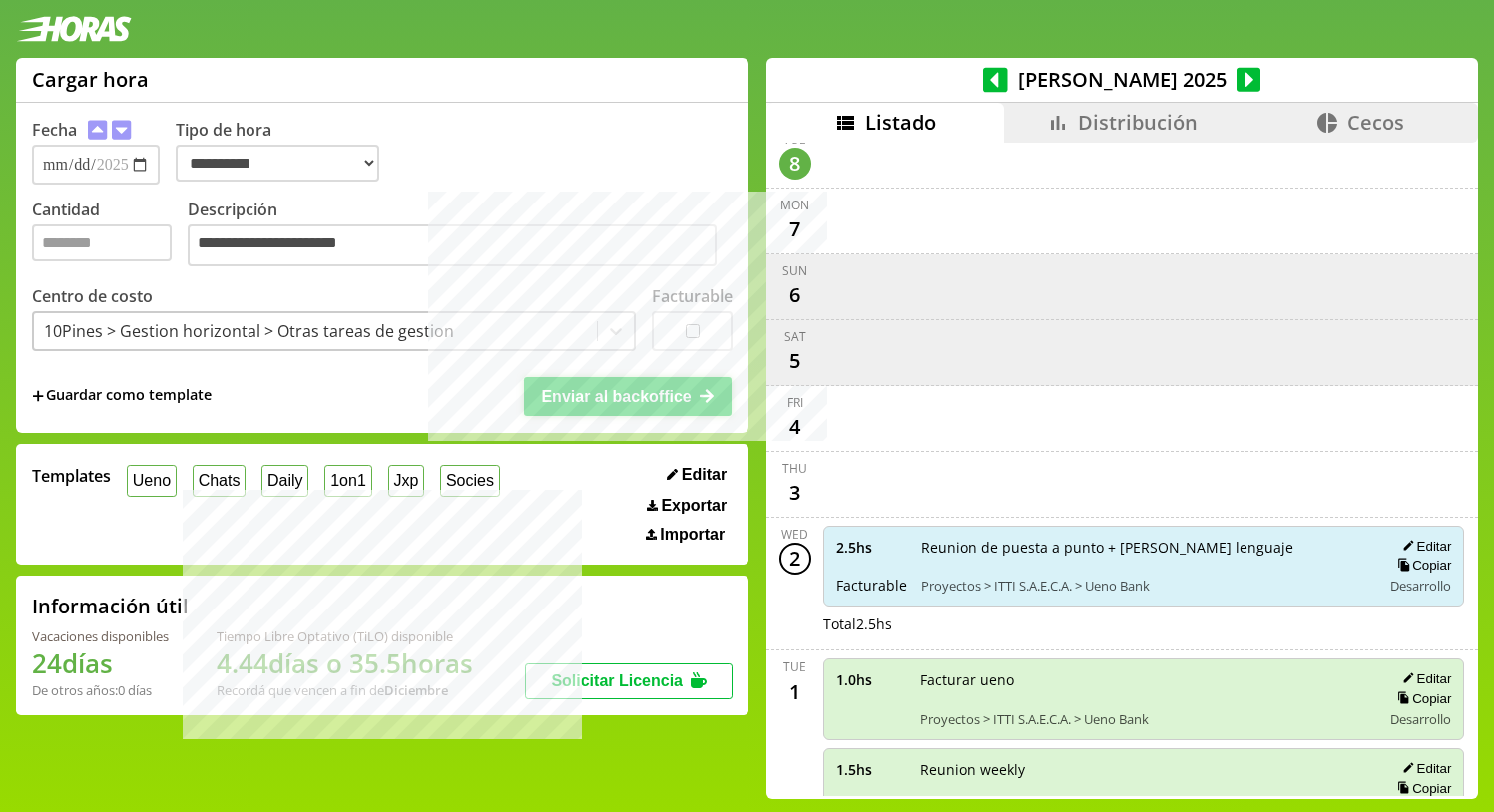 click on "Enviar al backoffice" at bounding box center (616, 396) 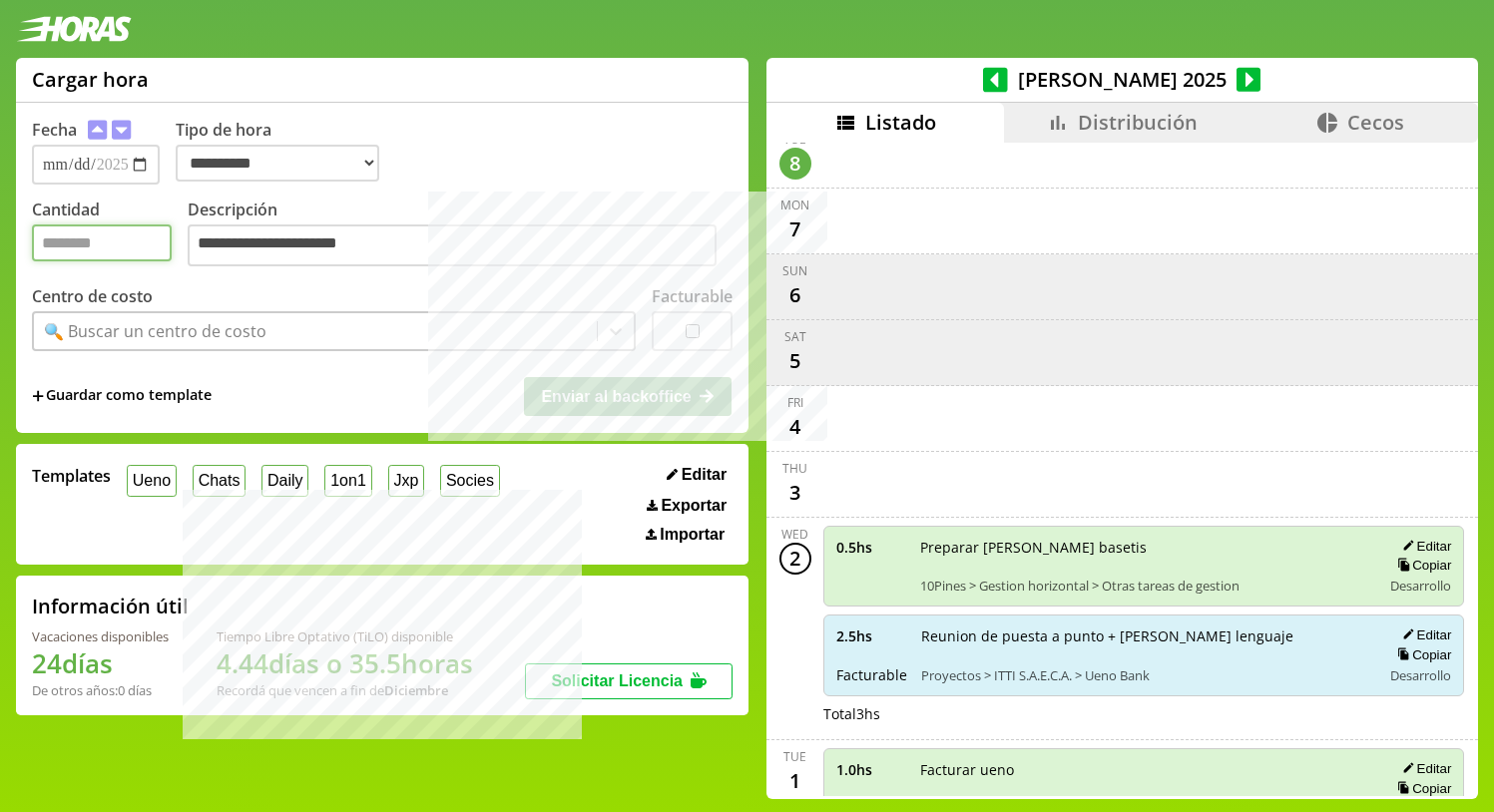 click on "Cantidad" at bounding box center [102, 242] 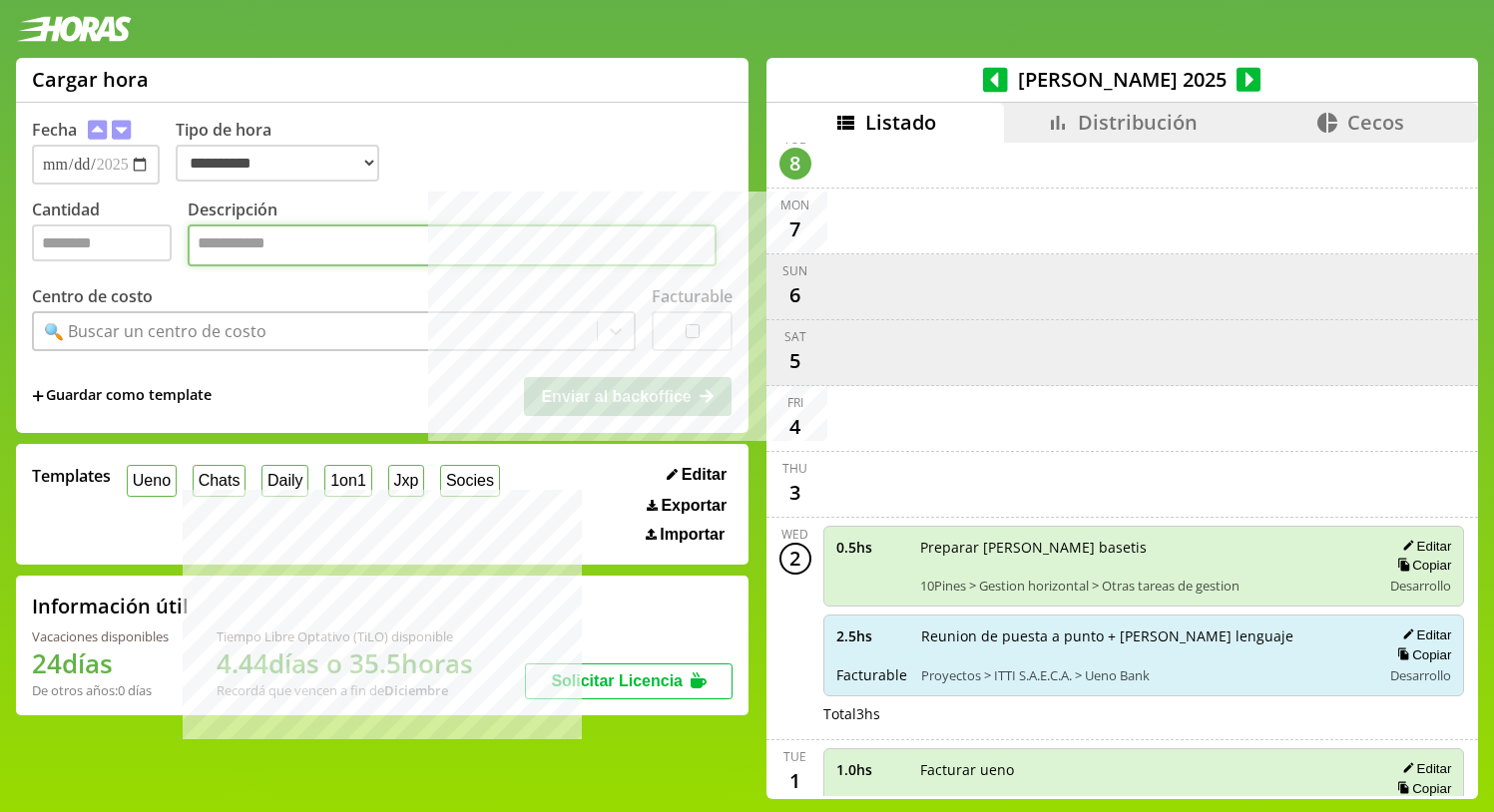 paste on "**********" 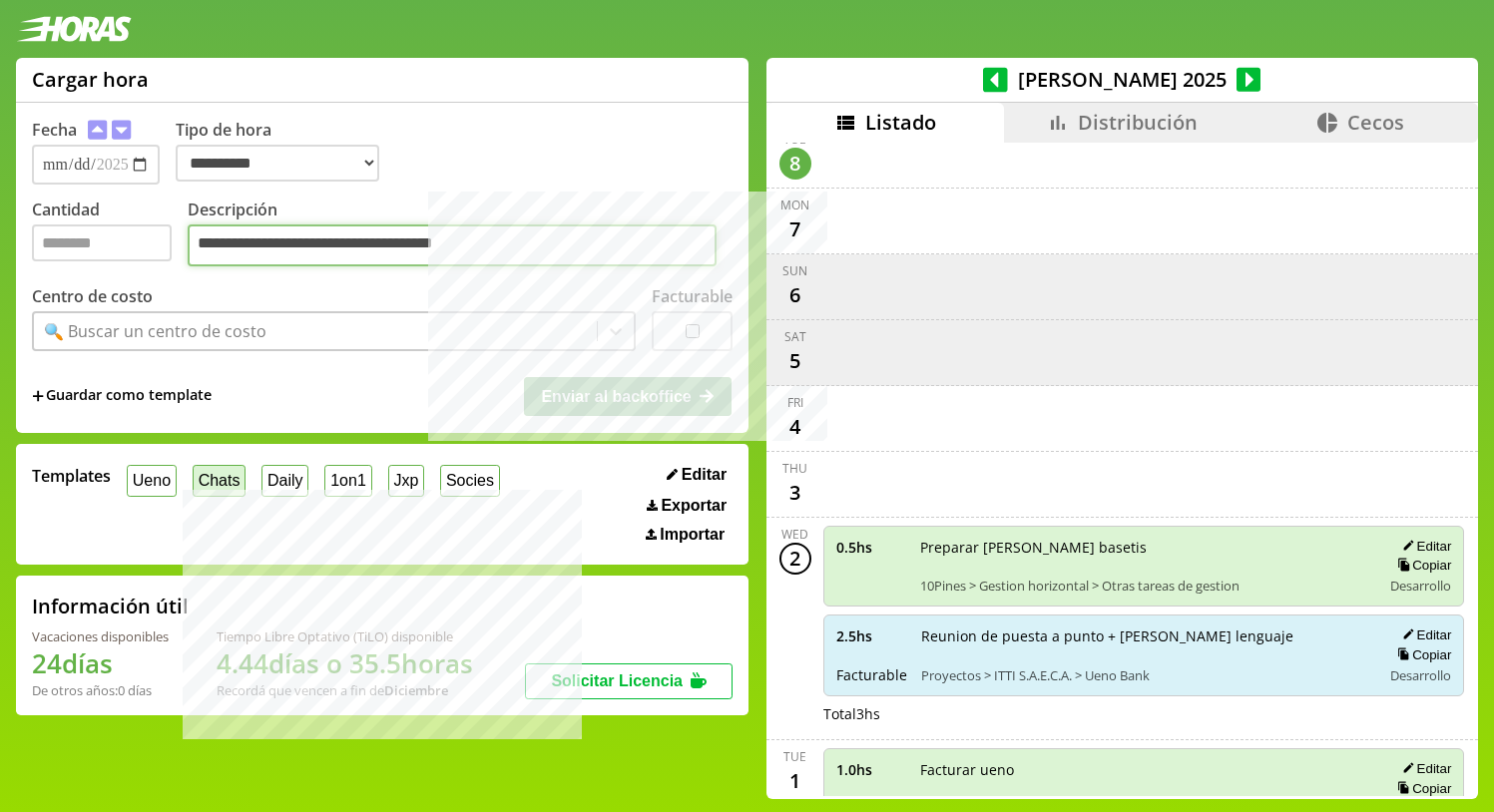 type on "**********" 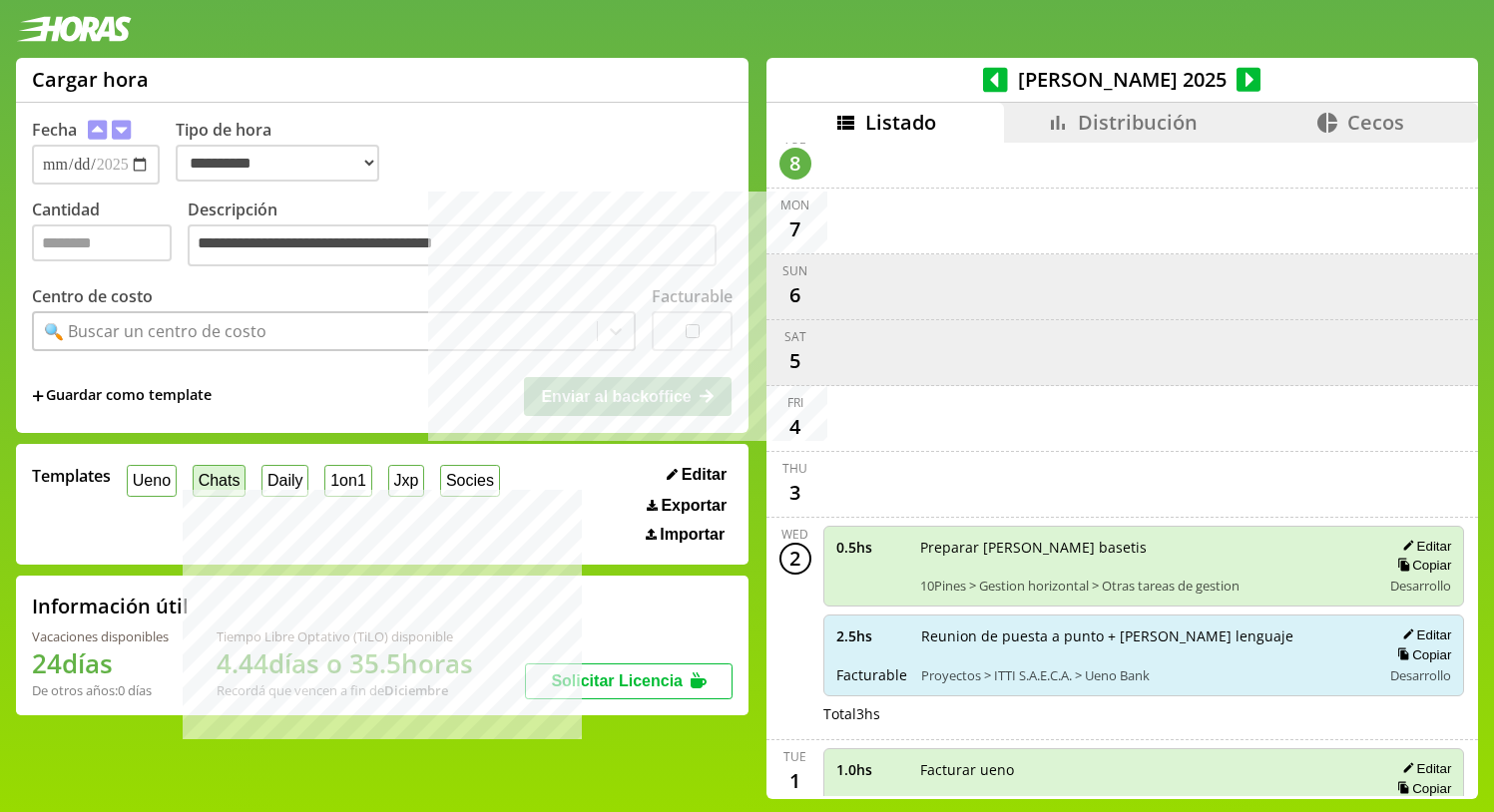click on "Chats" at bounding box center (219, 480) 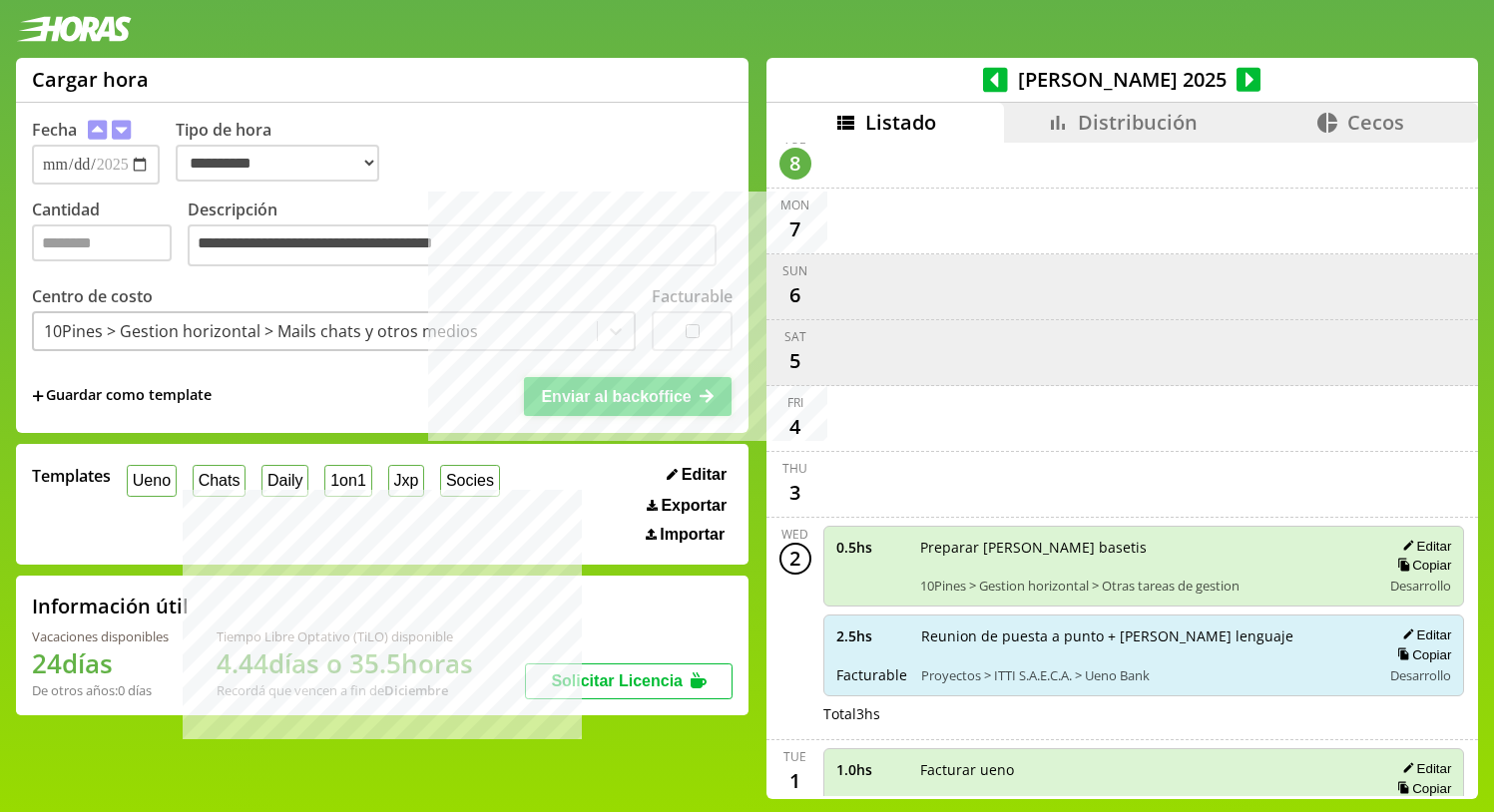 click on "Enviar al backoffice" at bounding box center [616, 396] 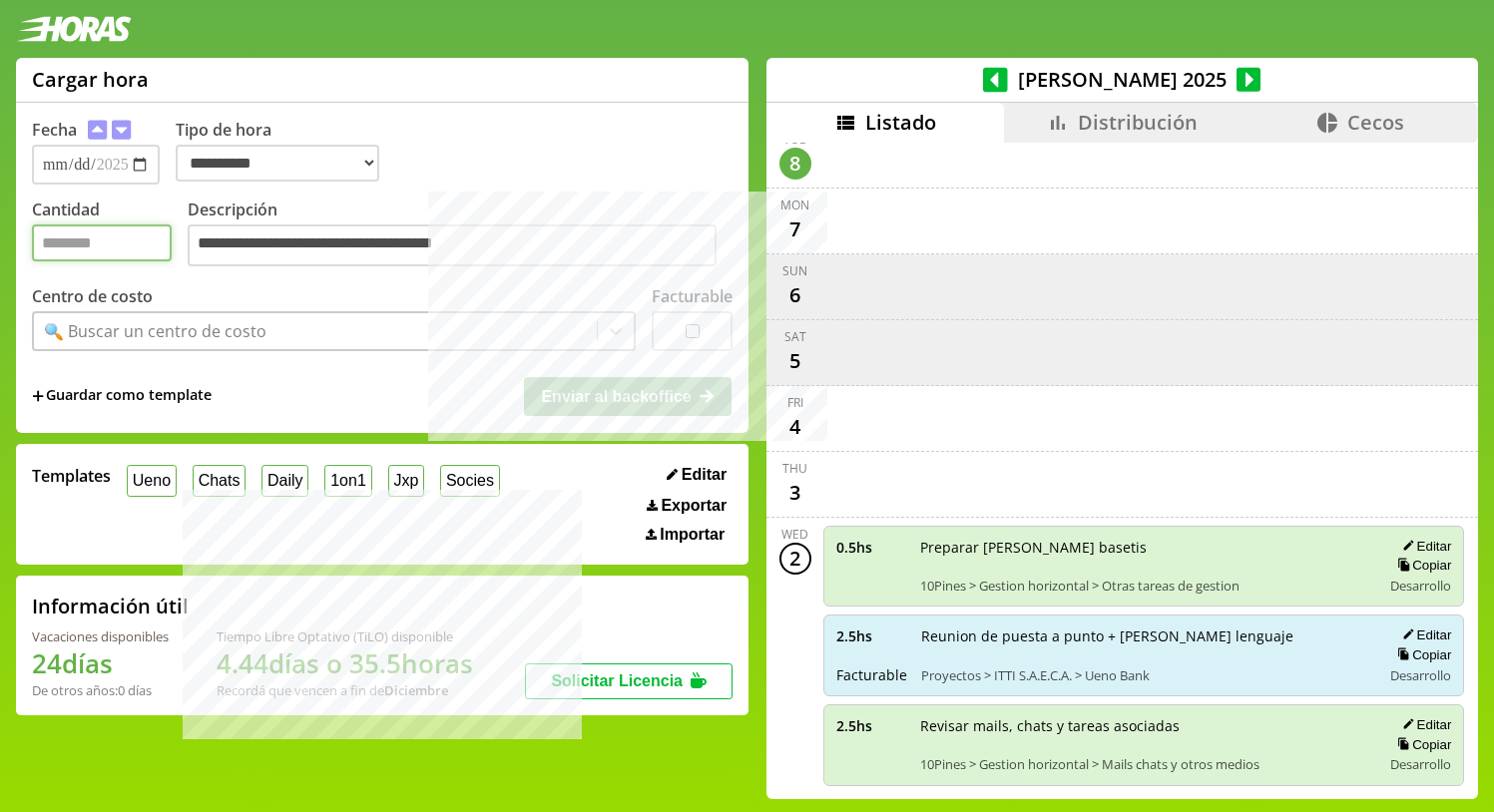 click on "Cantidad" at bounding box center [102, 242] 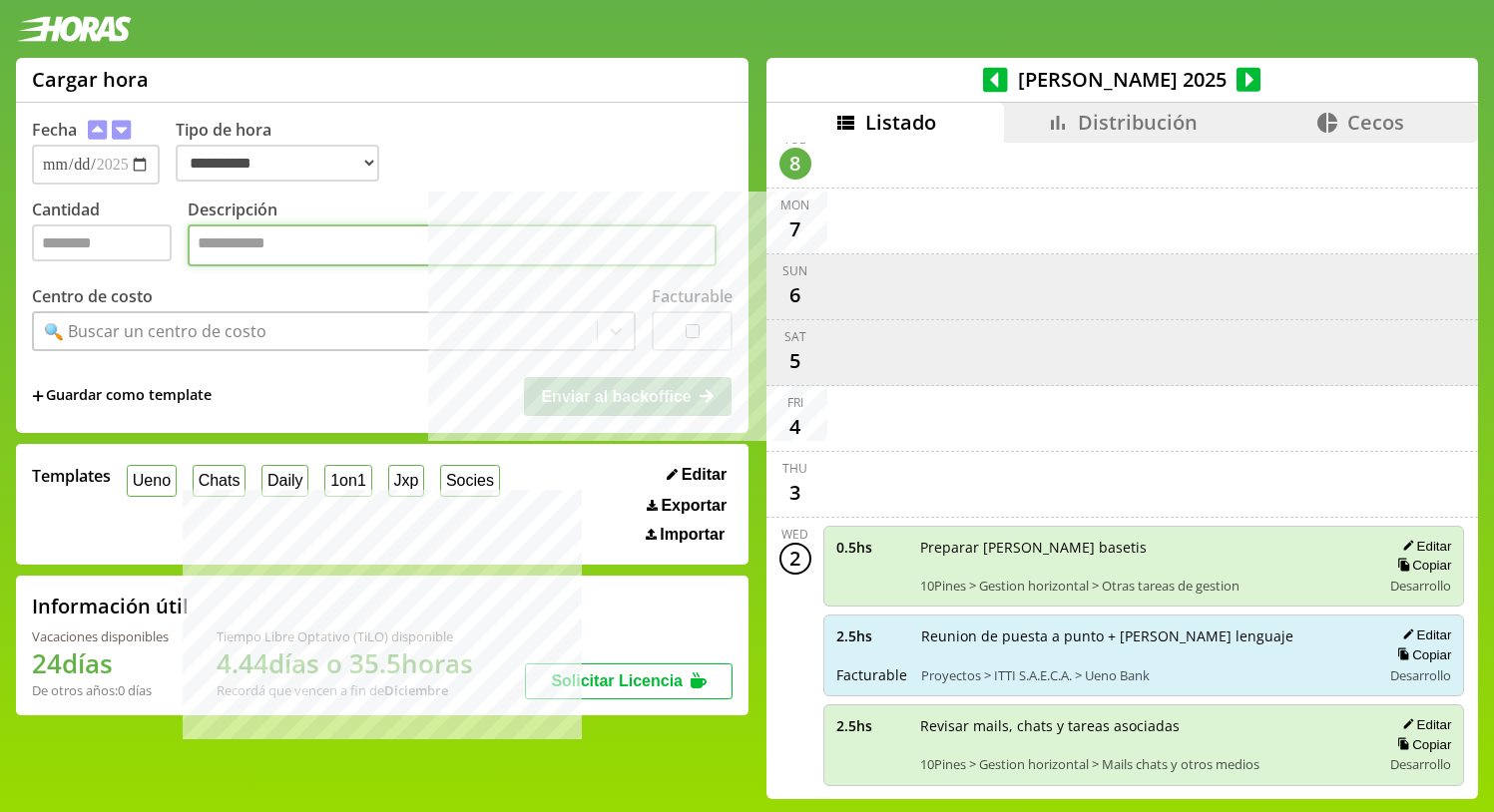 paste on "**********" 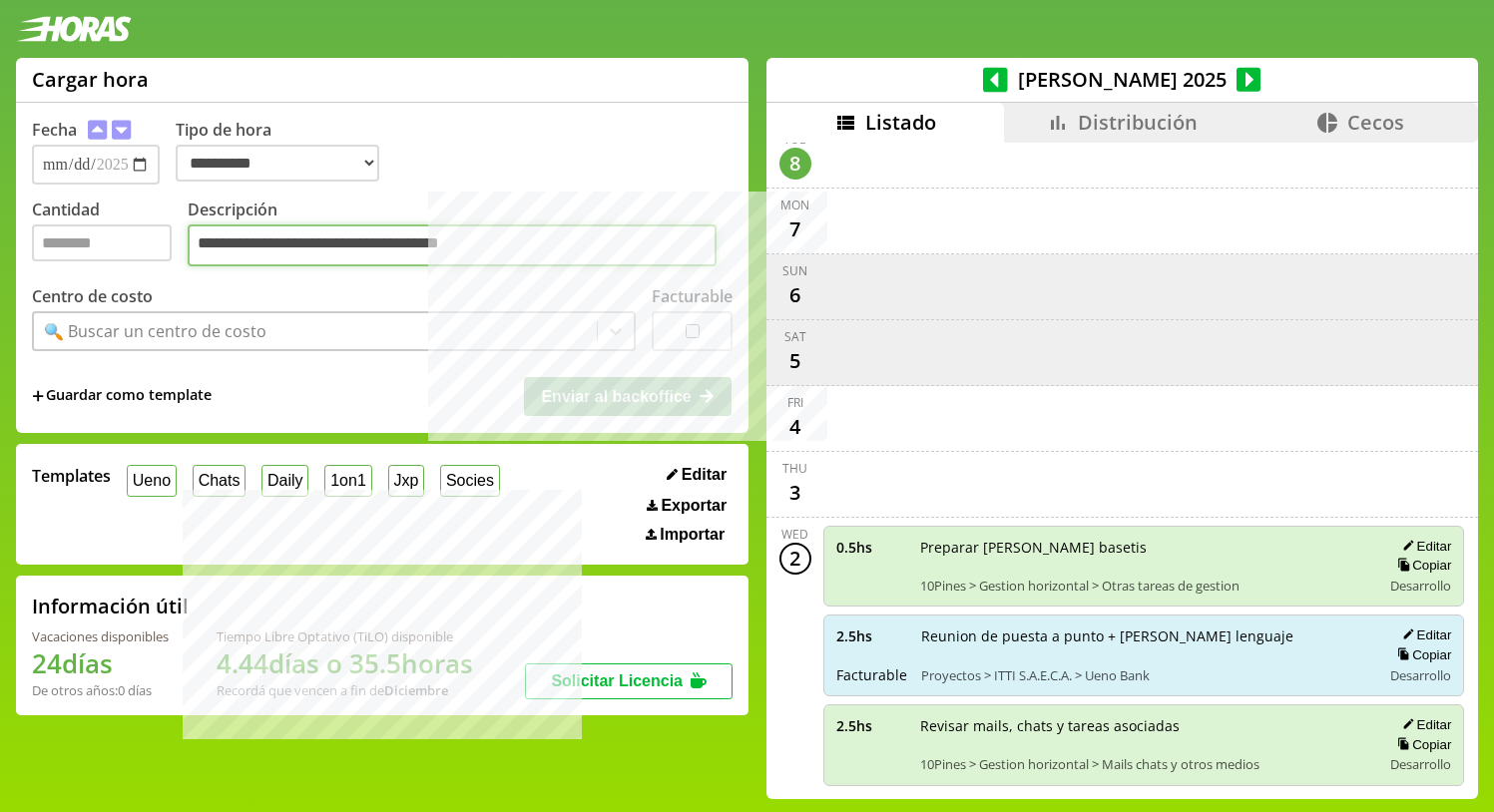 type on "**********" 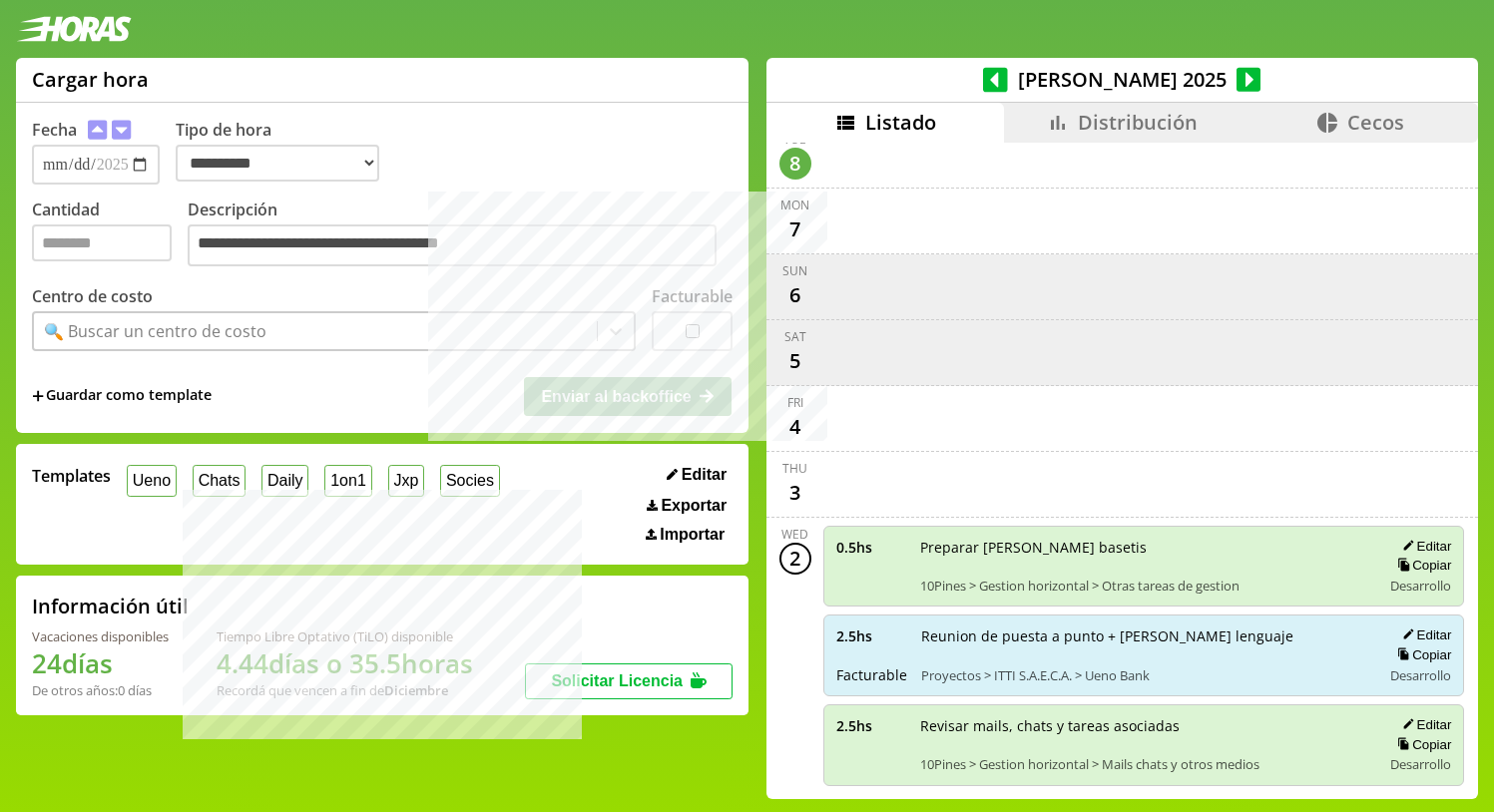 click on "Ueno" at bounding box center (152, 480) 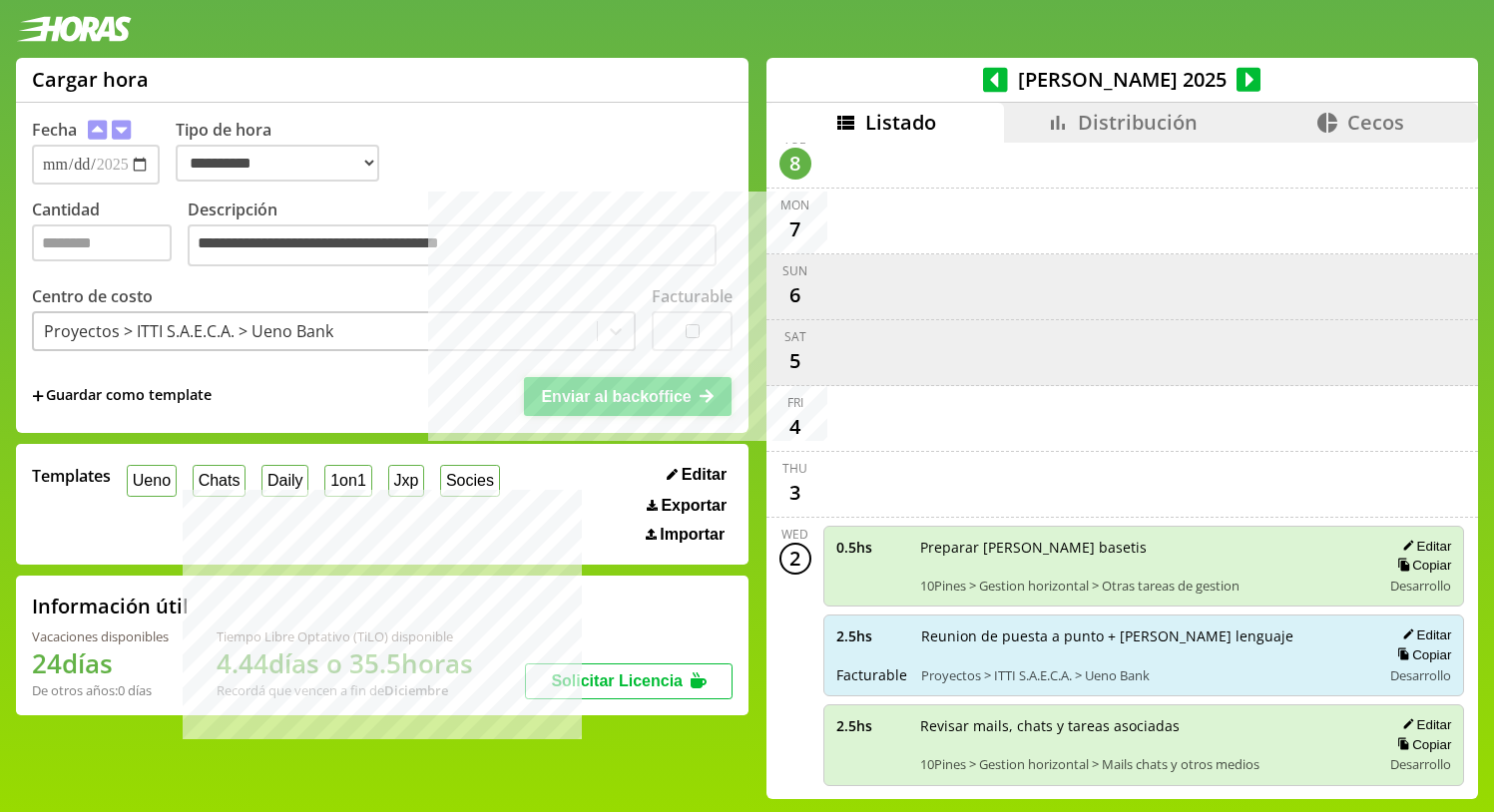 click on "Enviar al backoffice" at bounding box center [628, 396] 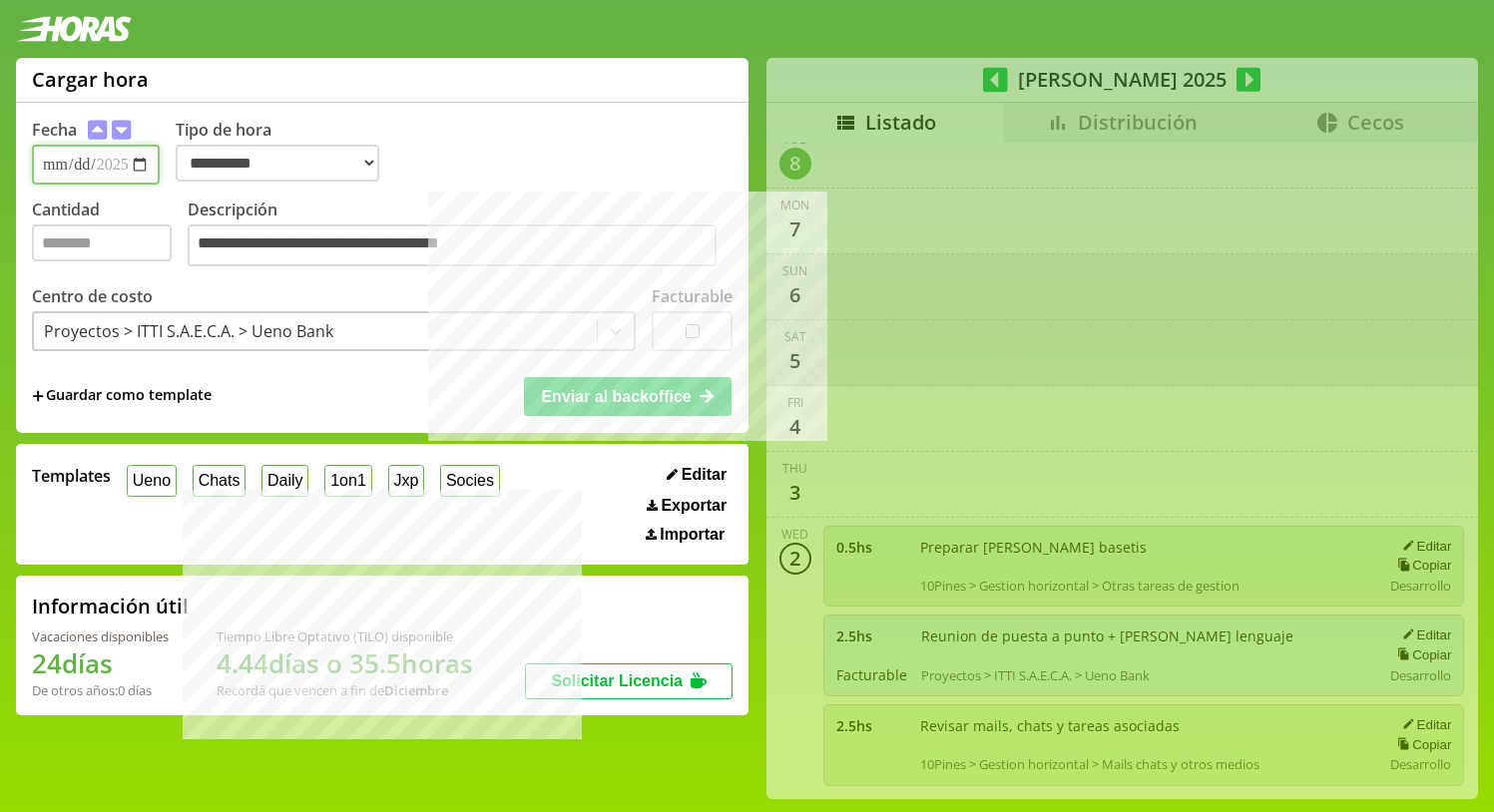 type 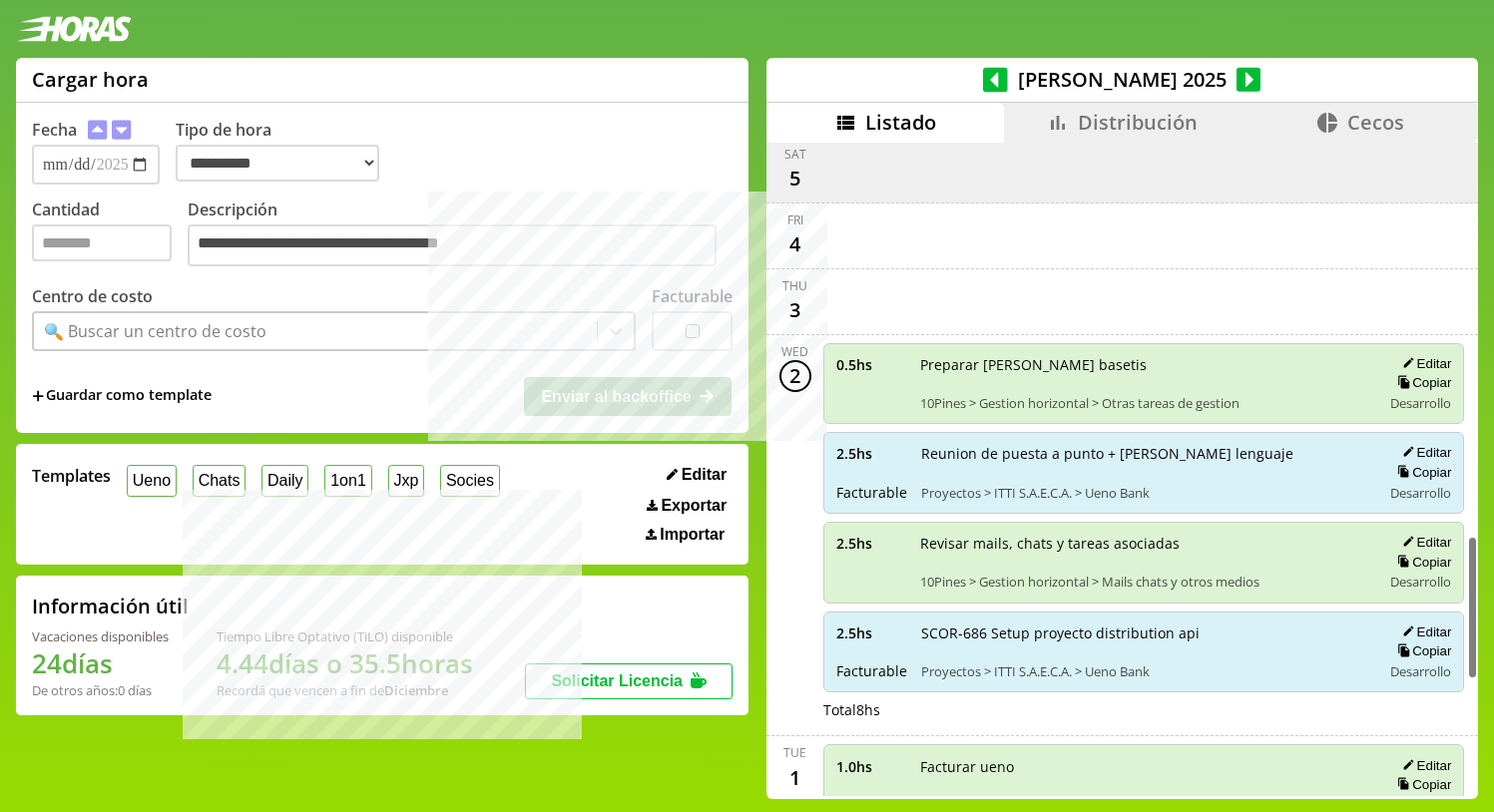 scroll, scrollTop: 1767, scrollLeft: 0, axis: vertical 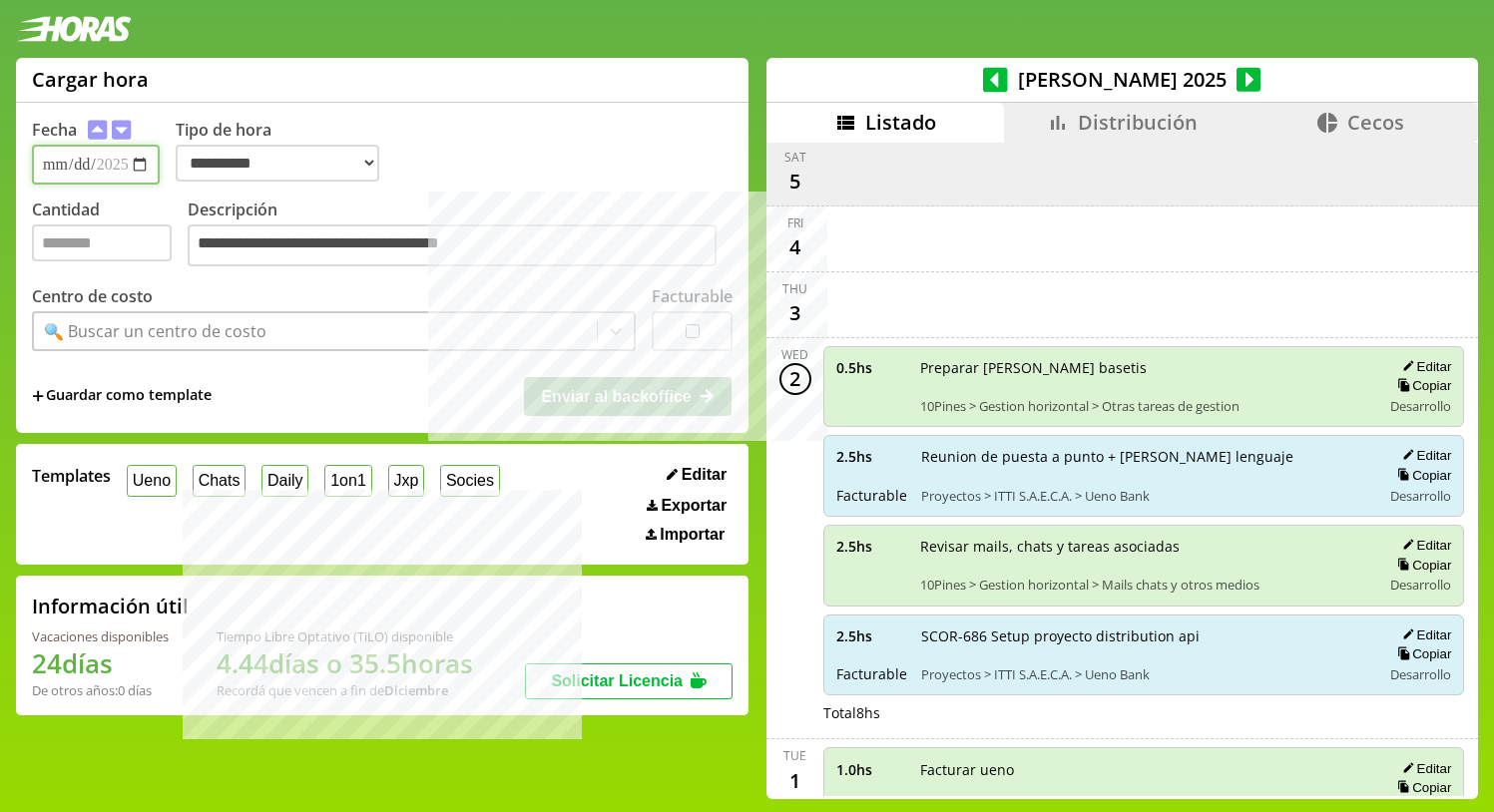 click on "**********" at bounding box center [96, 165] 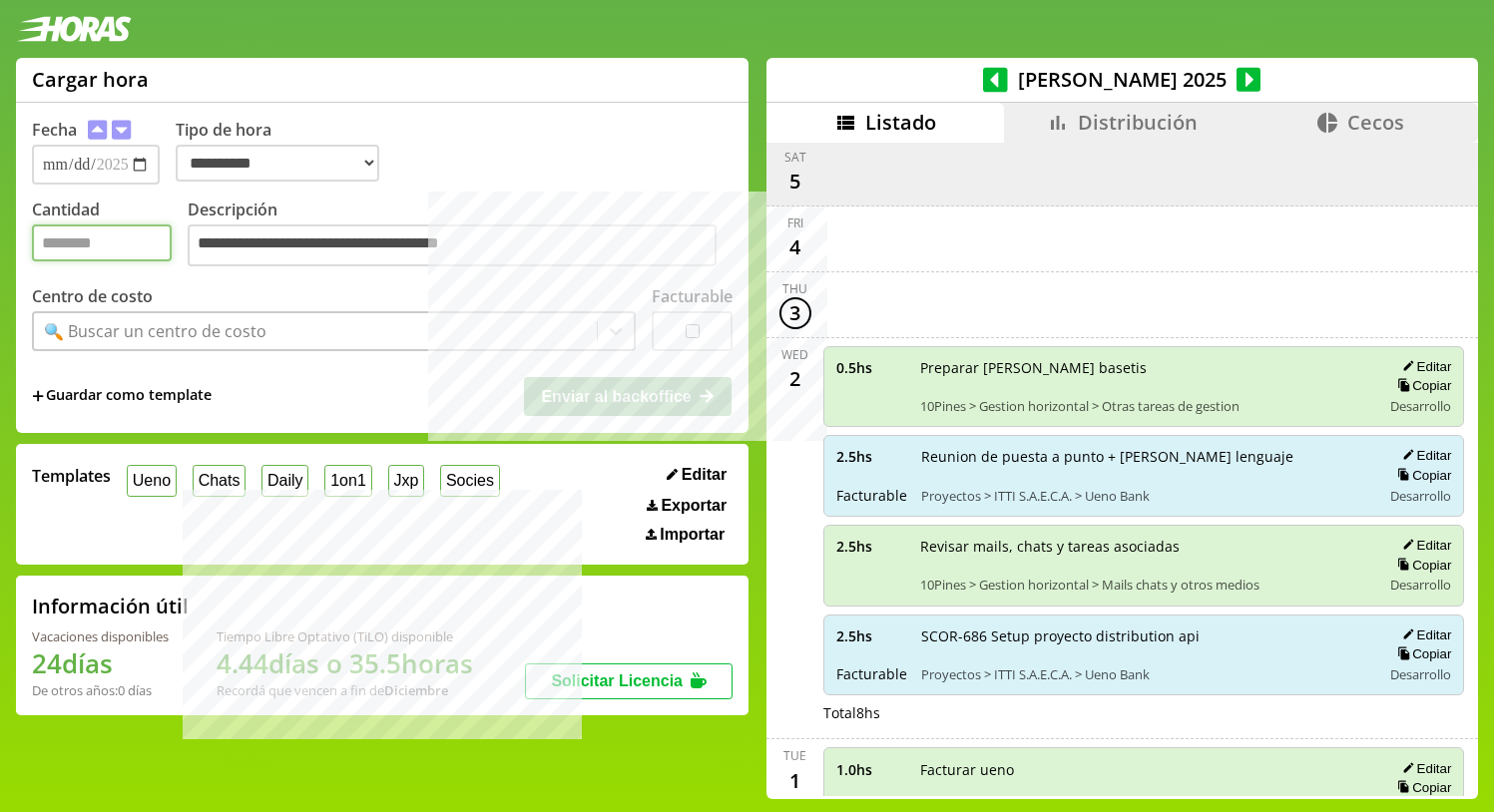 click on "Cantidad" at bounding box center (102, 242) 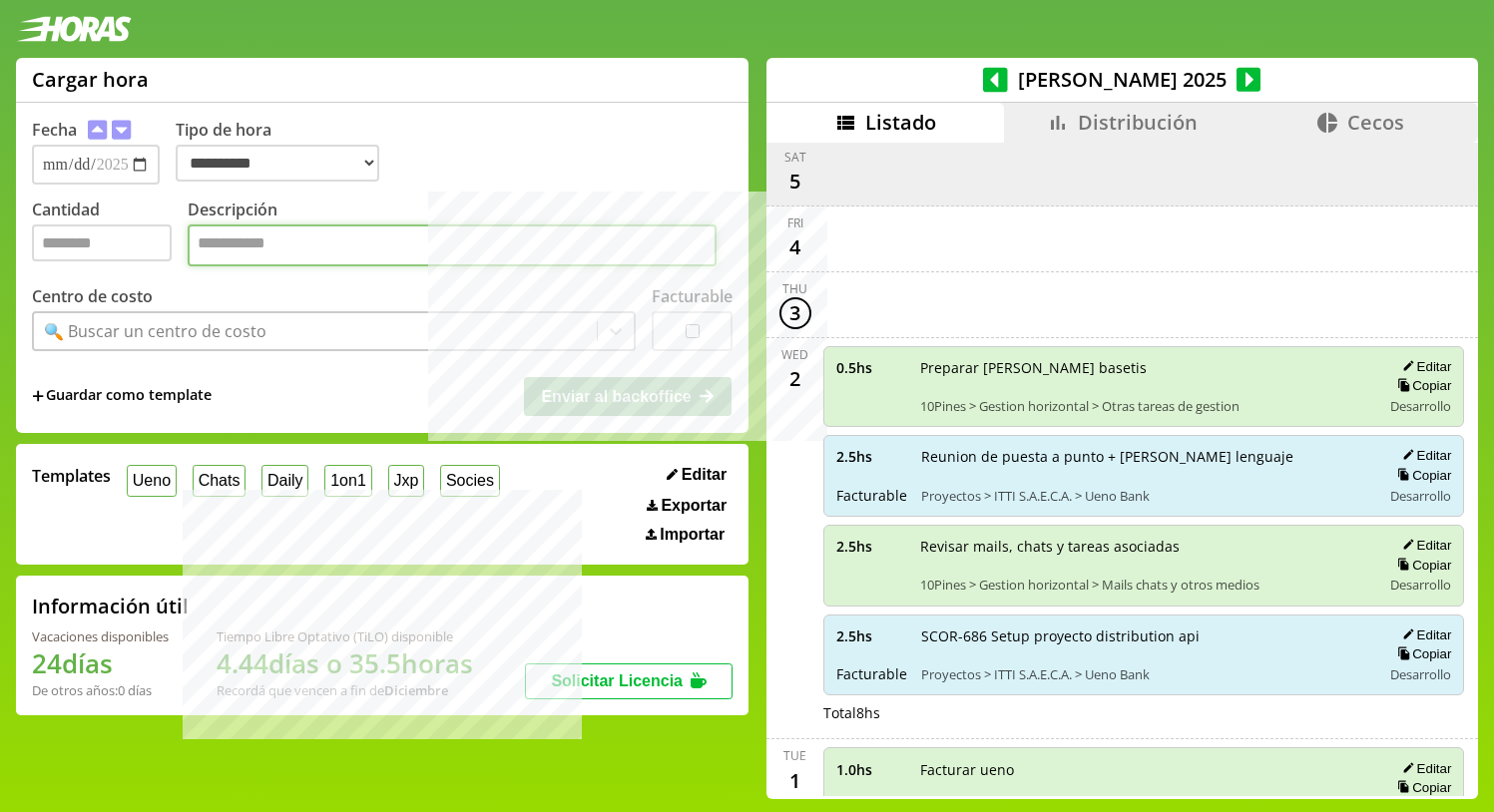 paste on "**********" 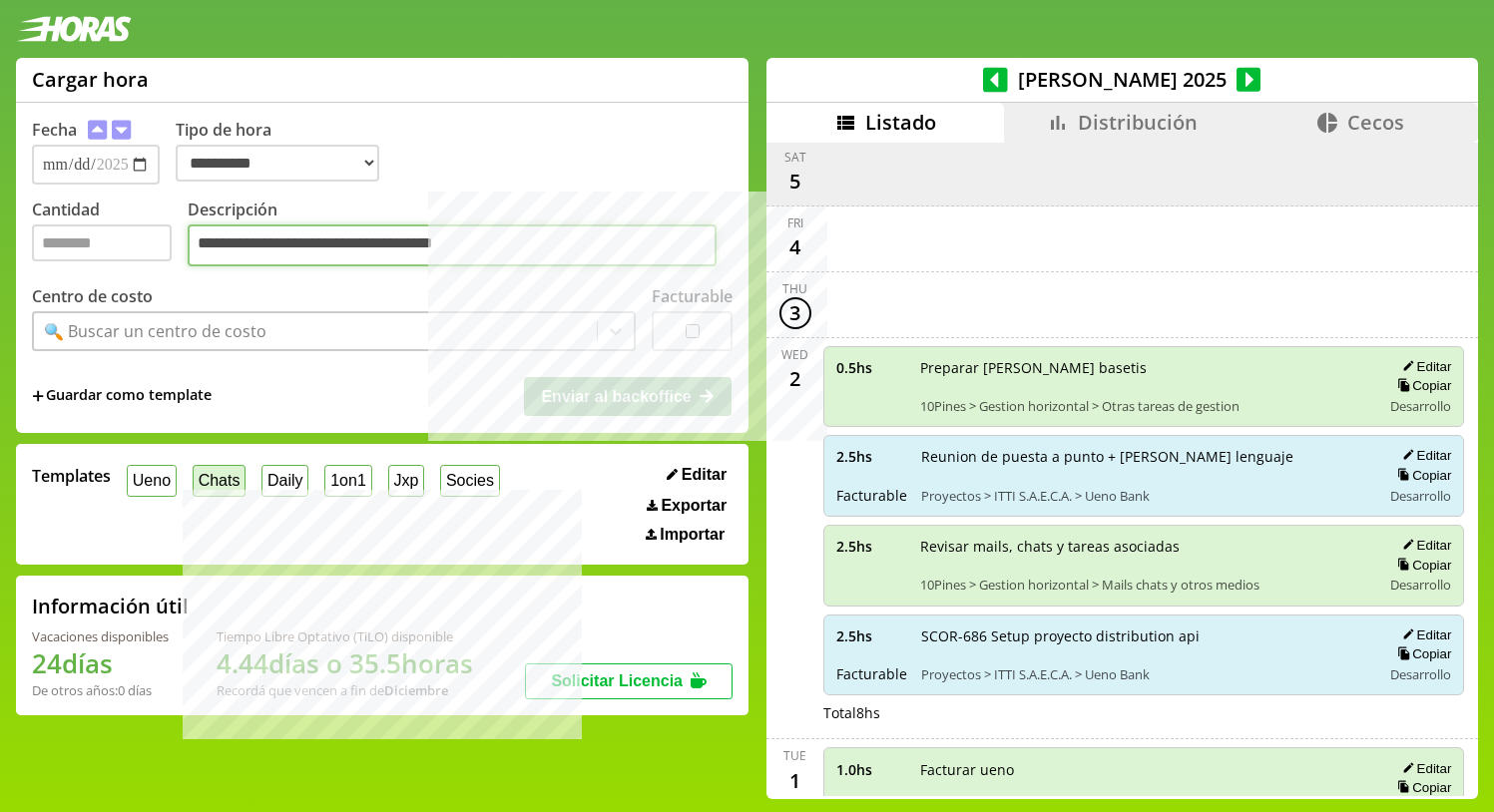 type on "**********" 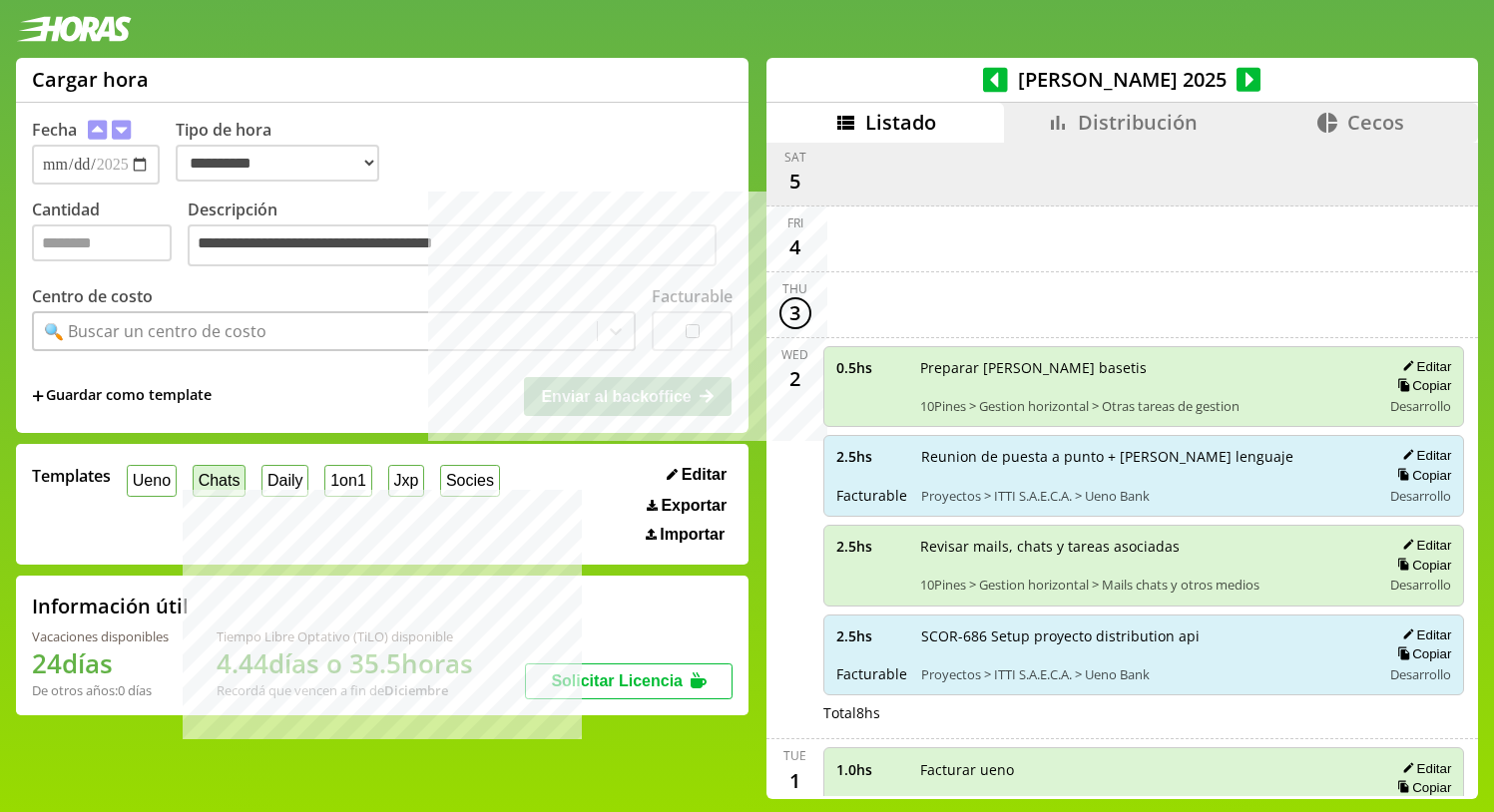 click on "Chats" at bounding box center [219, 480] 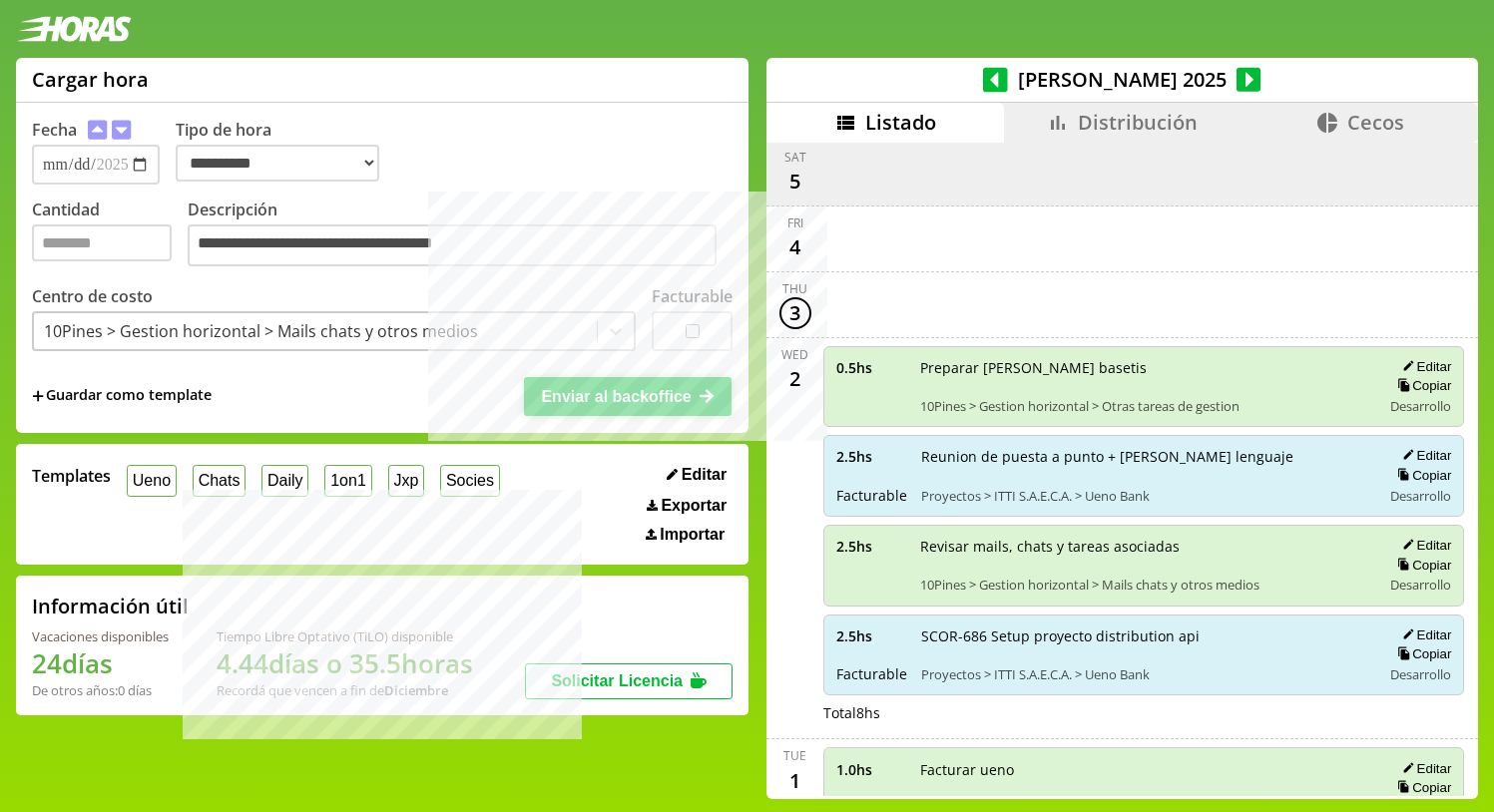 click on "Enviar al backoffice" at bounding box center (616, 396) 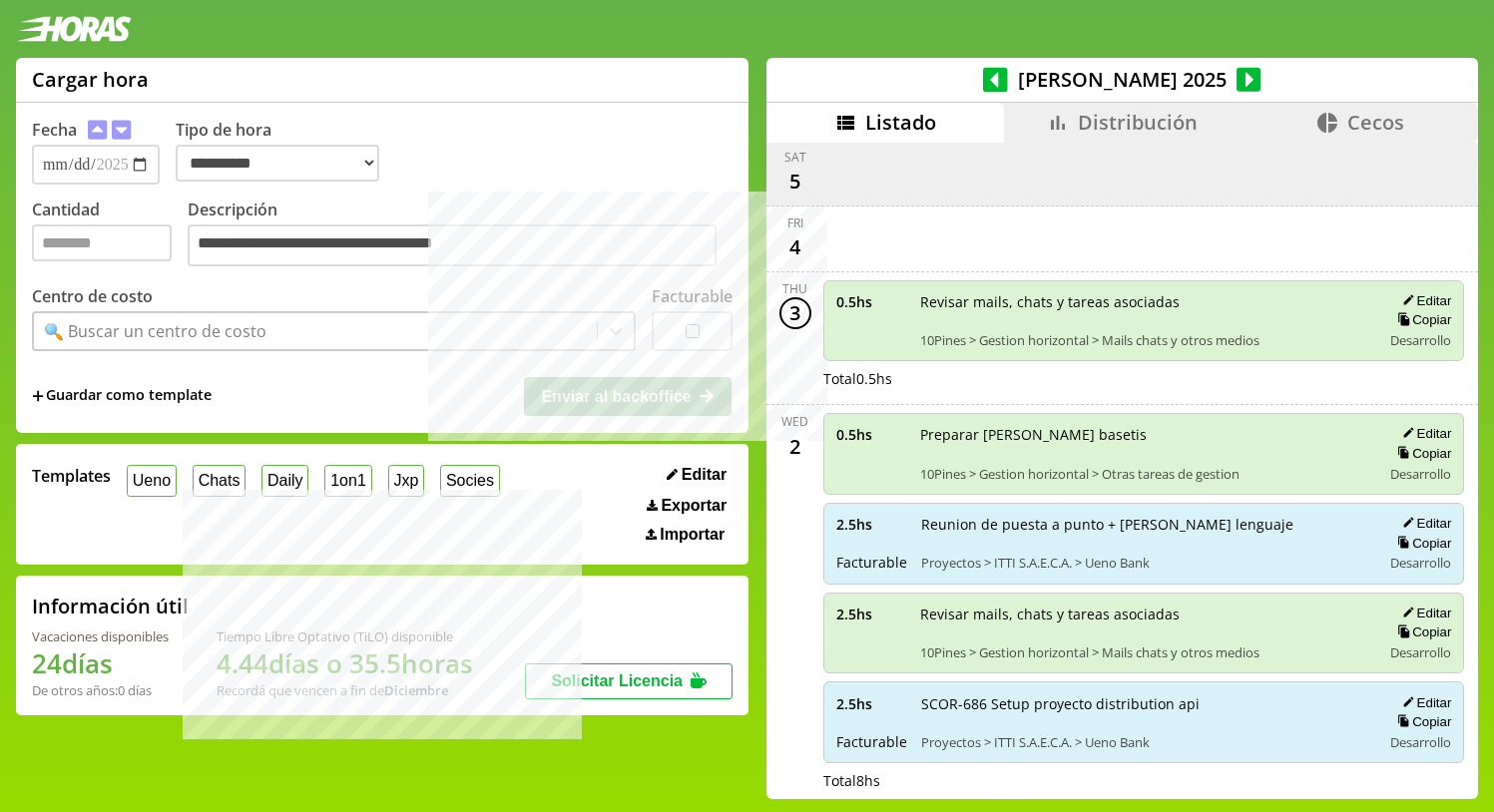 click on "Cantidad" at bounding box center (110, 234) 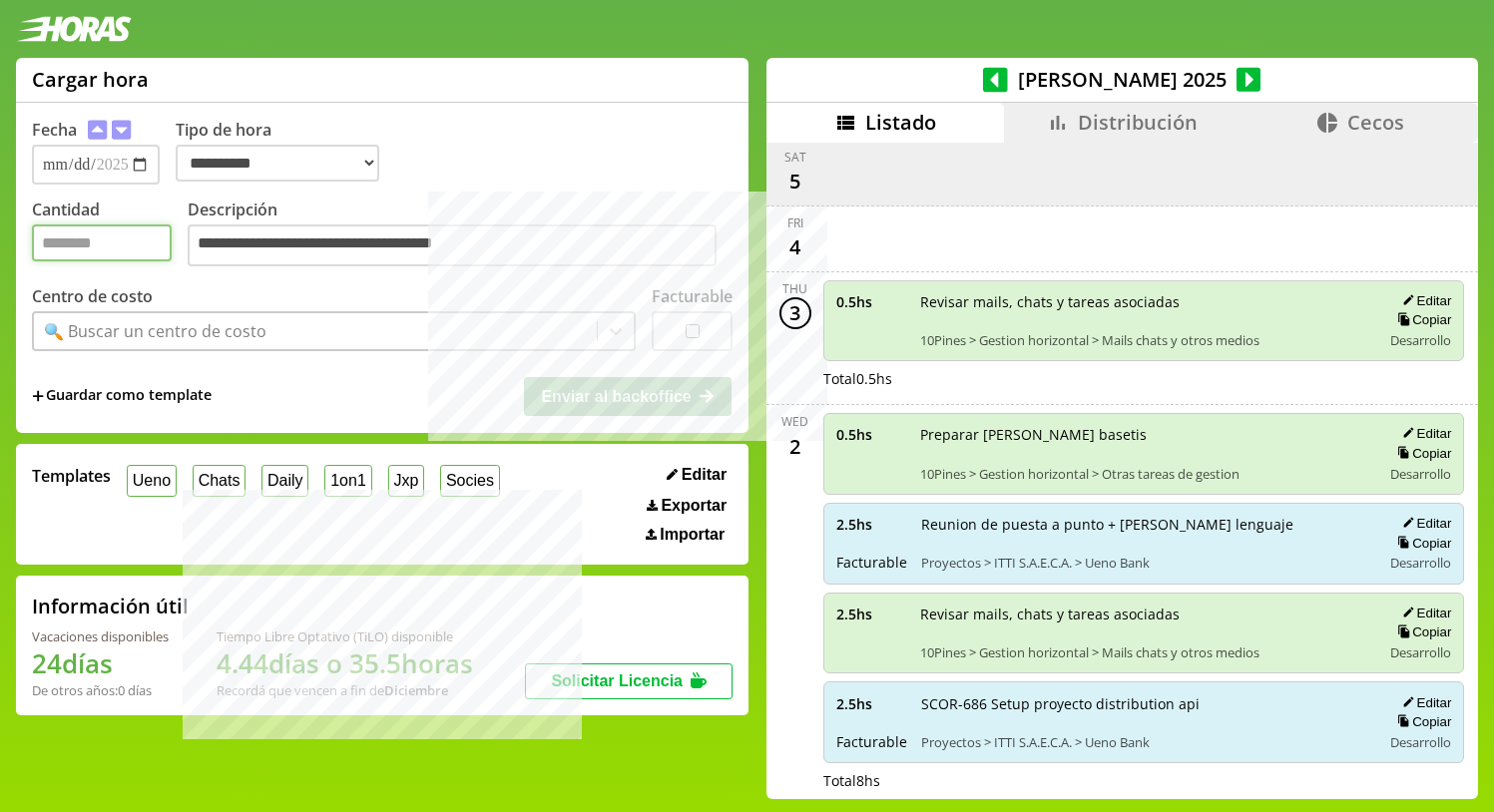 click on "Cantidad" at bounding box center (102, 242) 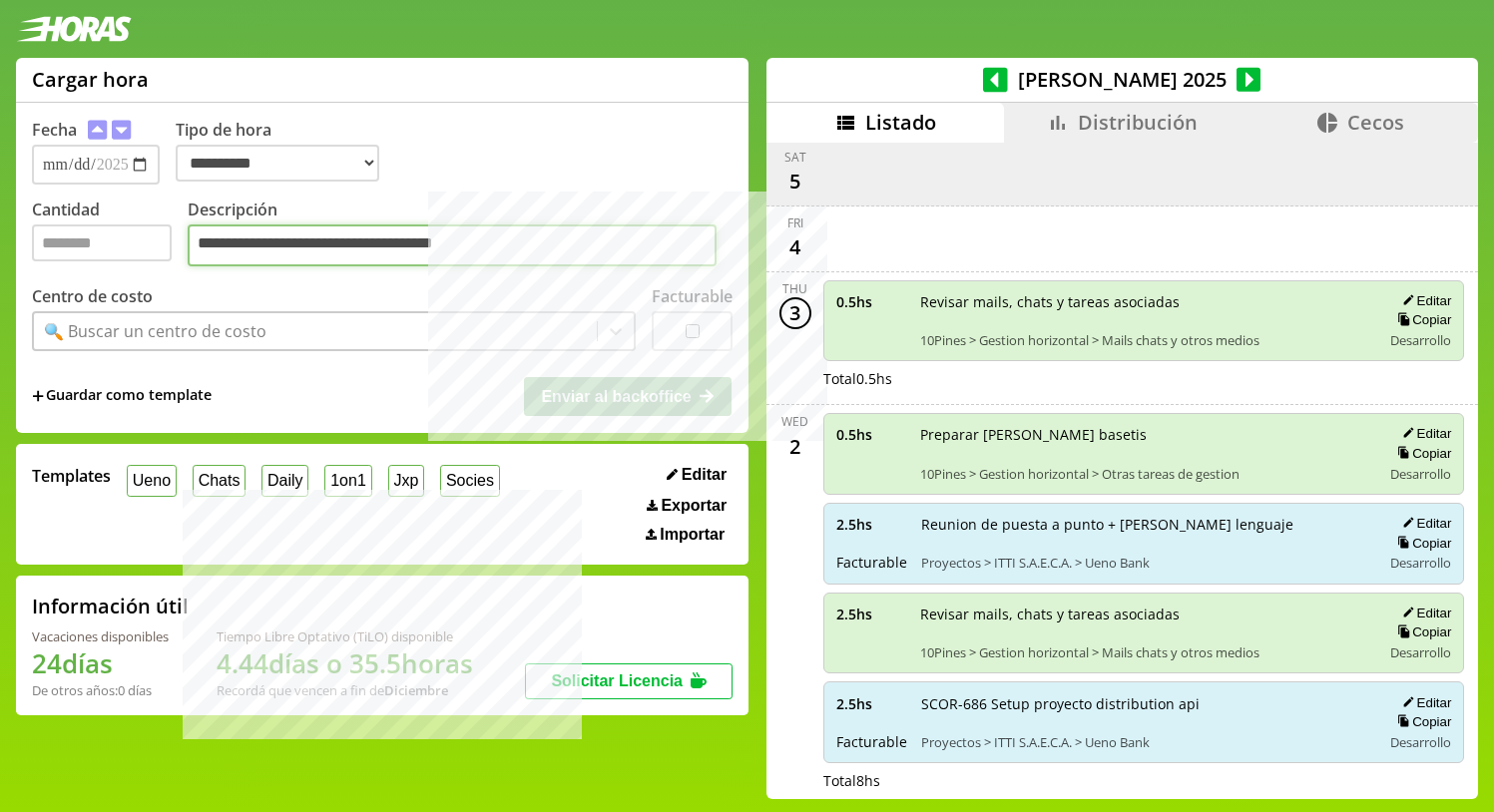 click on "**********" at bounding box center (452, 245) 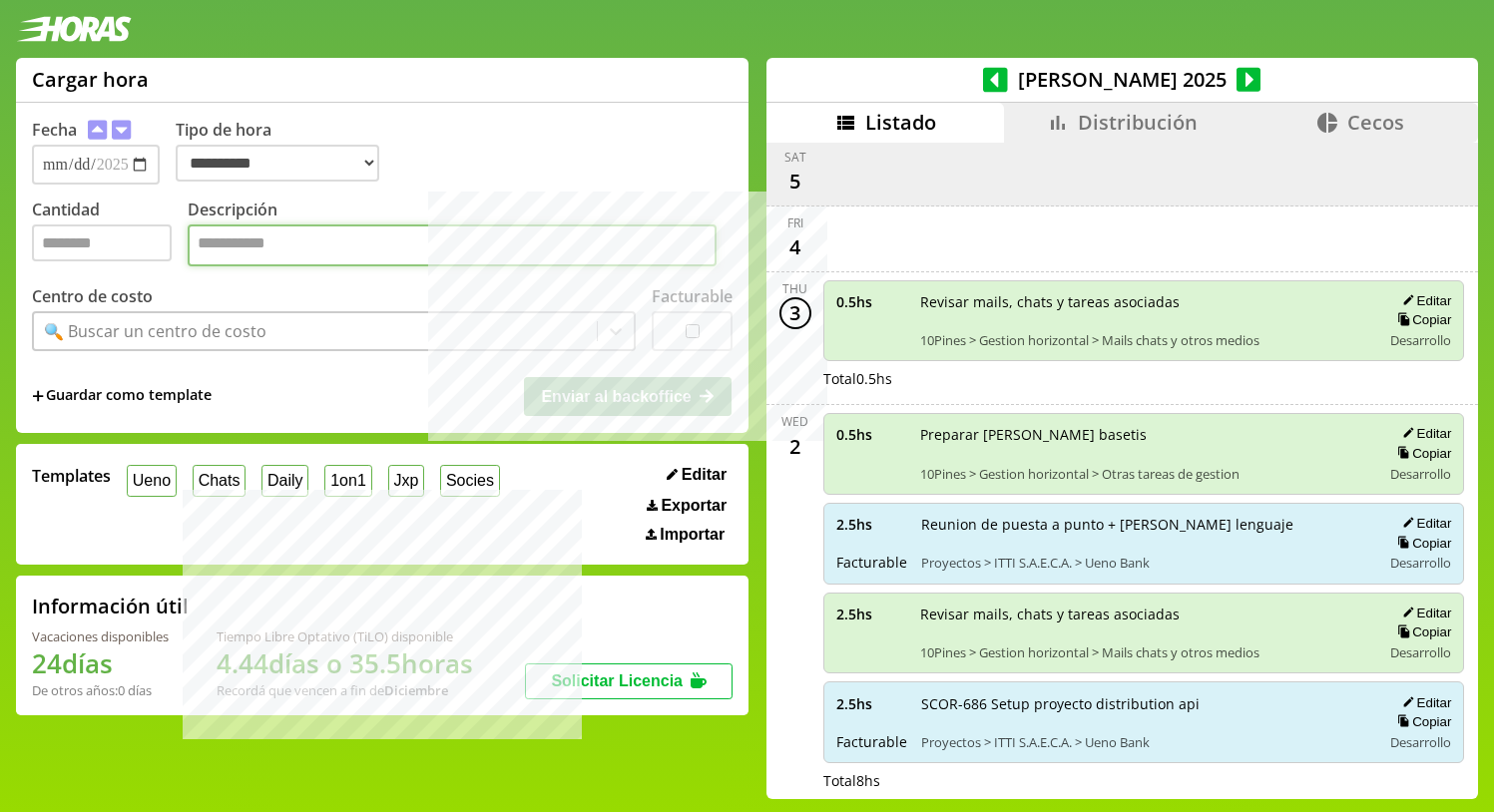 paste on "**********" 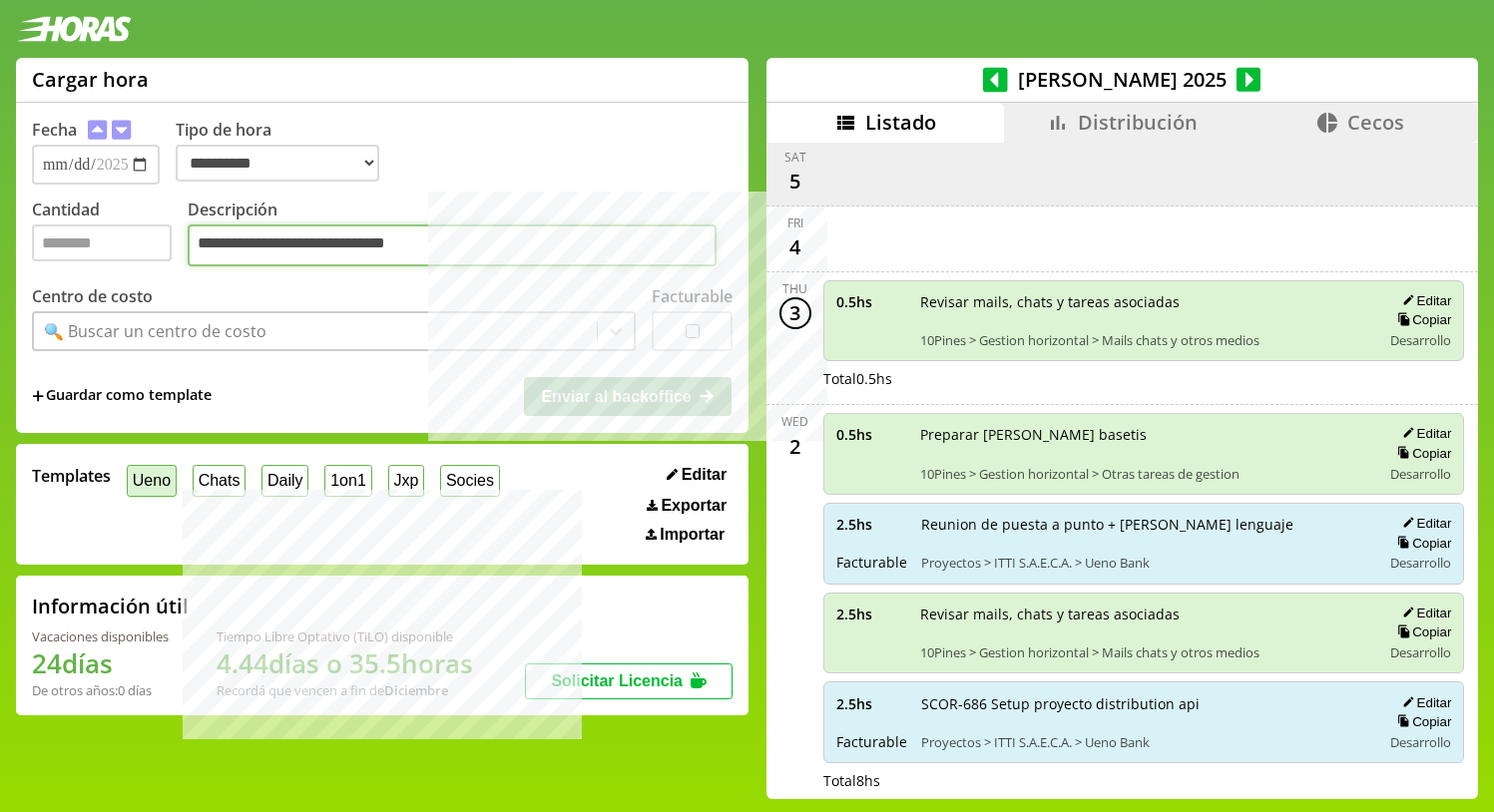 type on "**********" 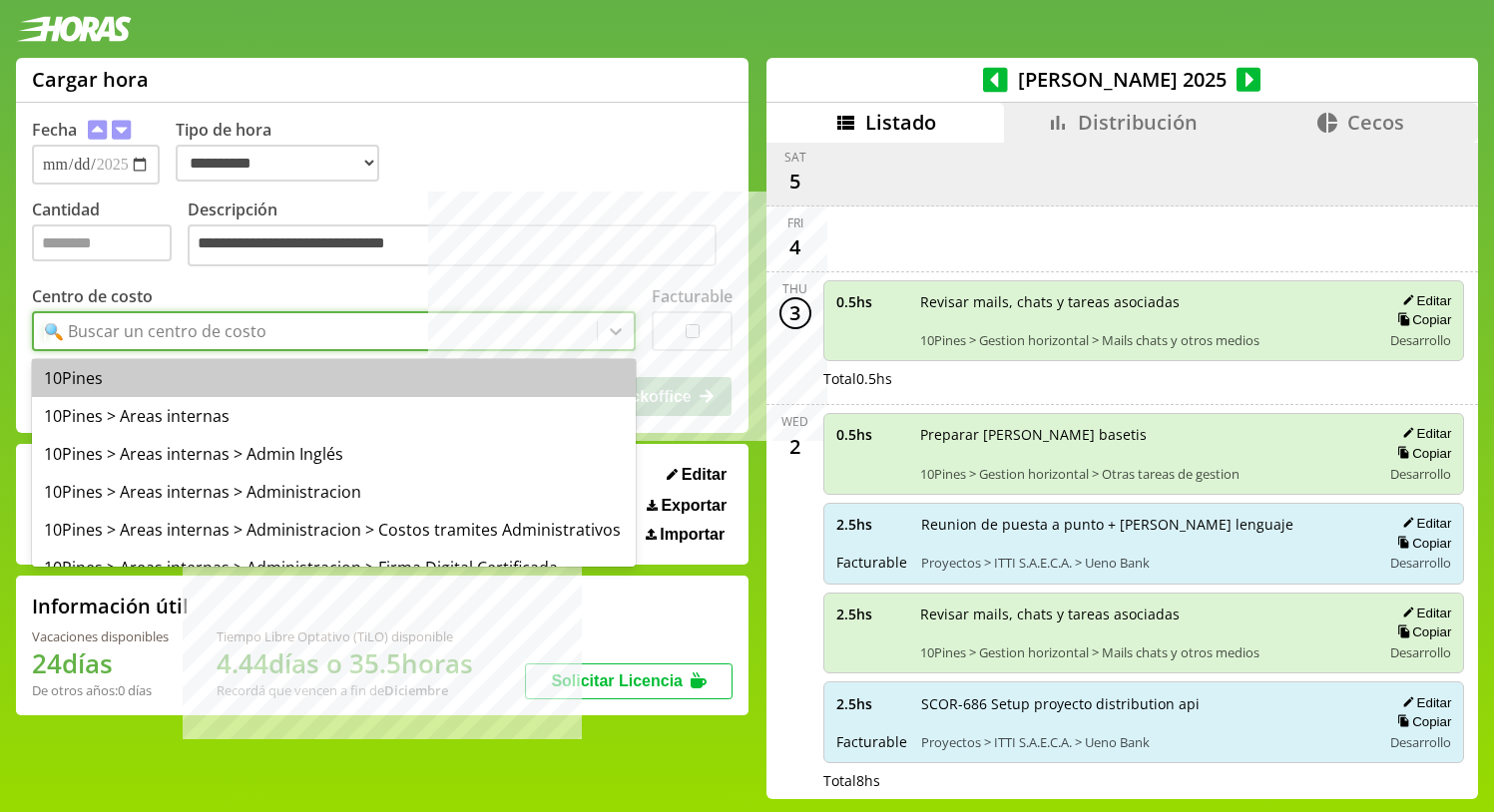 click on "🔍 Buscar un centro de costo" at bounding box center (315, 331) 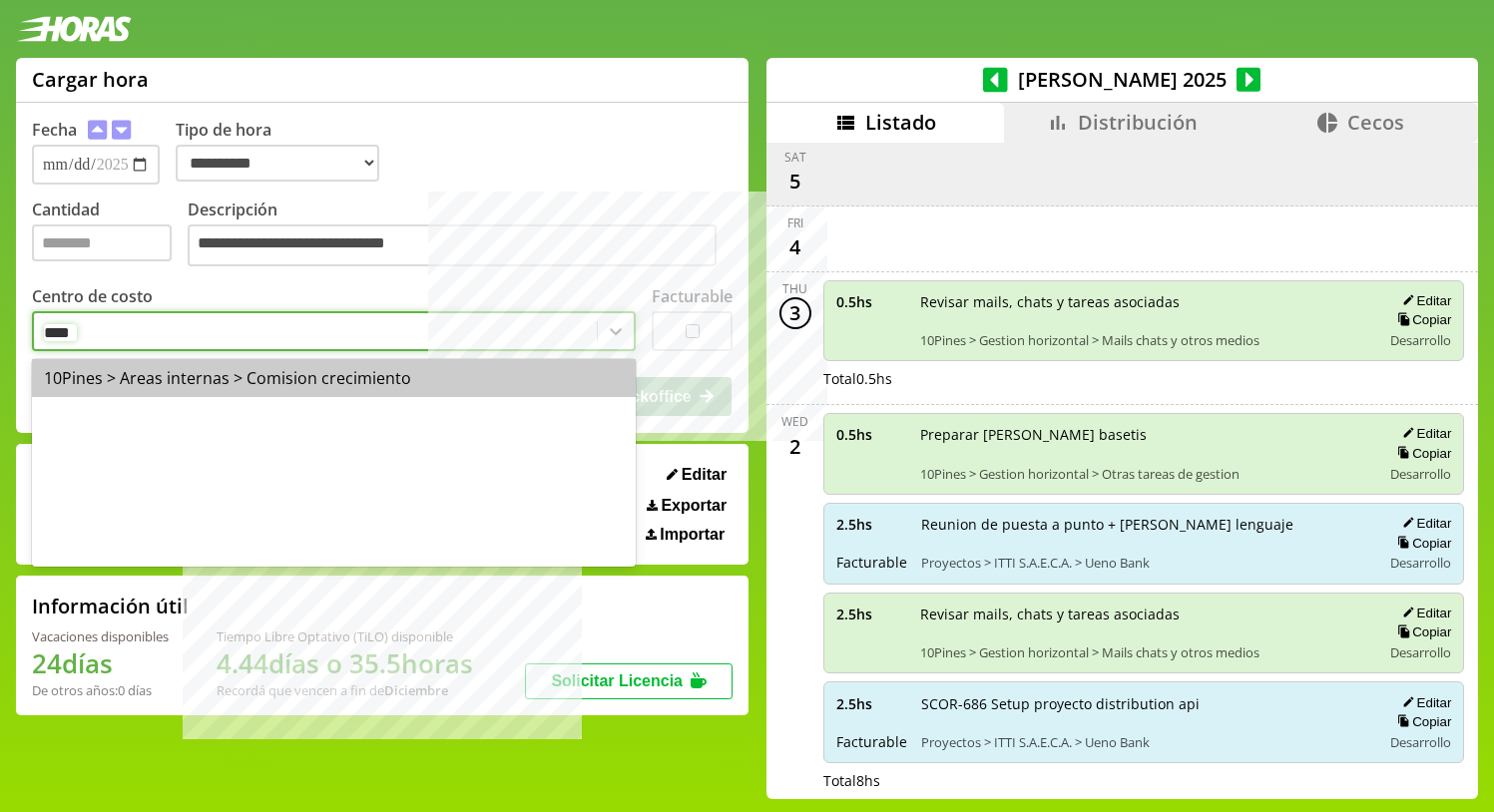 type on "*****" 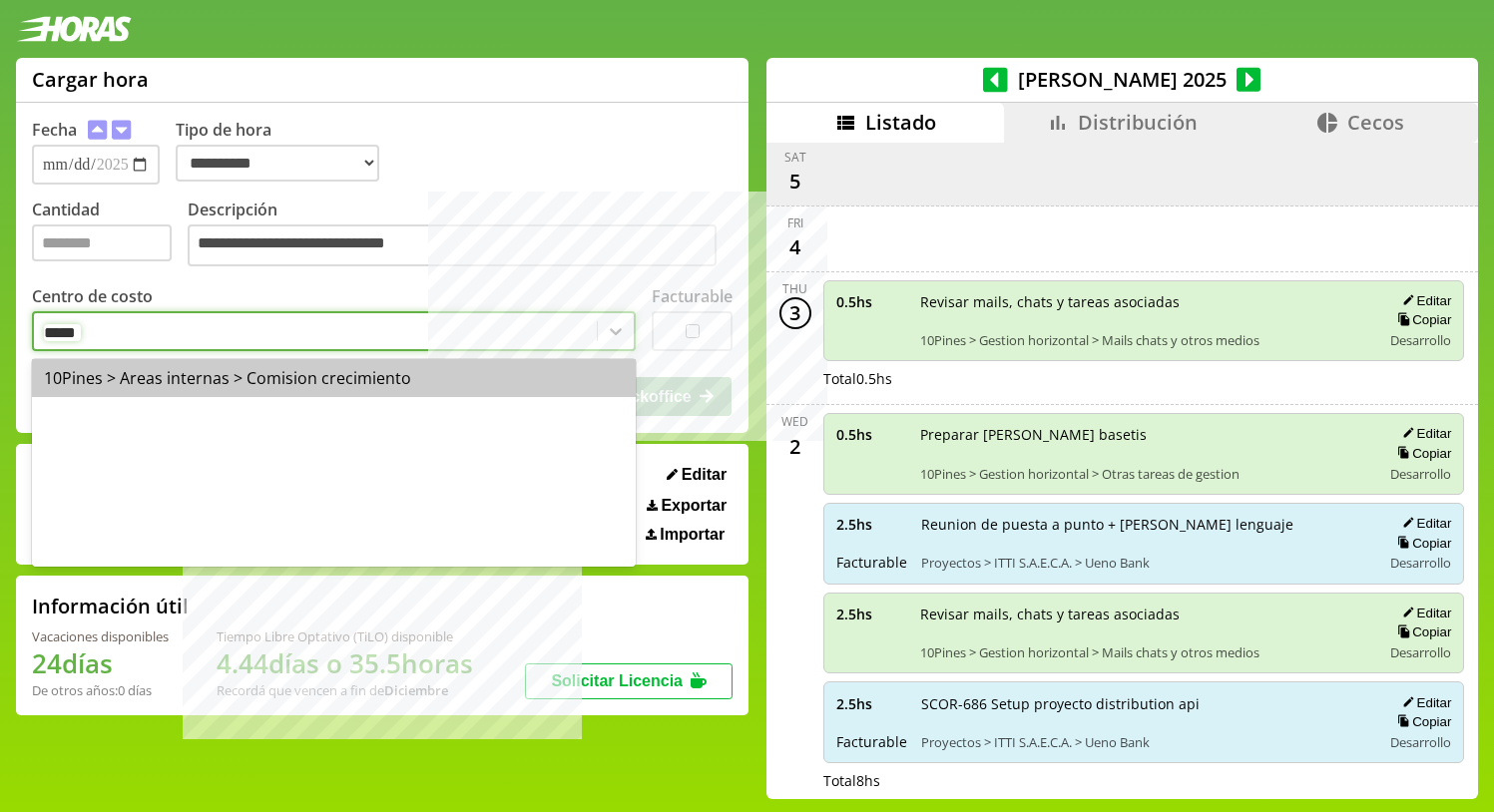 drag, startPoint x: 374, startPoint y: 373, endPoint x: 434, endPoint y: 393, distance: 63.245553 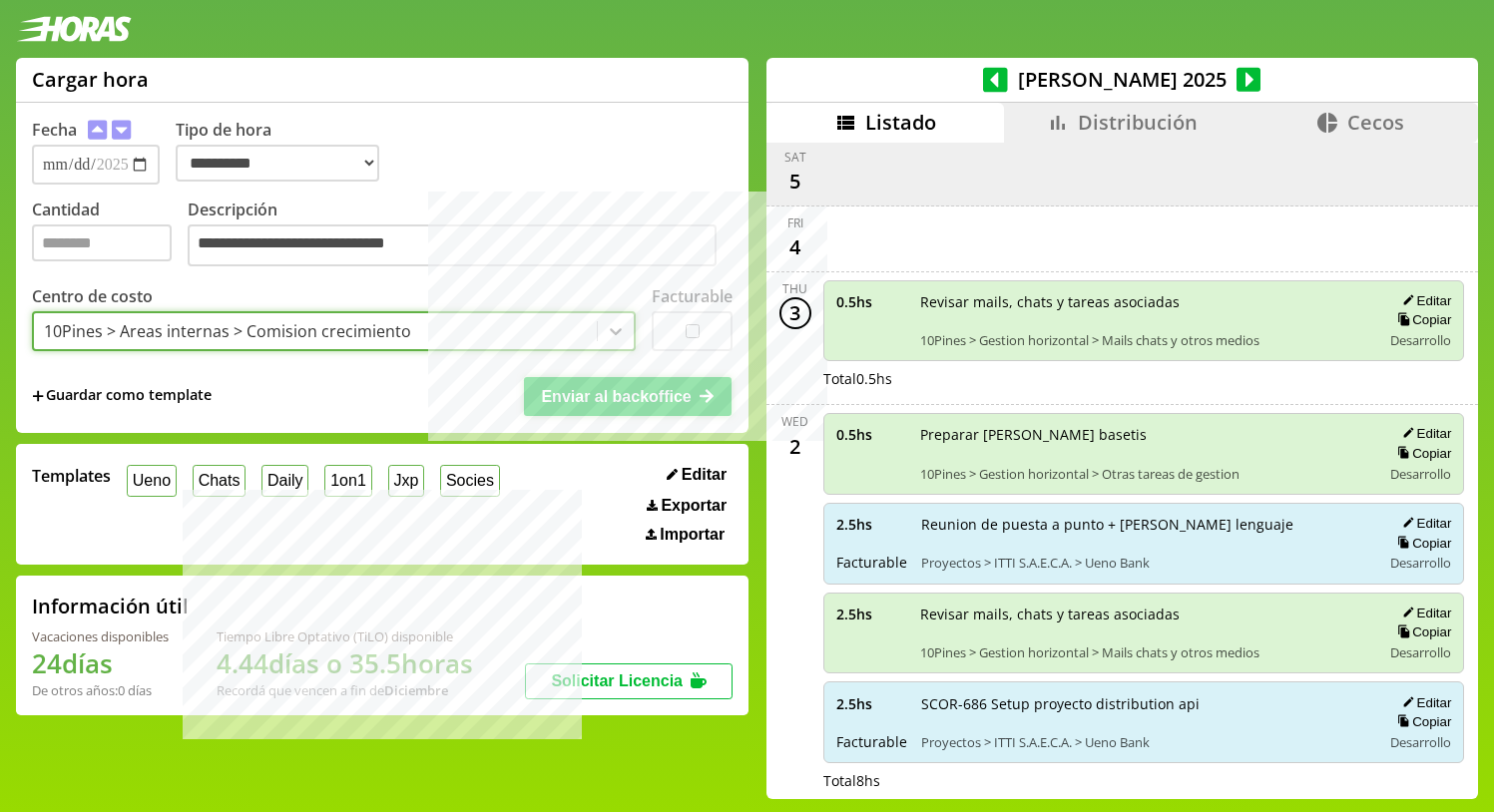 click on "Enviar al backoffice" at bounding box center [616, 396] 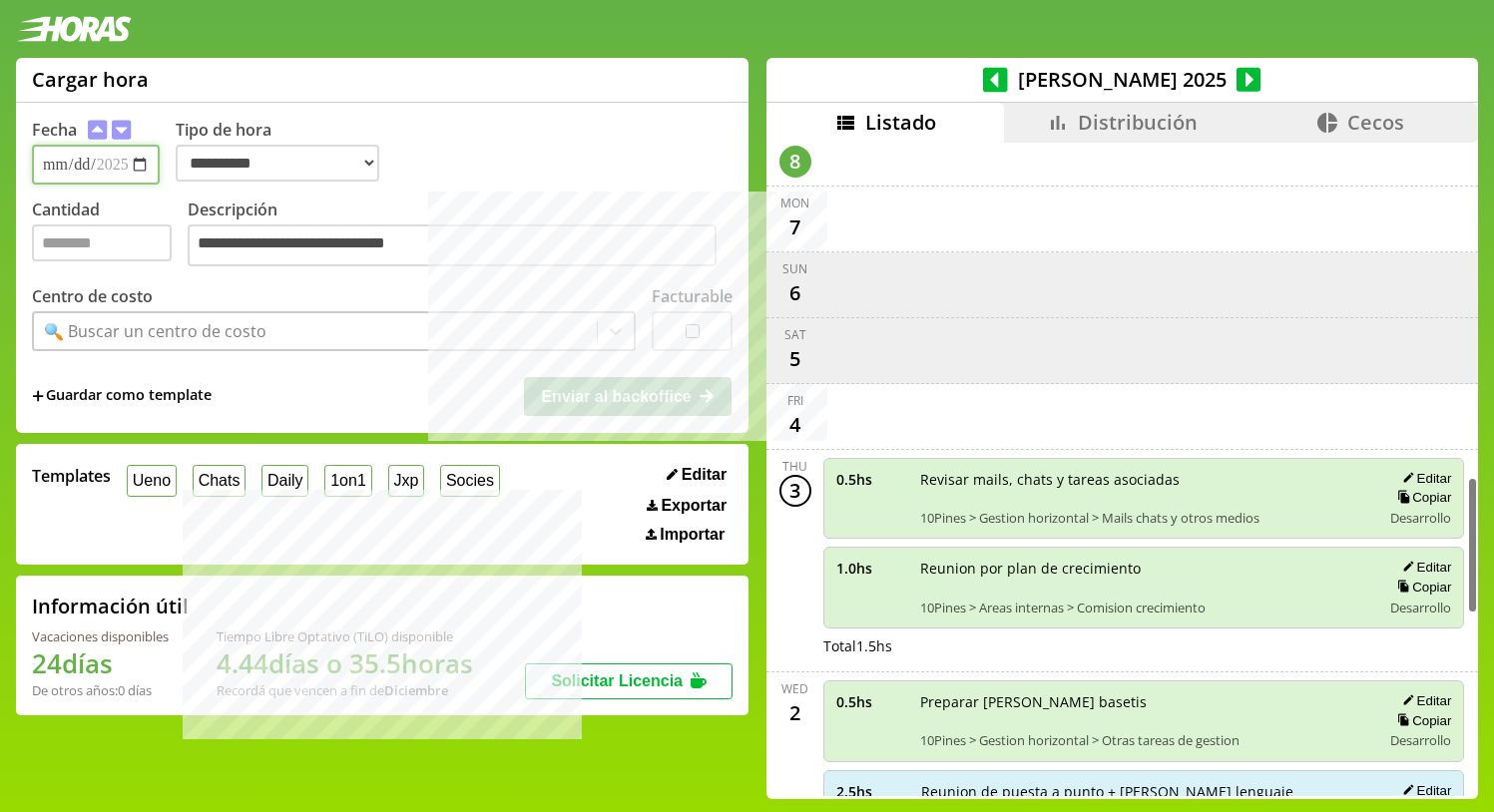 scroll, scrollTop: 1609, scrollLeft: 0, axis: vertical 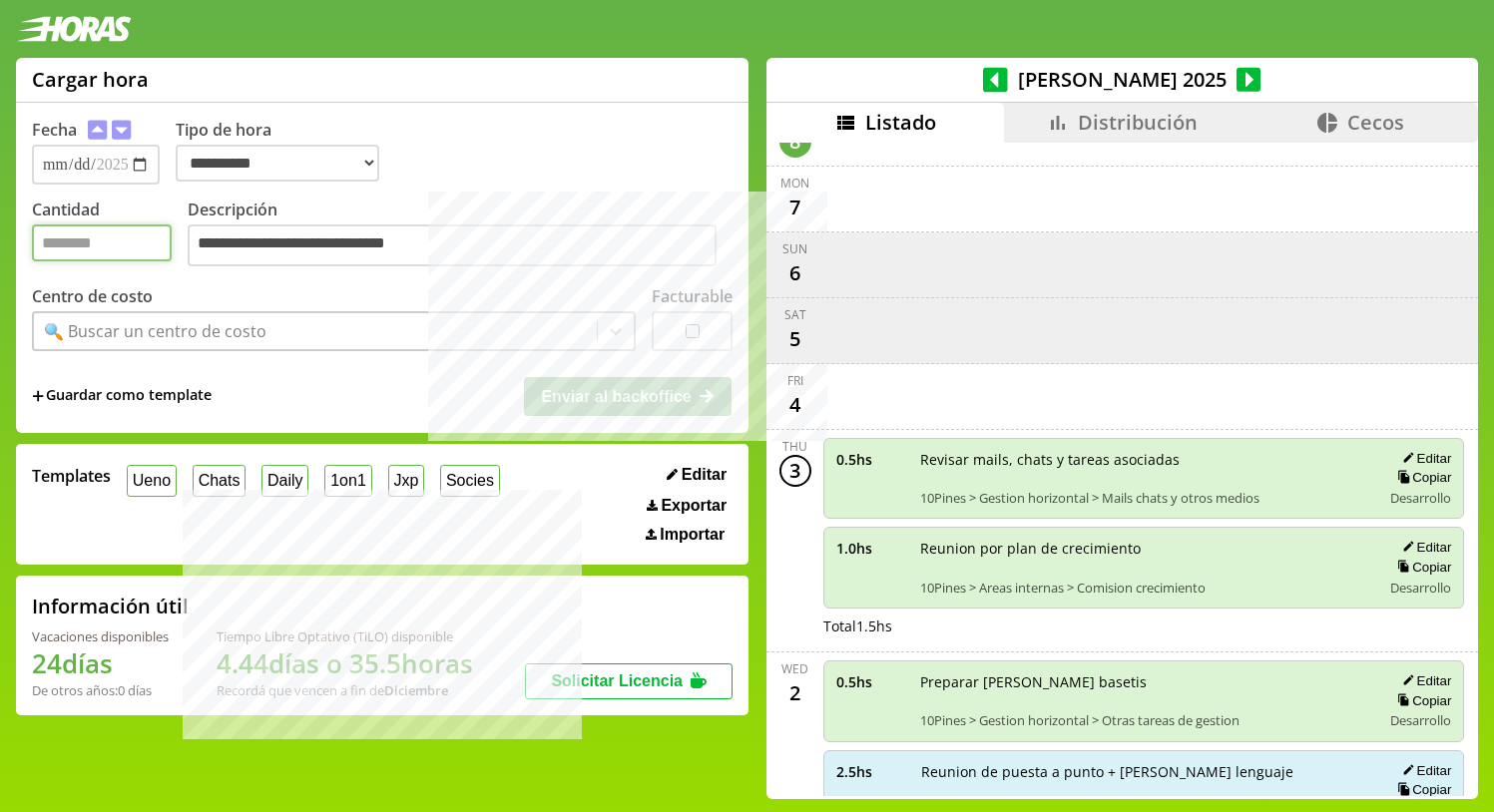click on "Cantidad" at bounding box center [102, 242] 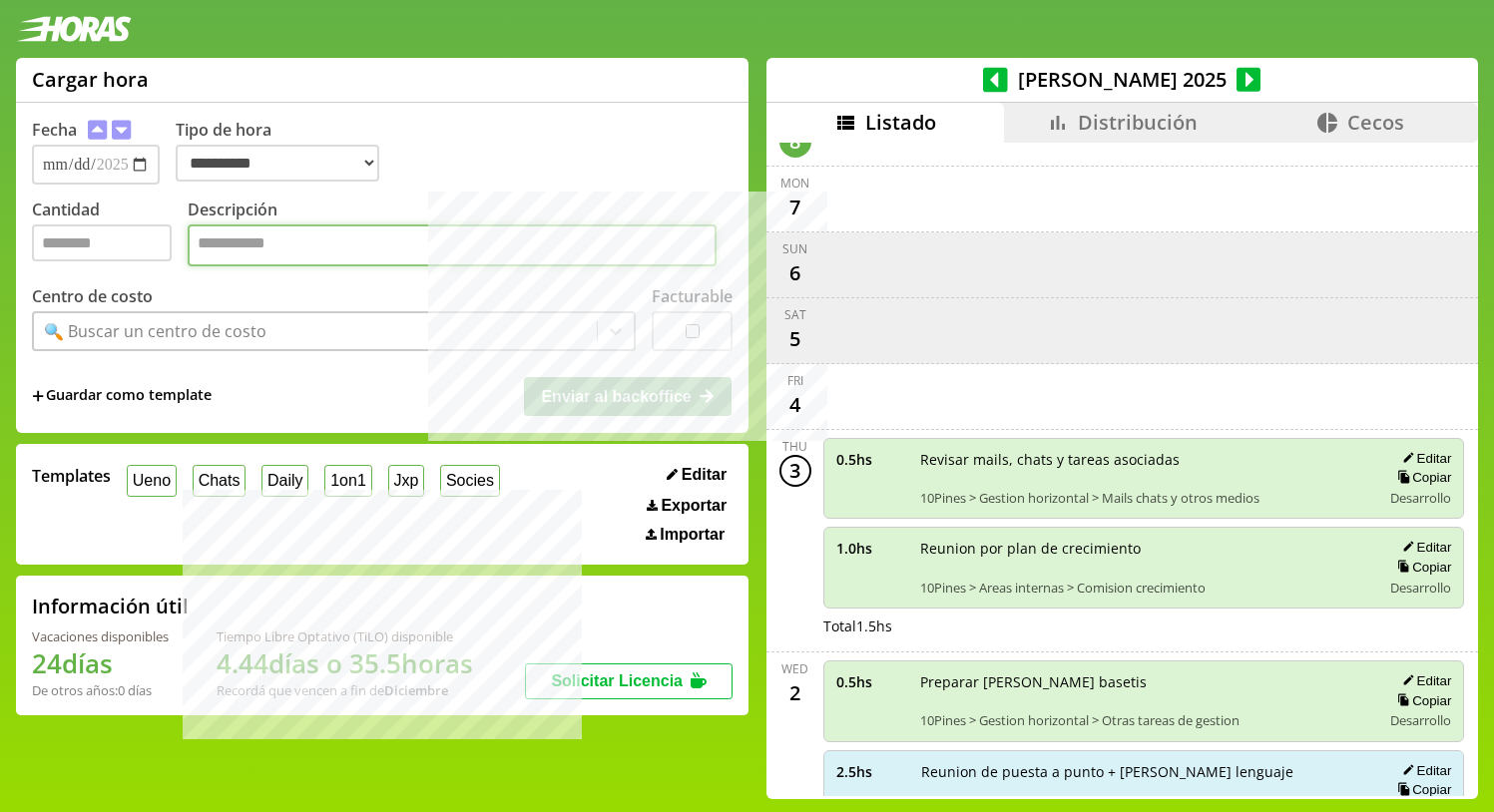 paste on "**********" 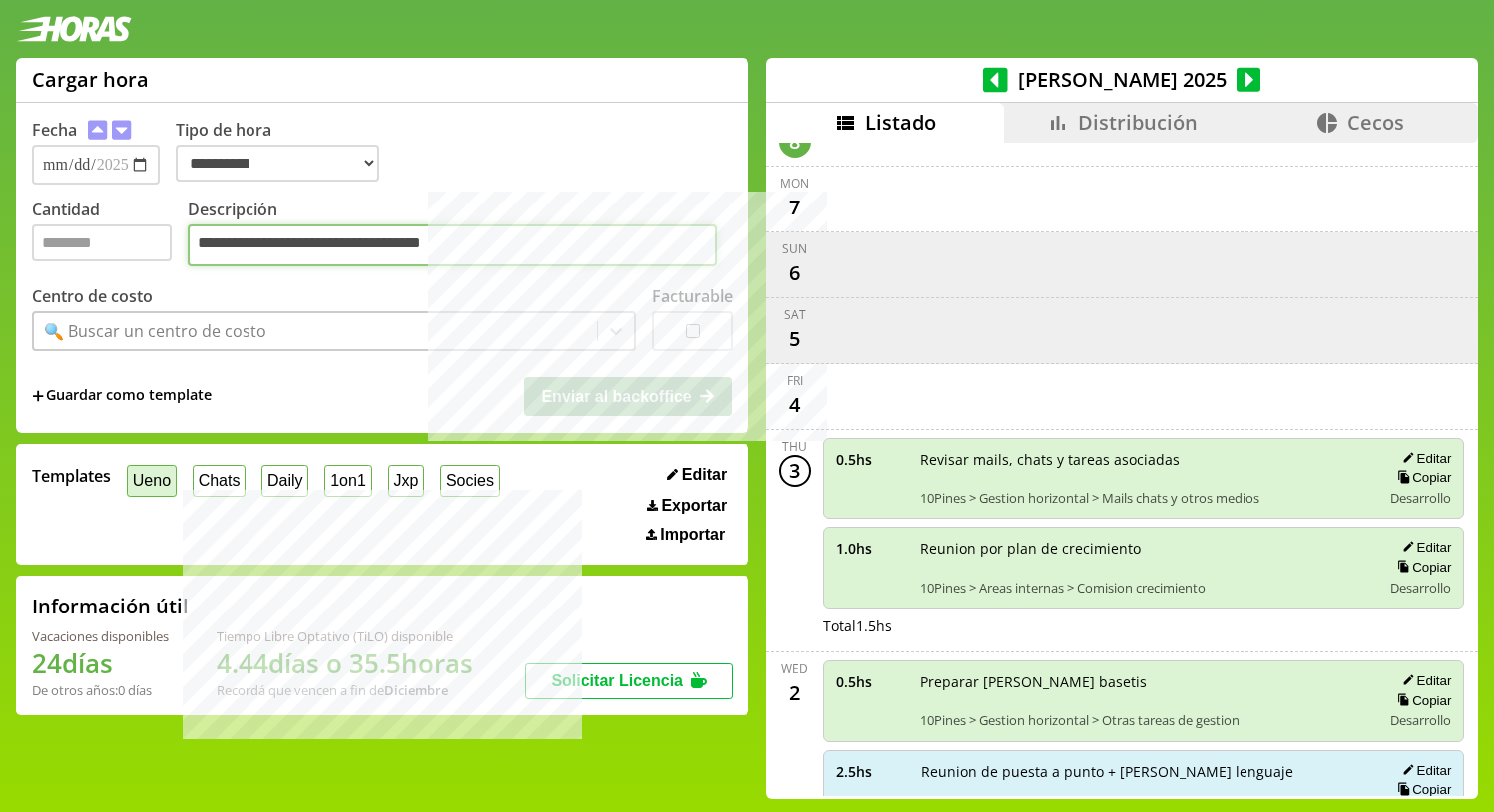 type on "**********" 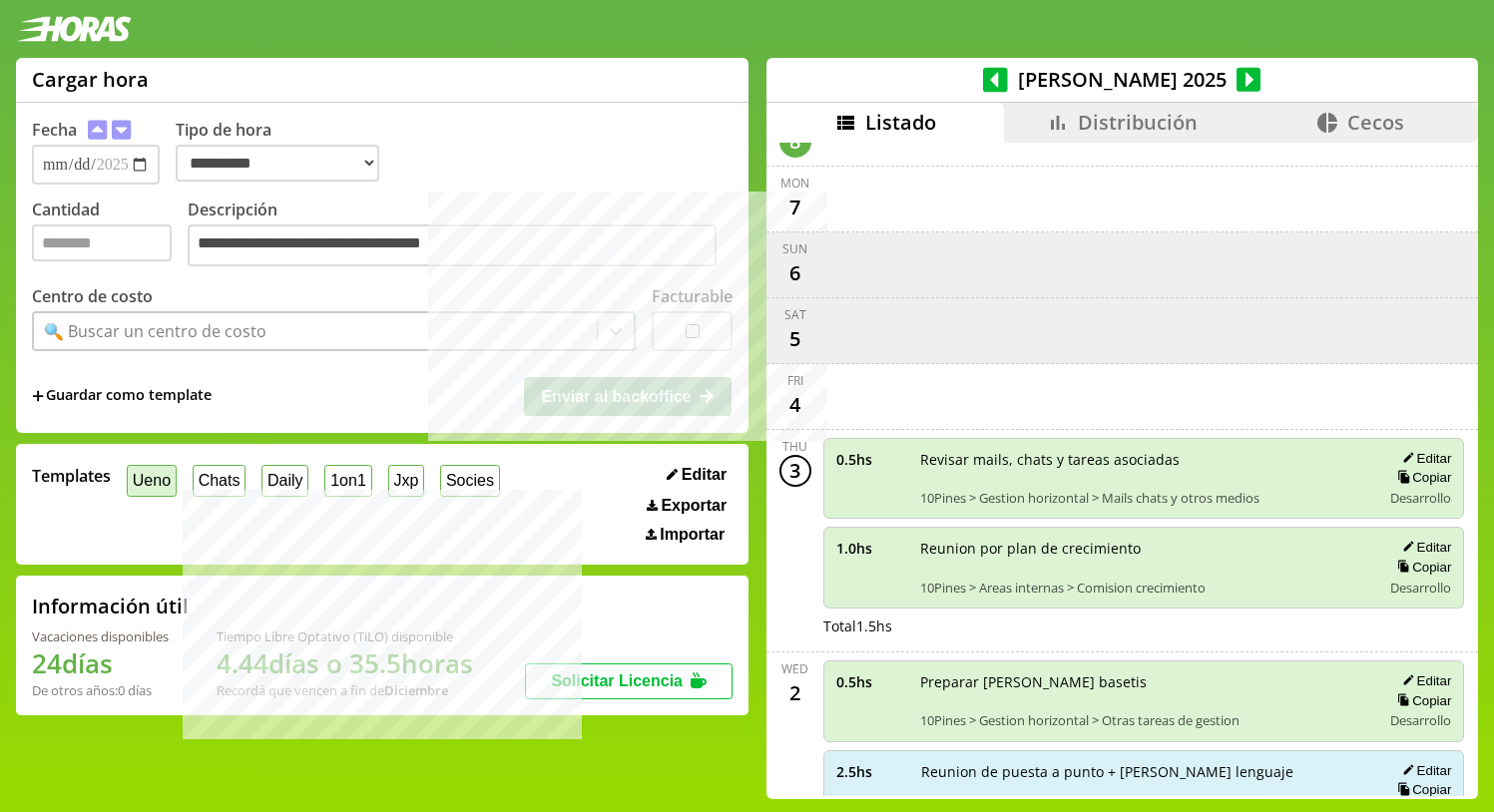 click on "Ueno" at bounding box center (152, 480) 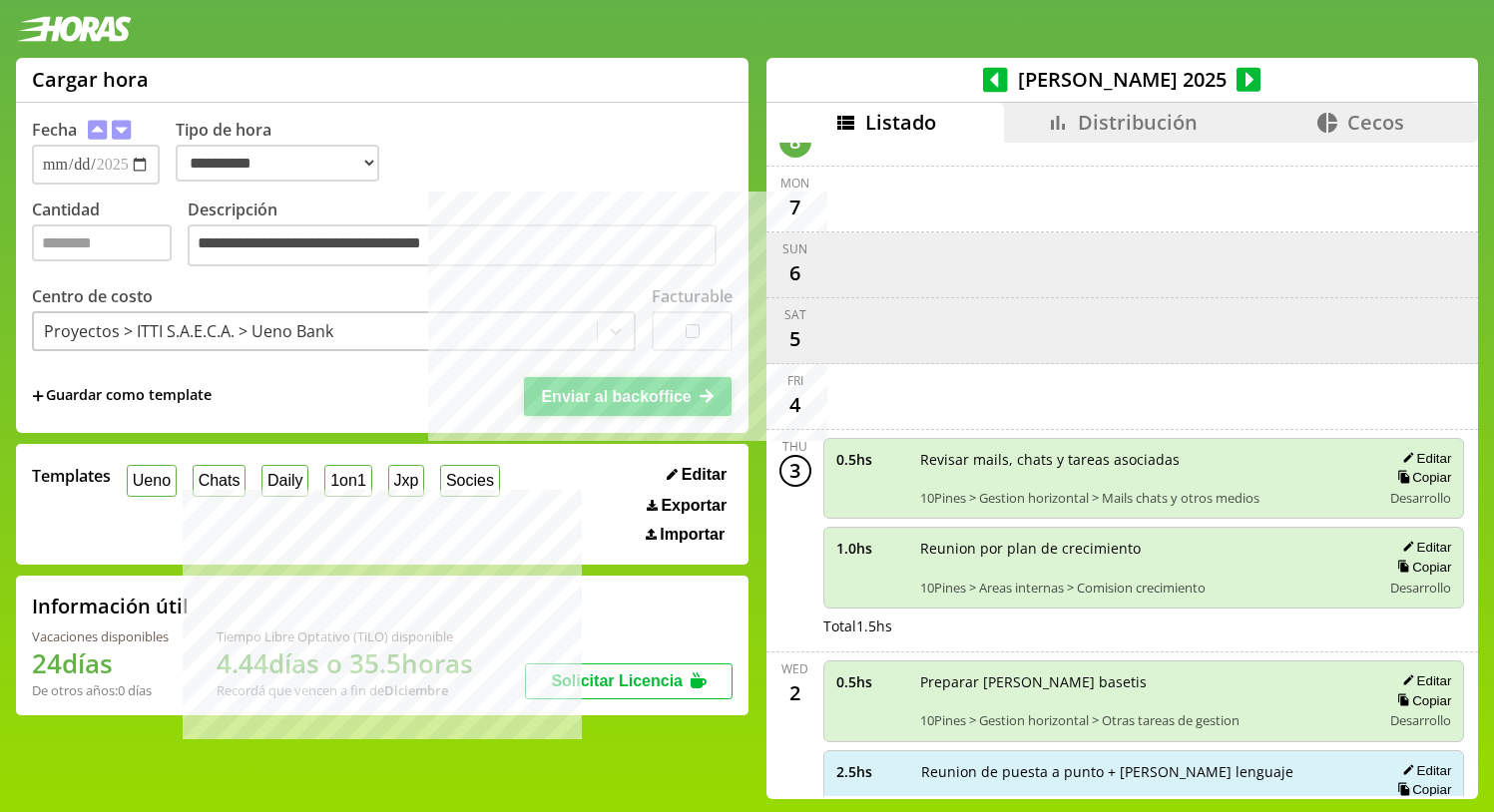 click on "Enviar al backoffice" at bounding box center [616, 396] 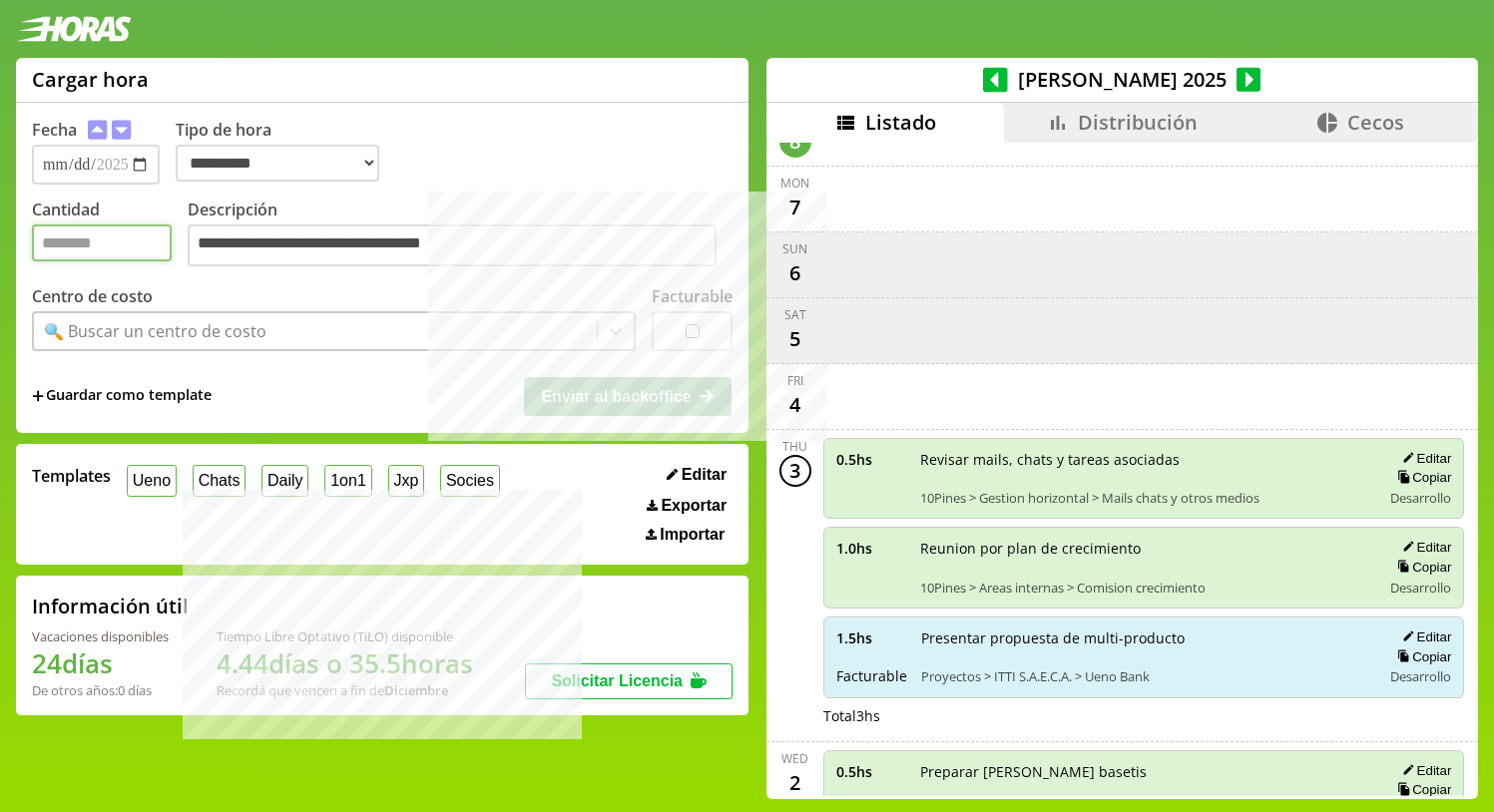click on "Cantidad" at bounding box center [102, 242] 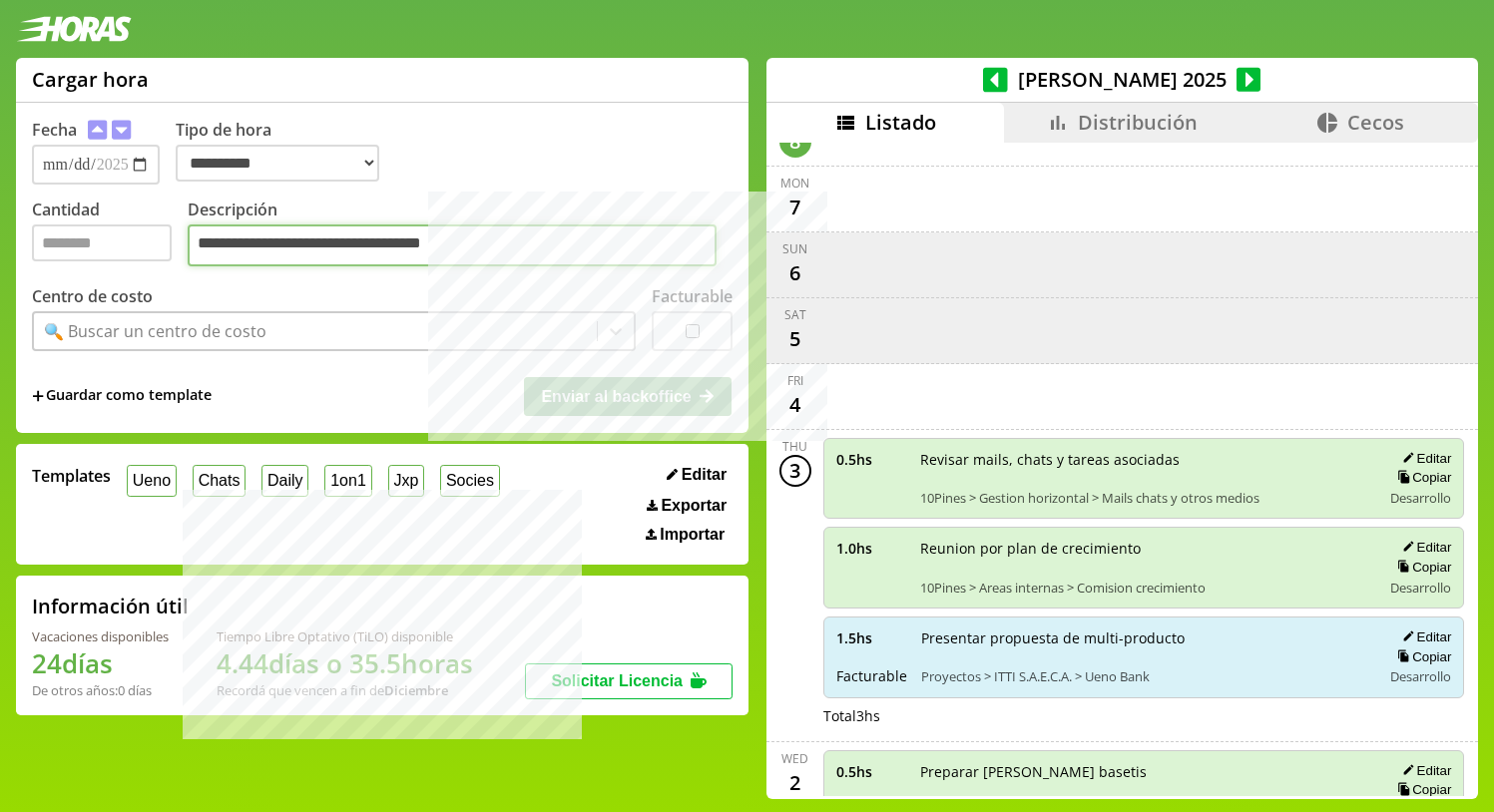 click on "**********" at bounding box center [452, 245] 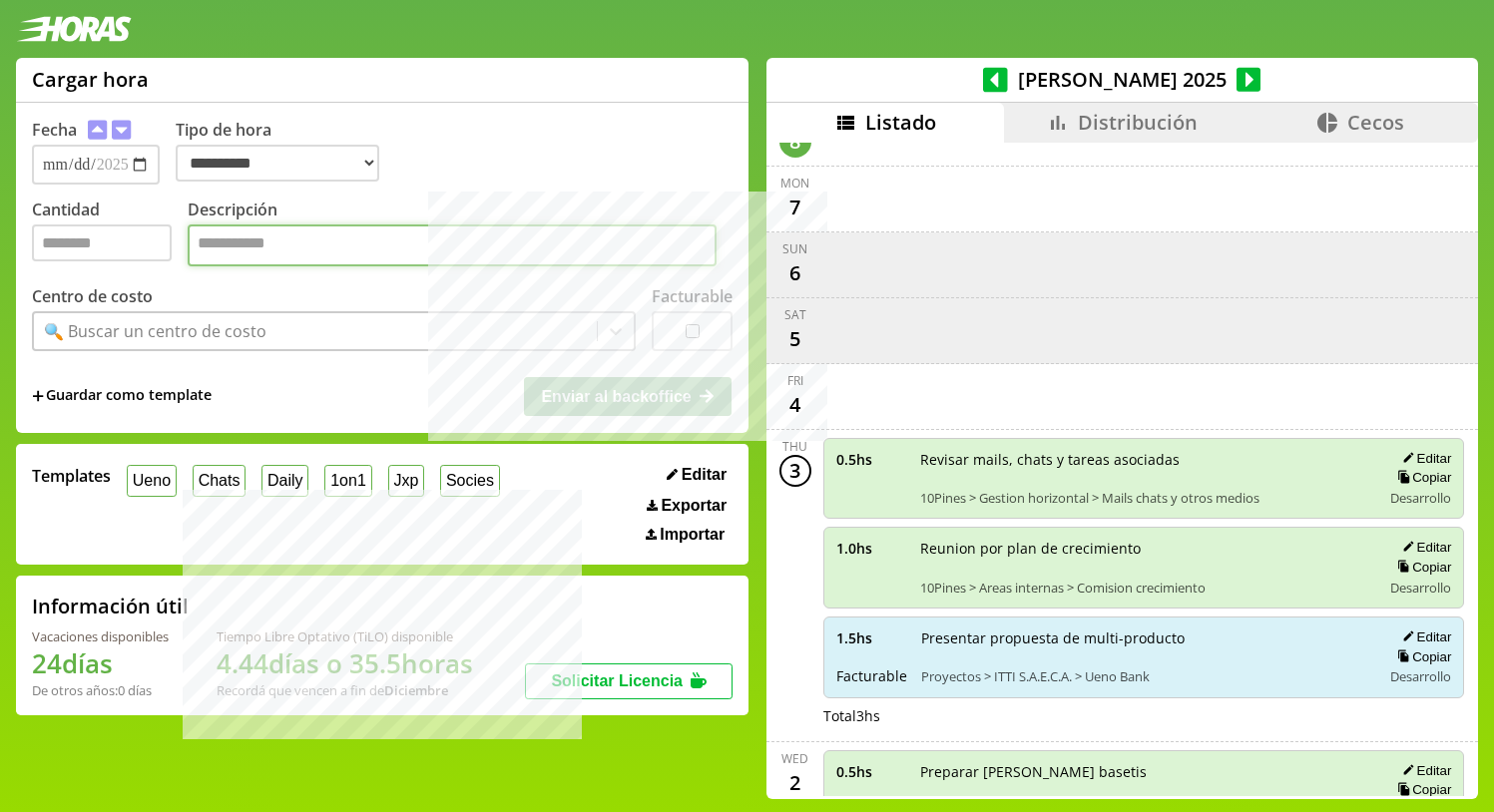 paste on "**********" 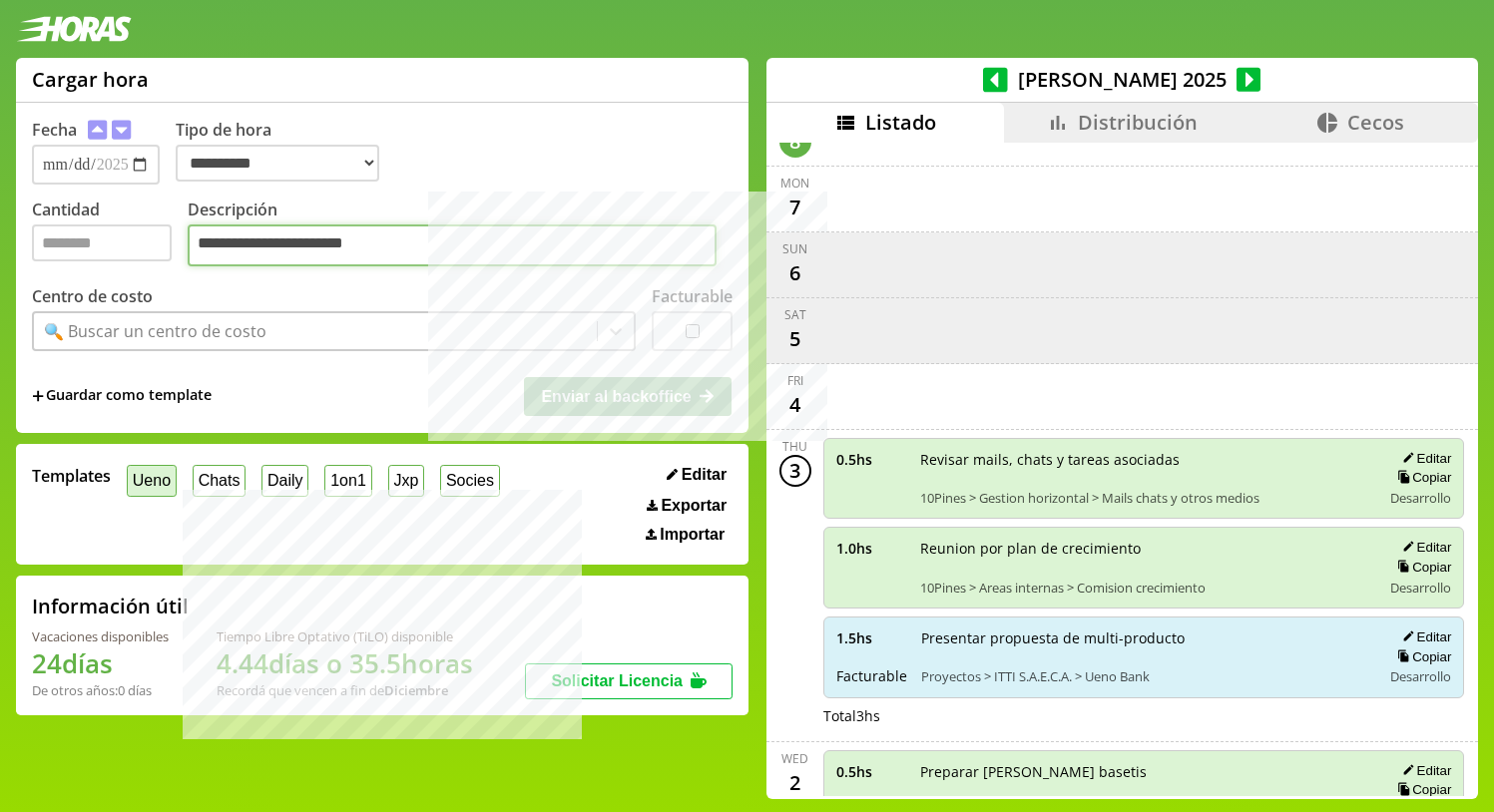 type on "**********" 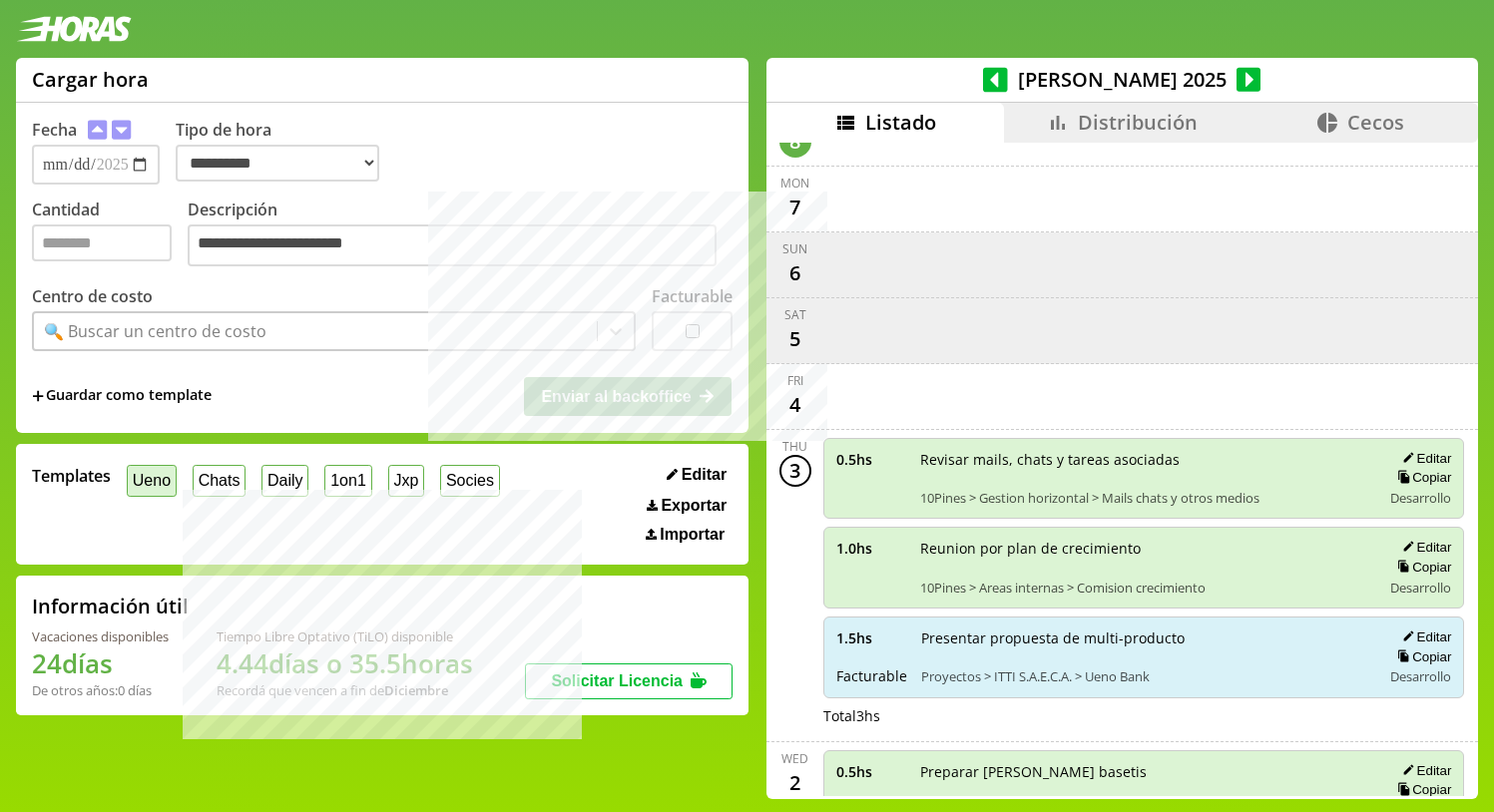 click on "Ueno" at bounding box center (152, 480) 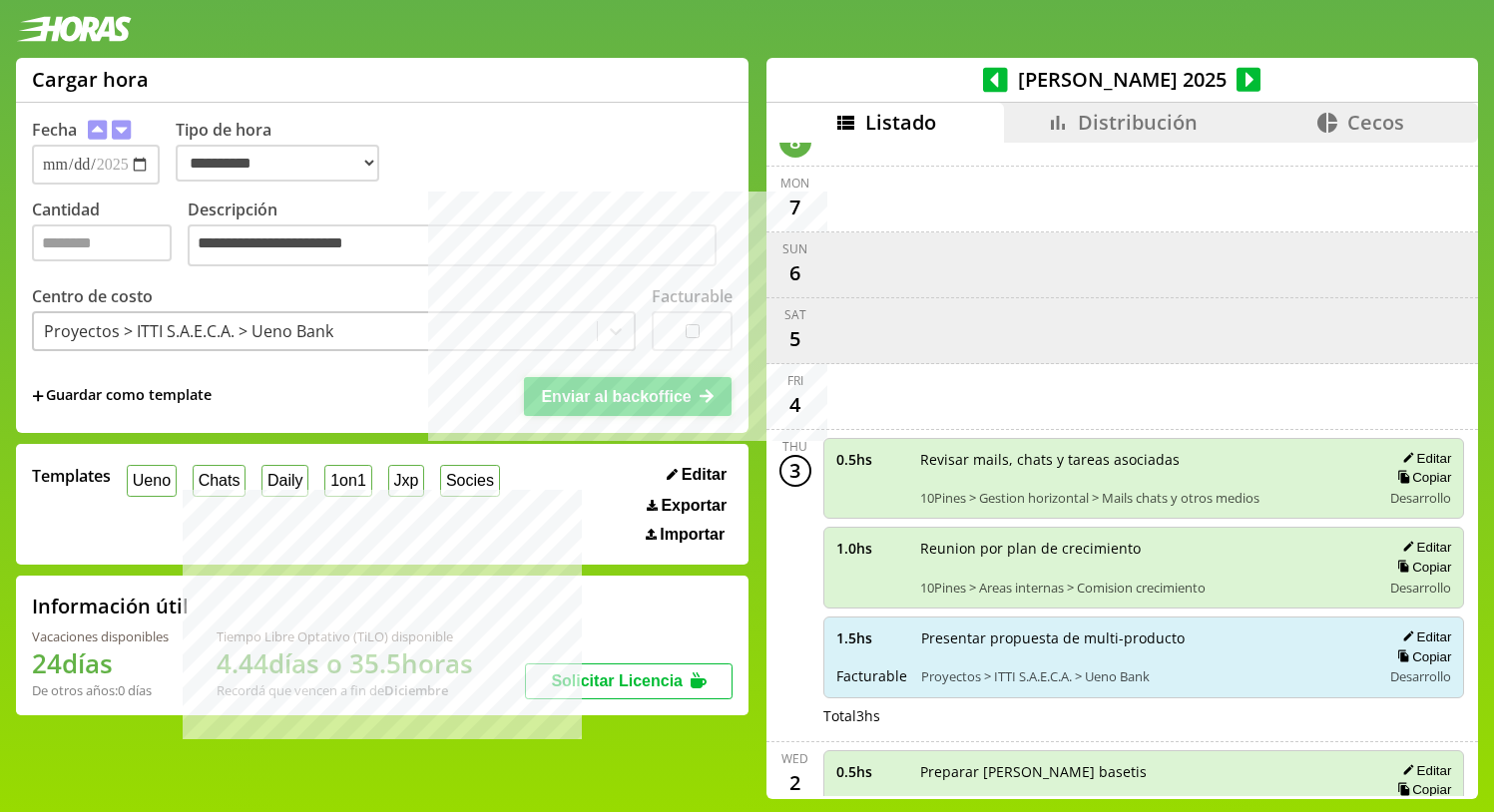 click 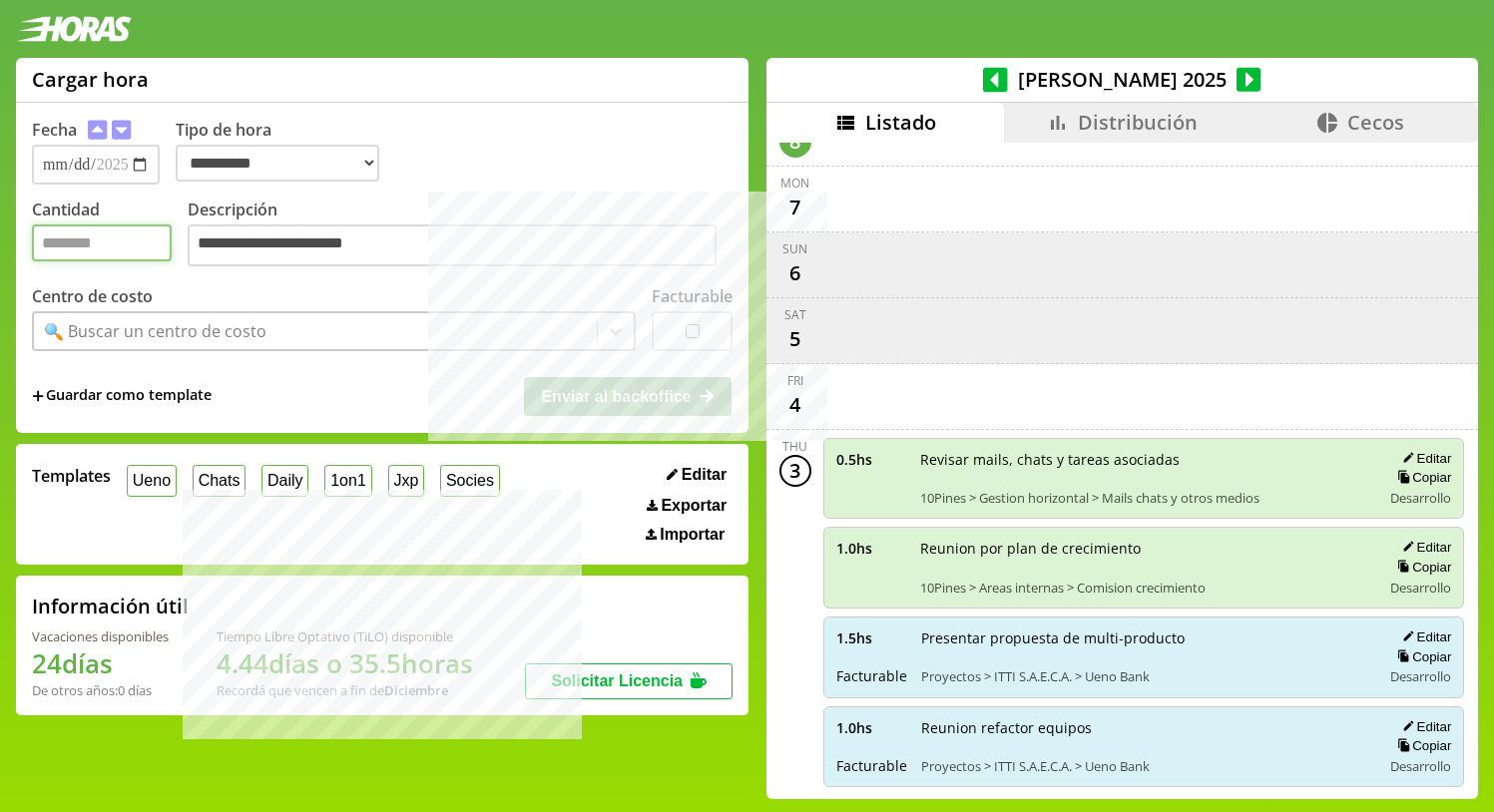 click on "Cantidad" at bounding box center [102, 242] 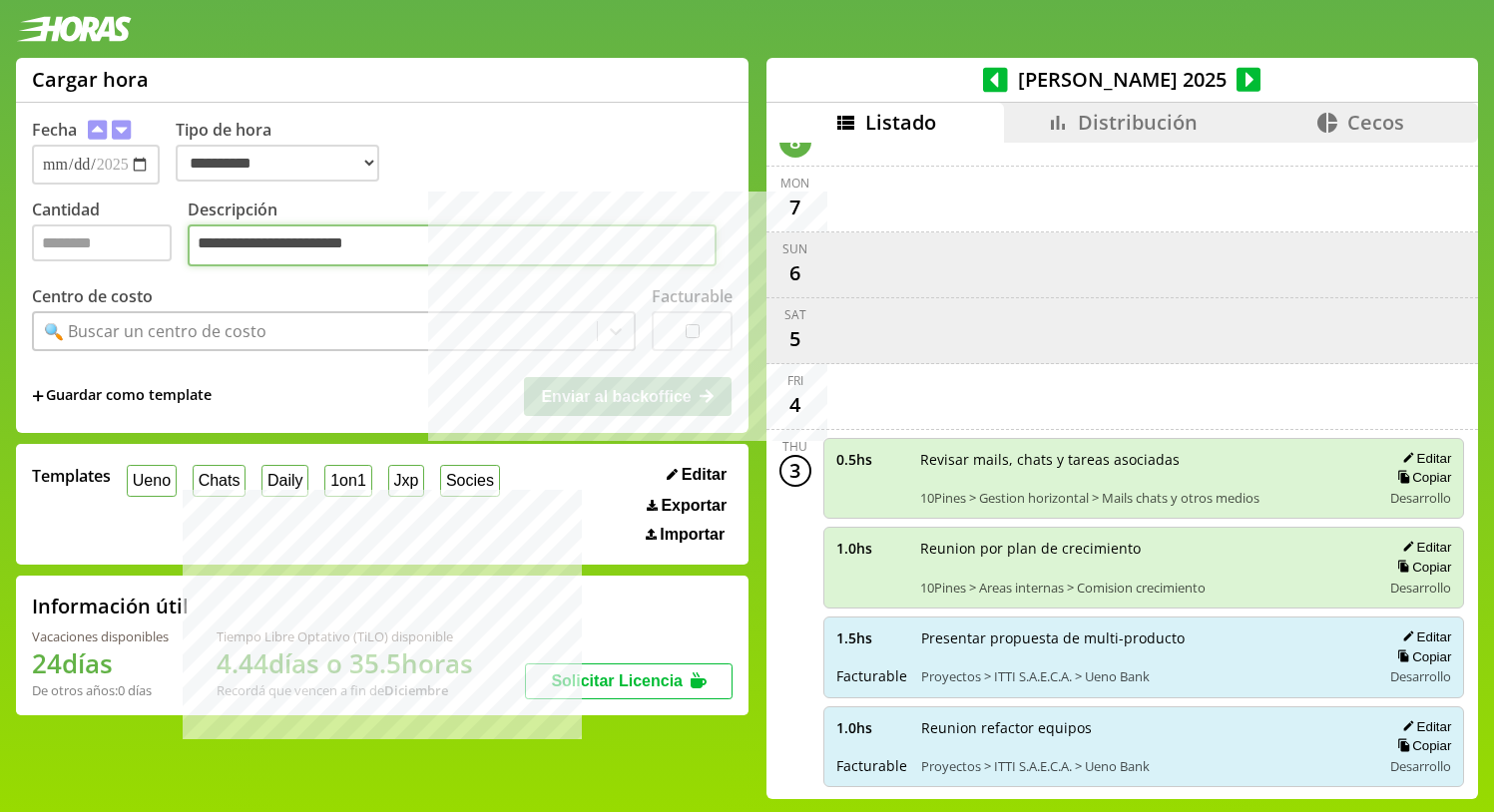 click on "**********" at bounding box center (452, 245) 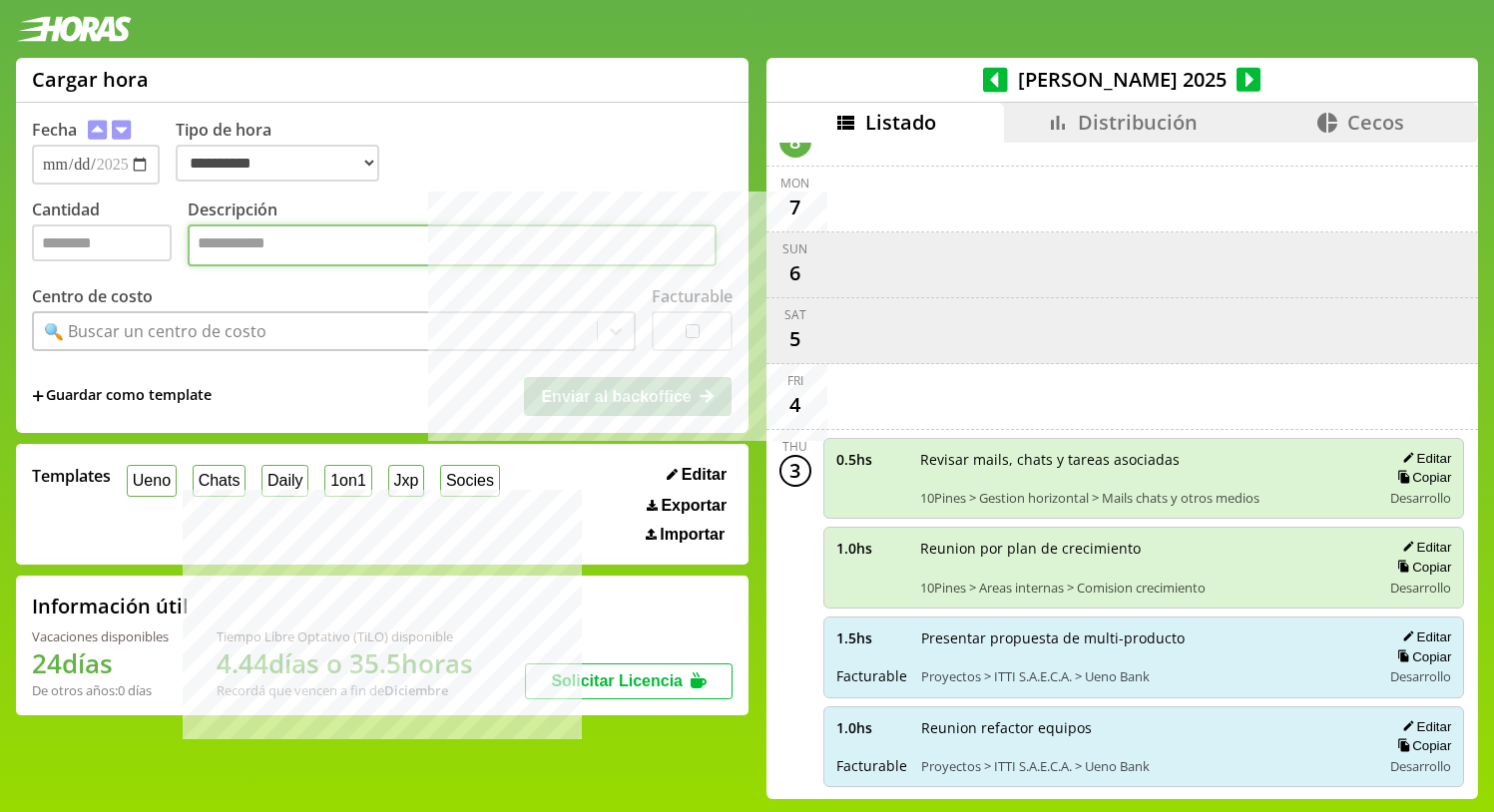 paste on "**********" 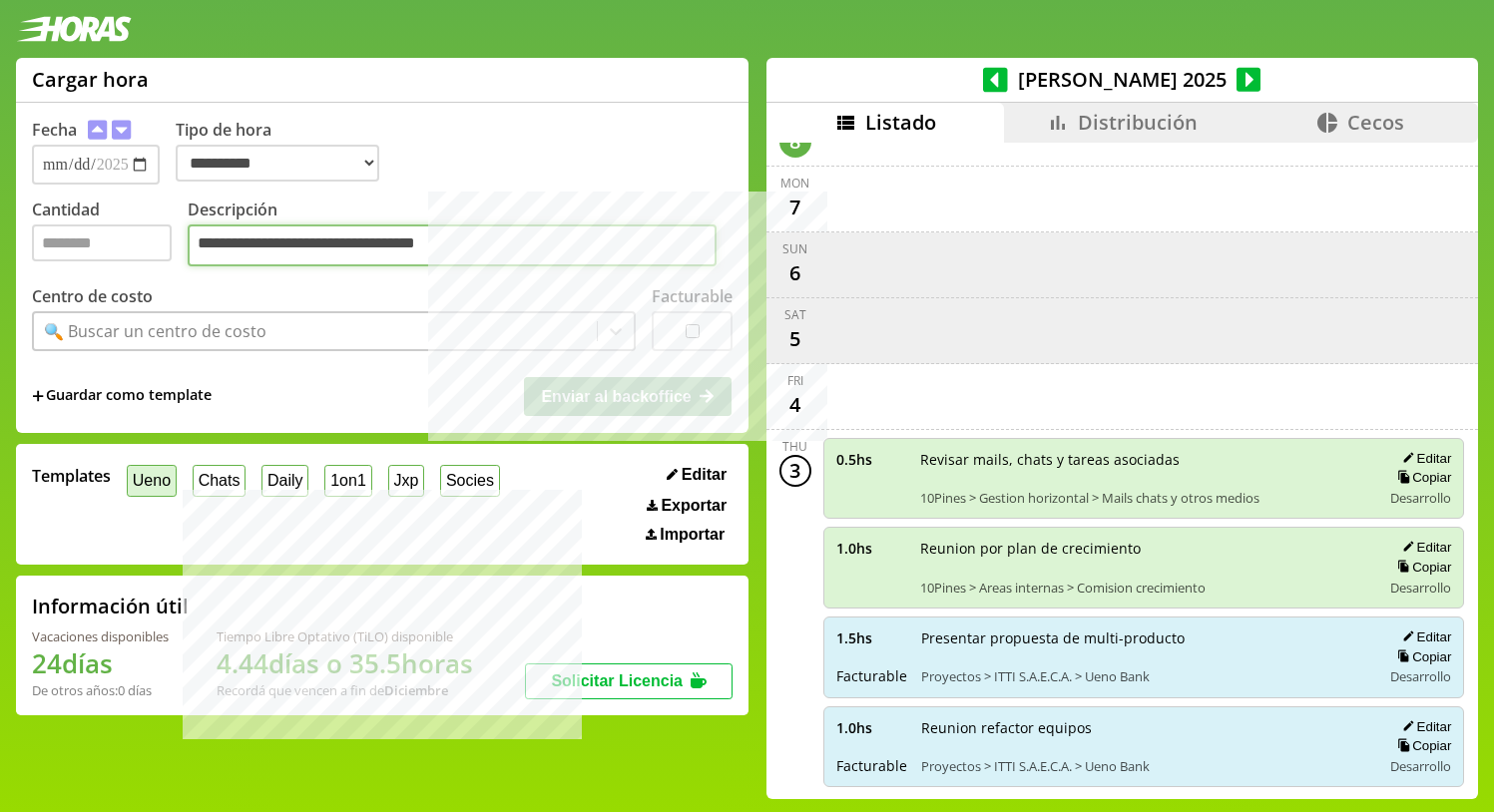 type on "**********" 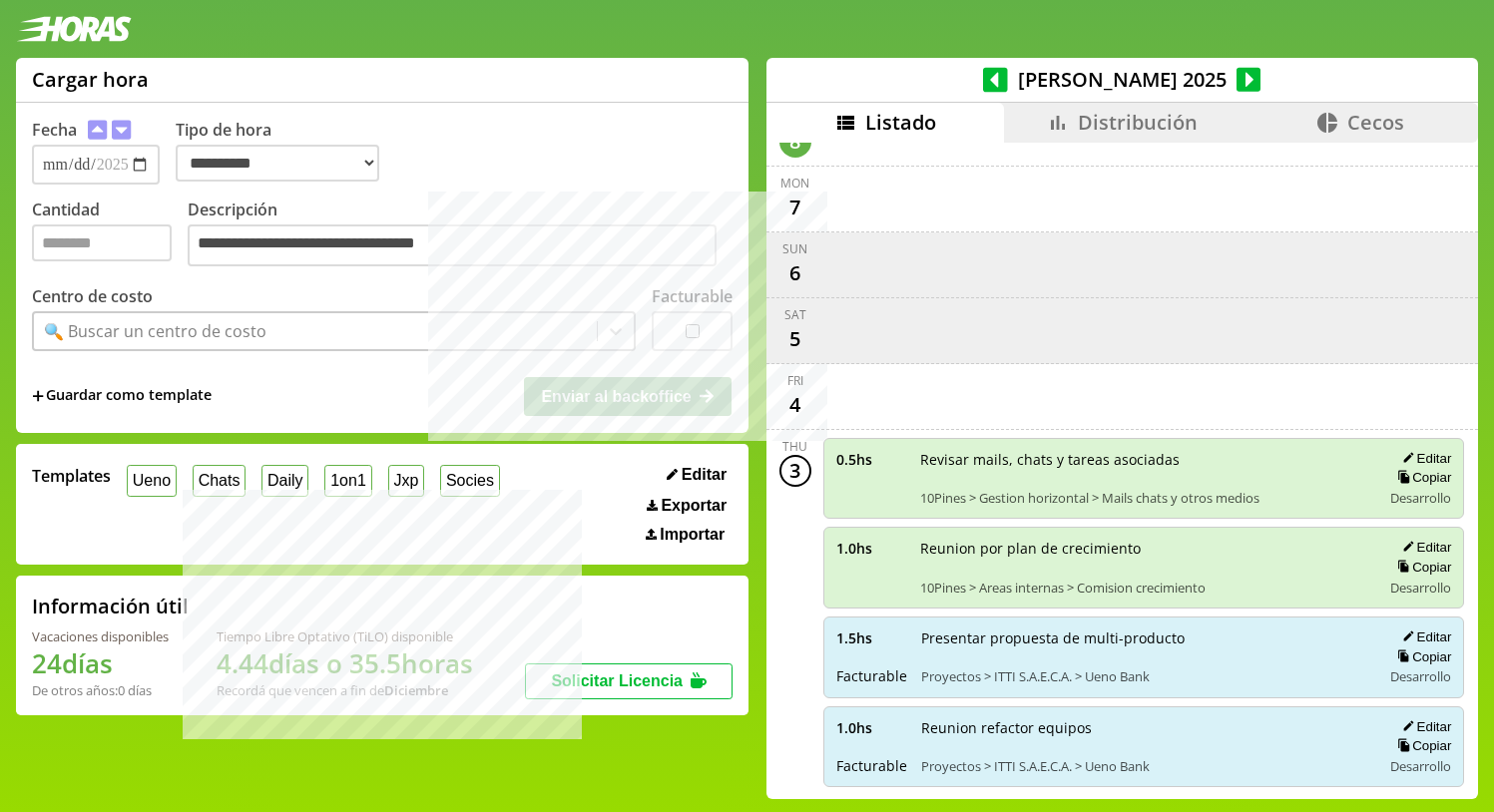 drag, startPoint x: 152, startPoint y: 479, endPoint x: 506, endPoint y: 442, distance: 355.92836 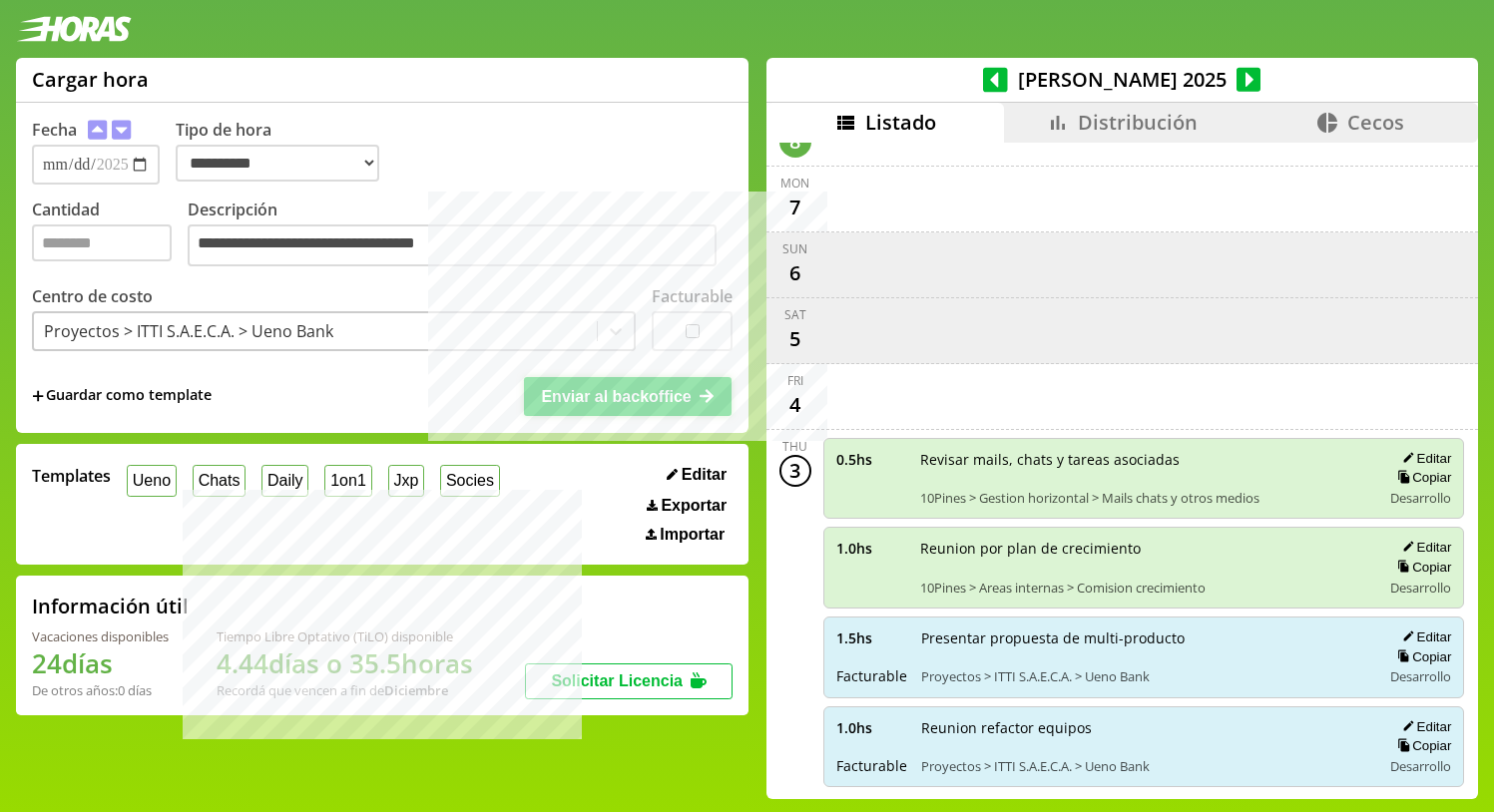 click 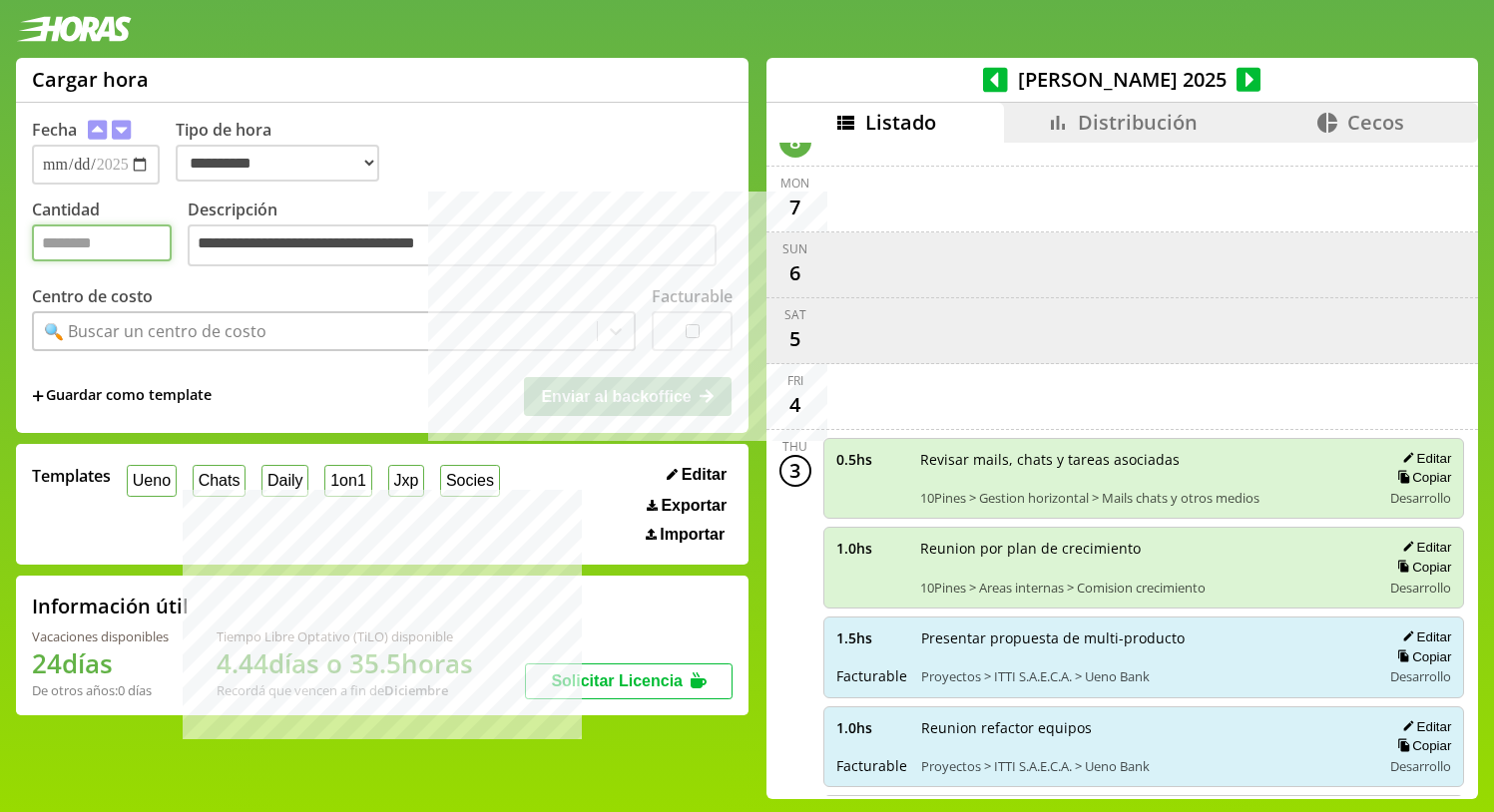click on "Cantidad" at bounding box center (102, 242) 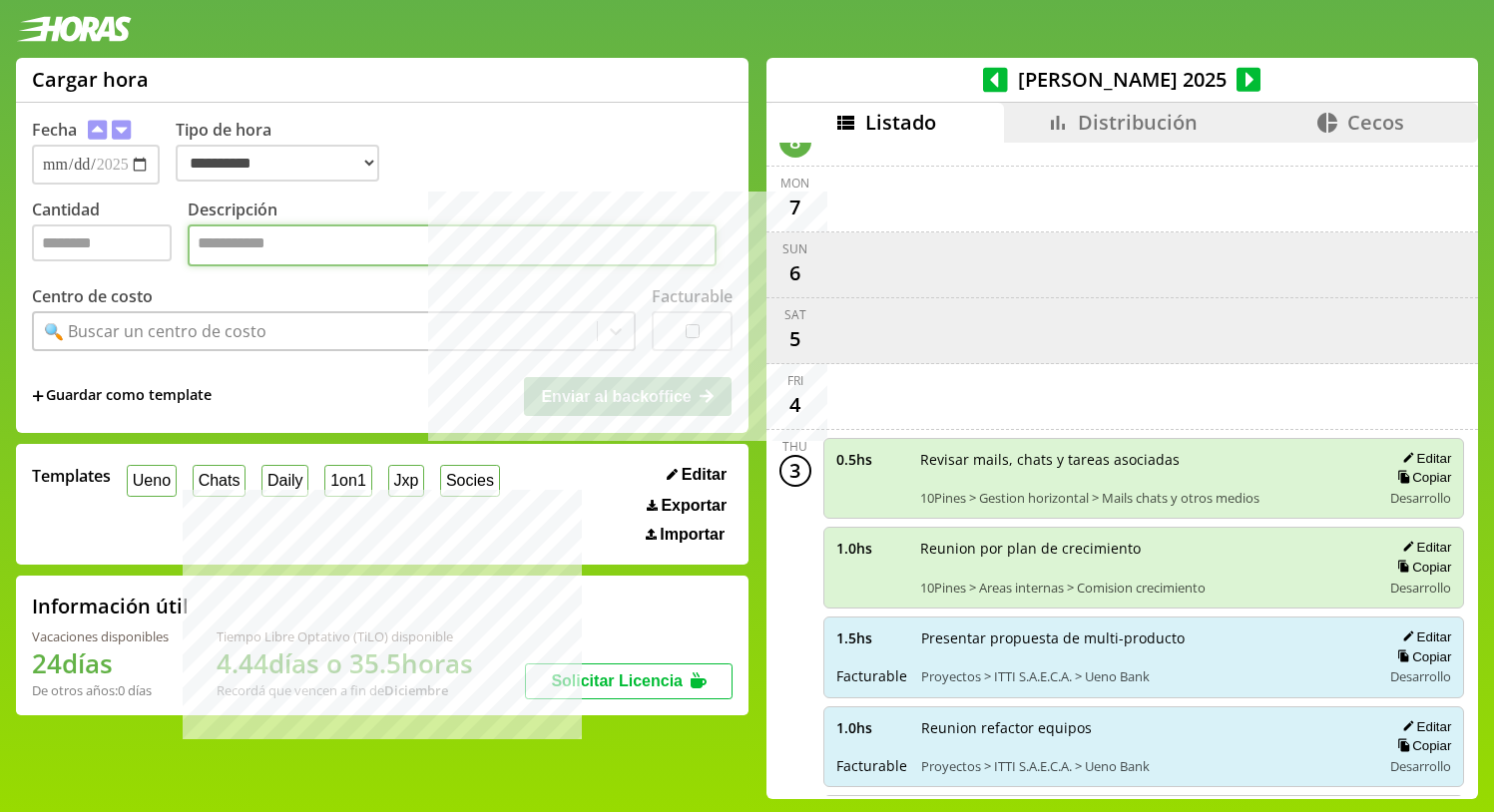 paste on "**********" 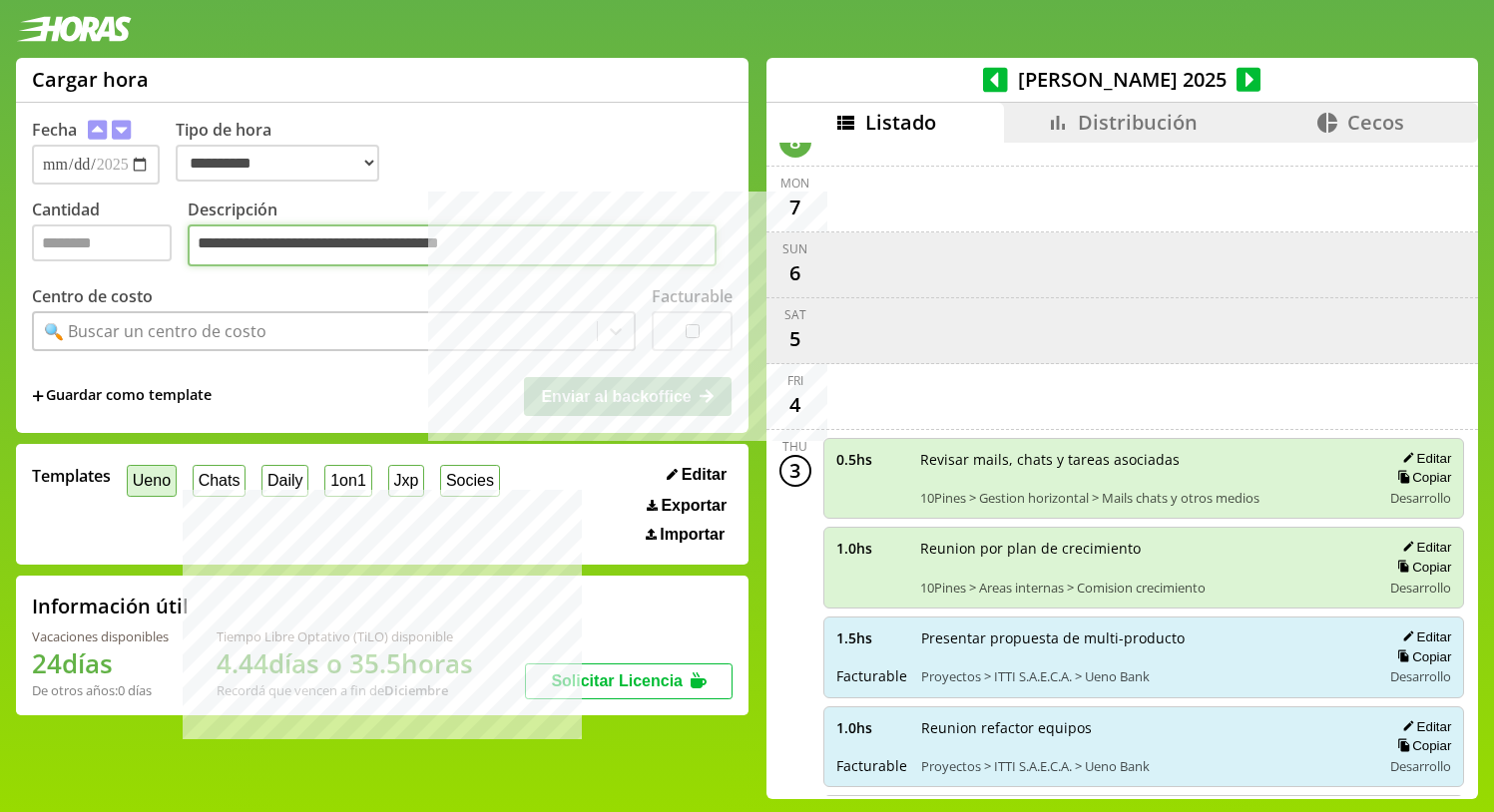 type on "**********" 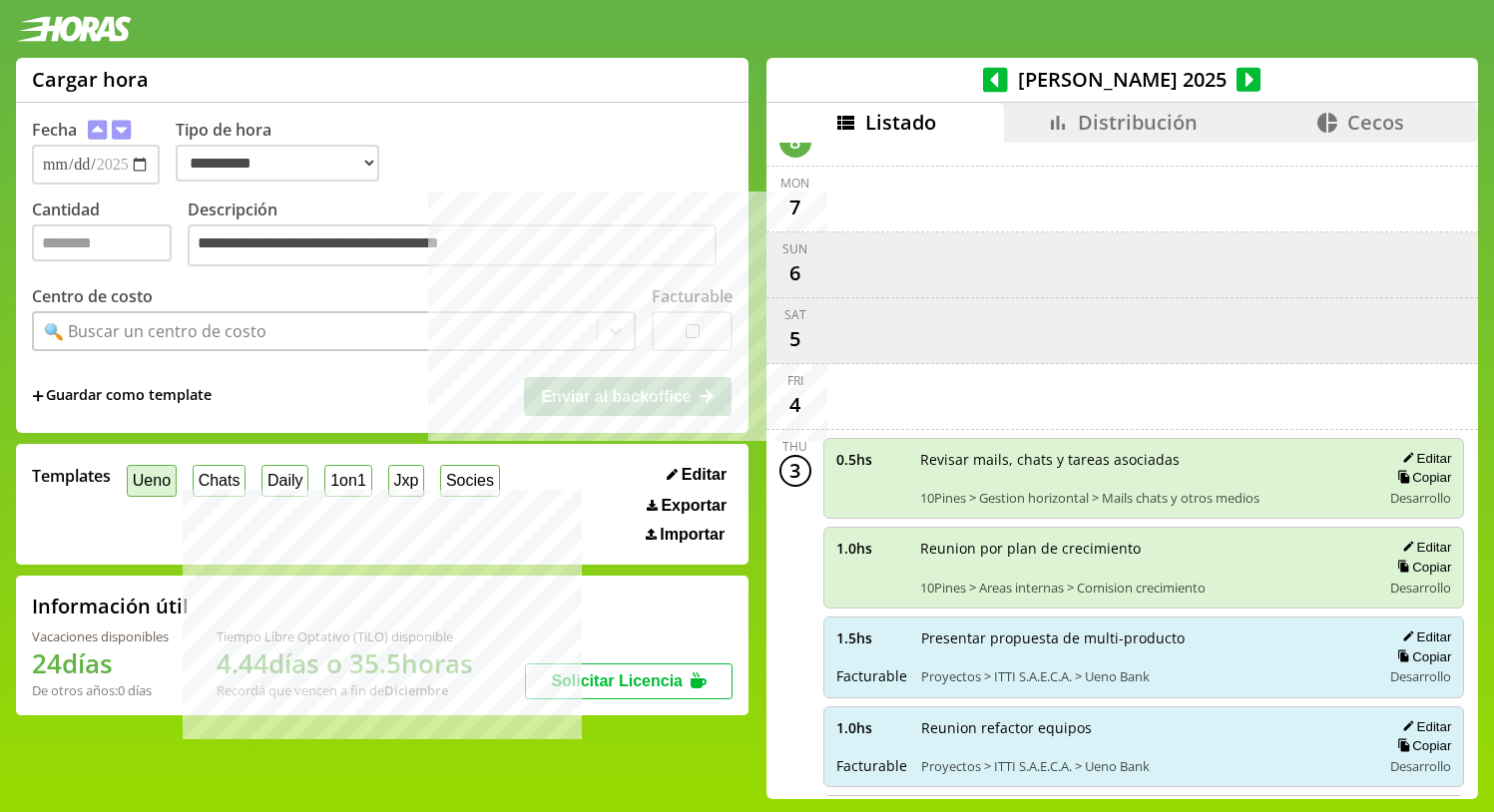 click on "Ueno" at bounding box center (152, 480) 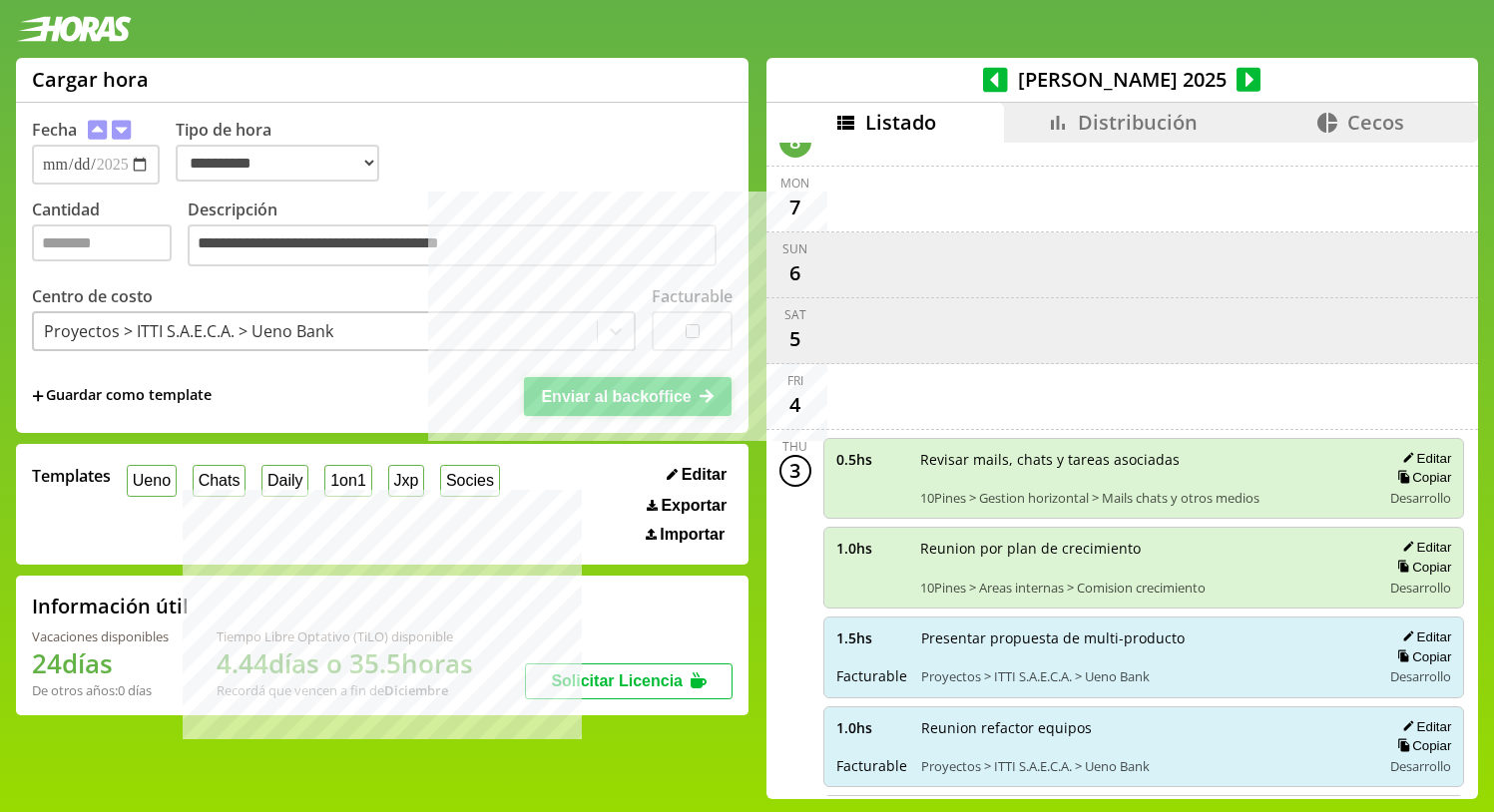 click 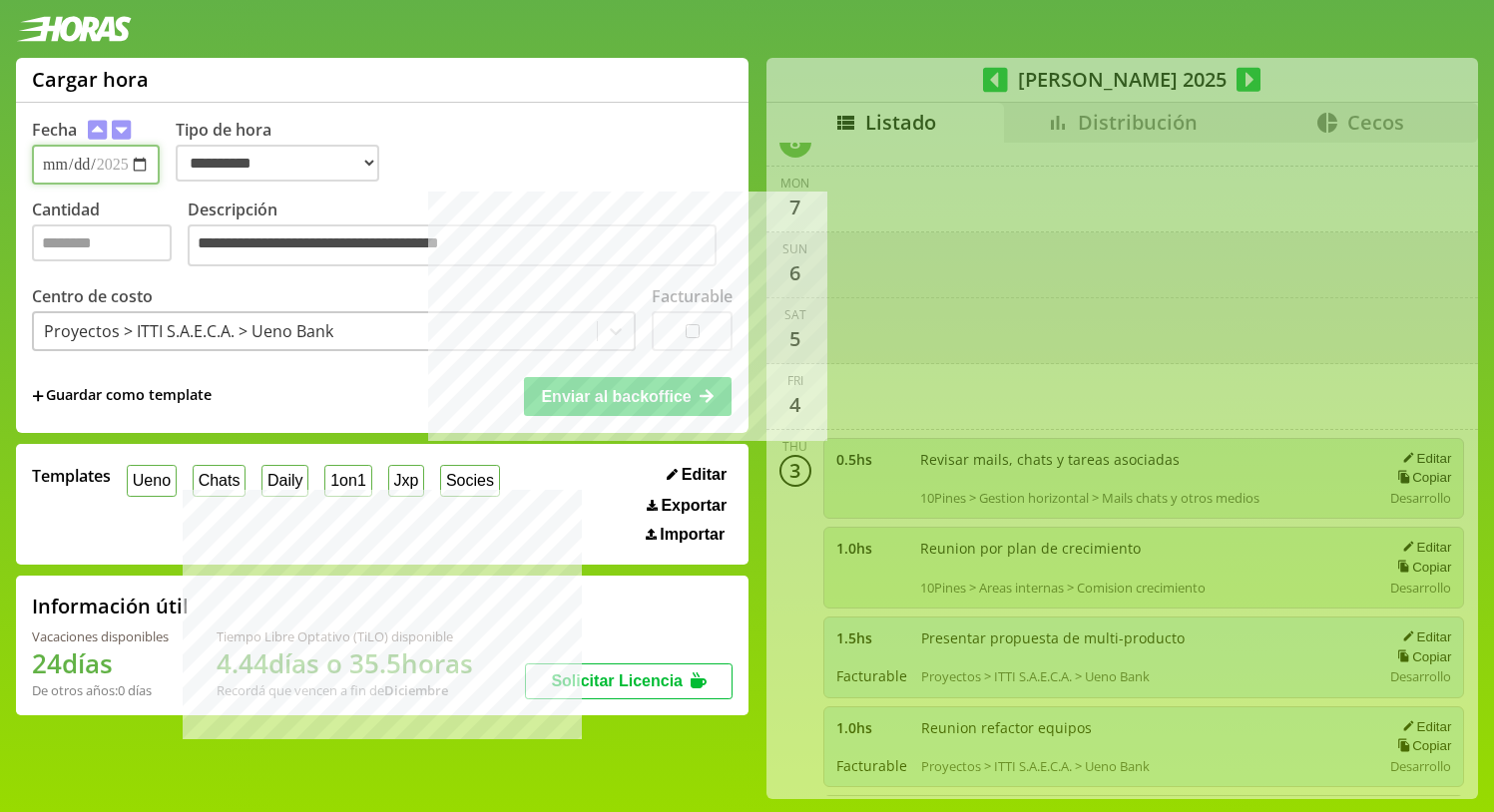 type 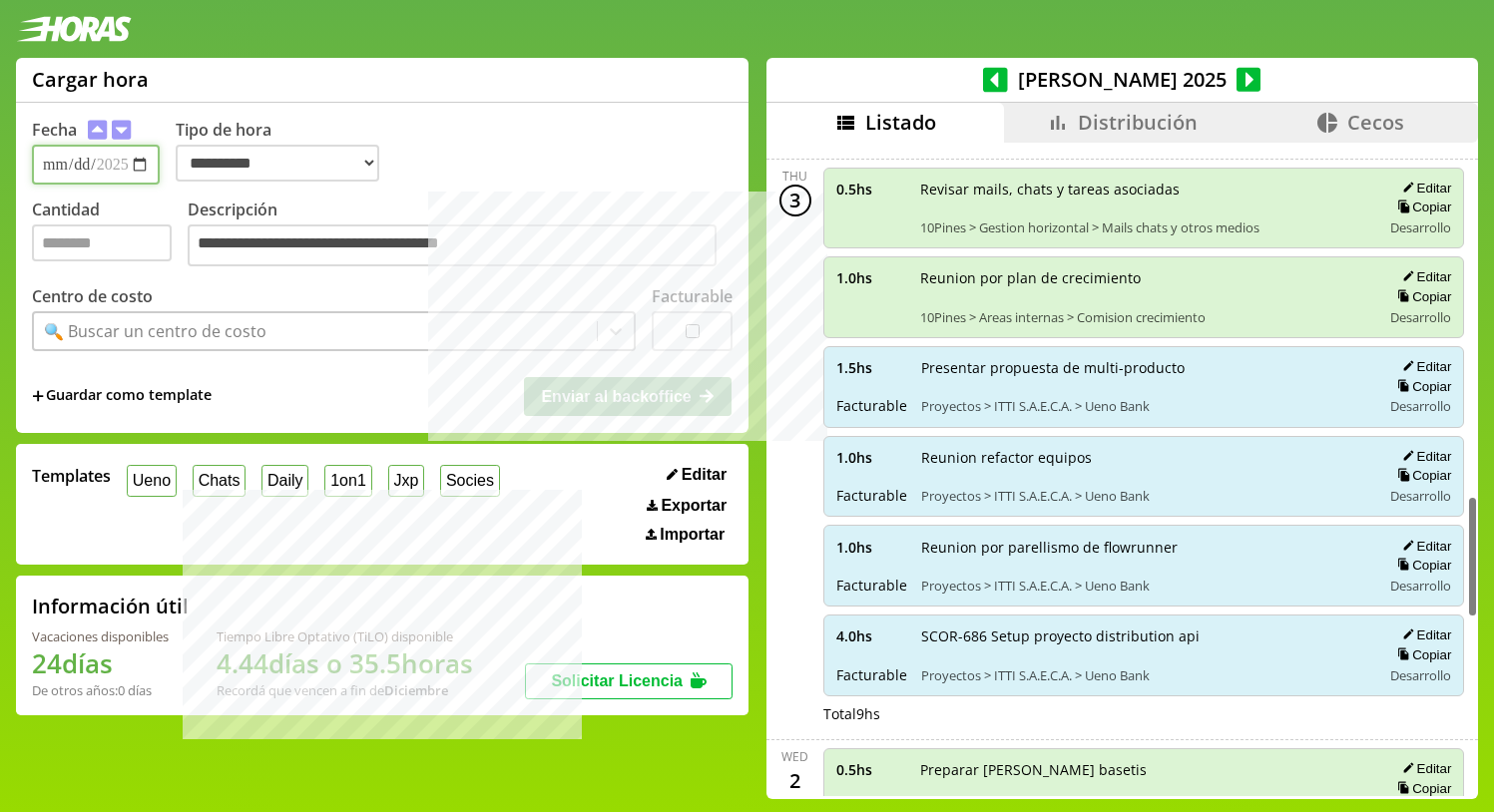 scroll, scrollTop: 1878, scrollLeft: 0, axis: vertical 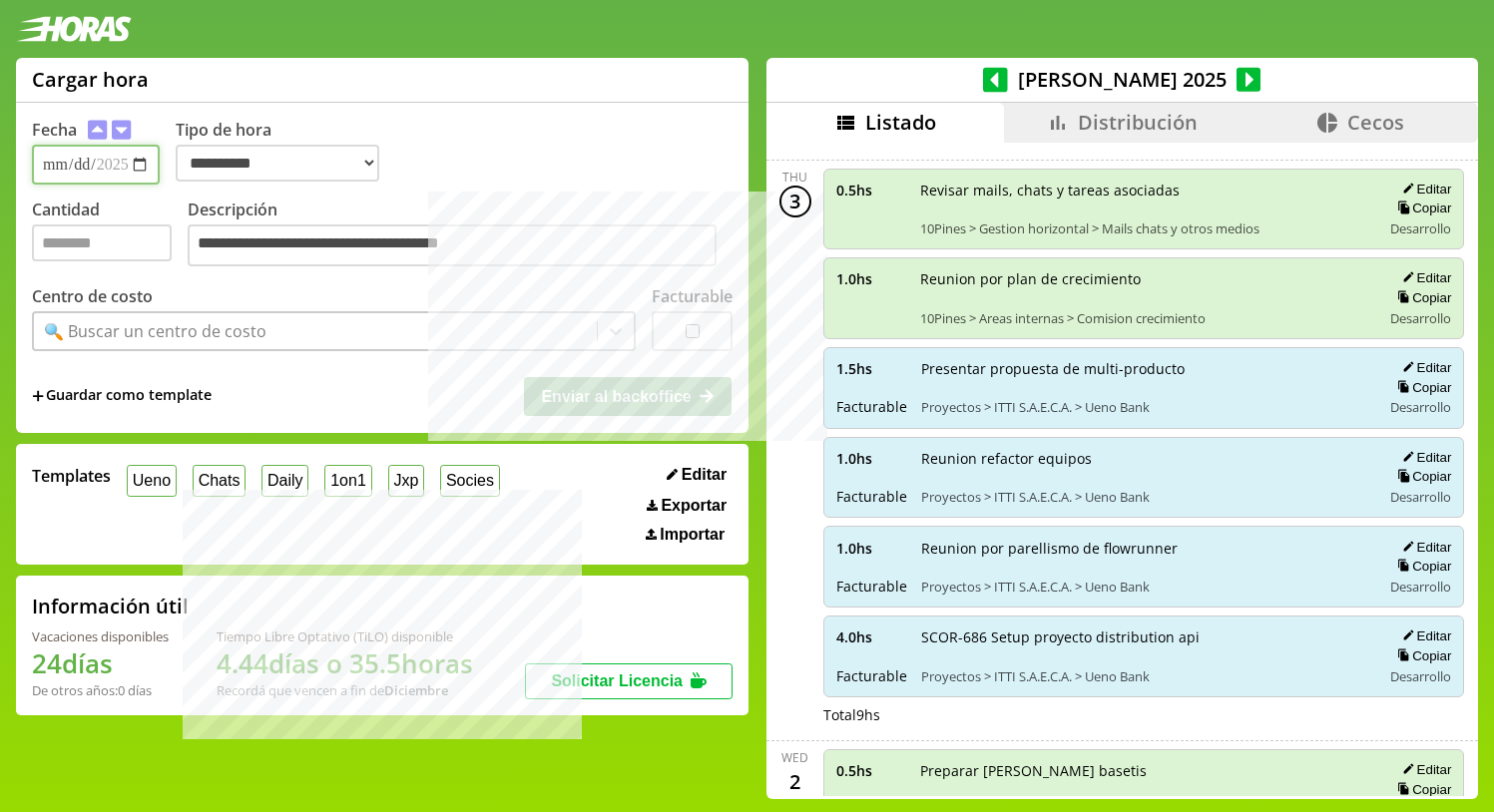 click on "**********" at bounding box center [96, 165] 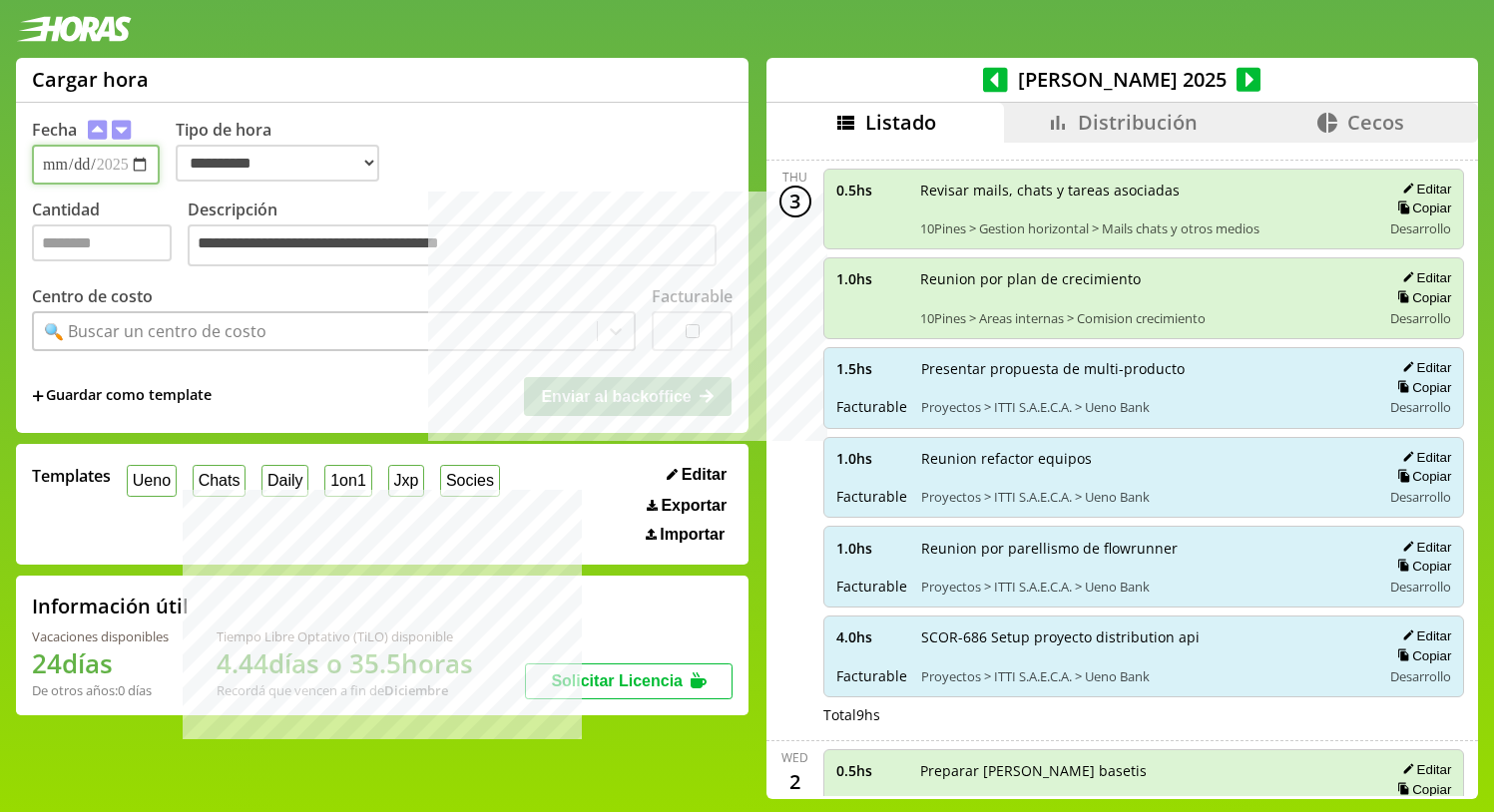 type on "**********" 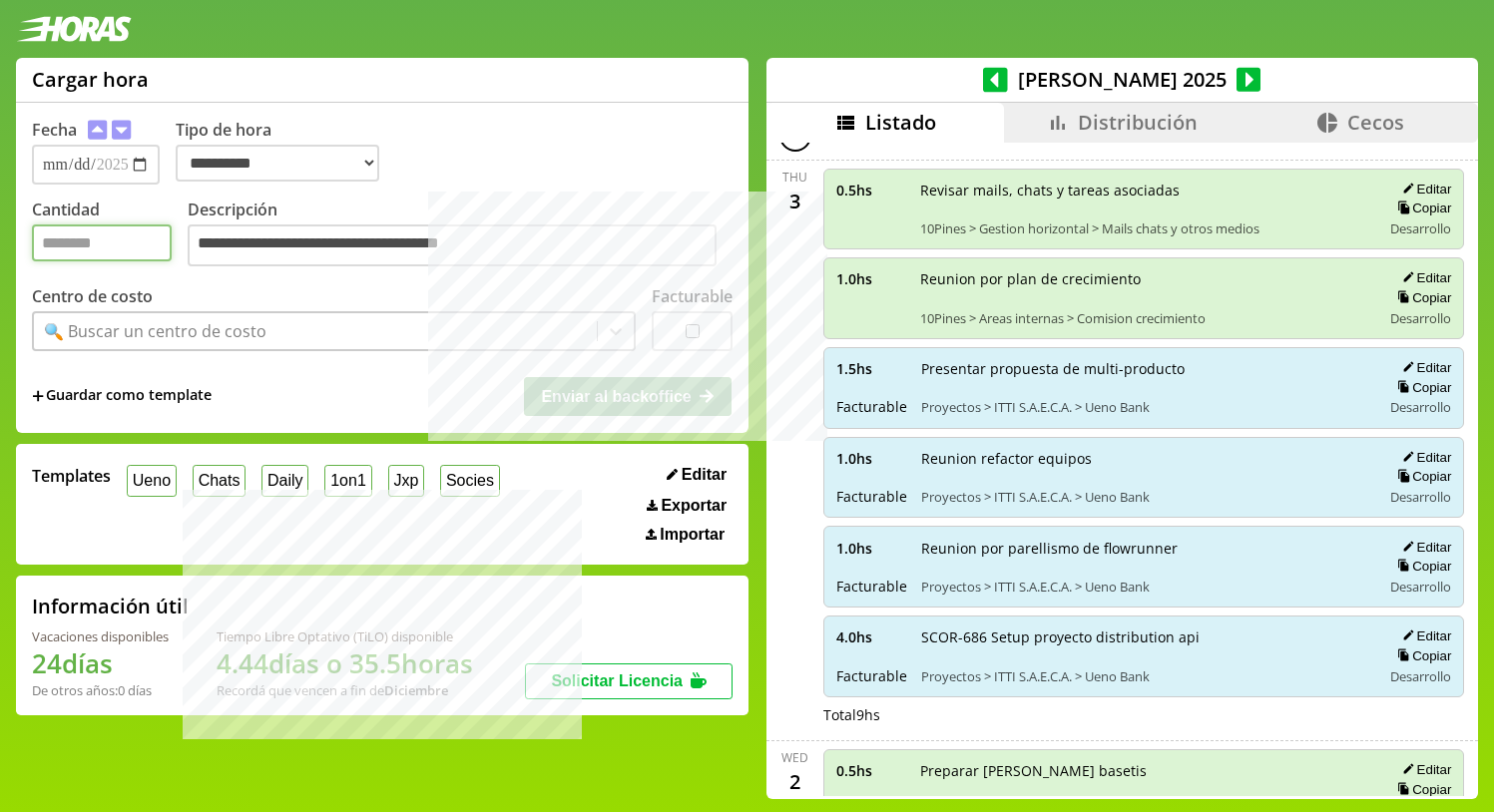 click on "Cantidad" at bounding box center [102, 242] 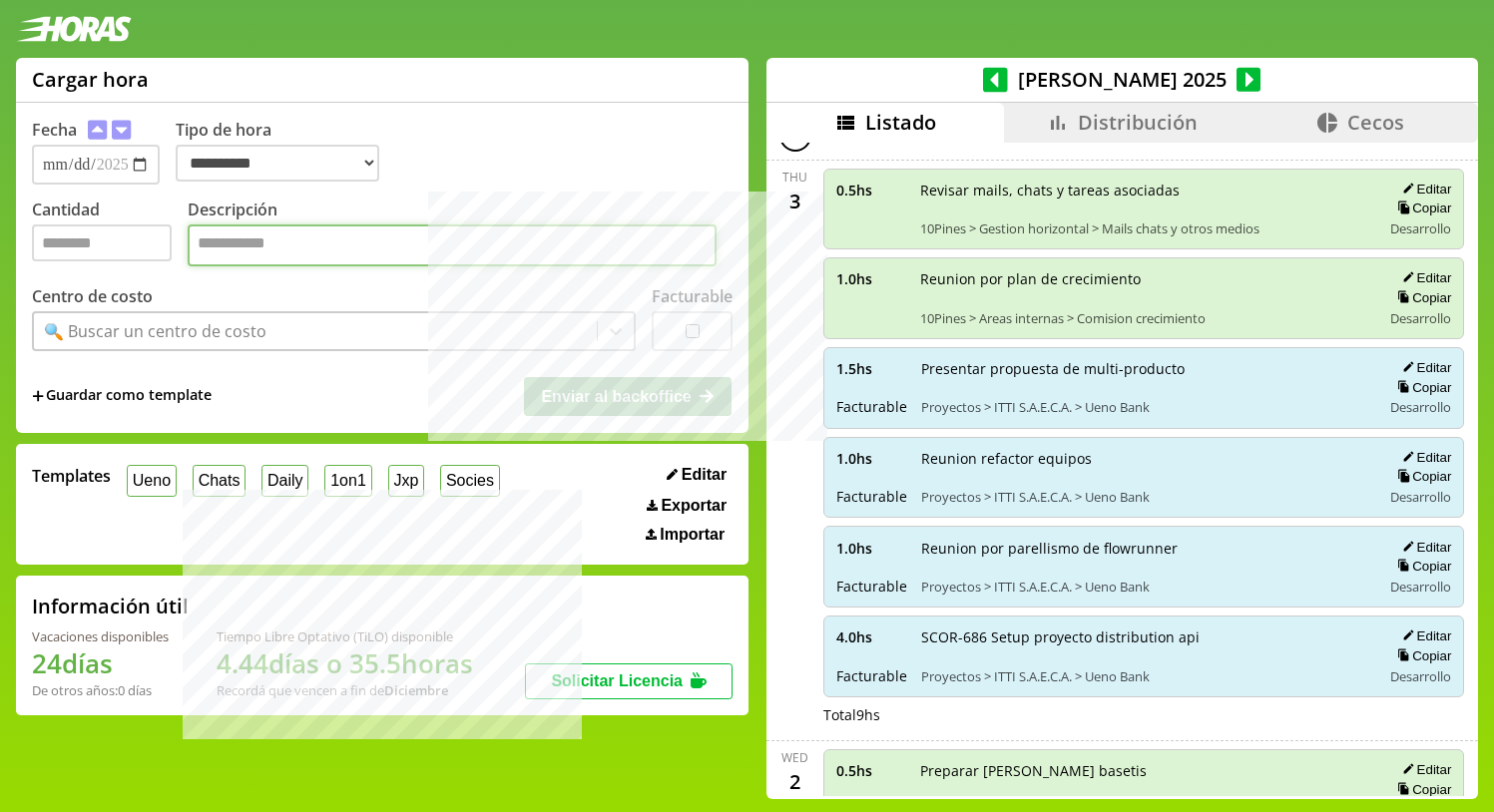 paste on "**********" 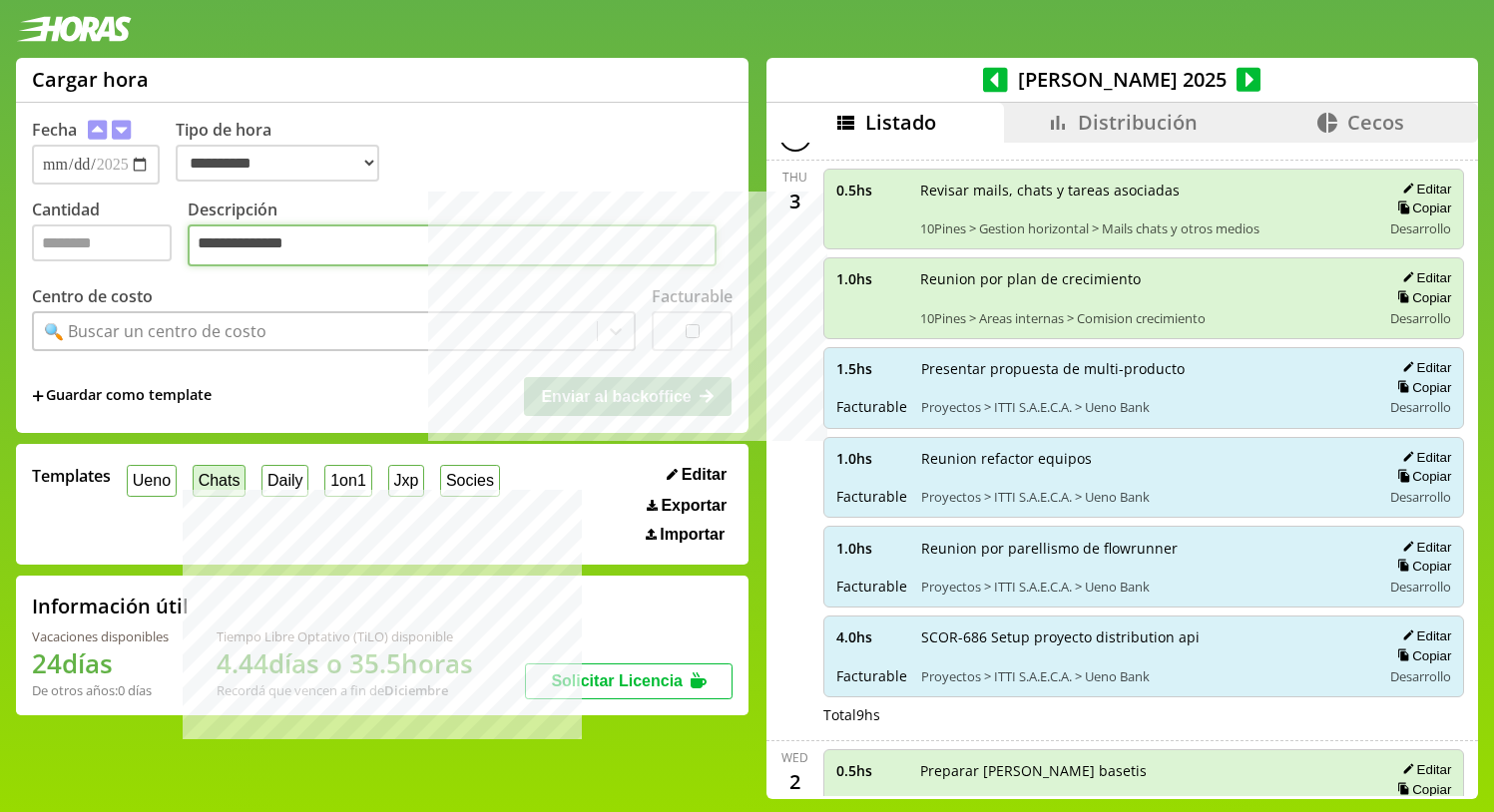 type on "**********" 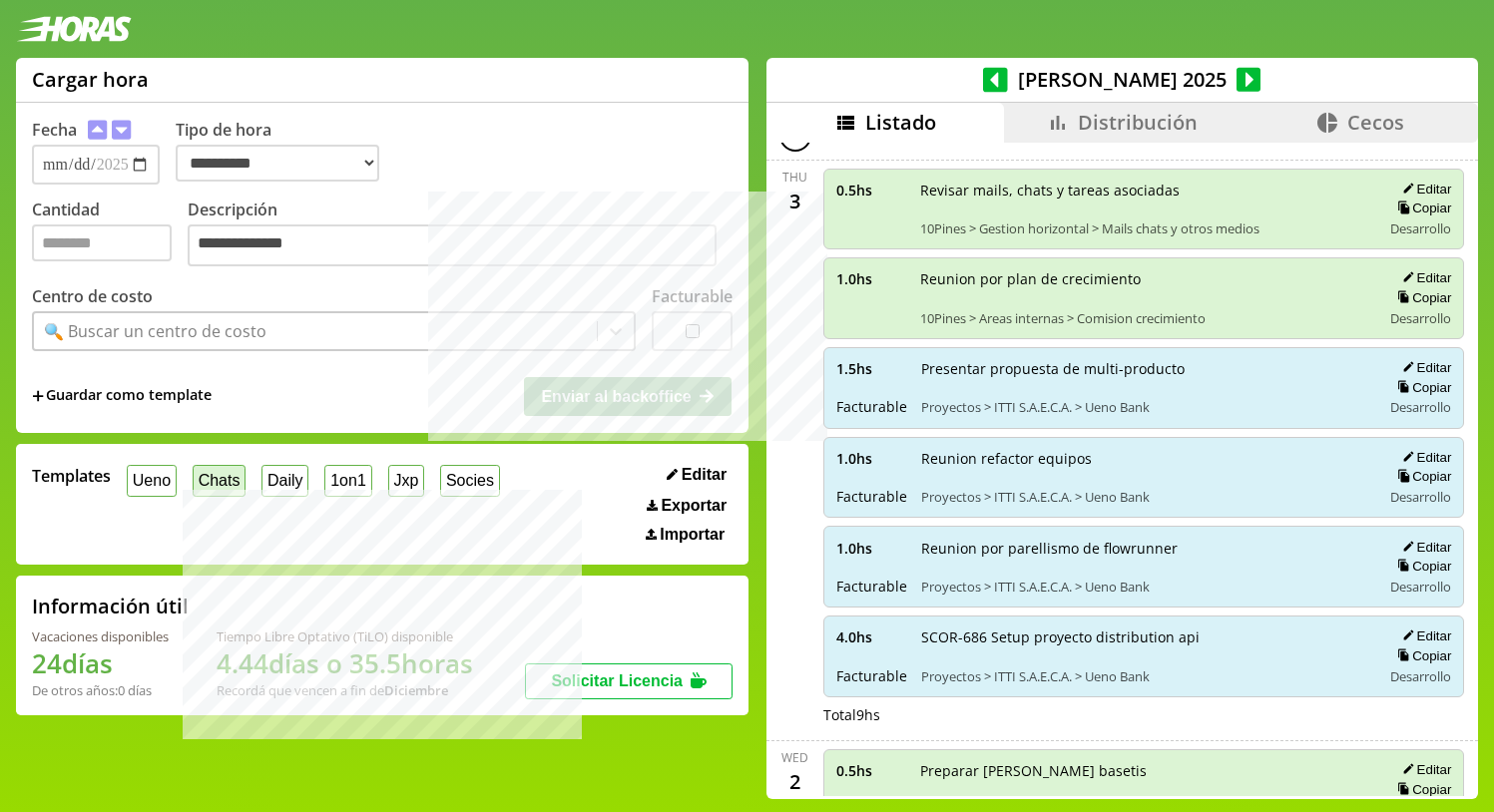 click on "Chats" at bounding box center [219, 480] 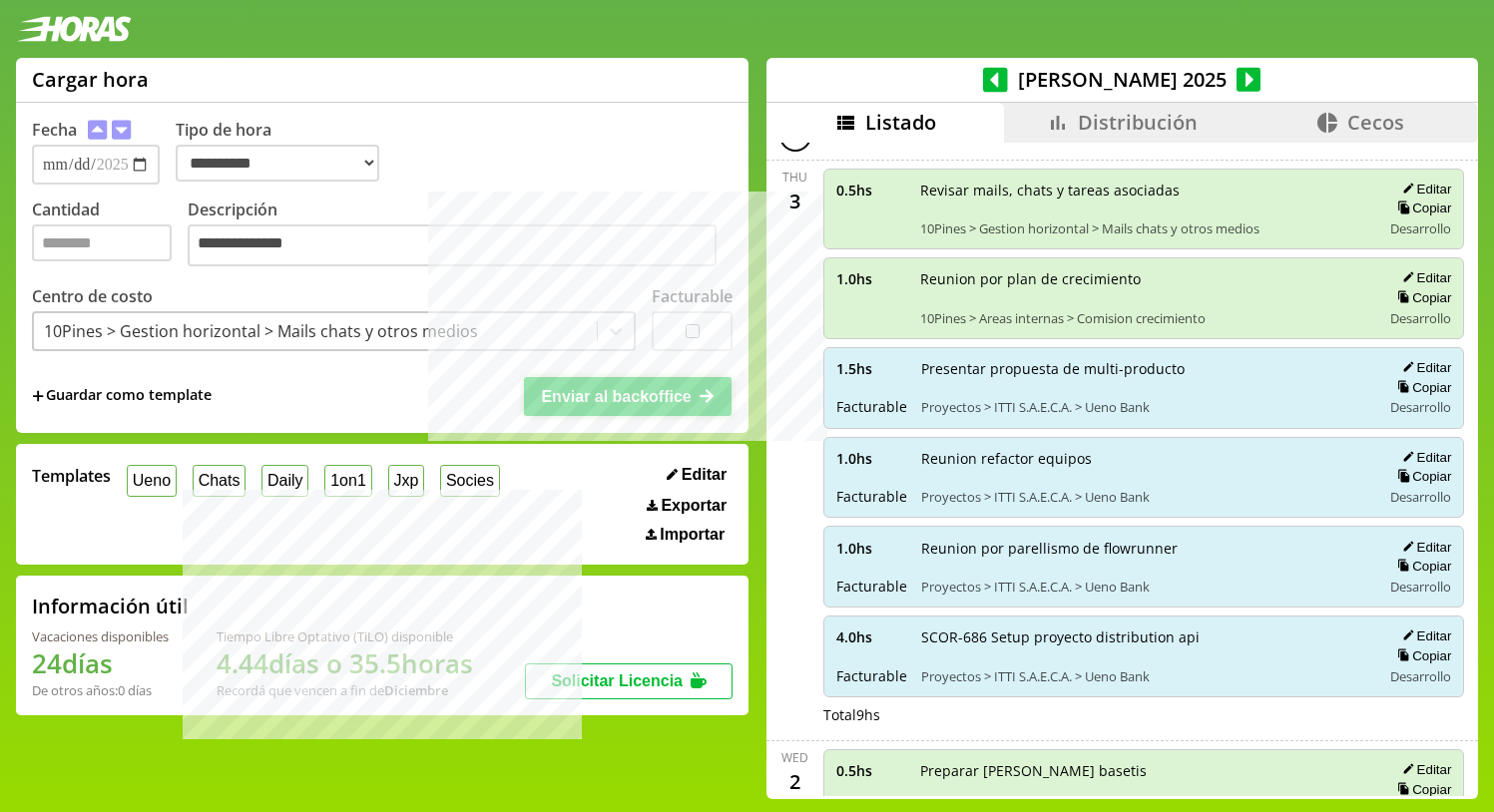 click 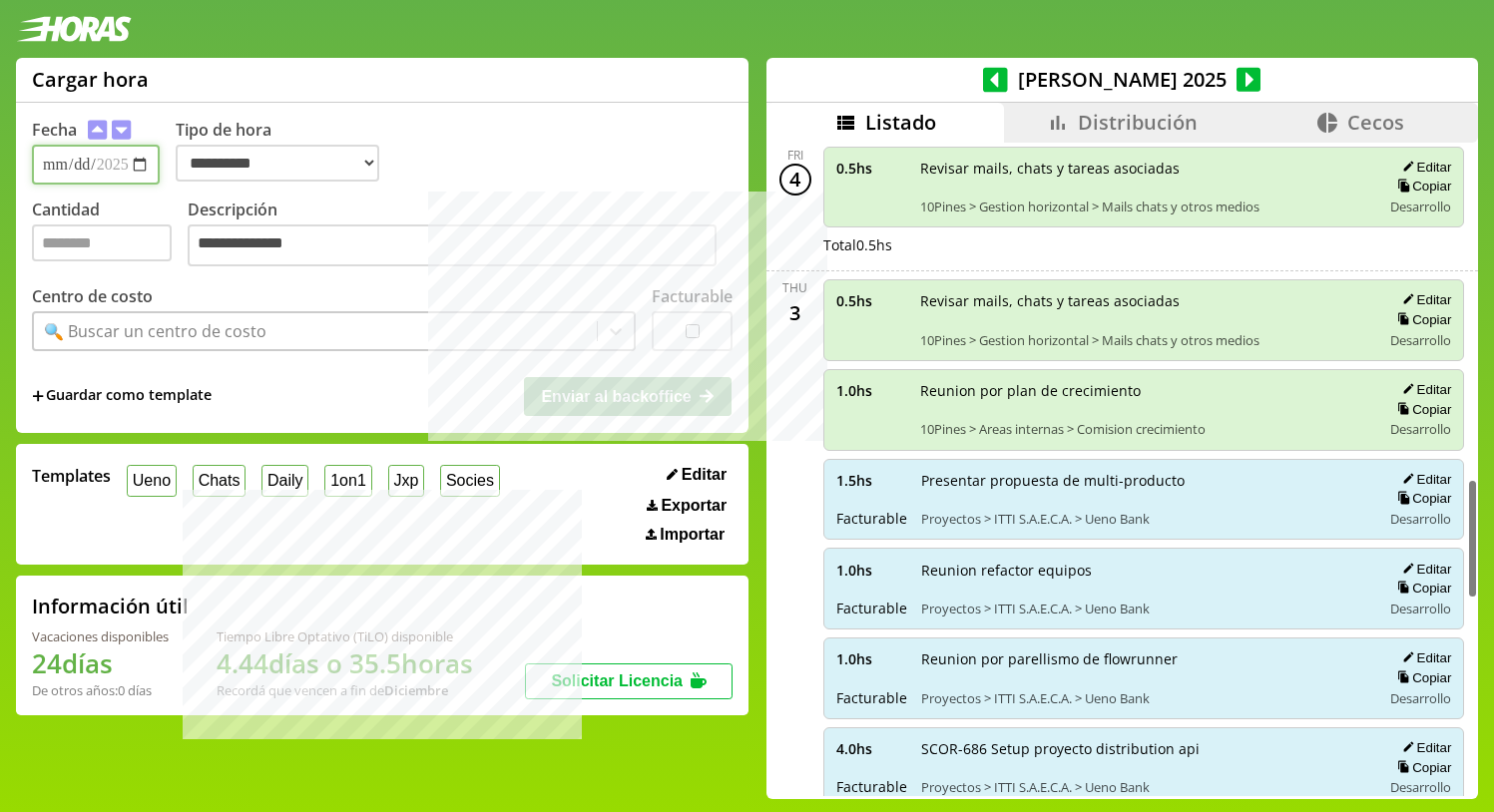 scroll, scrollTop: 1833, scrollLeft: 0, axis: vertical 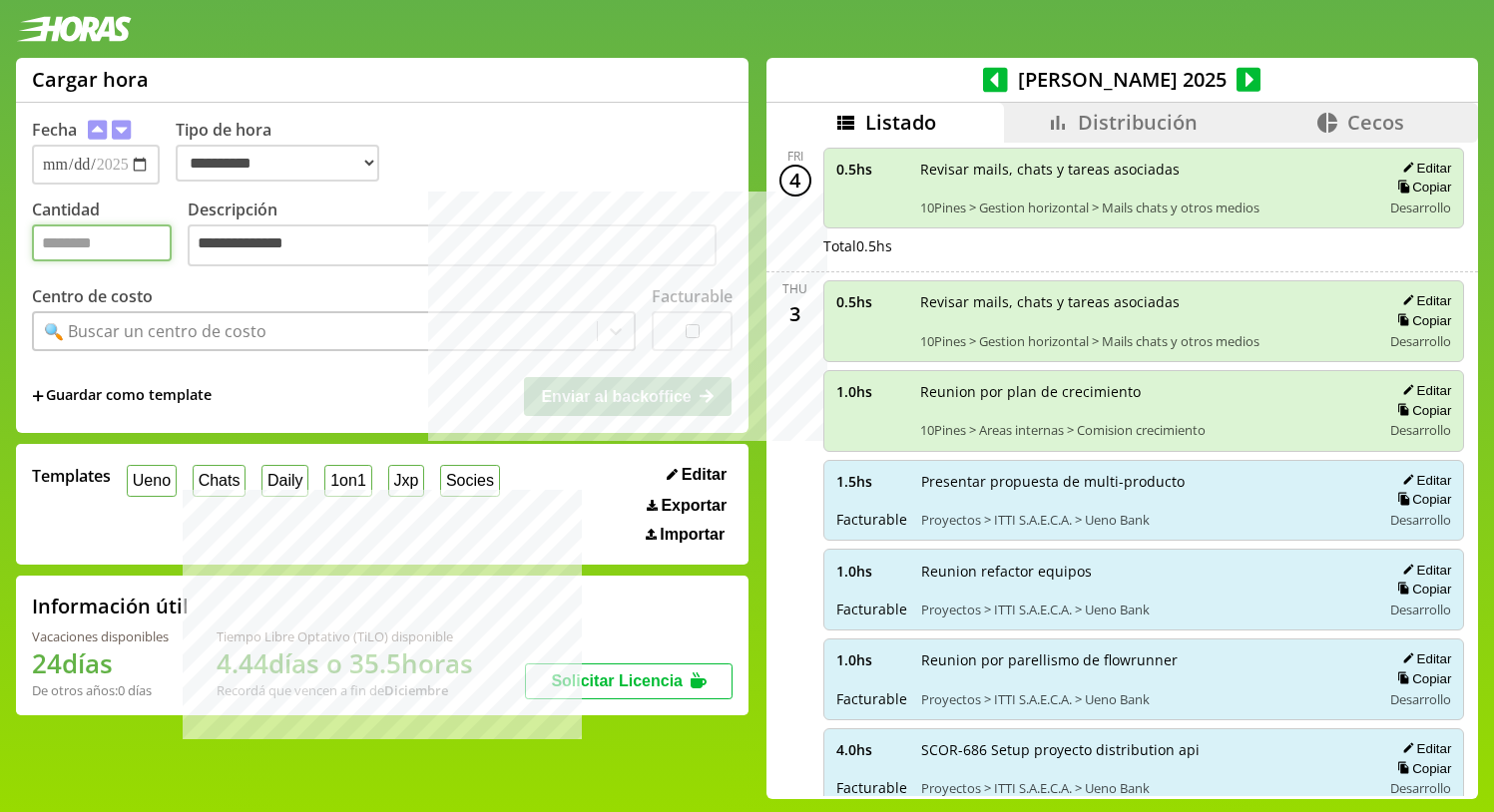 click on "Cantidad" at bounding box center (102, 242) 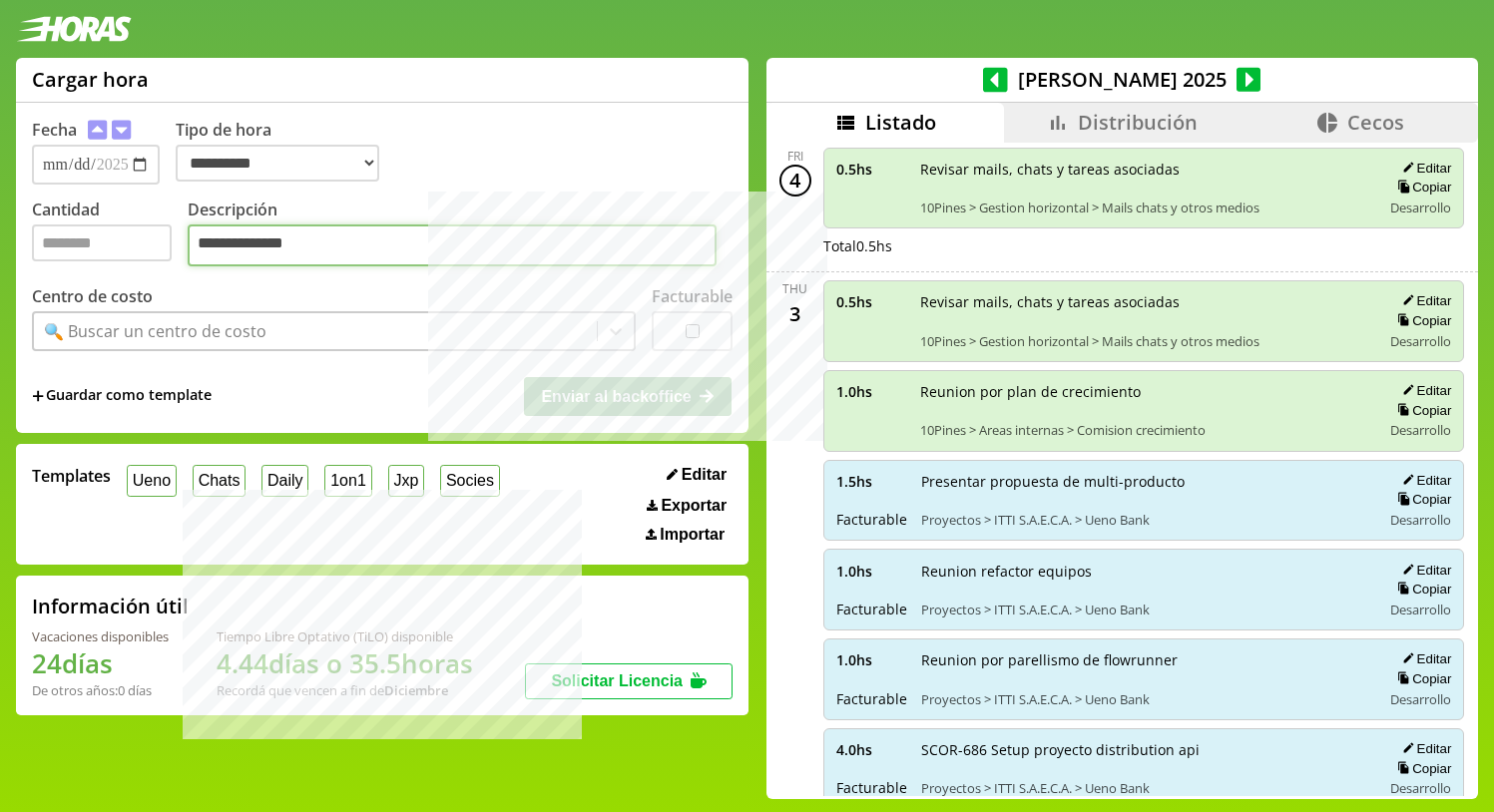 click on "**********" at bounding box center (452, 245) 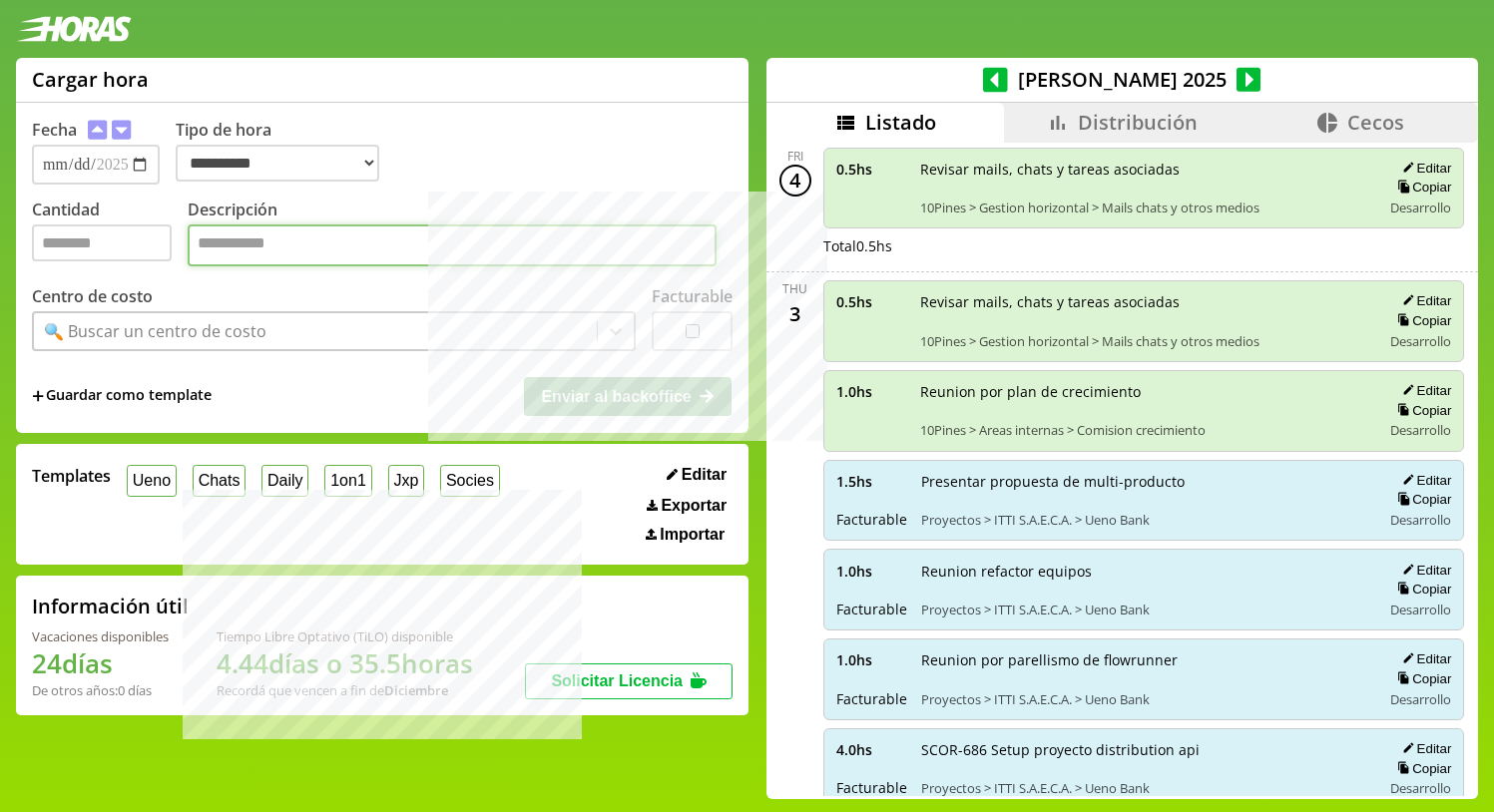 paste on "**********" 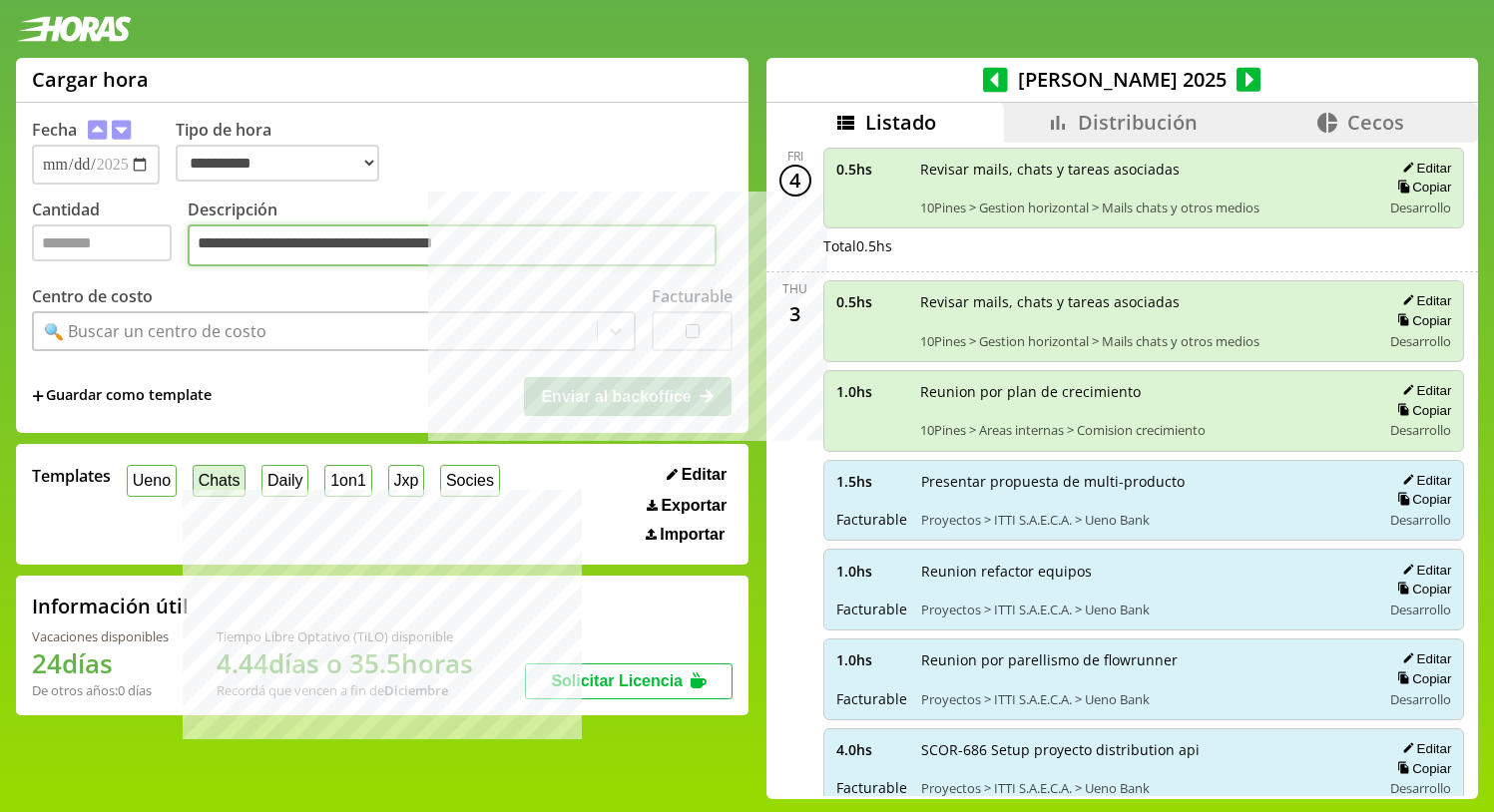 type on "**********" 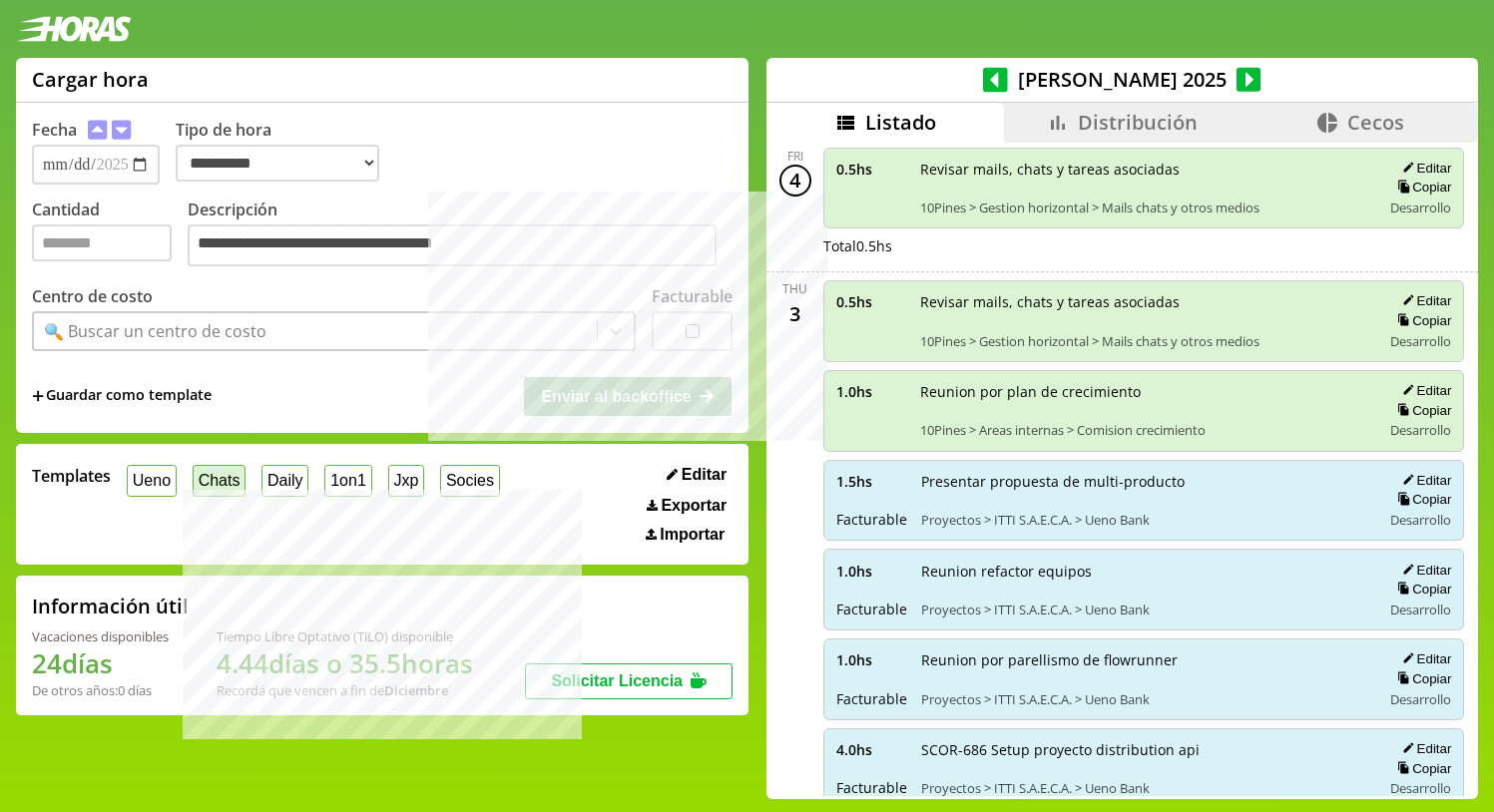 click on "Chats" at bounding box center (219, 480) 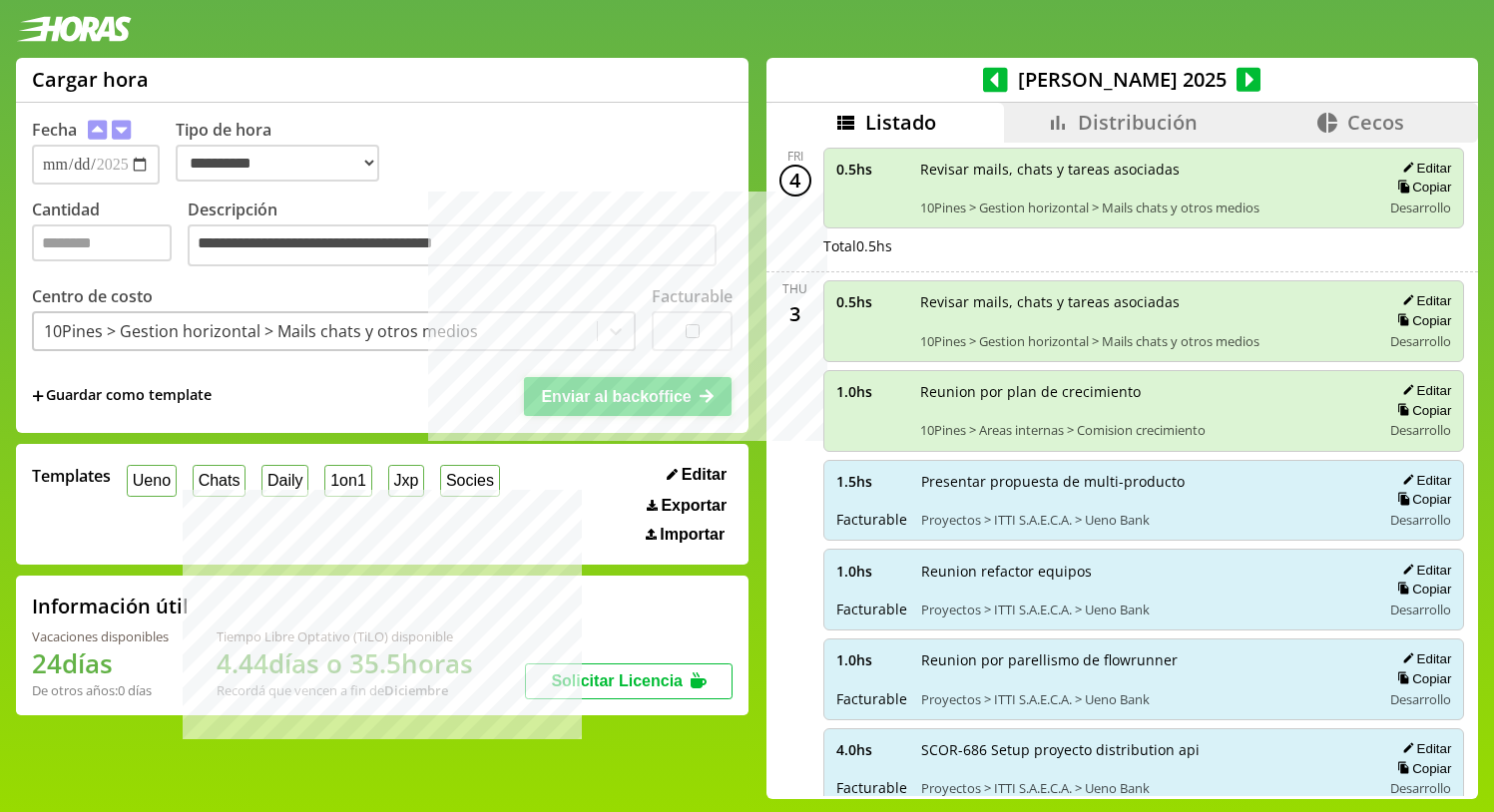 click 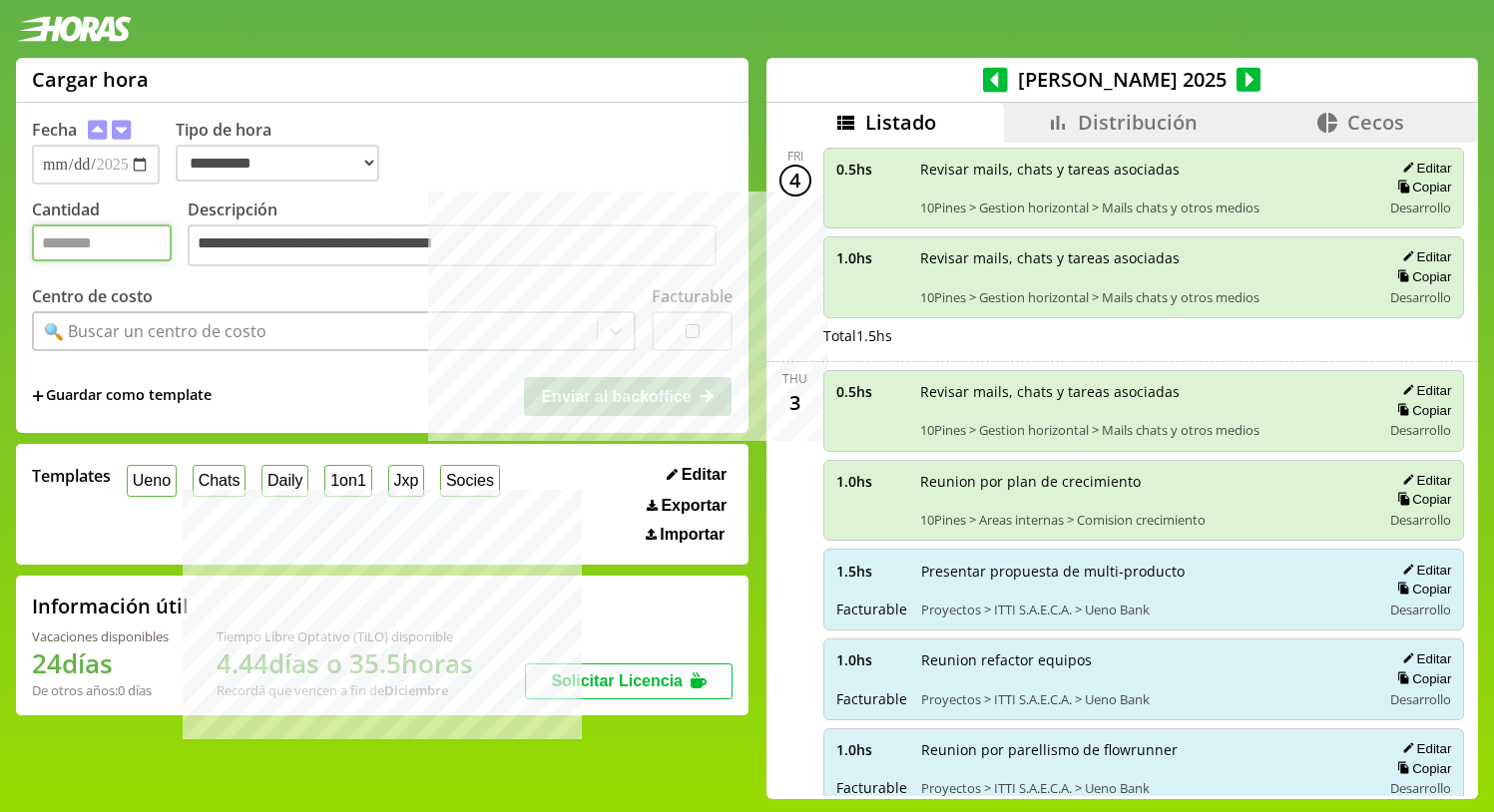 click on "Cantidad" at bounding box center [102, 242] 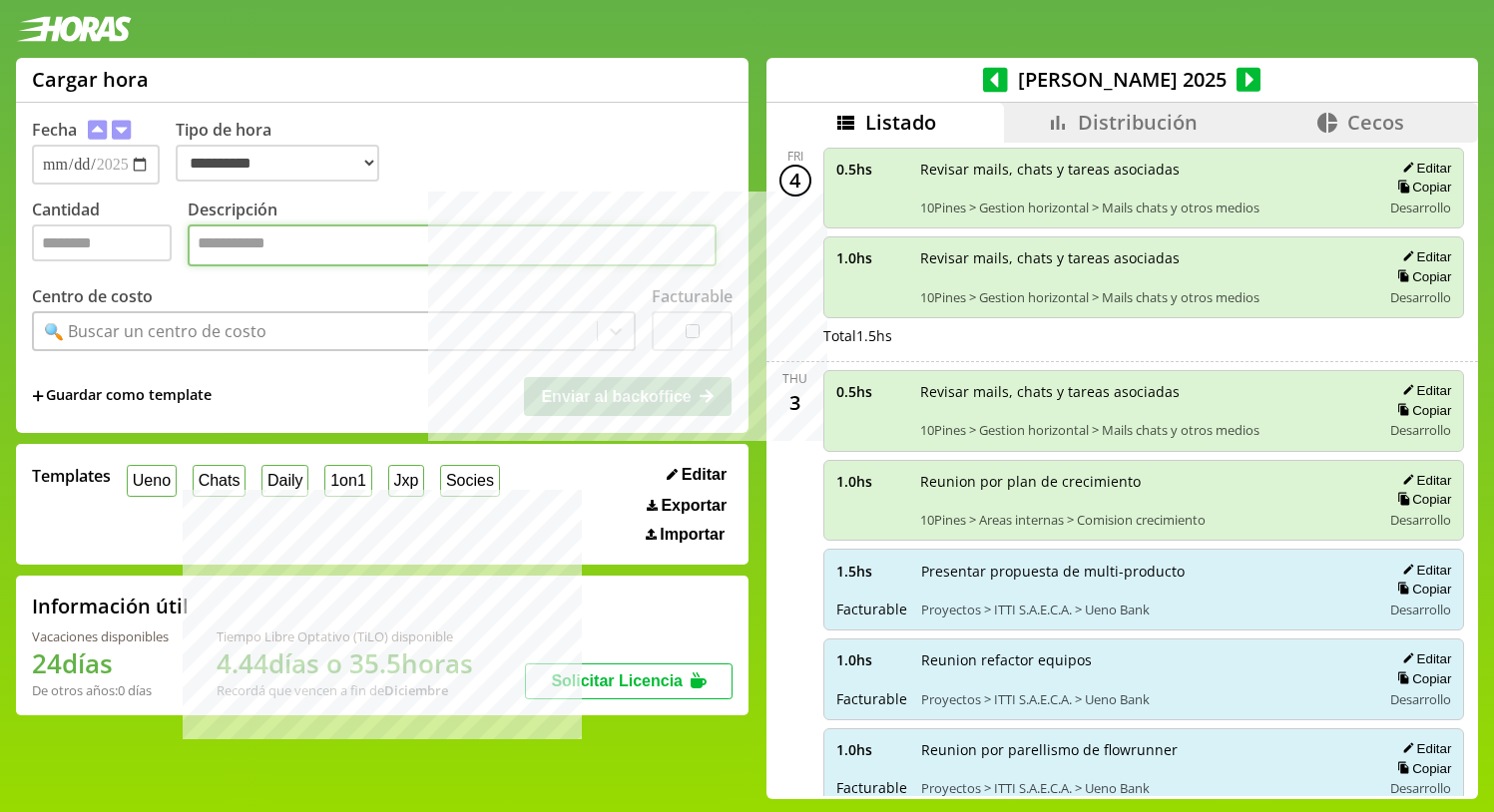 paste on "**********" 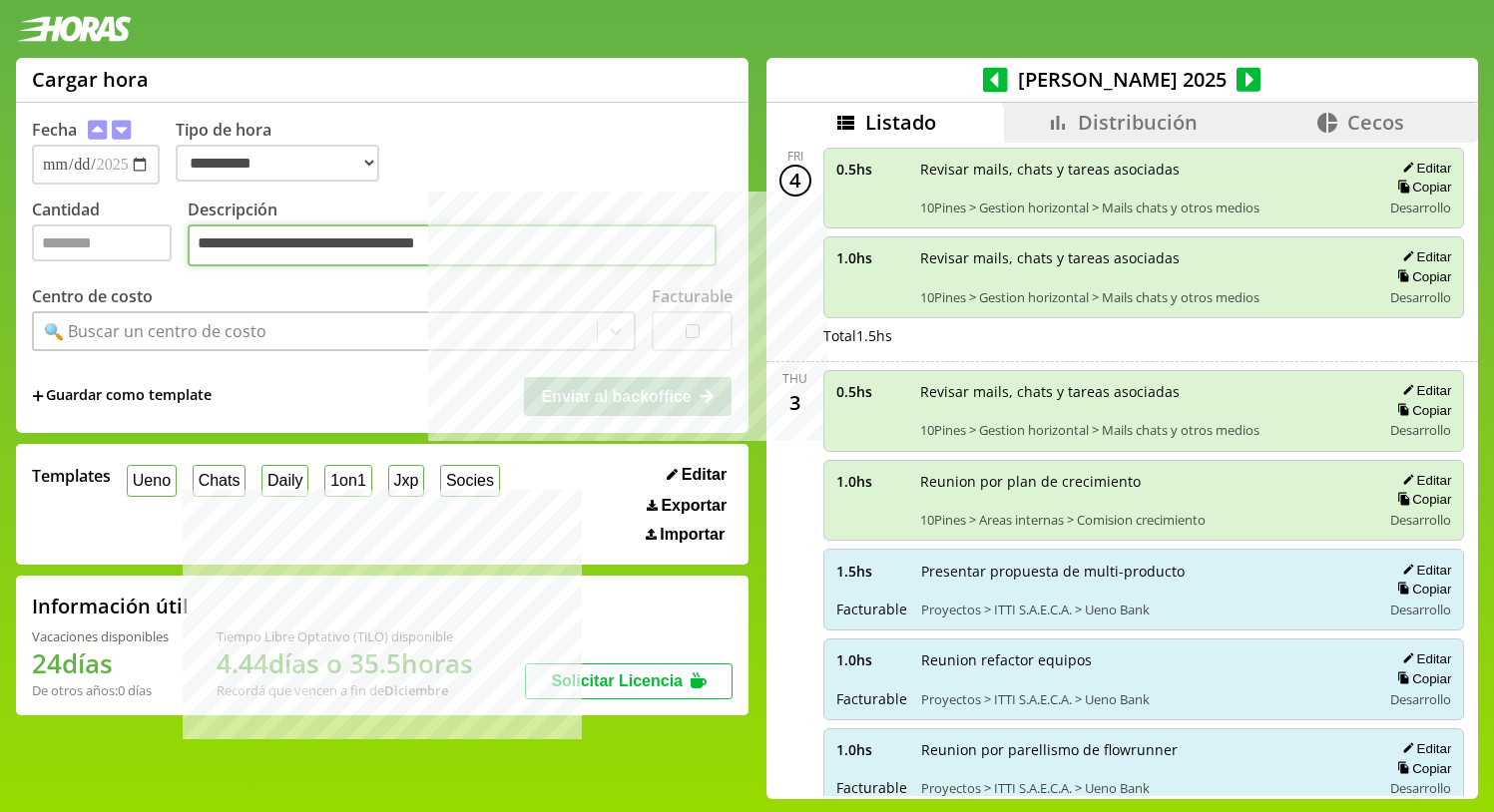 type on "**********" 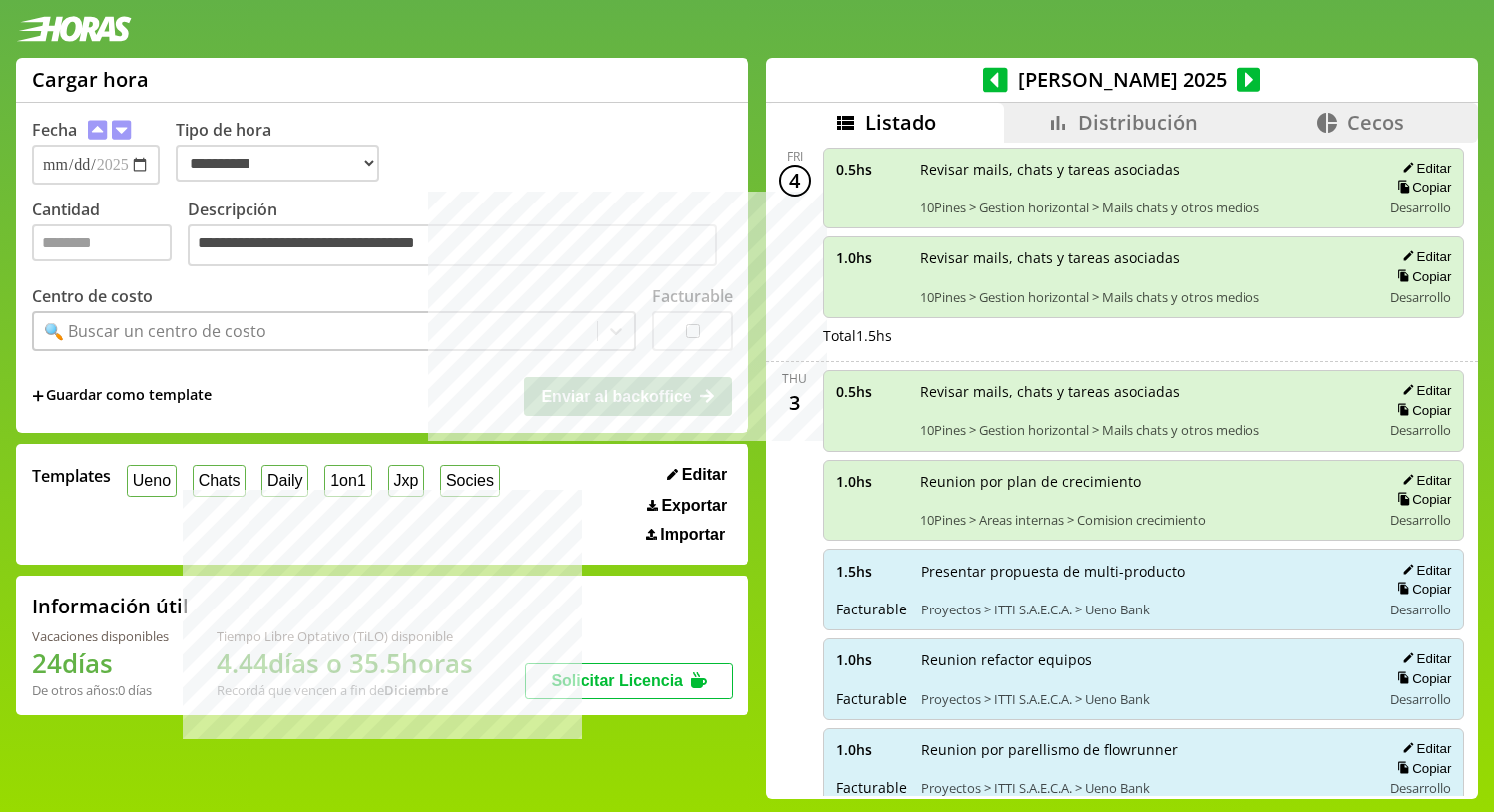 click on "Templates Ueno Chats Daily 1on1 Jxp Socies Editar Exportar Importar" at bounding box center (382, 504) 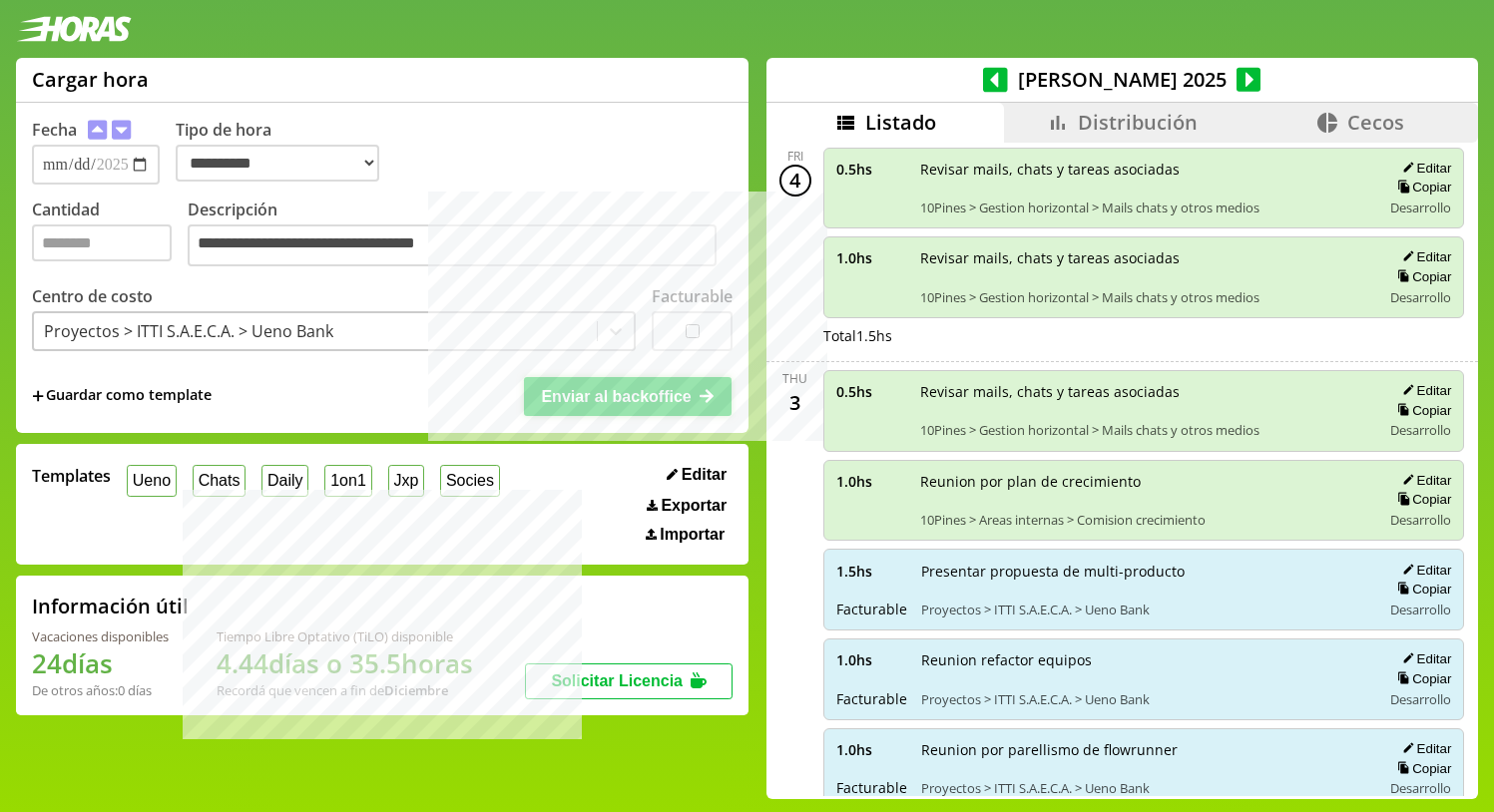 click on "Enviar al backoffice" at bounding box center (616, 396) 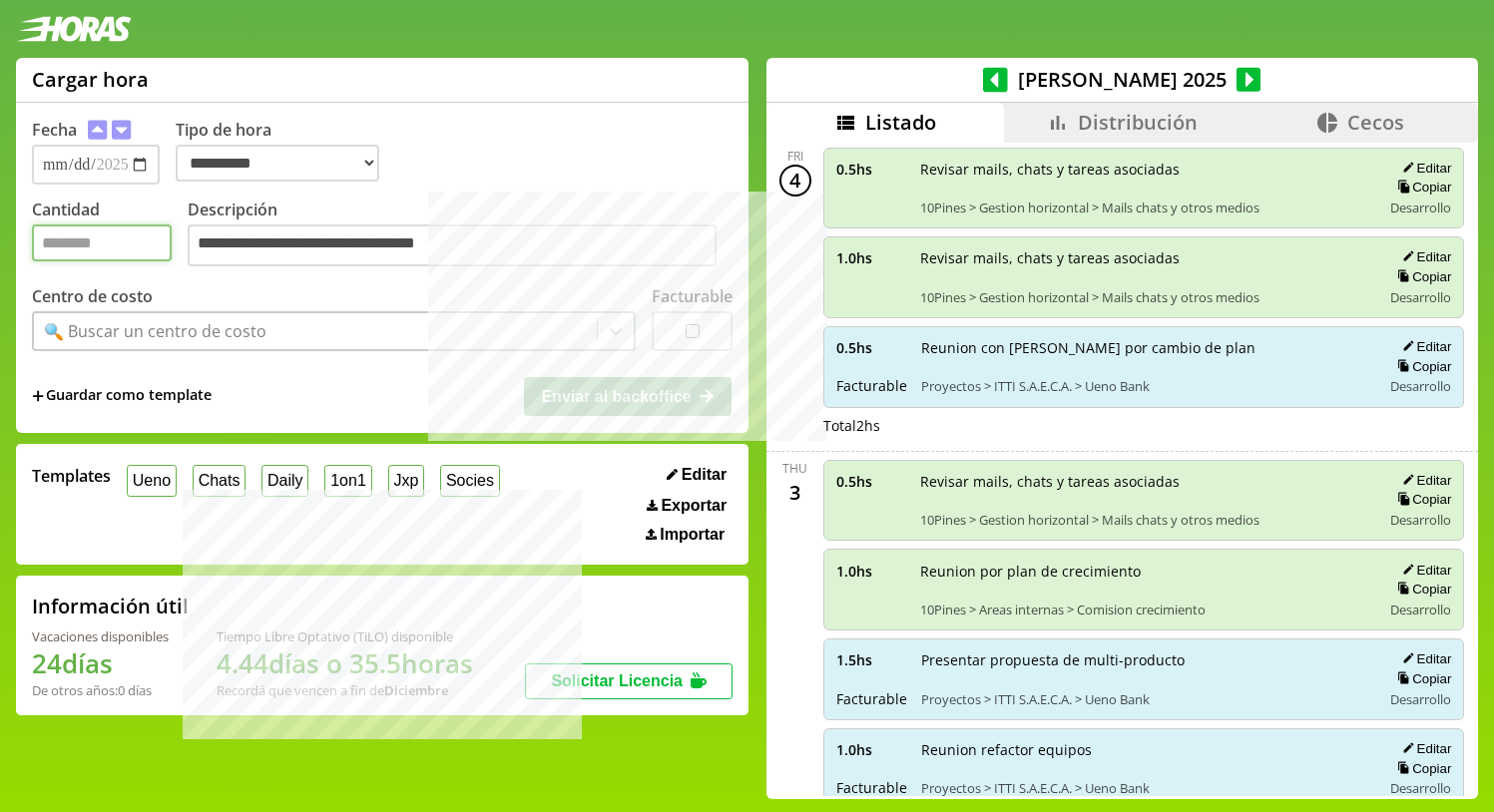 click on "Cantidad" at bounding box center [102, 242] 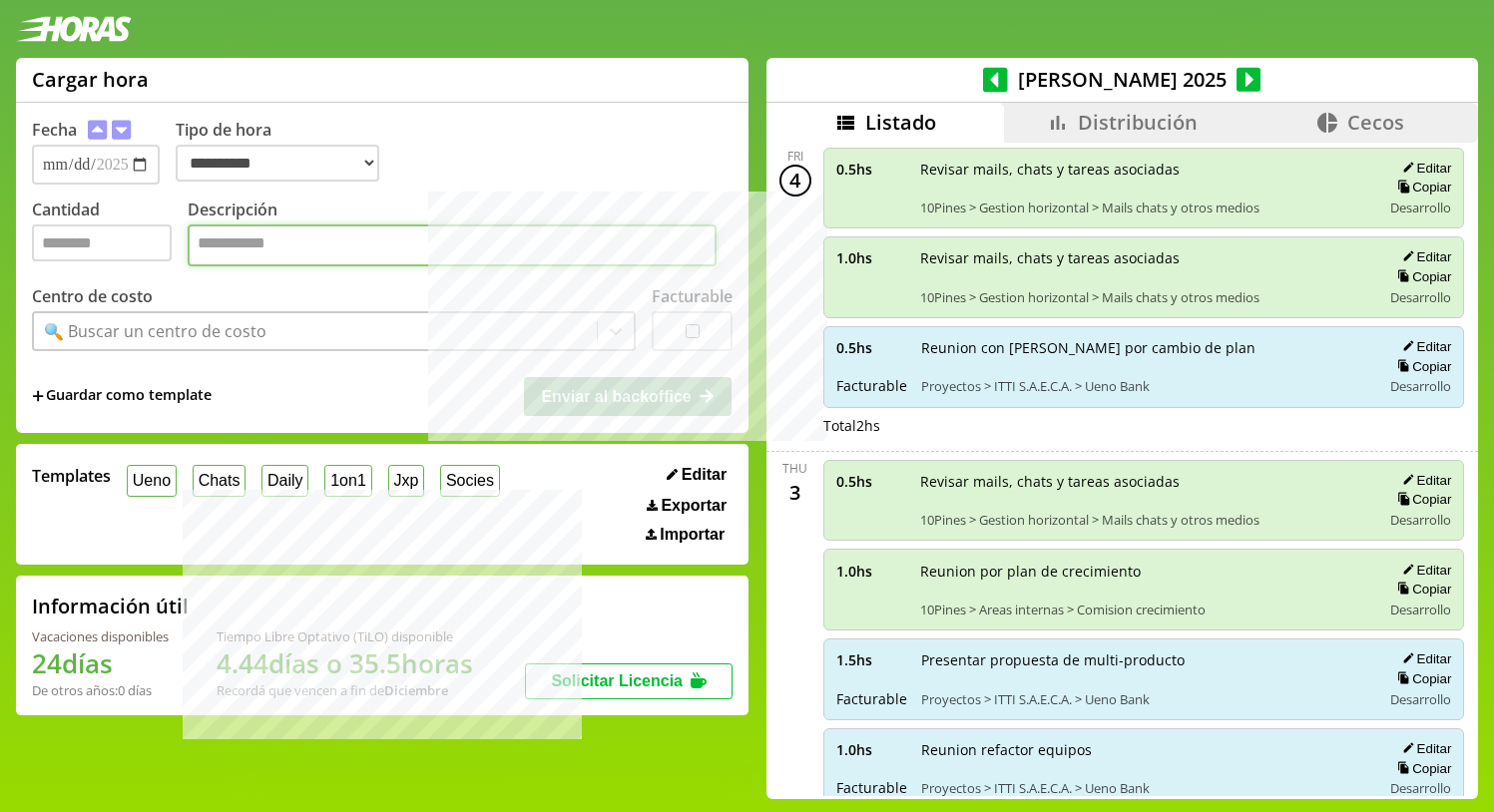 paste on "**********" 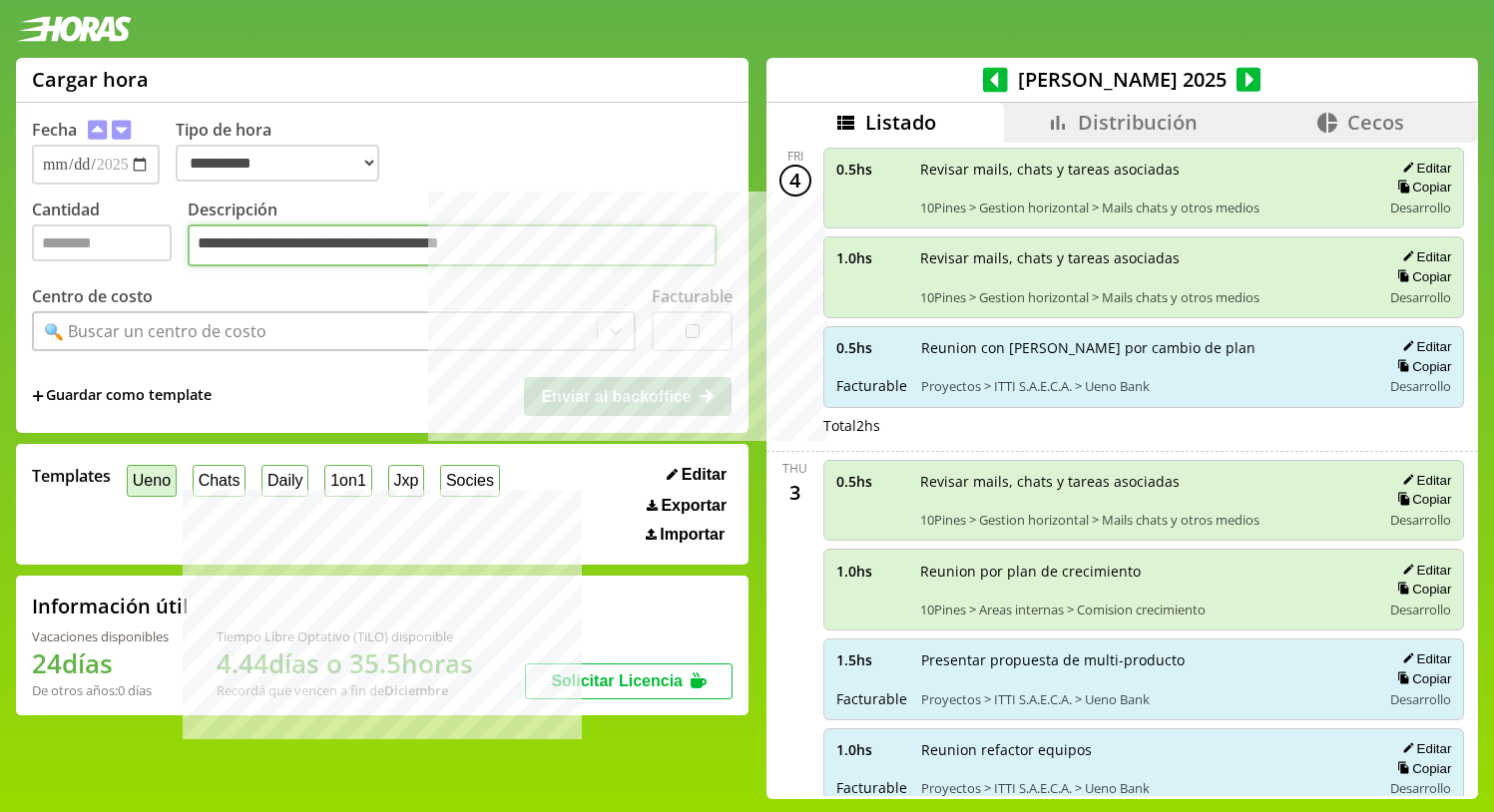 type on "**********" 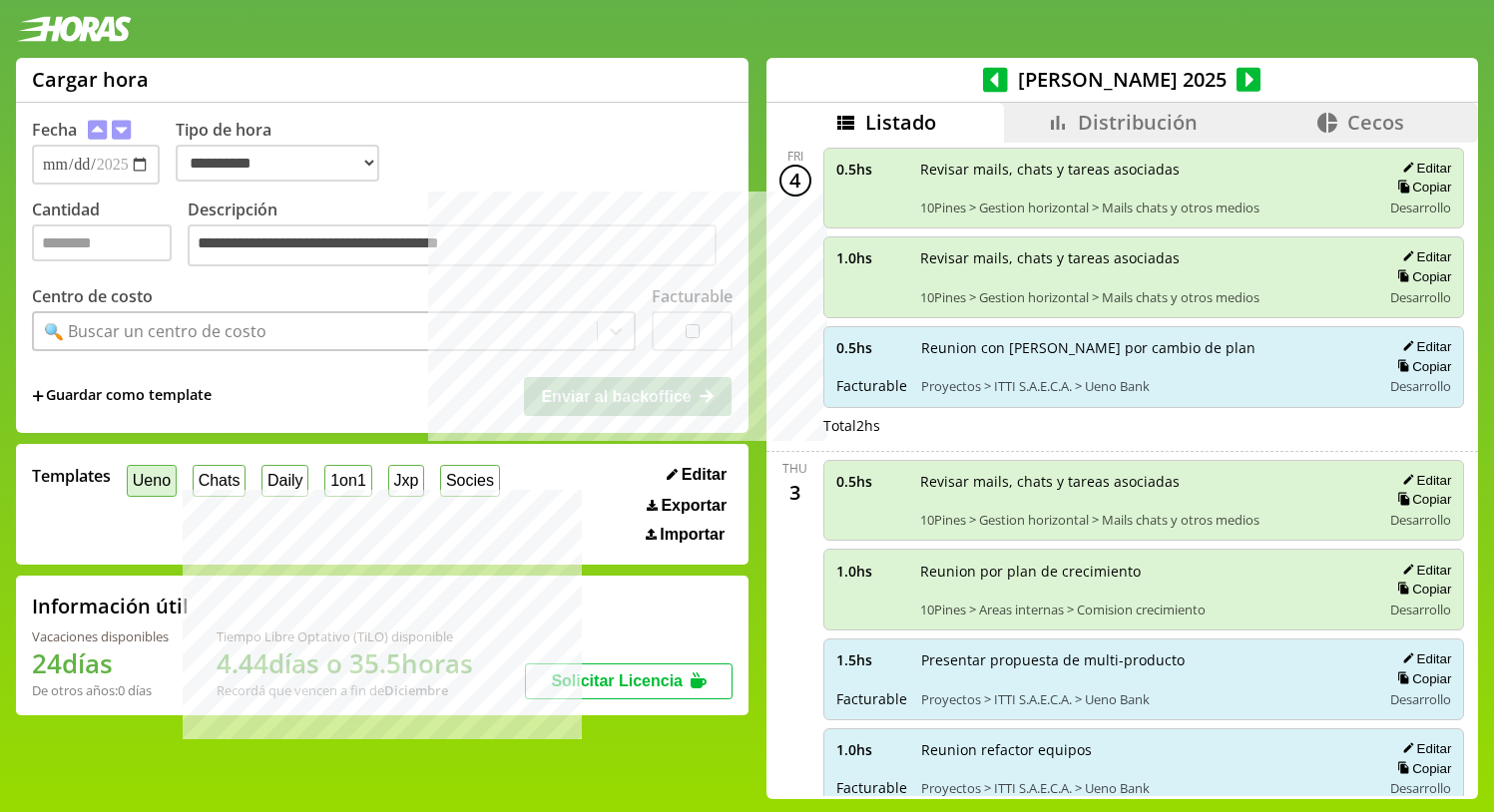 click on "Ueno" at bounding box center (152, 480) 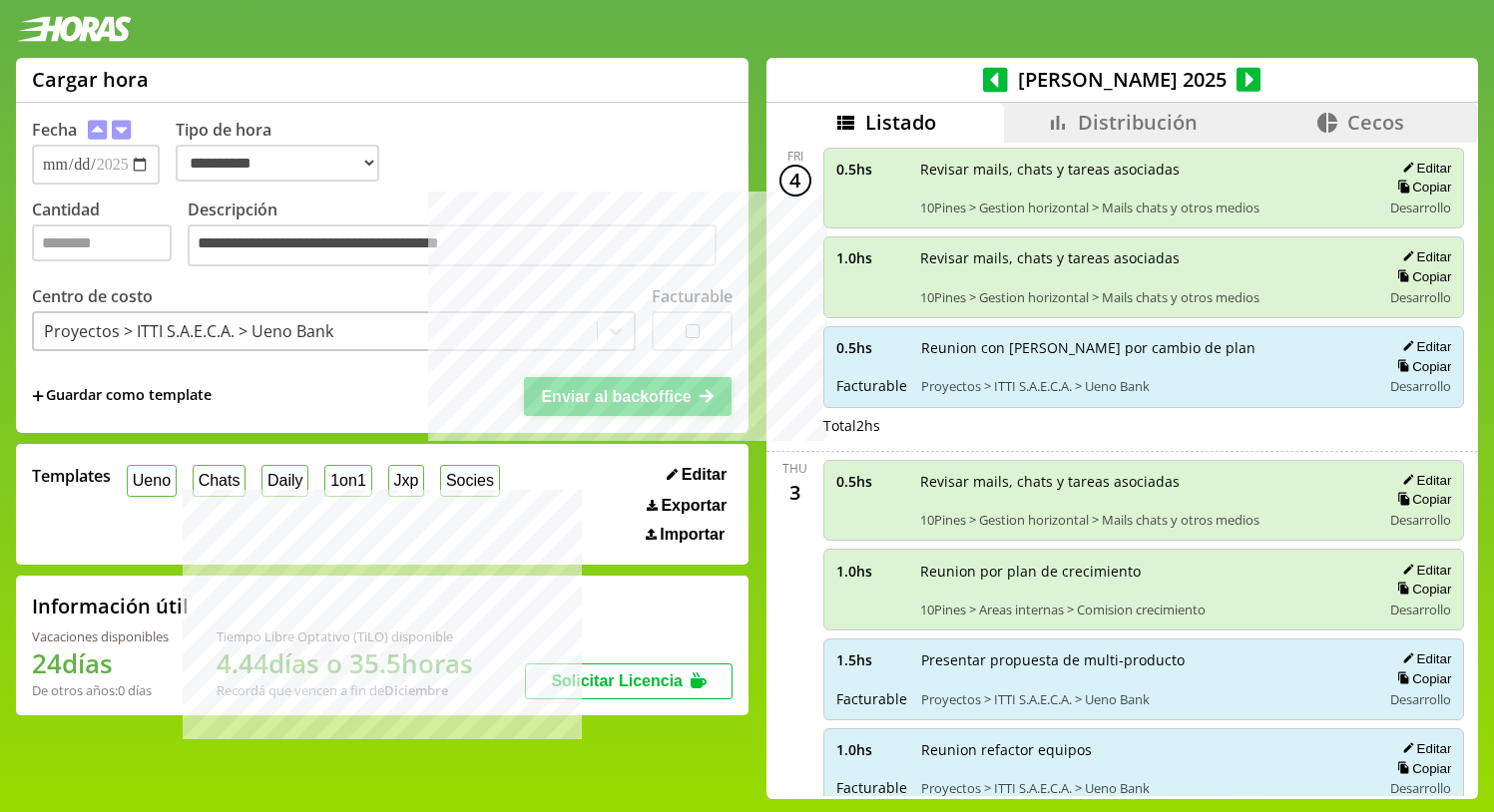 click on "Enviar al backoffice" at bounding box center (616, 396) 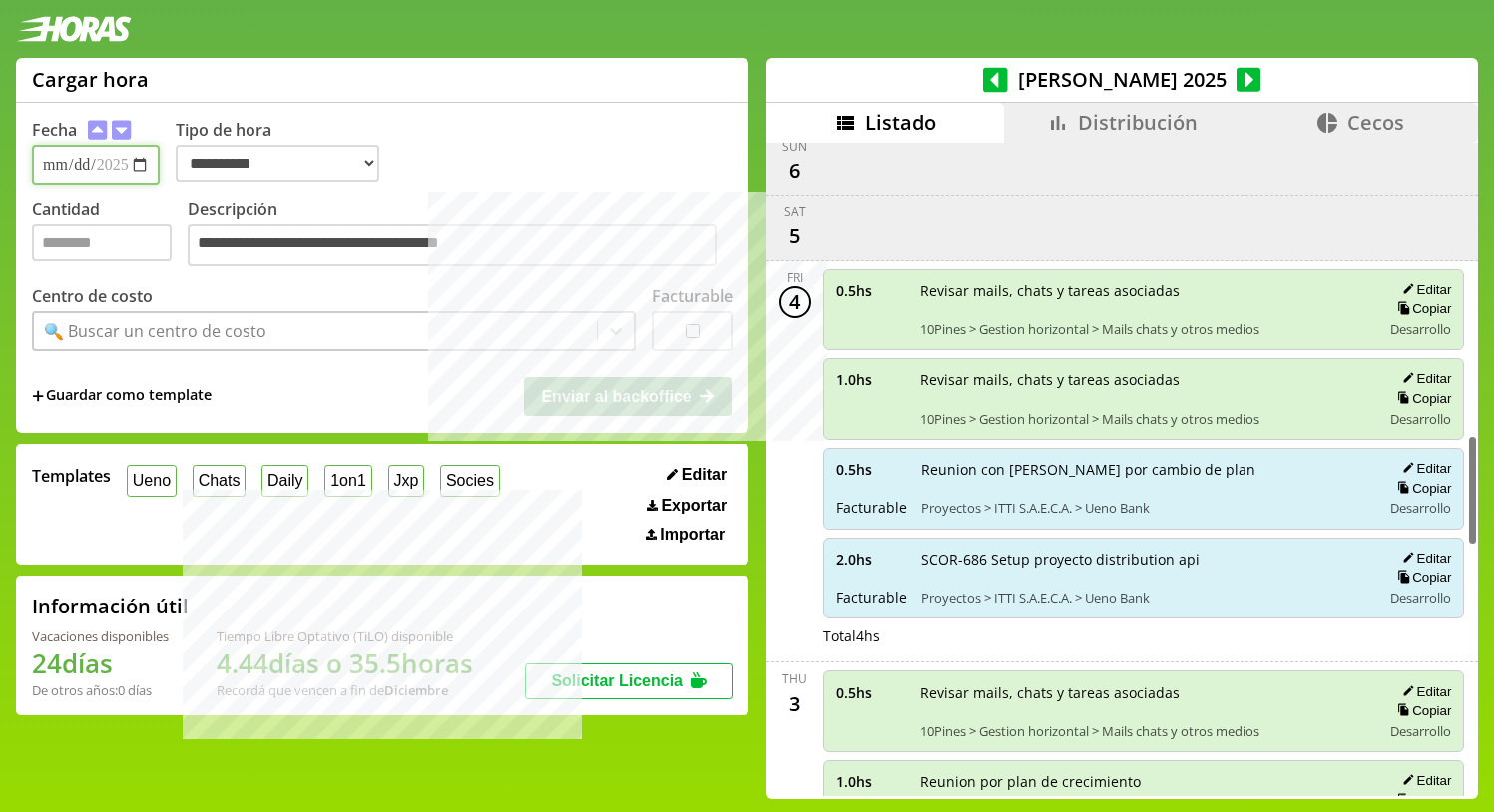 scroll, scrollTop: 1699, scrollLeft: 0, axis: vertical 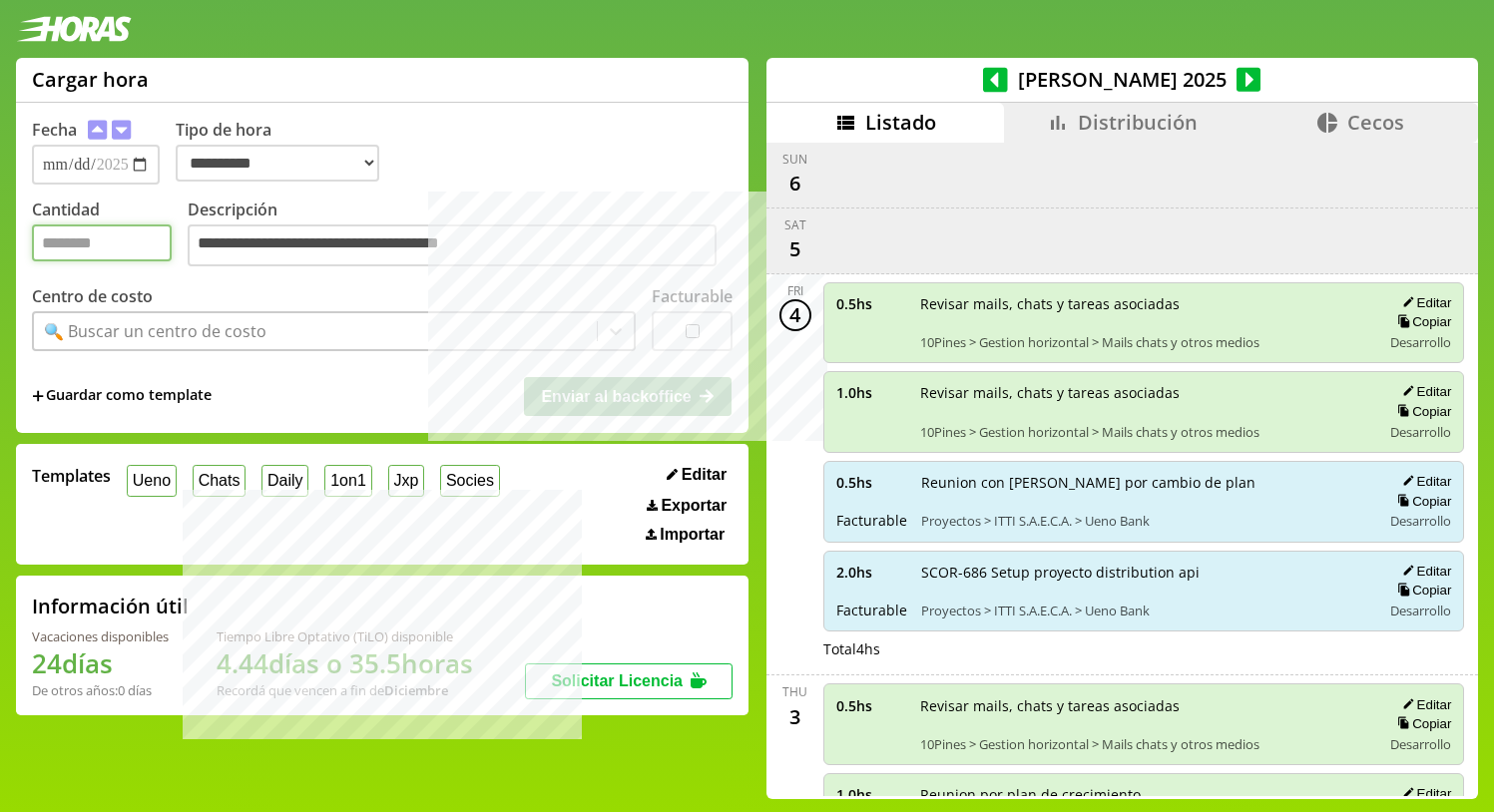 click on "Cantidad" at bounding box center (102, 242) 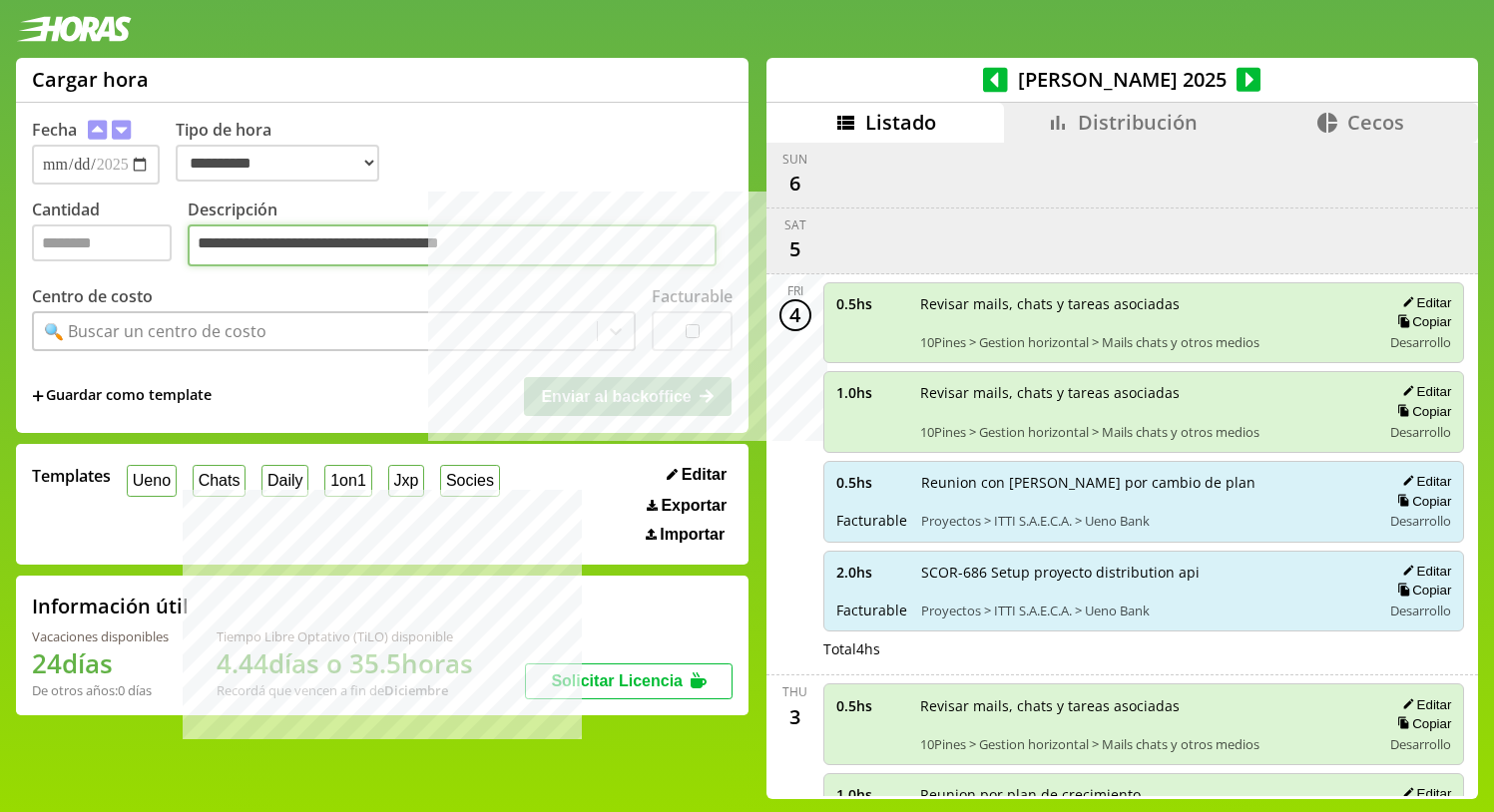 click on "**********" at bounding box center [452, 245] 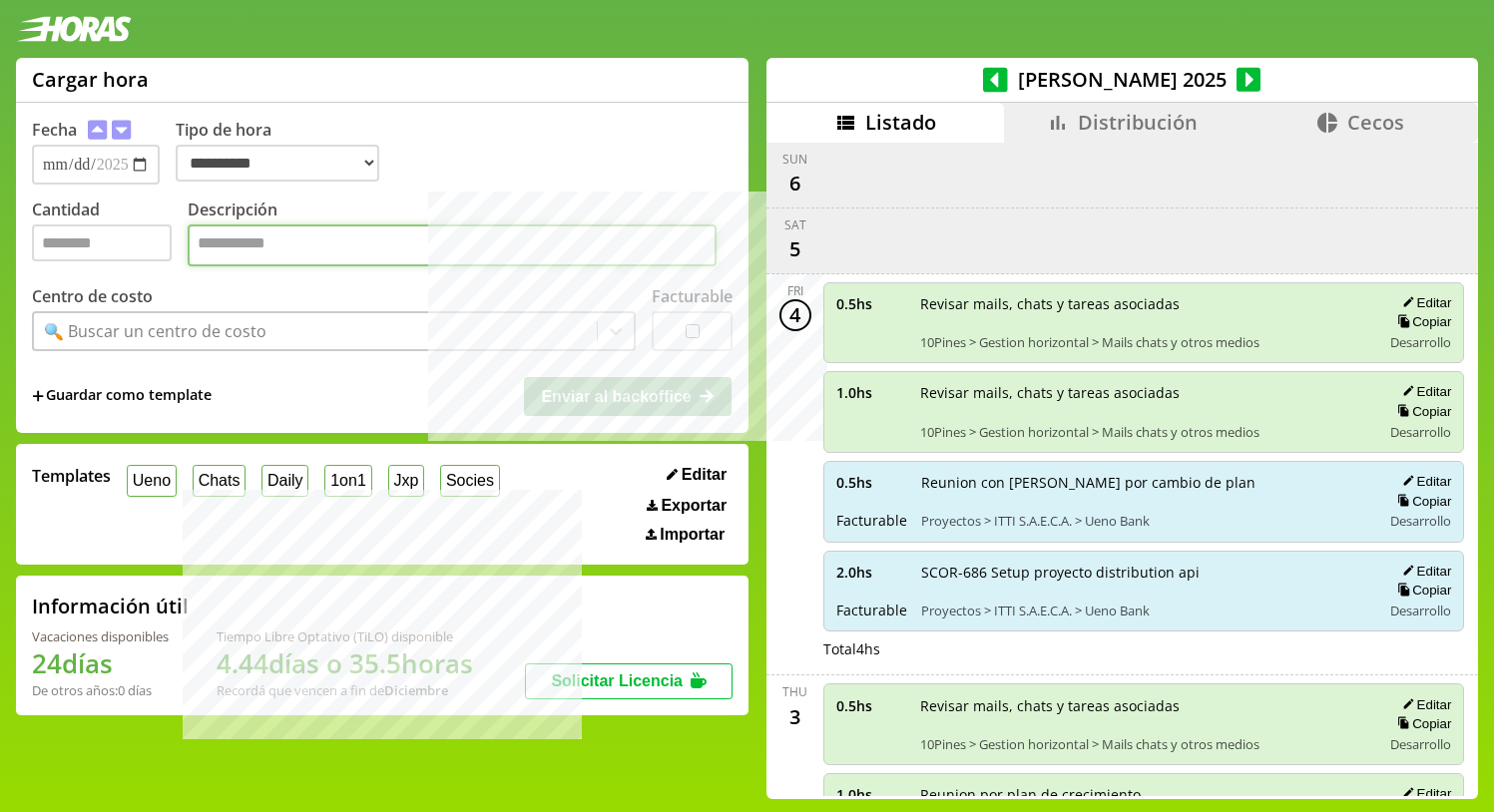paste on "**********" 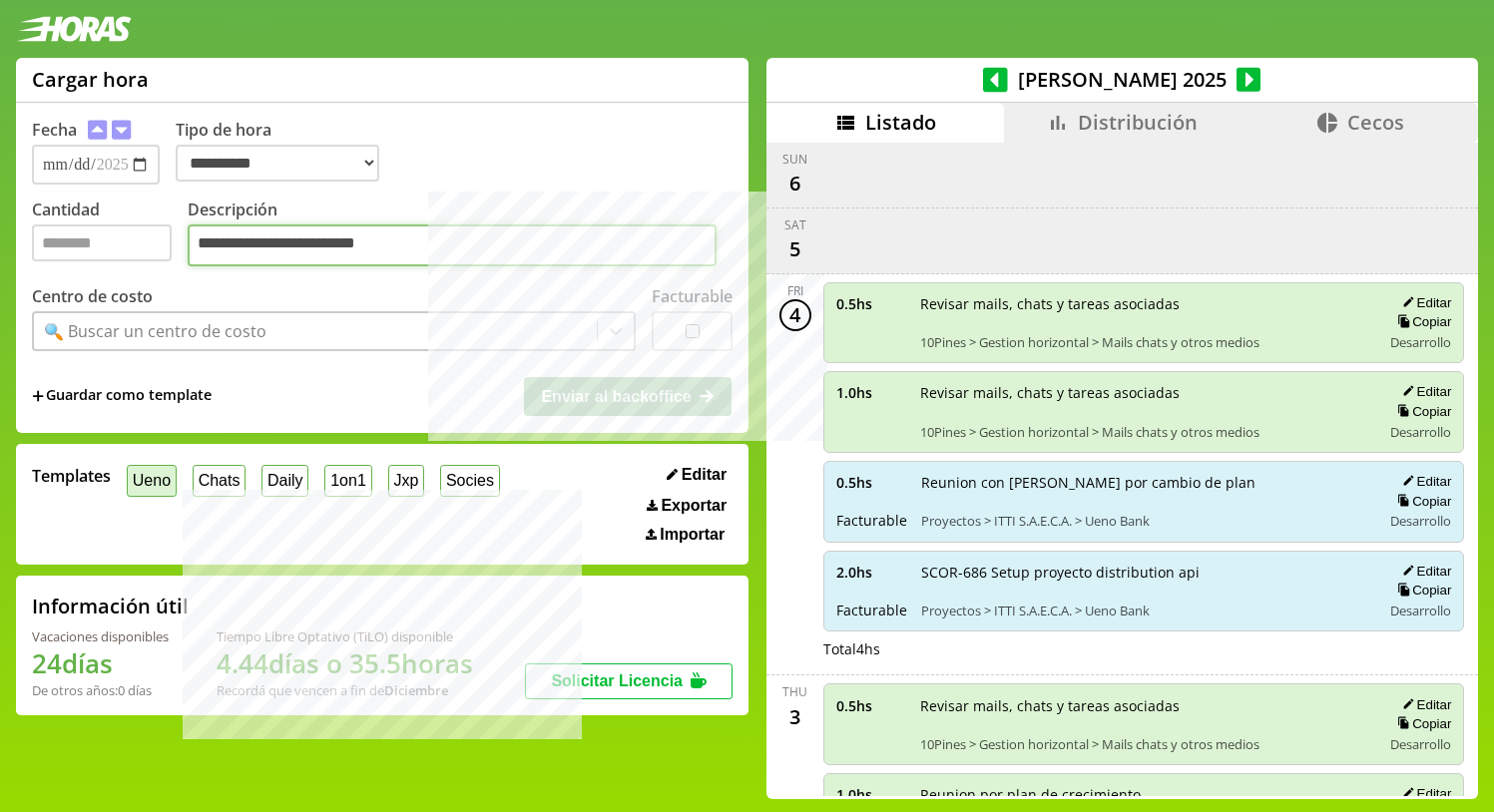 type on "**********" 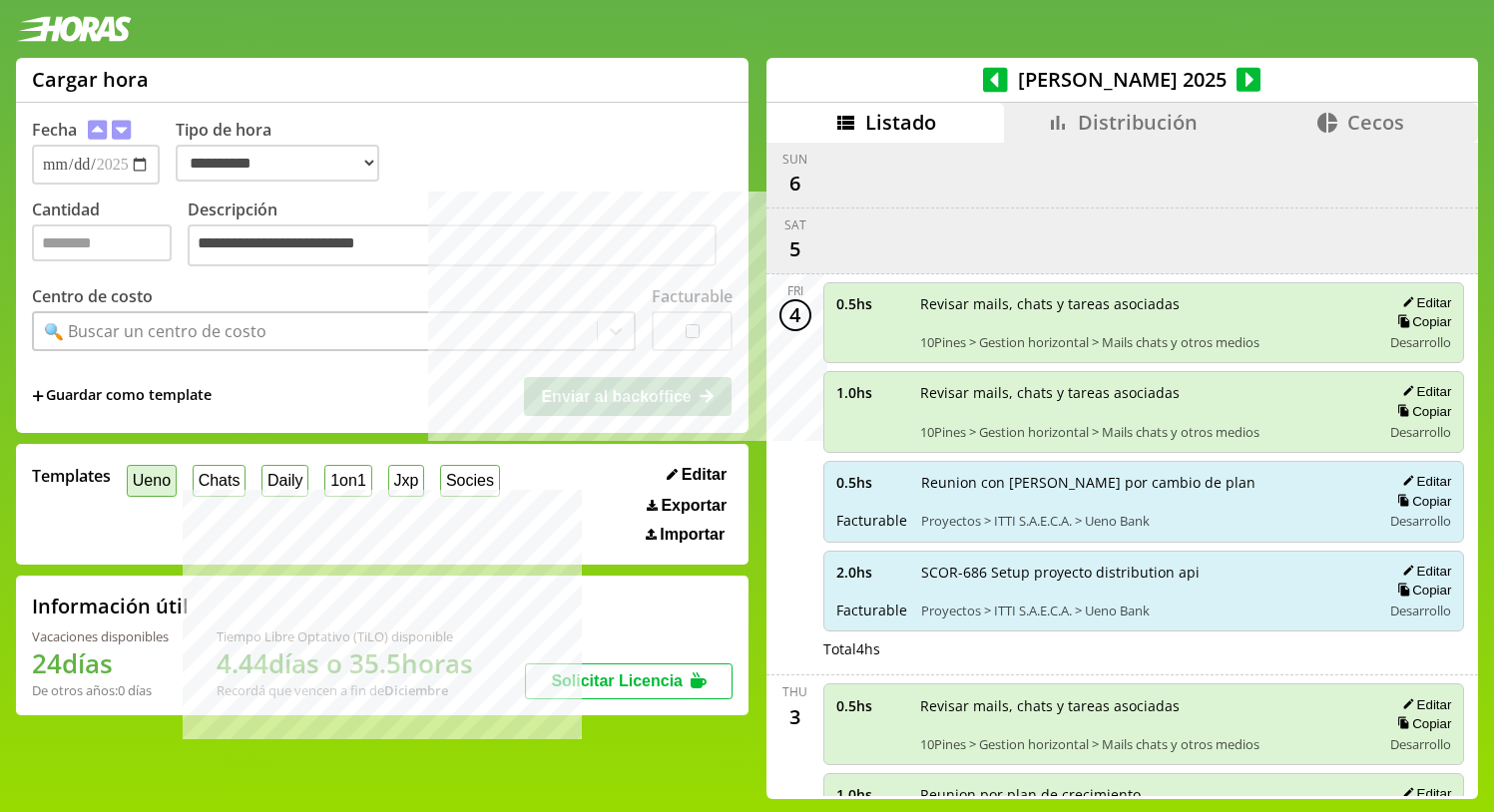 click on "Ueno" at bounding box center [152, 480] 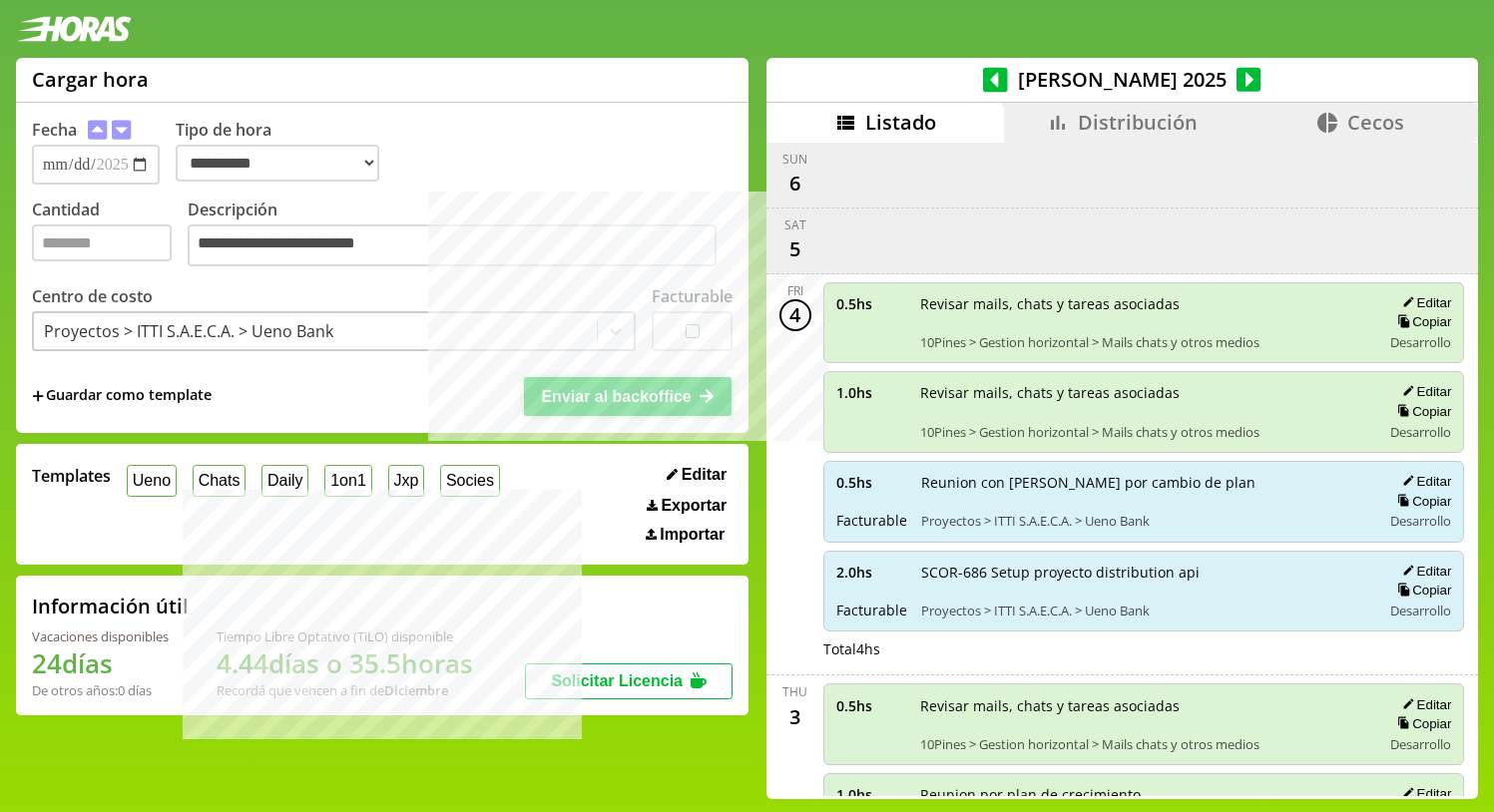 click on "Enviar al backoffice" at bounding box center (628, 396) 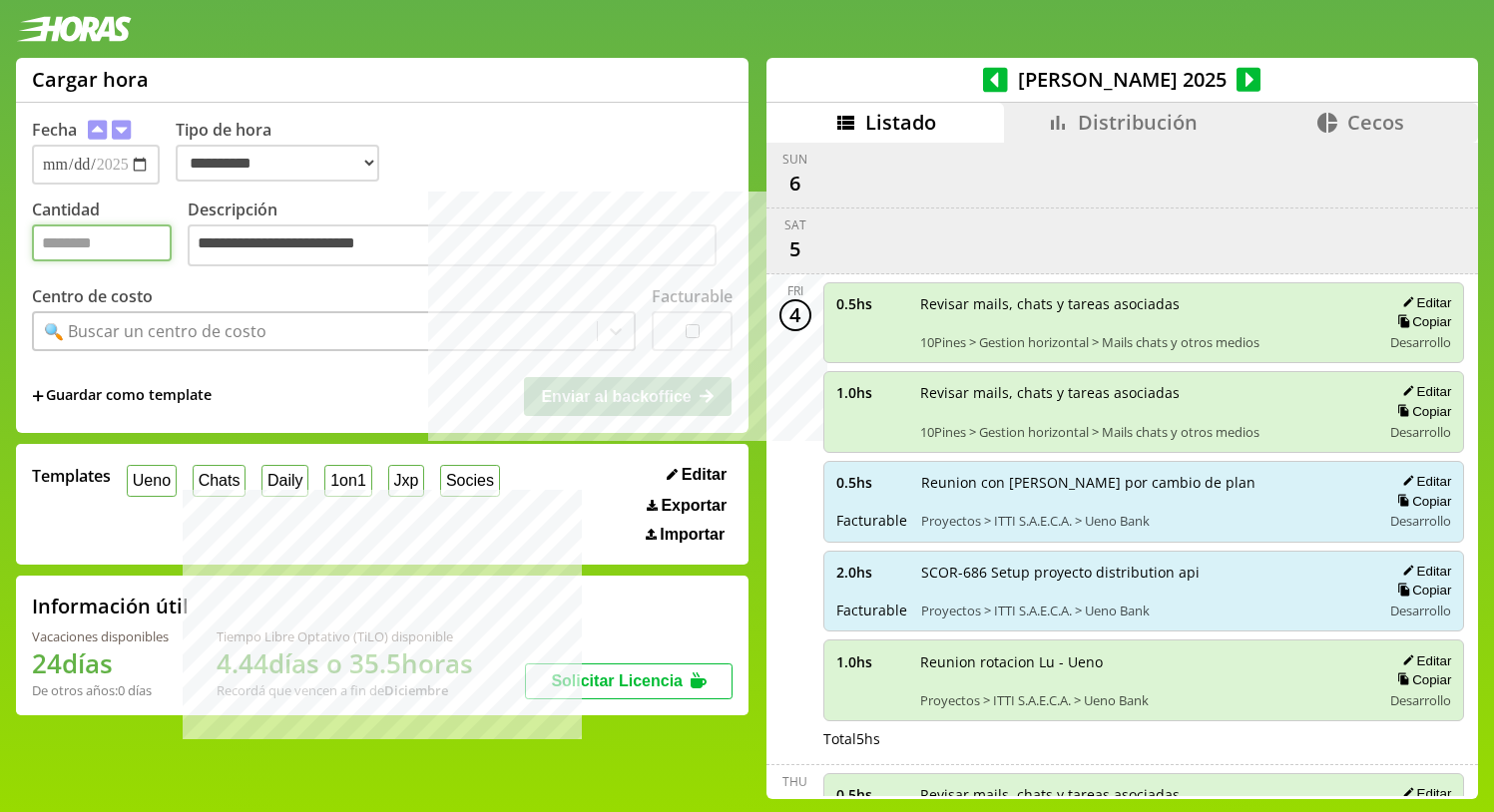 click on "Cantidad" at bounding box center (102, 242) 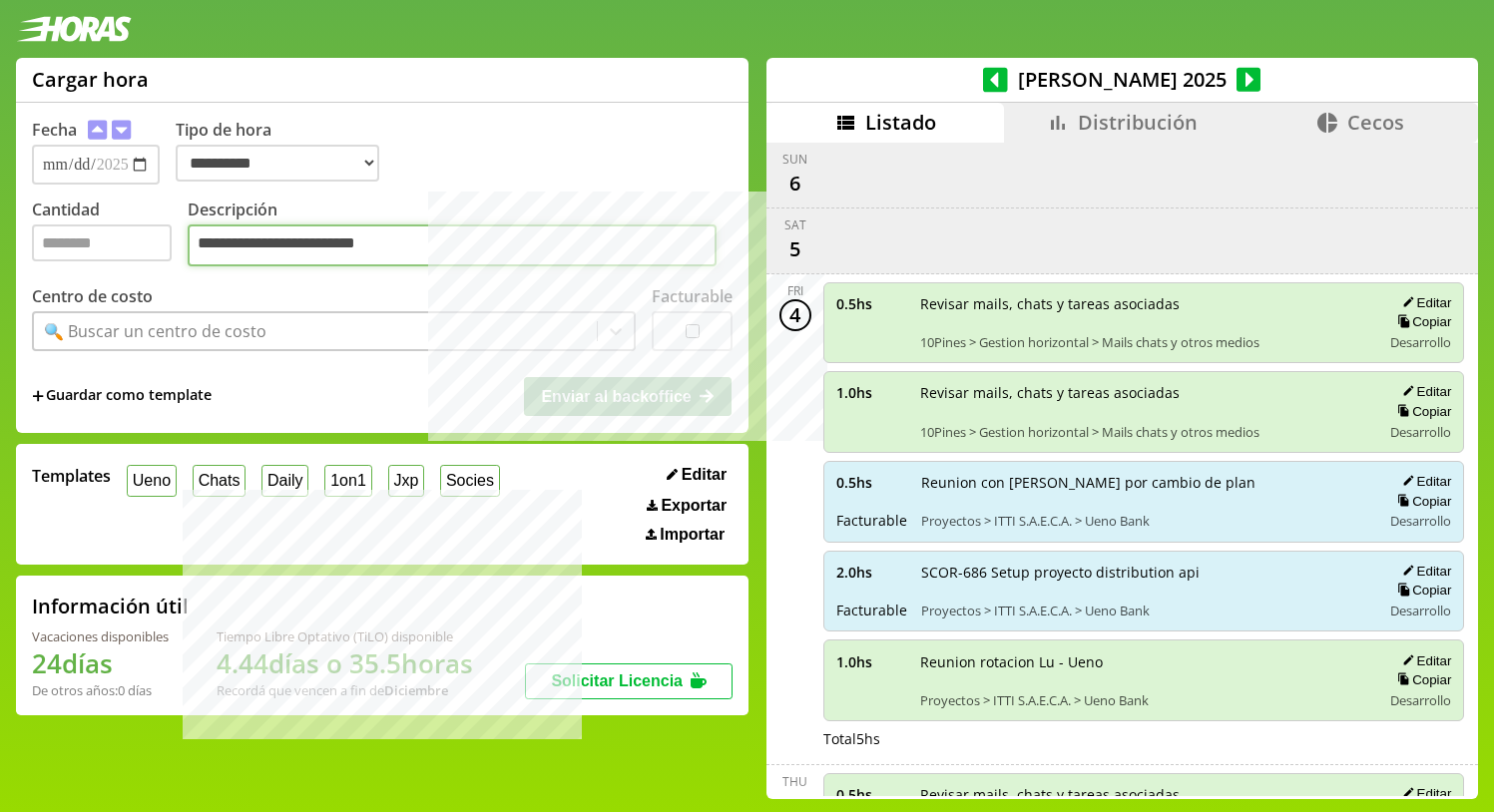 click on "**********" at bounding box center (452, 245) 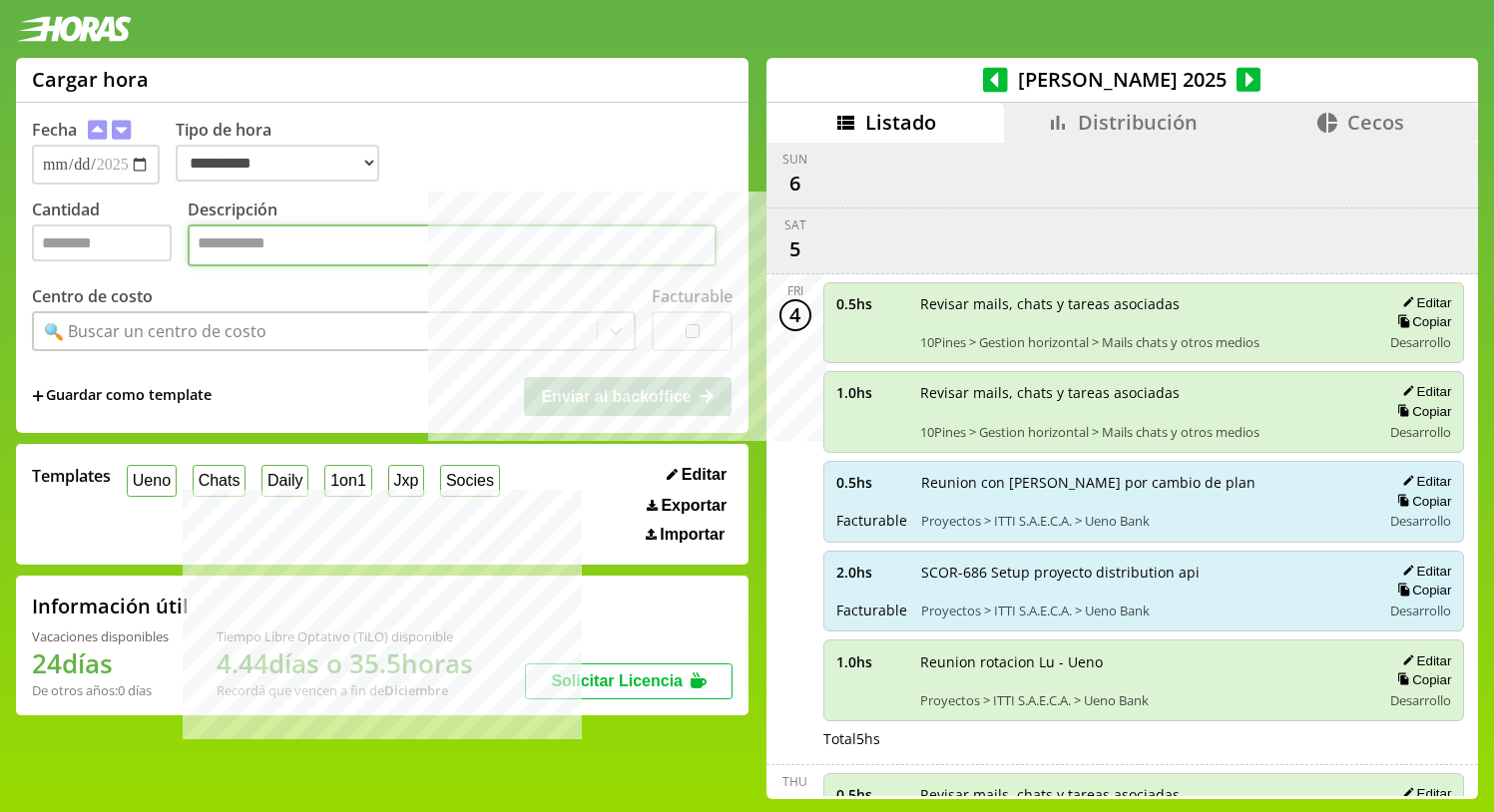 paste on "**********" 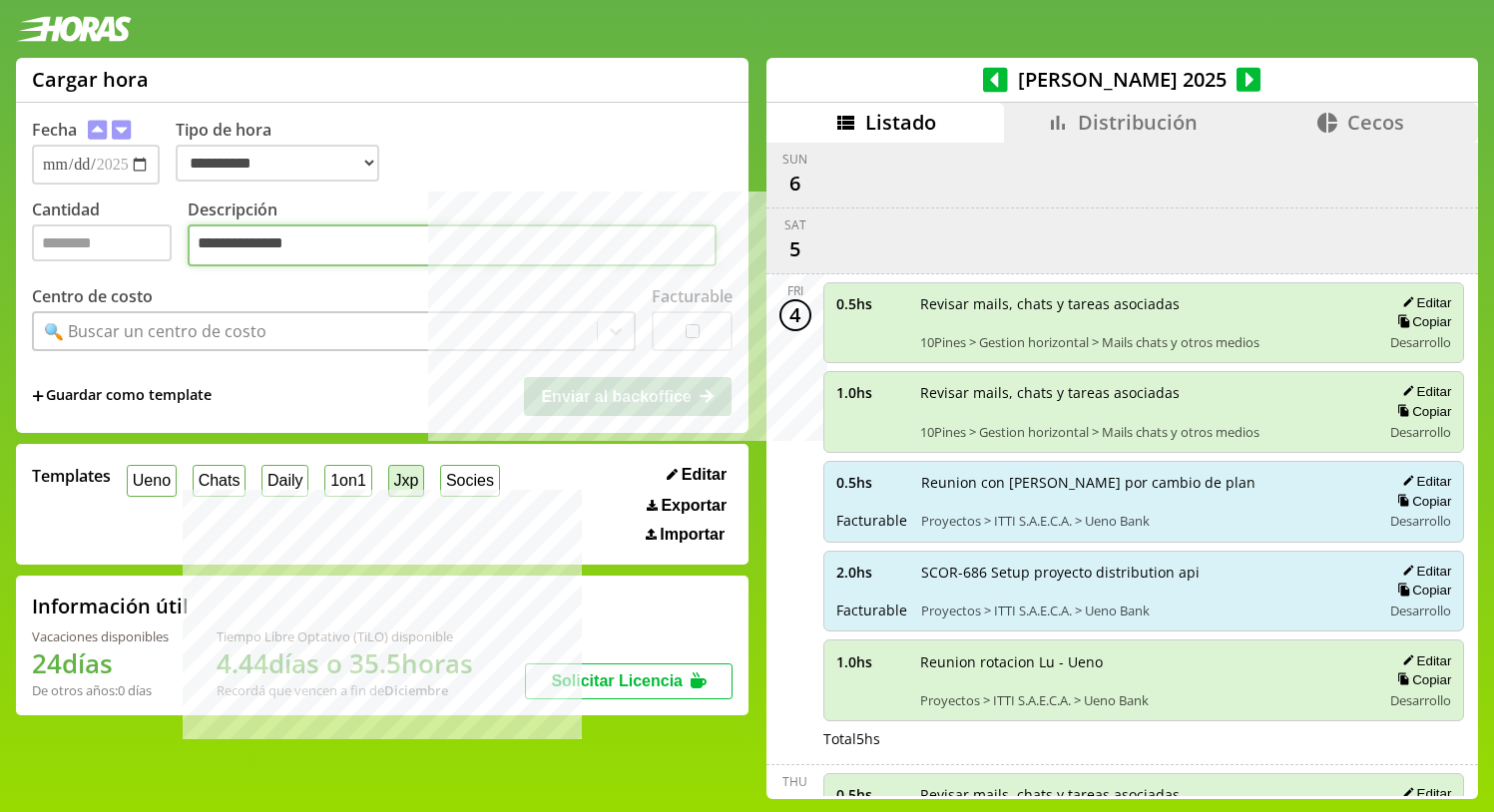 type on "**********" 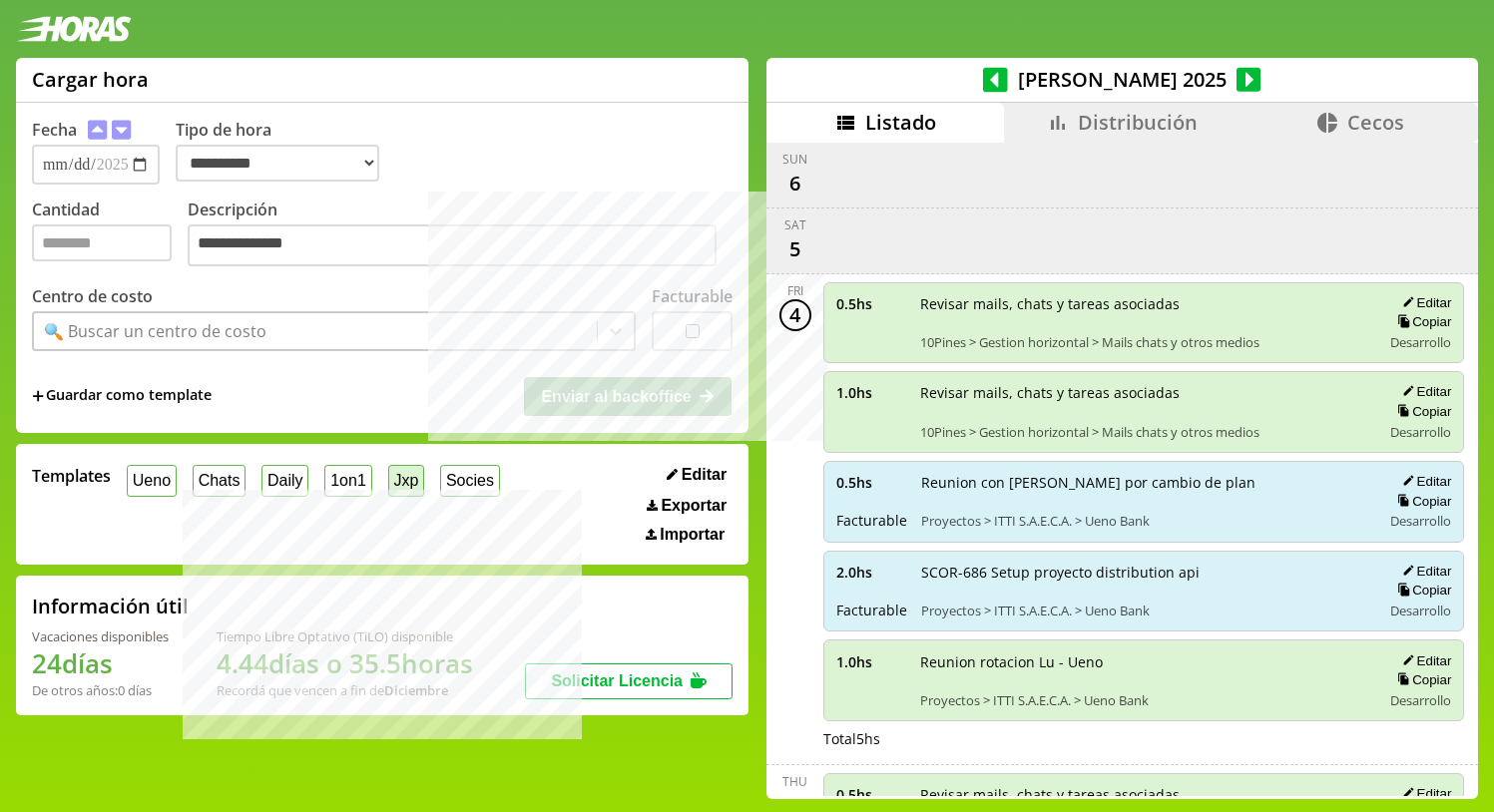 click on "Jxp" at bounding box center (406, 480) 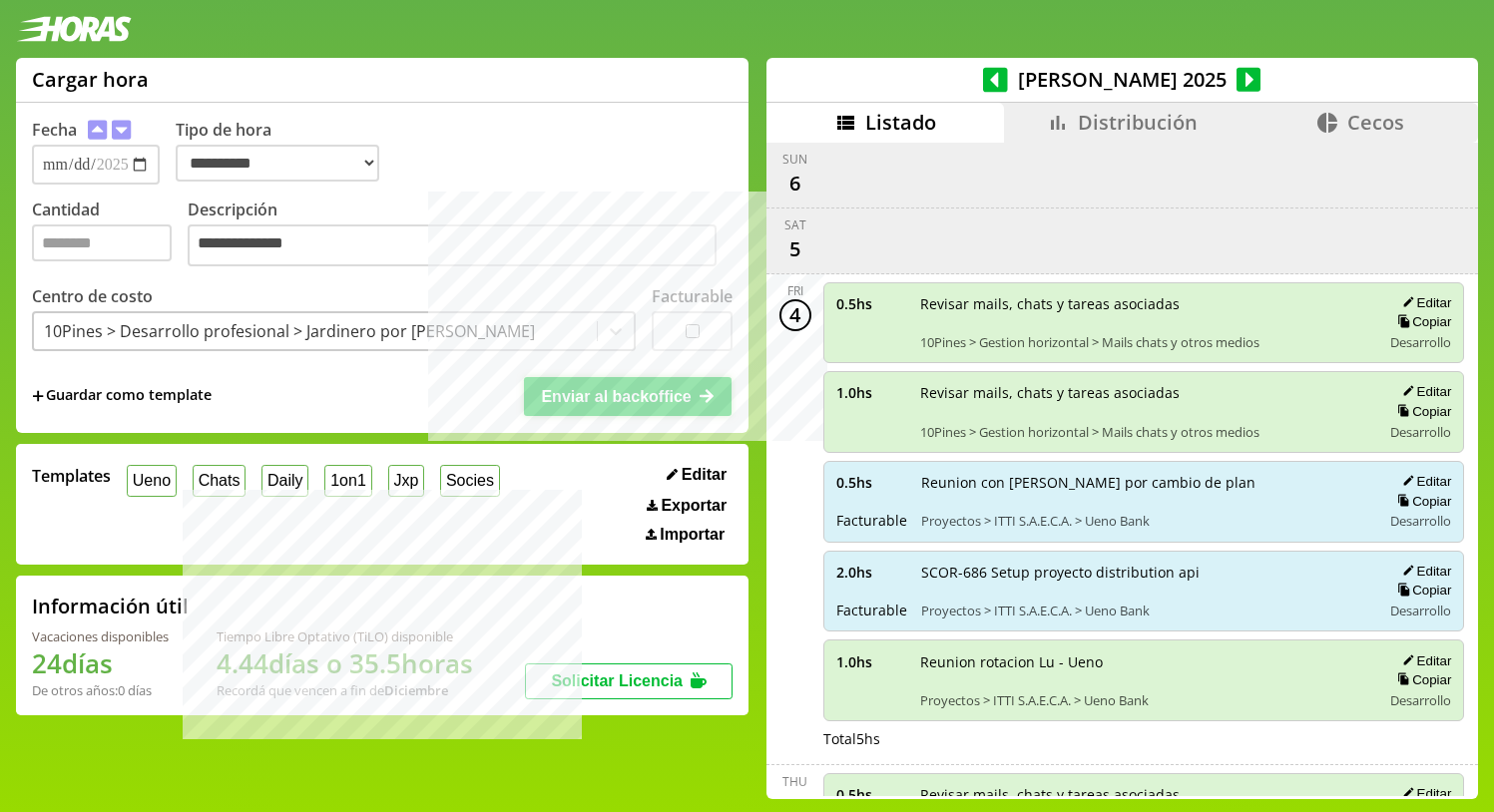click on "Enviar al backoffice" at bounding box center [616, 396] 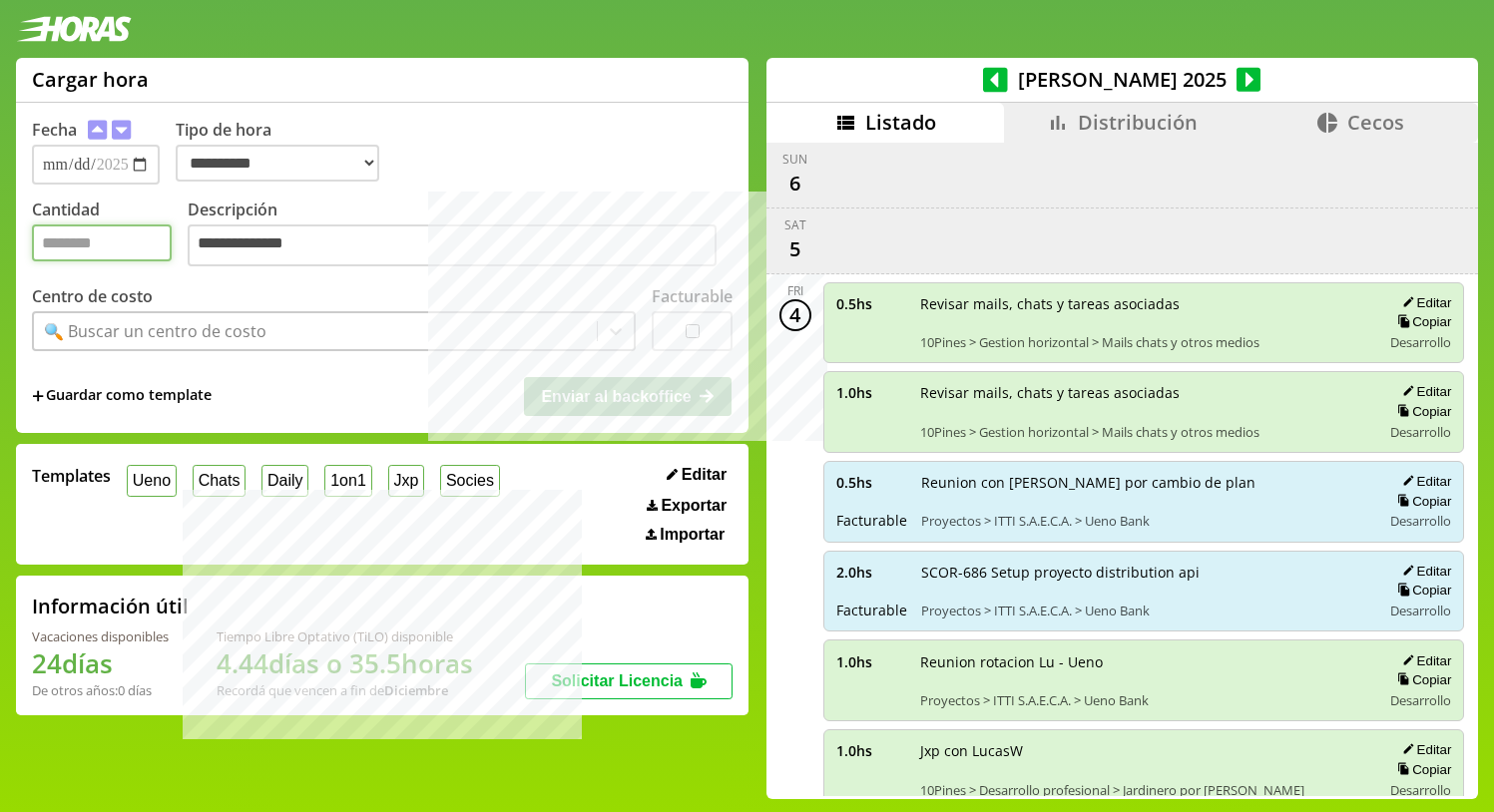 click on "Cantidad" at bounding box center [102, 242] 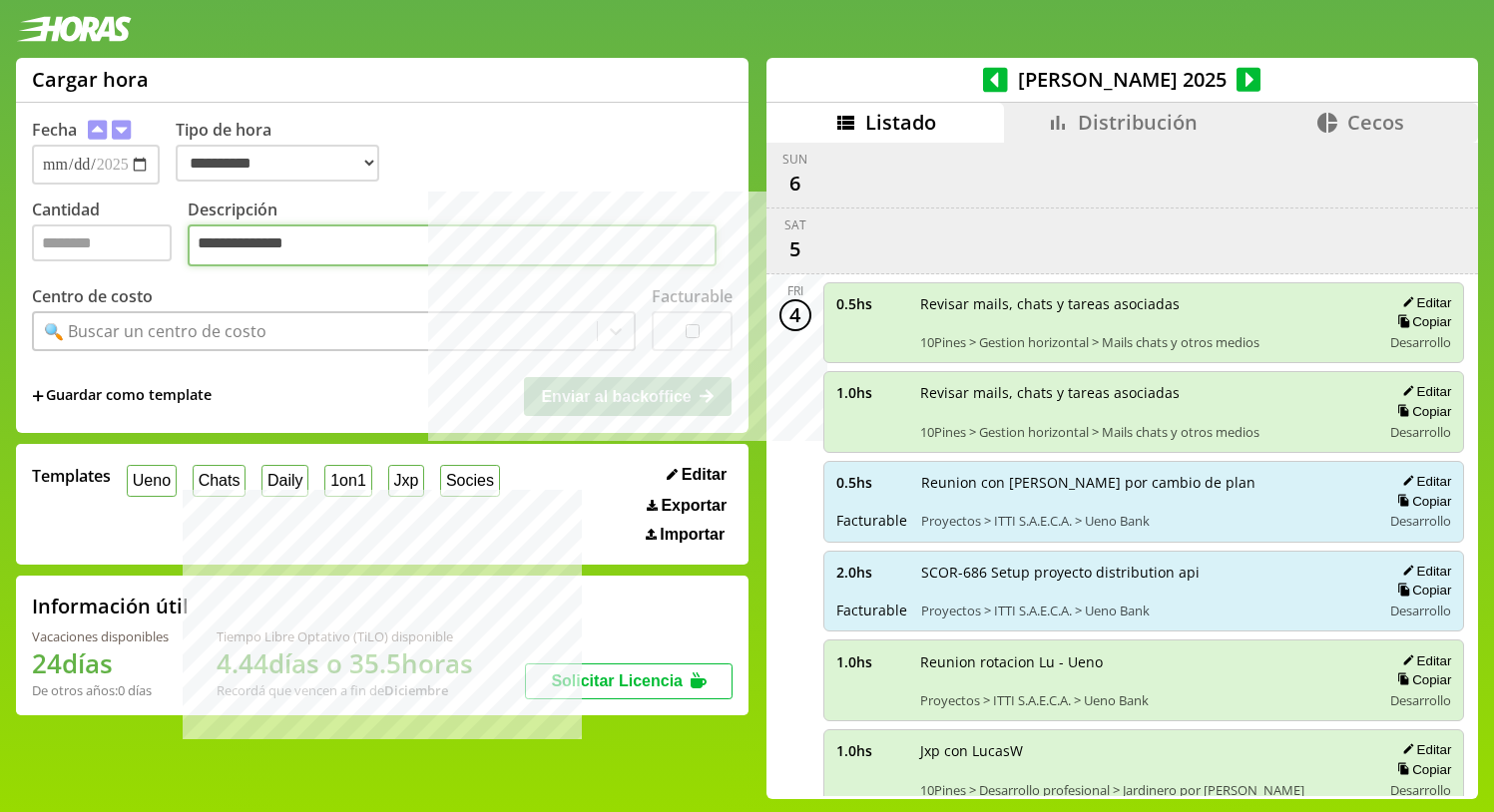 click on "**********" at bounding box center [452, 245] 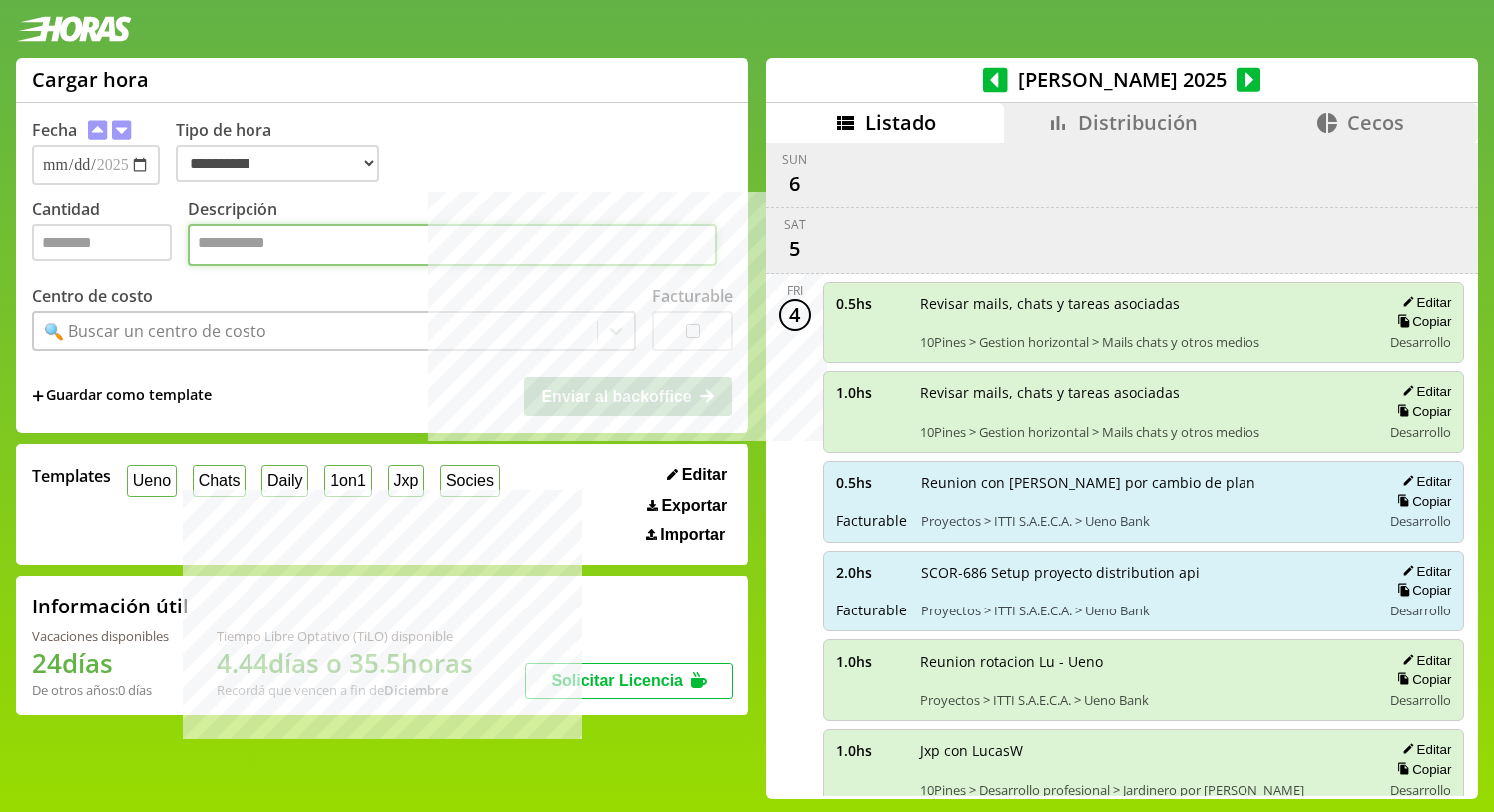paste on "**********" 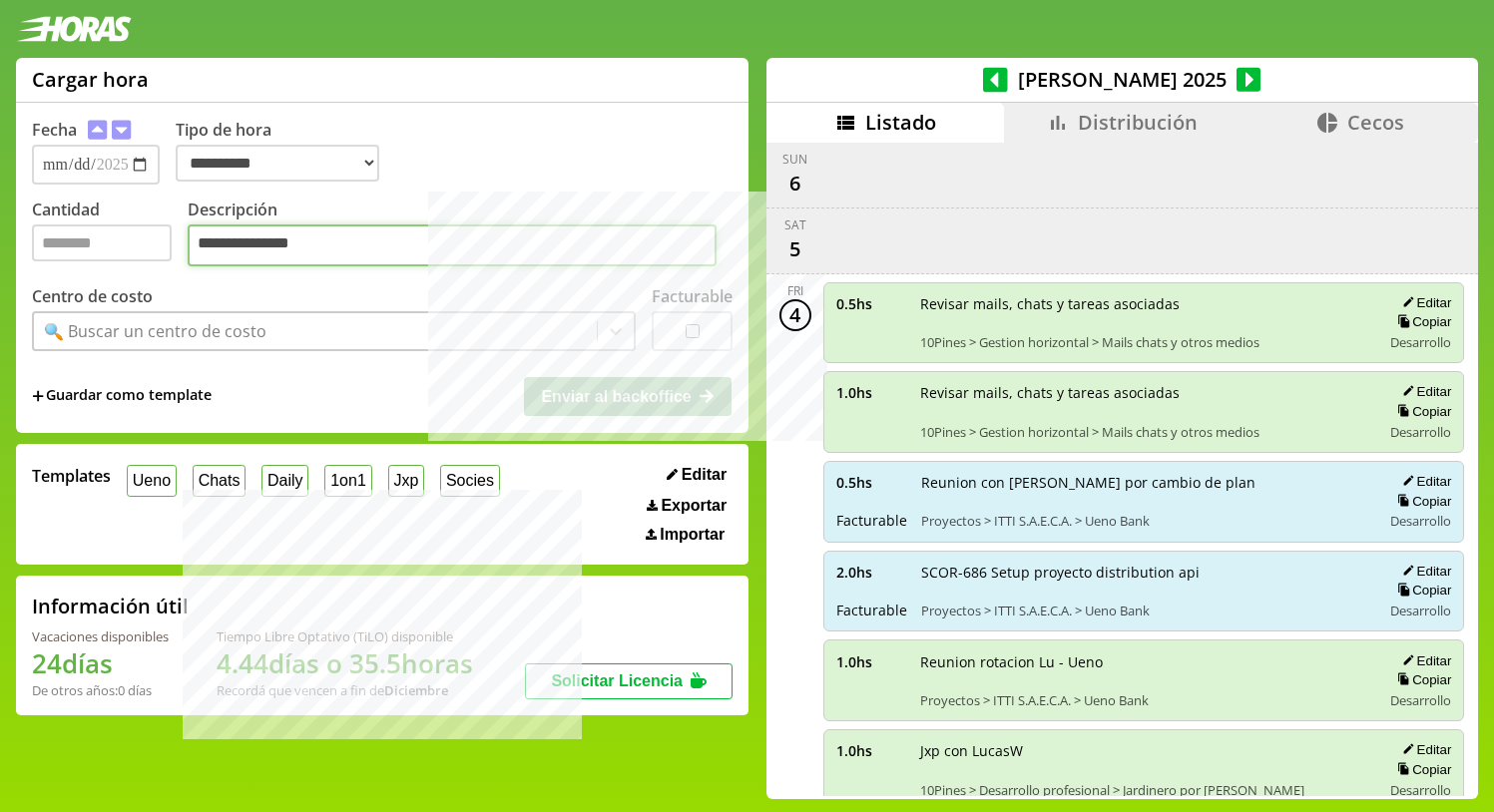 type on "**********" 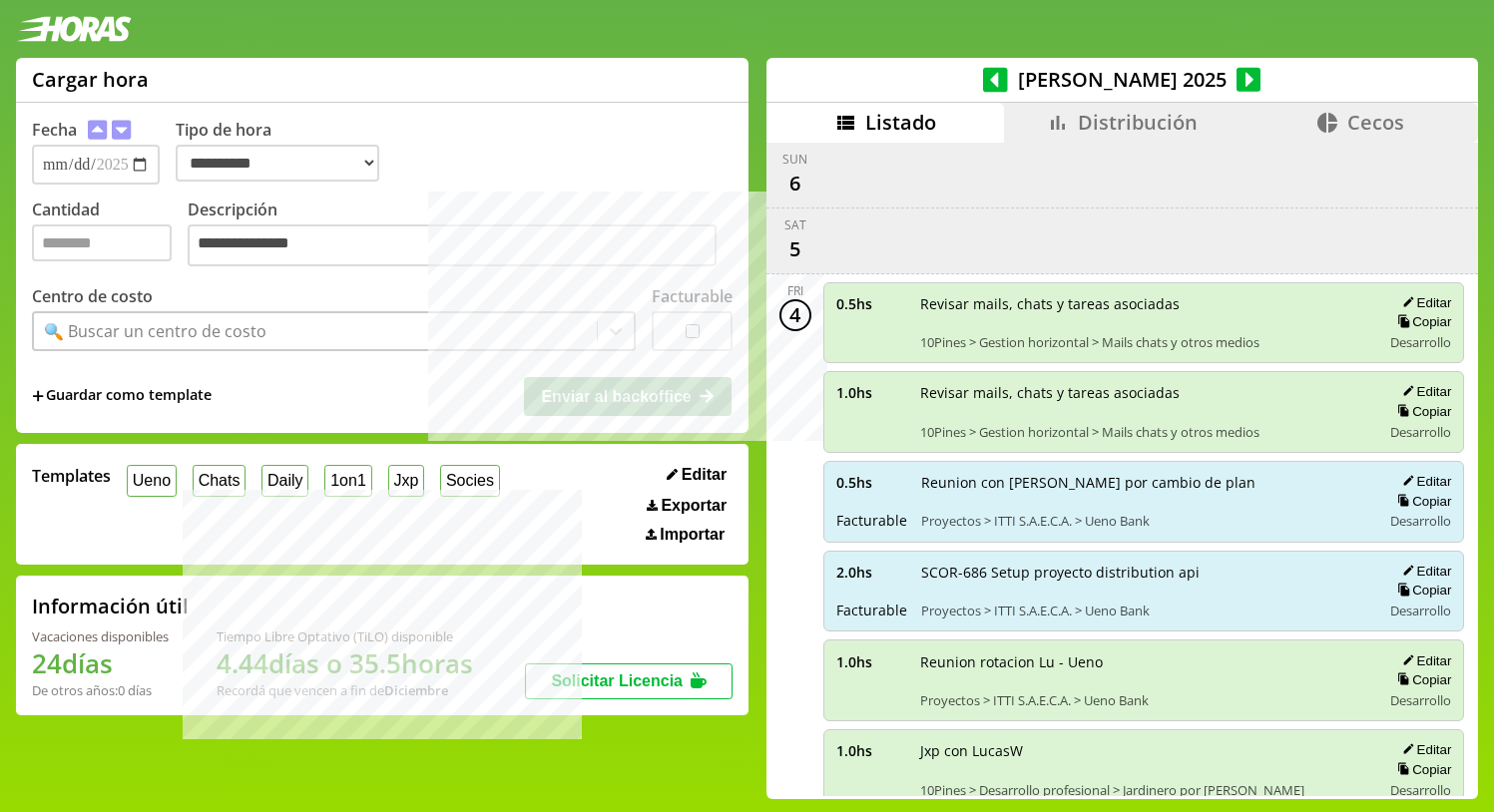 click on "🔍 Buscar un centro de costo" at bounding box center [315, 331] 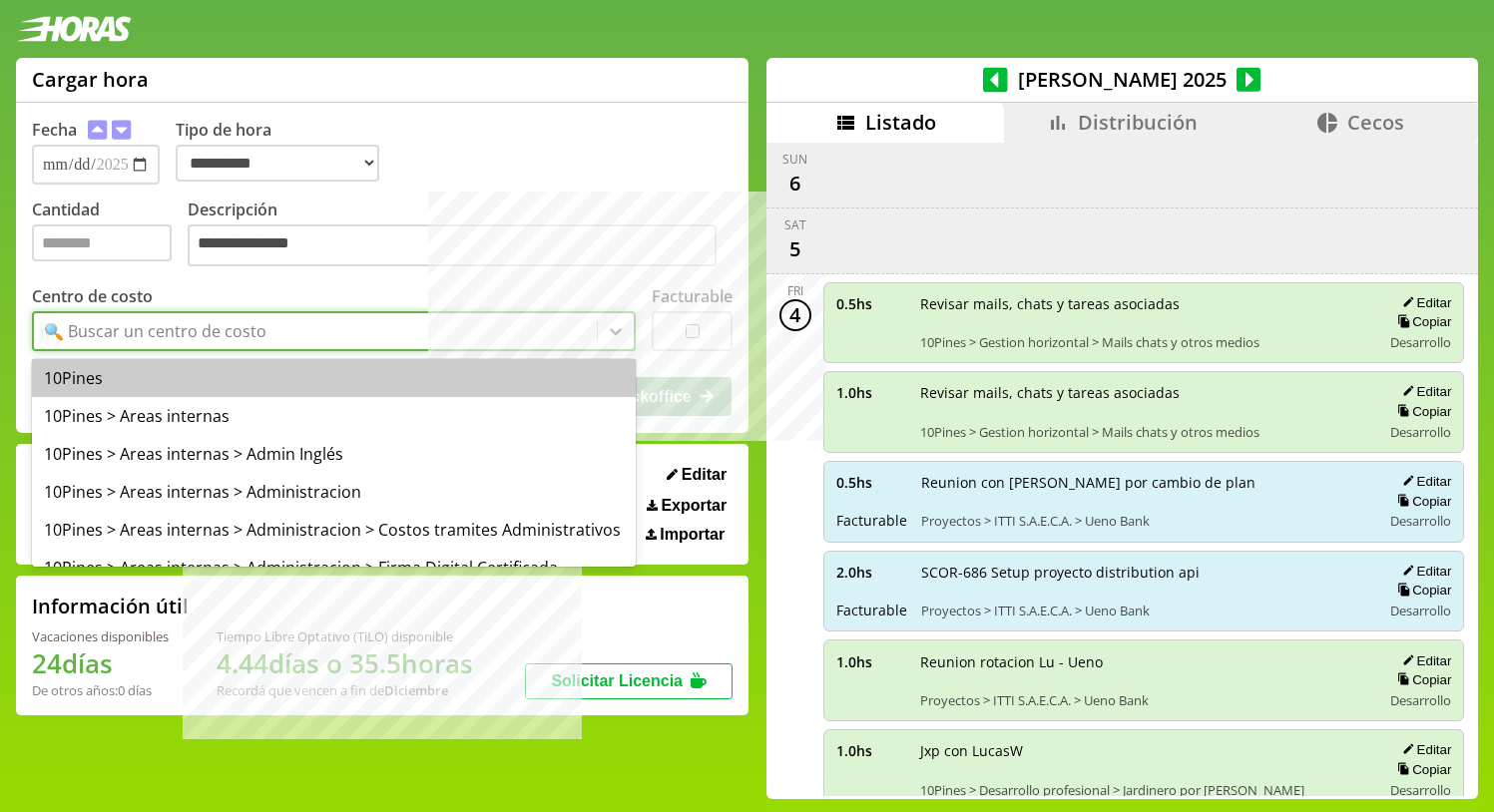 paste on "**********" 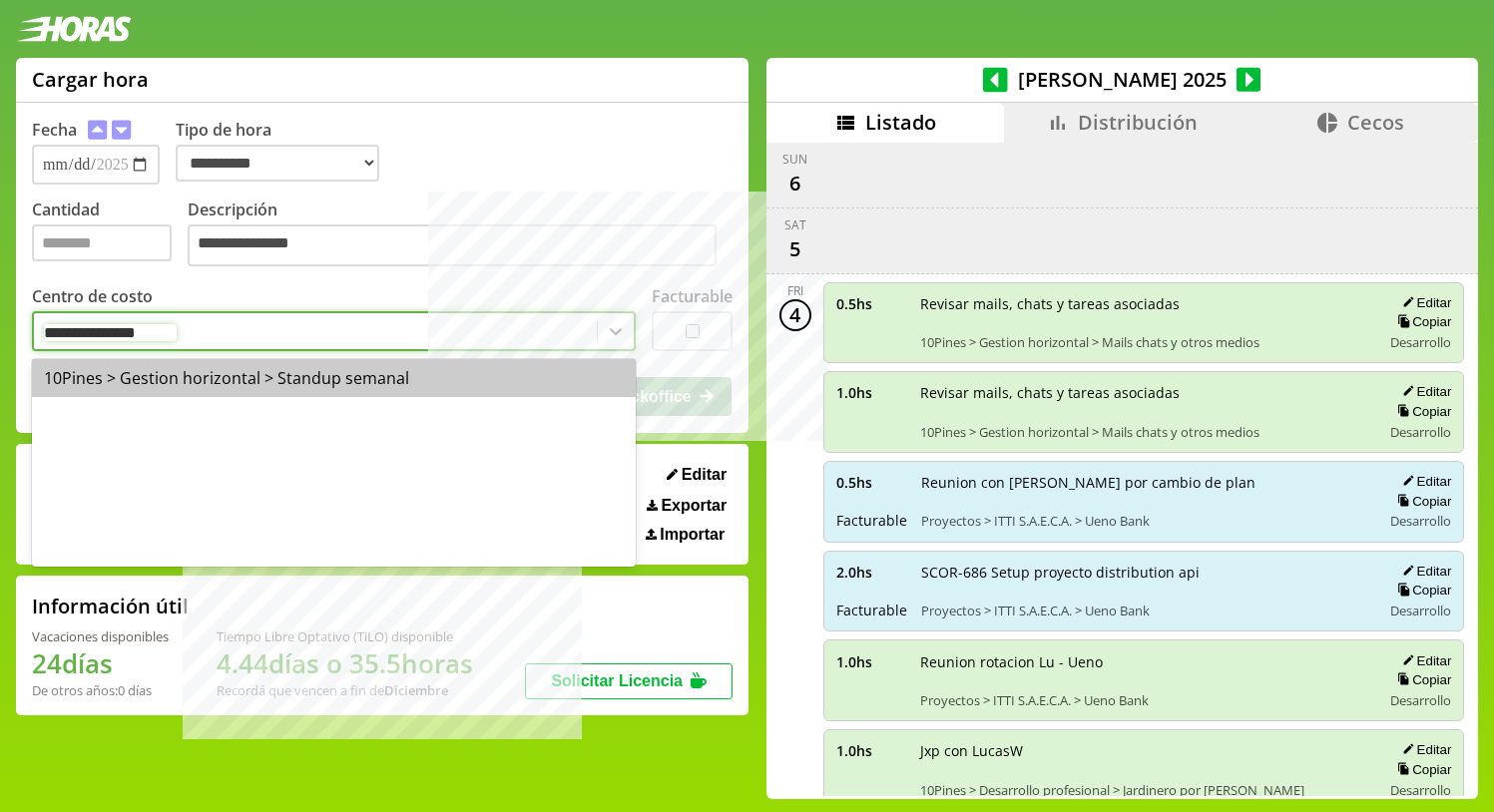 drag, startPoint x: 288, startPoint y: 375, endPoint x: 413, endPoint y: 395, distance: 126.58989 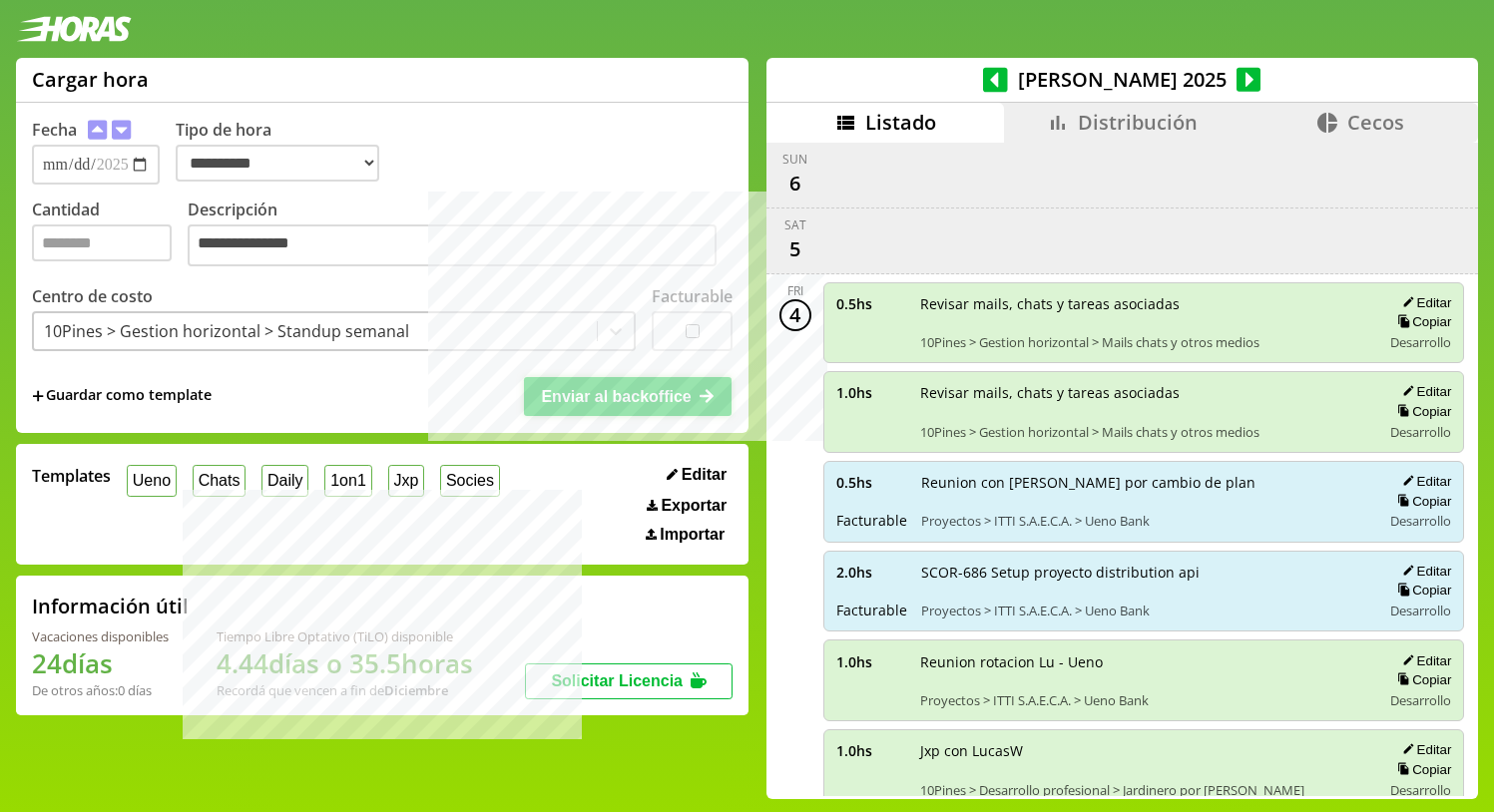click on "Enviar al backoffice" at bounding box center (628, 396) 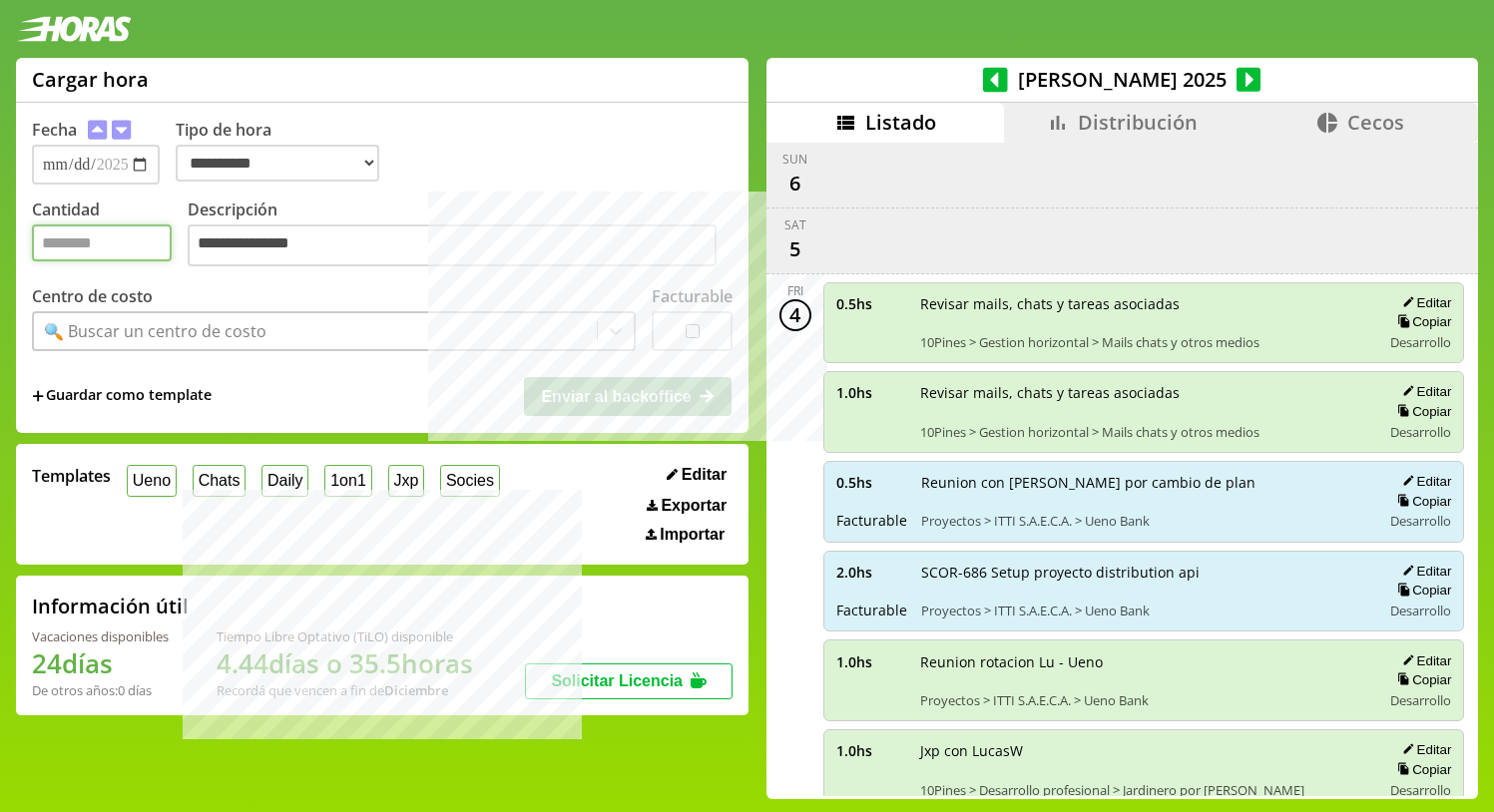 click on "Cantidad" at bounding box center (102, 242) 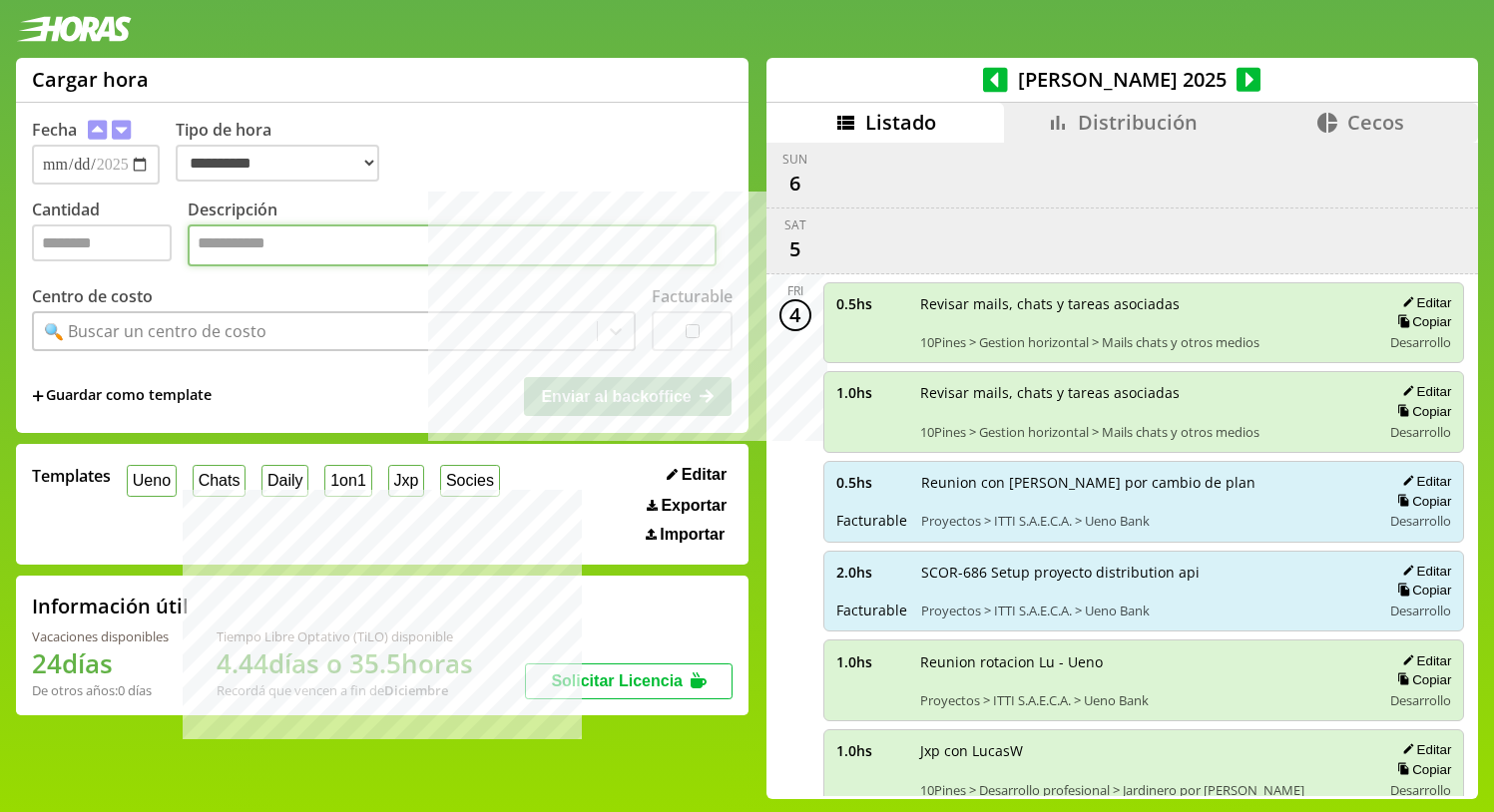 paste on "**********" 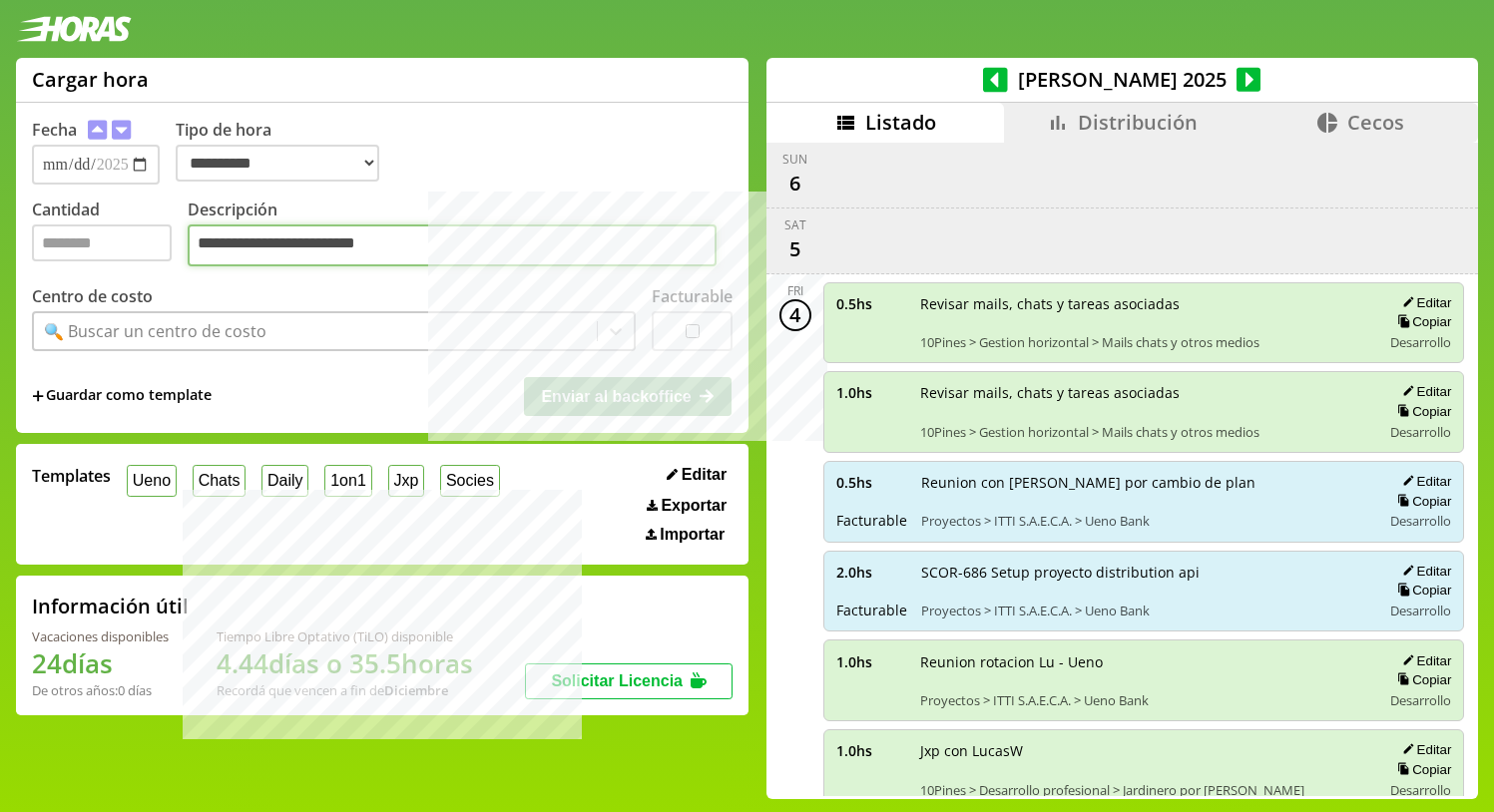 type on "**********" 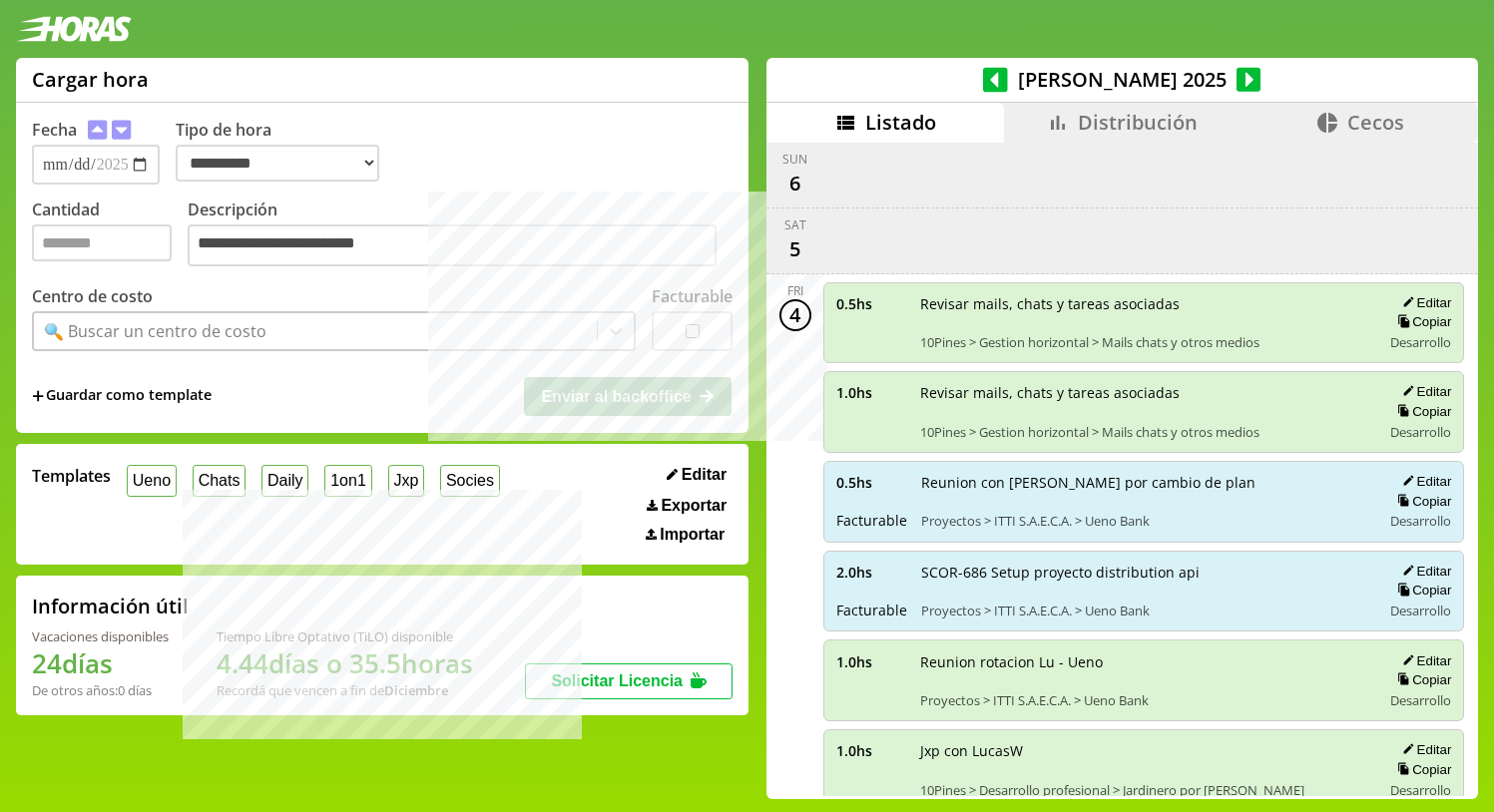 click on "🔍 Buscar un centro de costo" at bounding box center [155, 331] 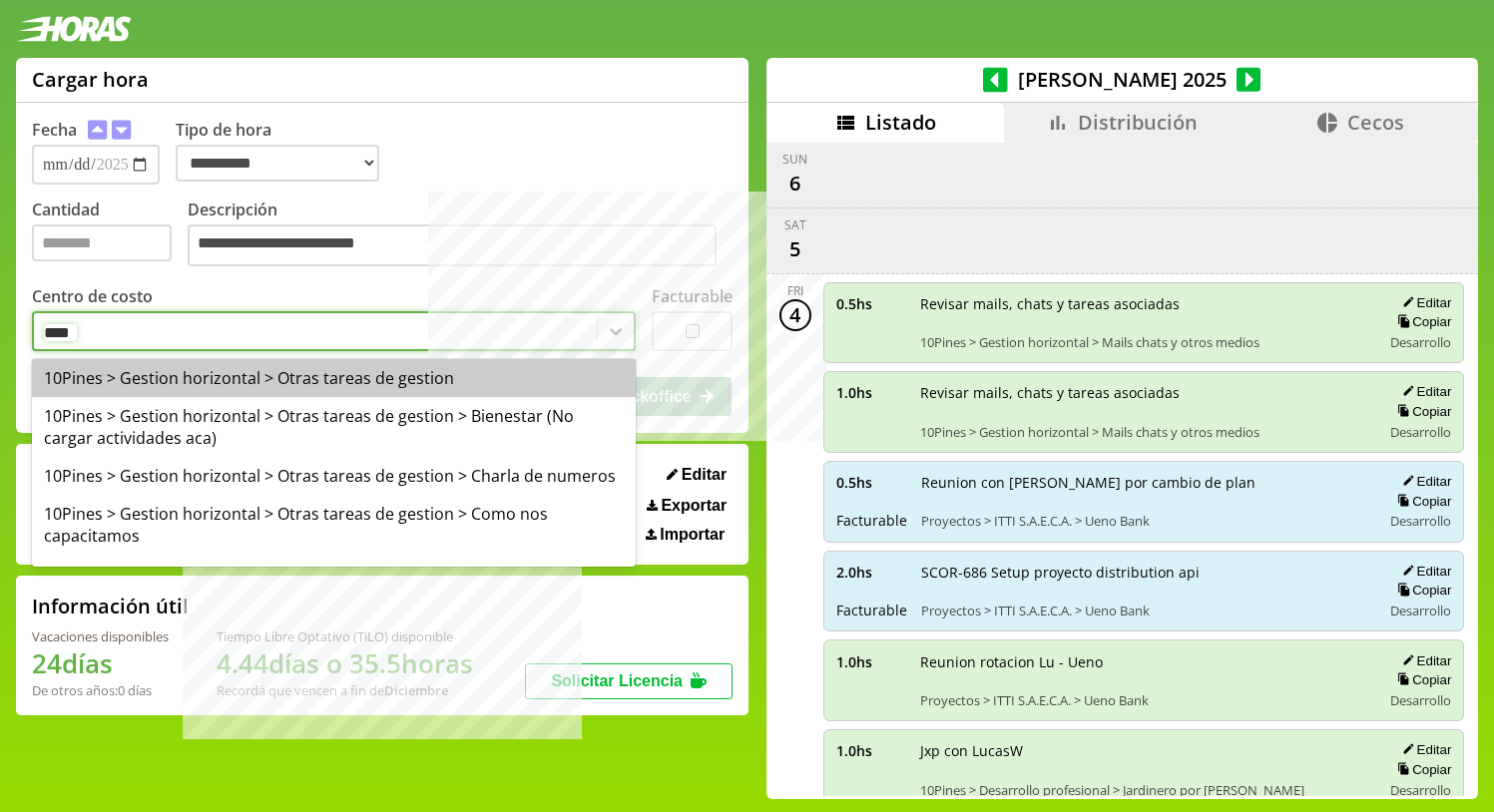 type on "*****" 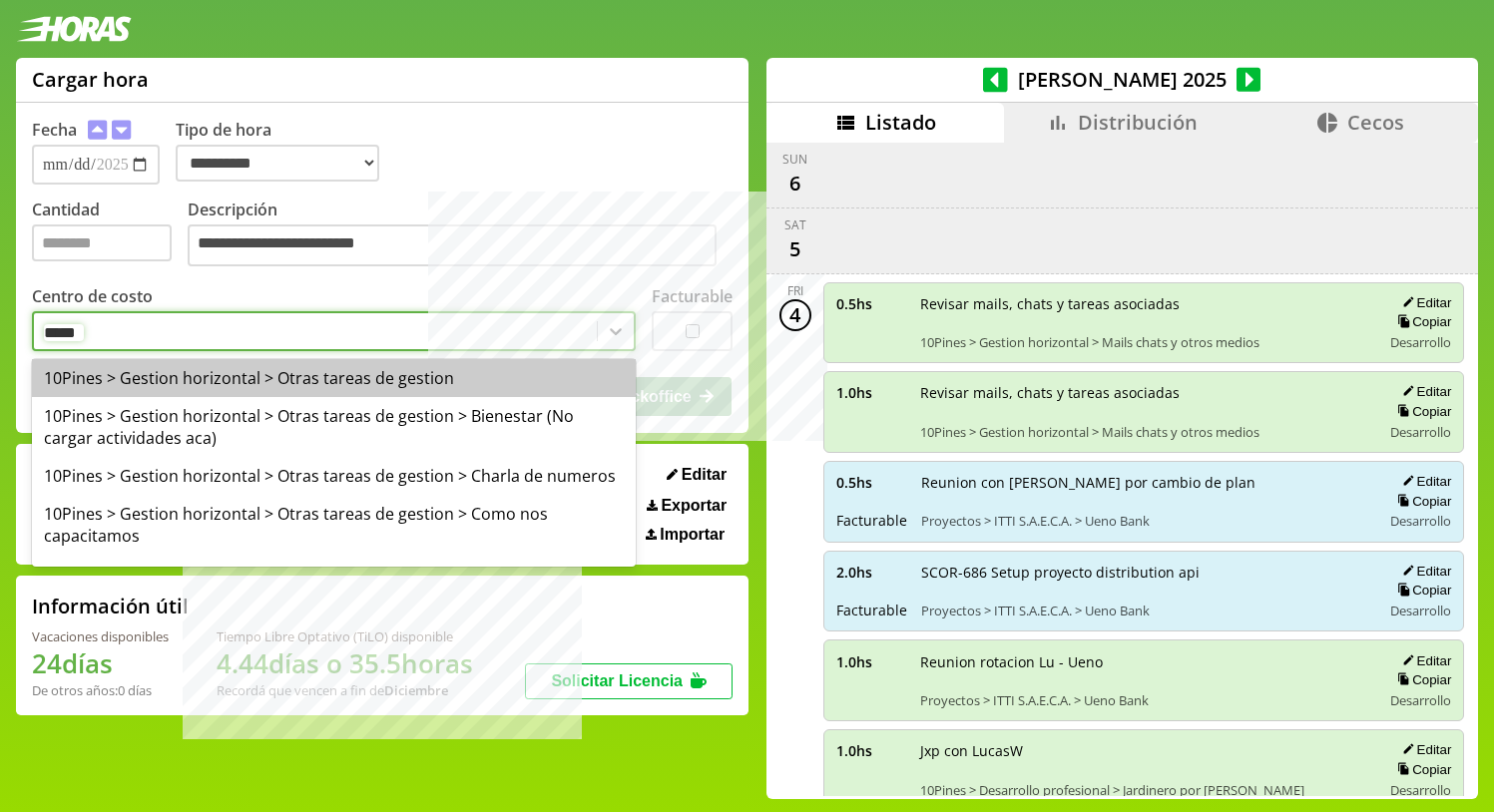 click on "10Pines > Gestion horizontal > Otras tareas de gestion" at bounding box center [333, 378] 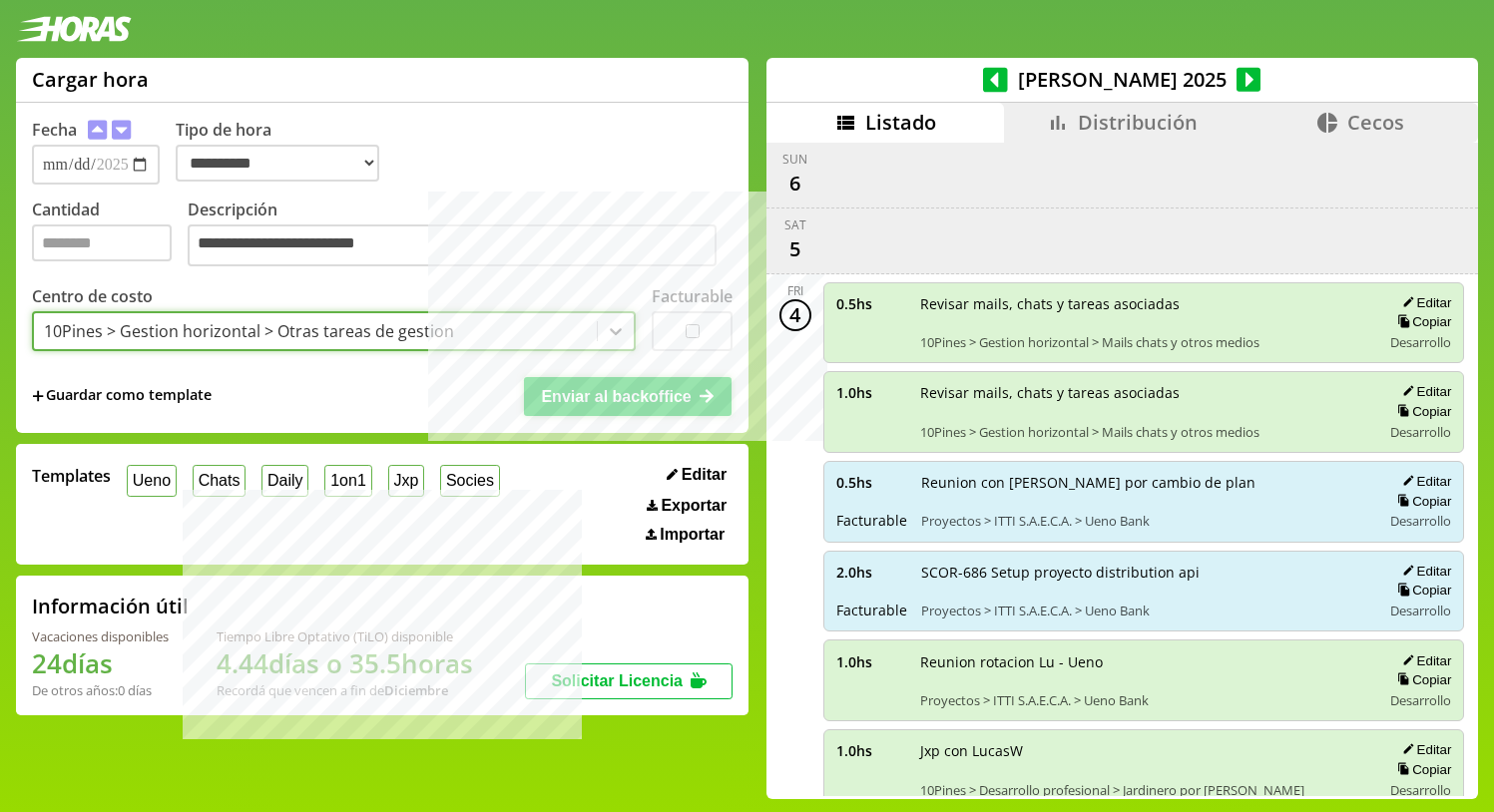 click 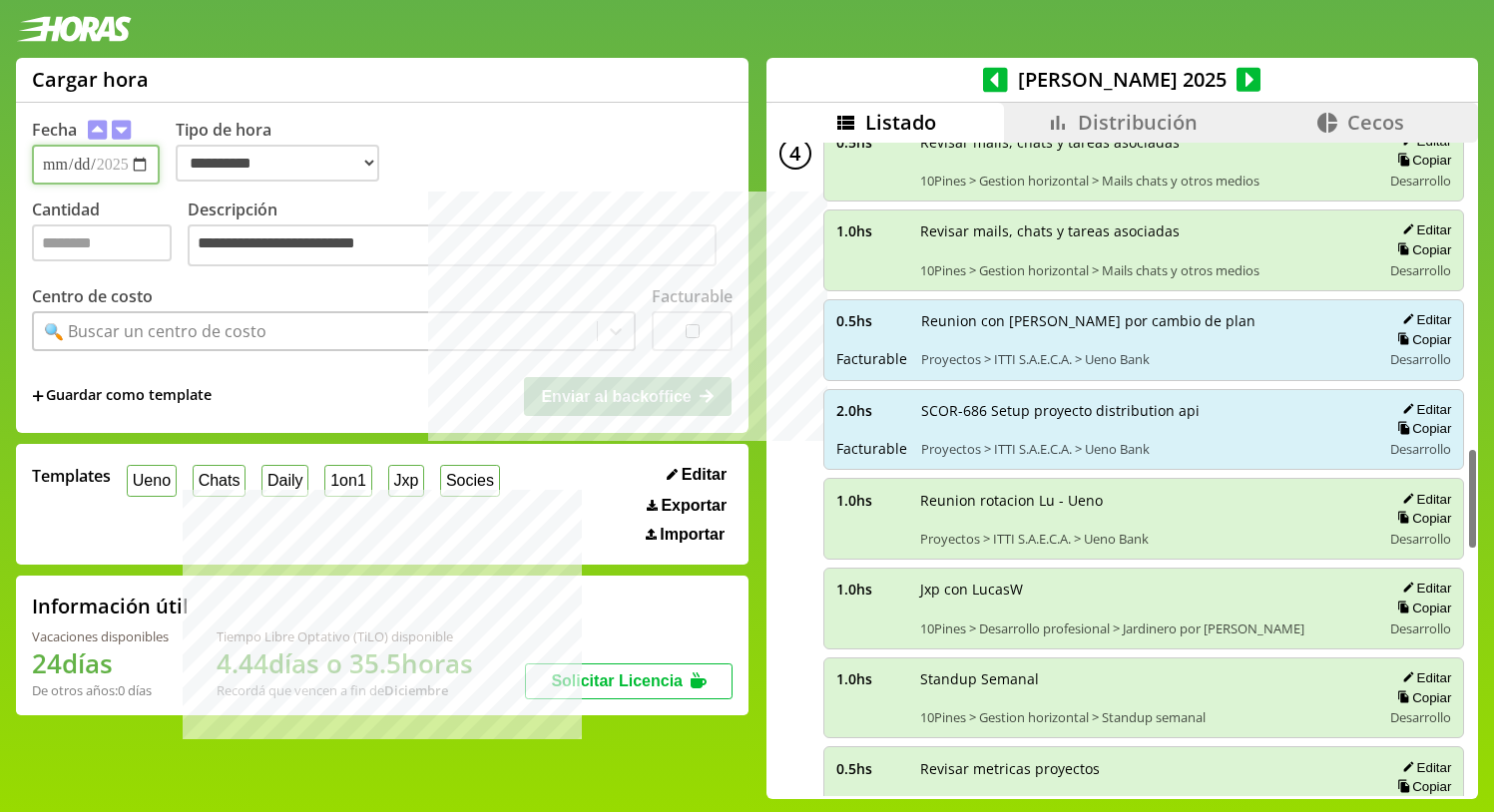 scroll, scrollTop: 1856, scrollLeft: 0, axis: vertical 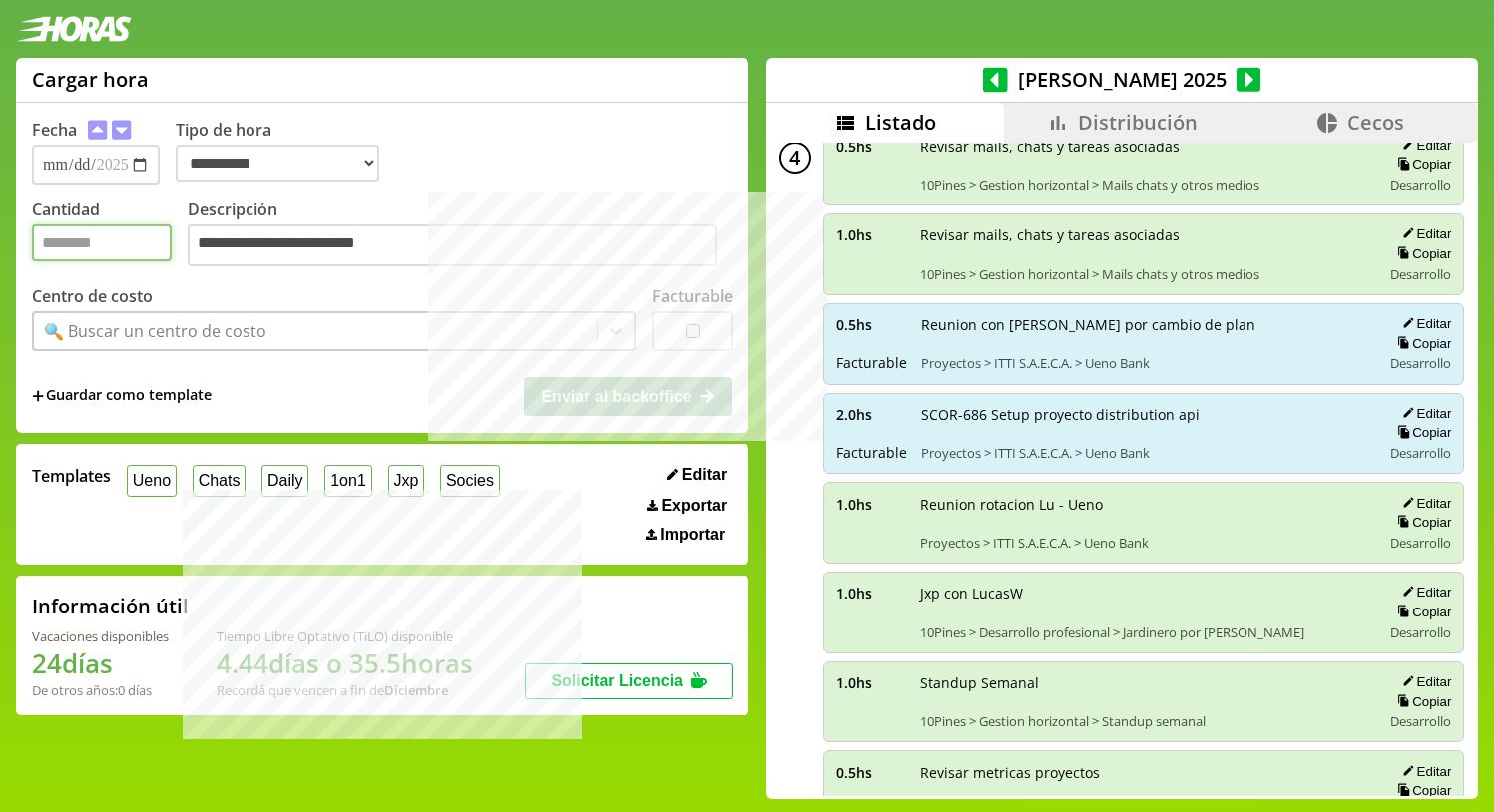 click on "Cantidad" at bounding box center (102, 242) 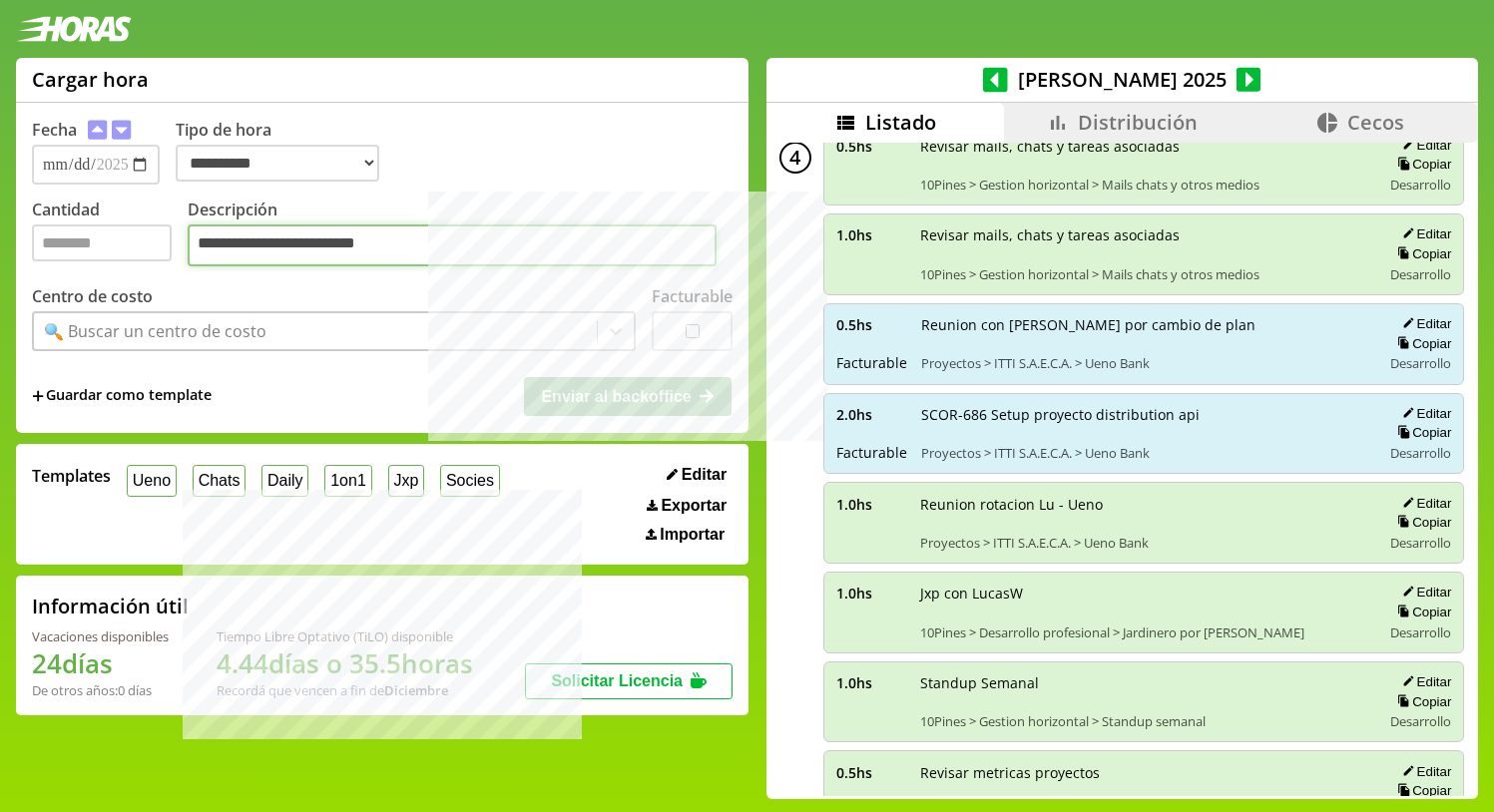 click on "**********" at bounding box center [452, 245] 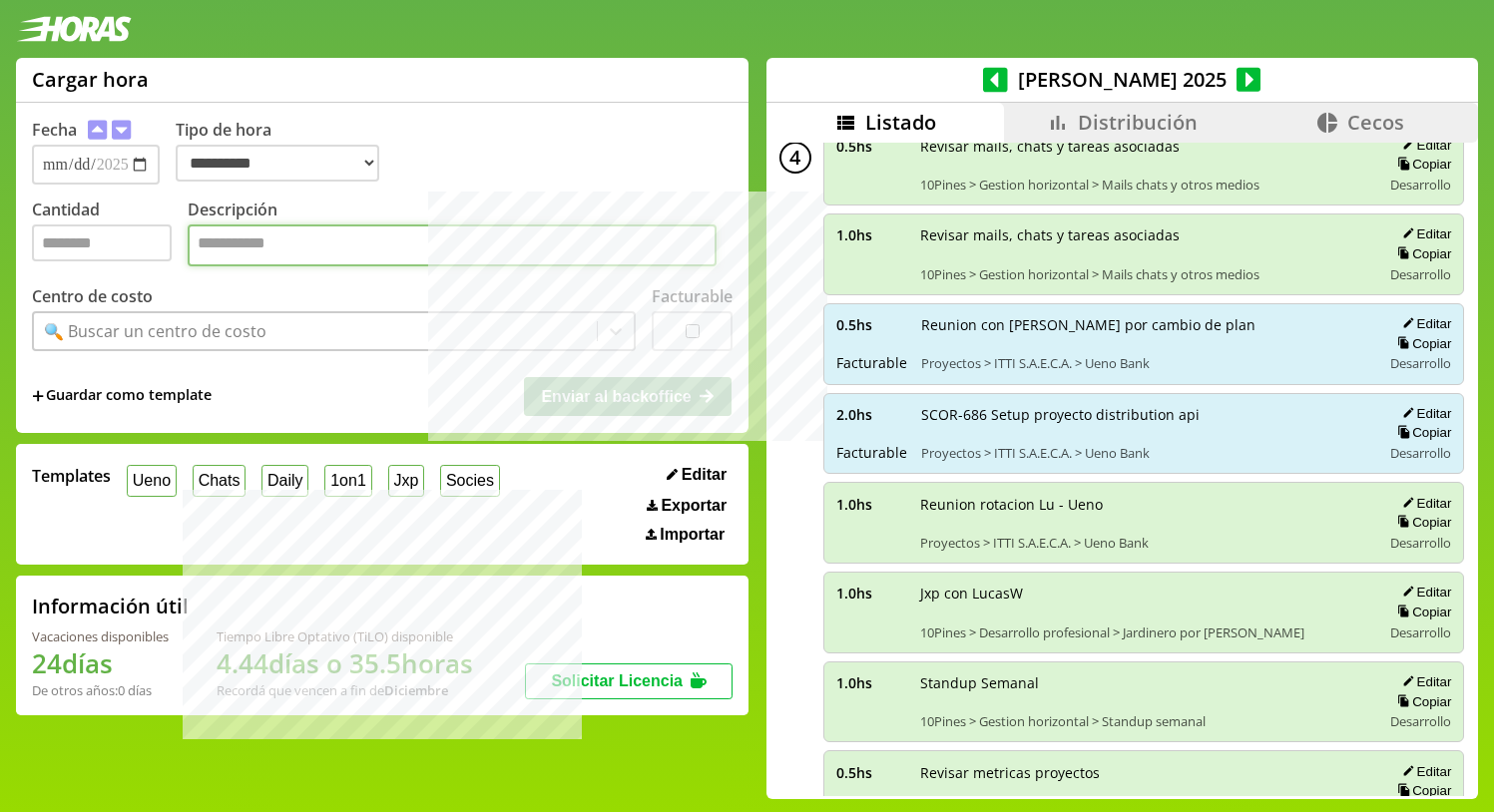 paste on "**********" 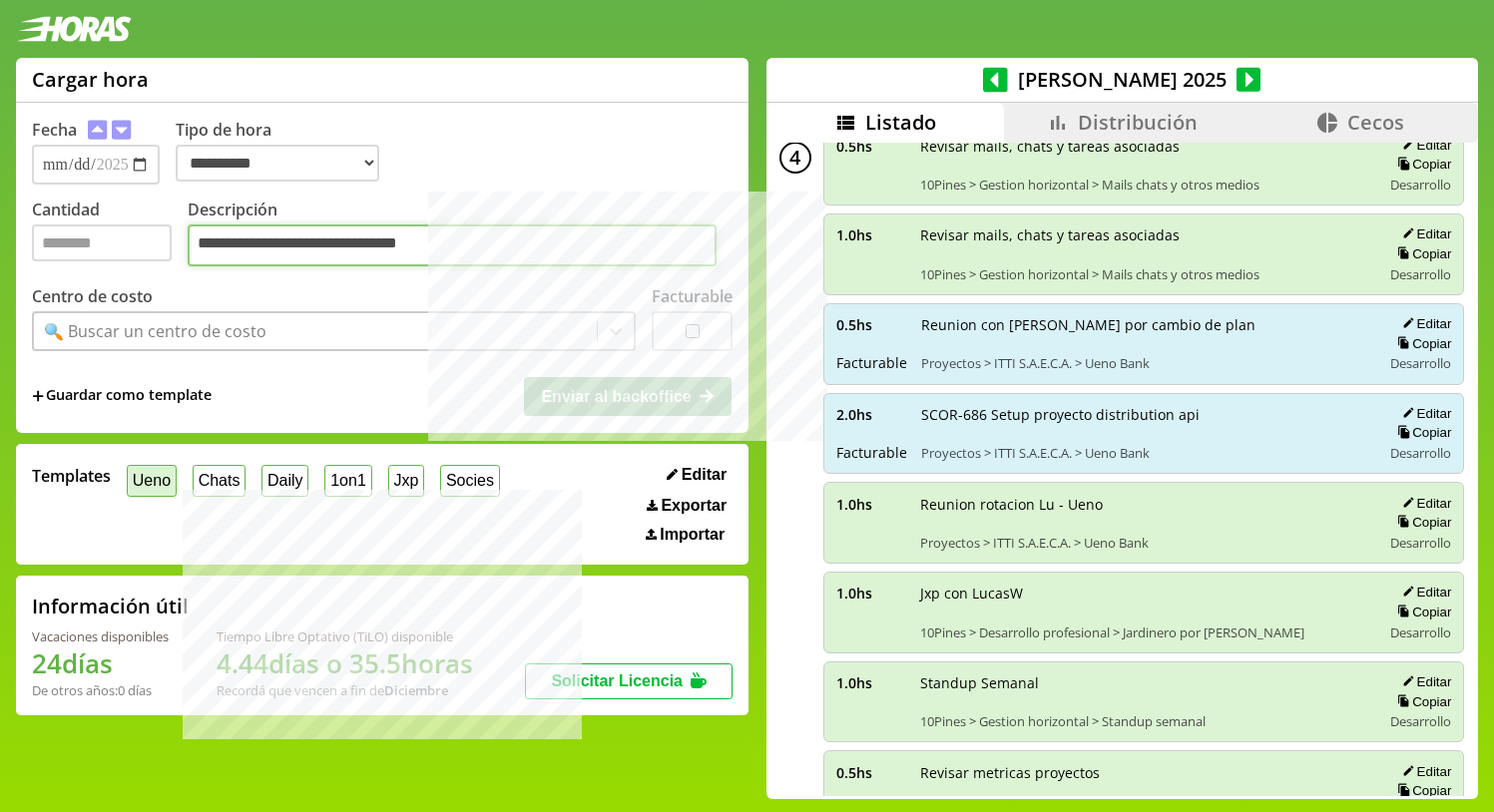 type on "**********" 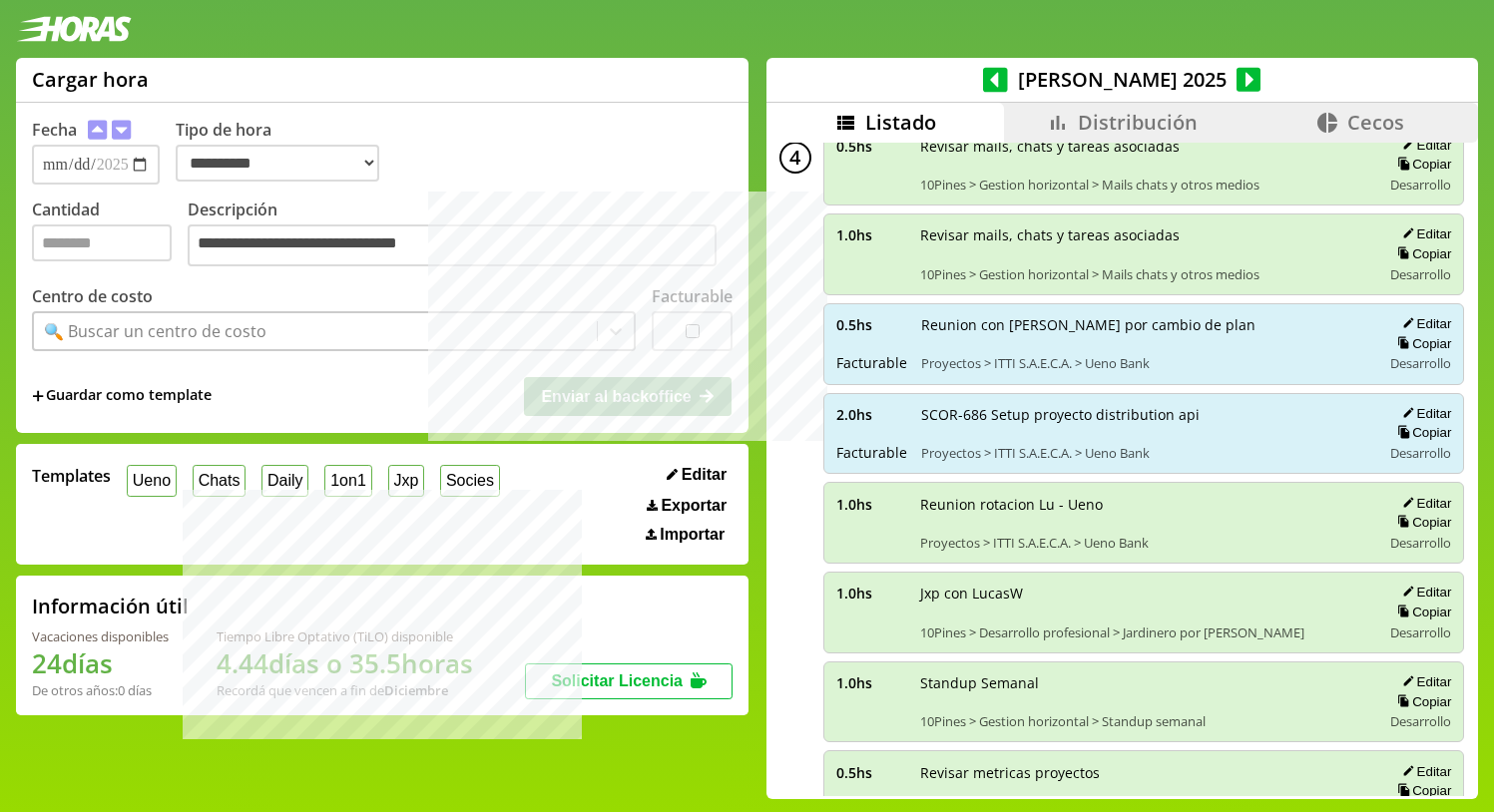 drag, startPoint x: 150, startPoint y: 486, endPoint x: 617, endPoint y: 397, distance: 475.40509 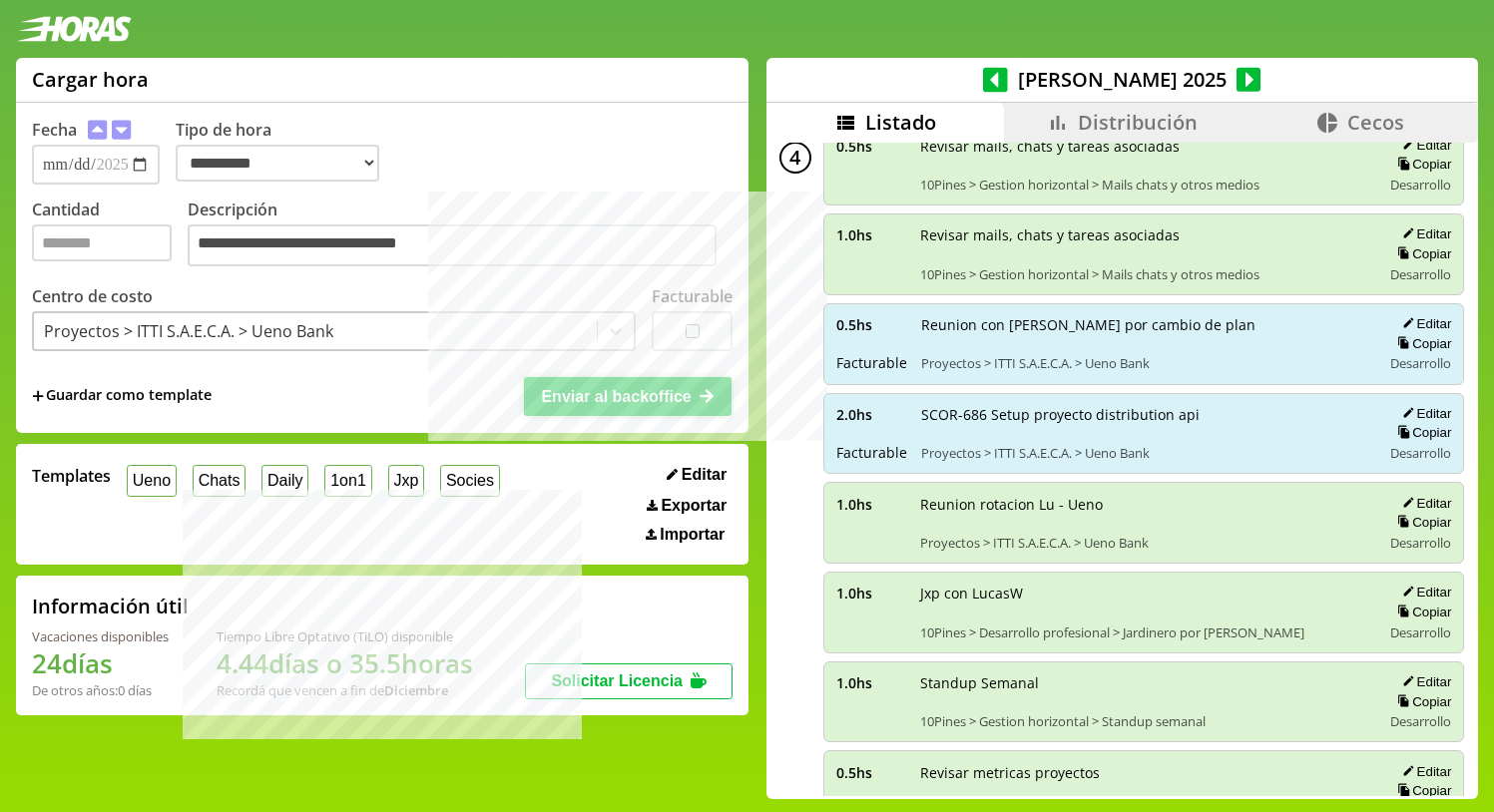 click on "Enviar al backoffice" at bounding box center (616, 396) 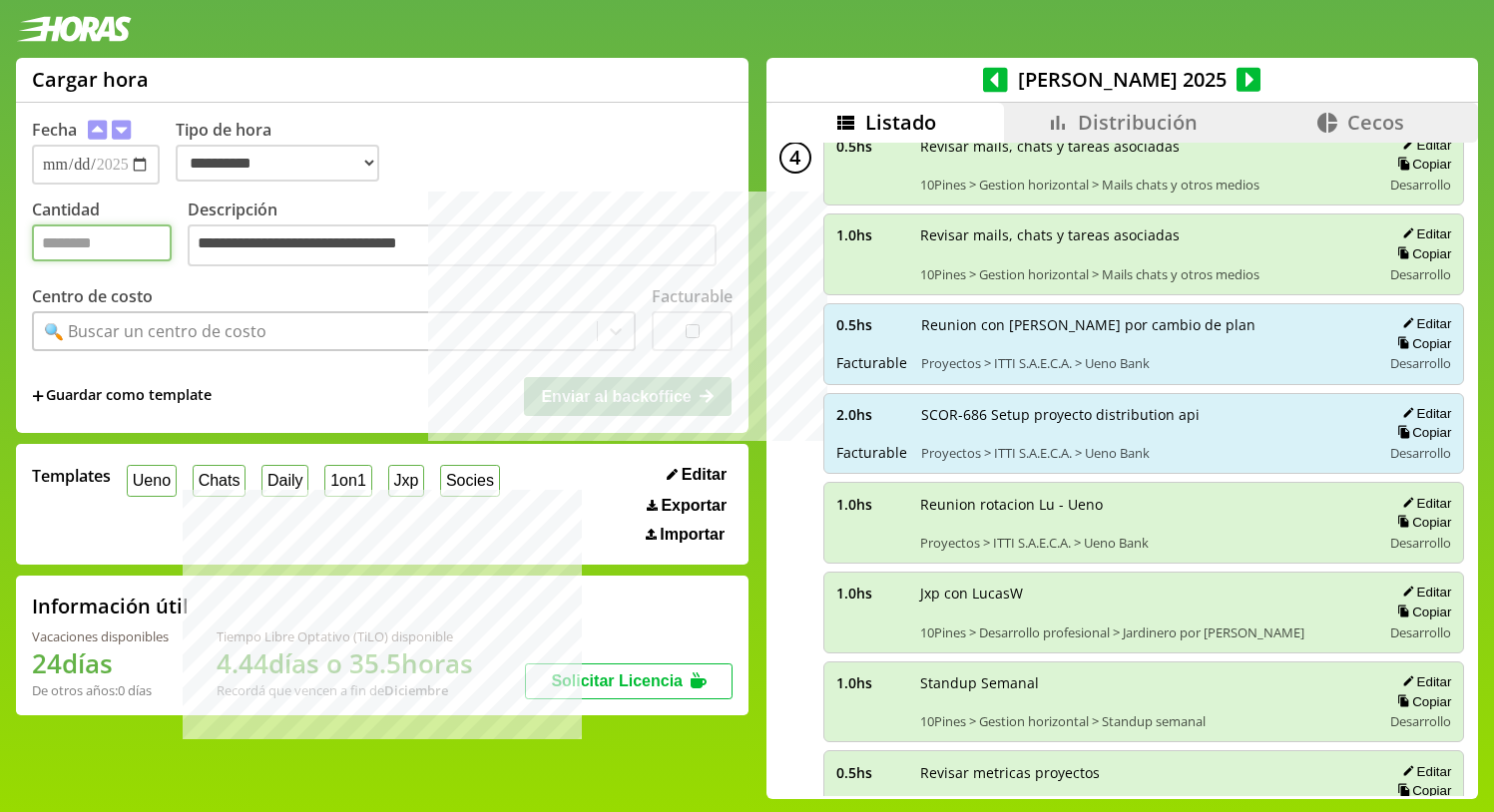 click on "Cantidad" at bounding box center (102, 242) 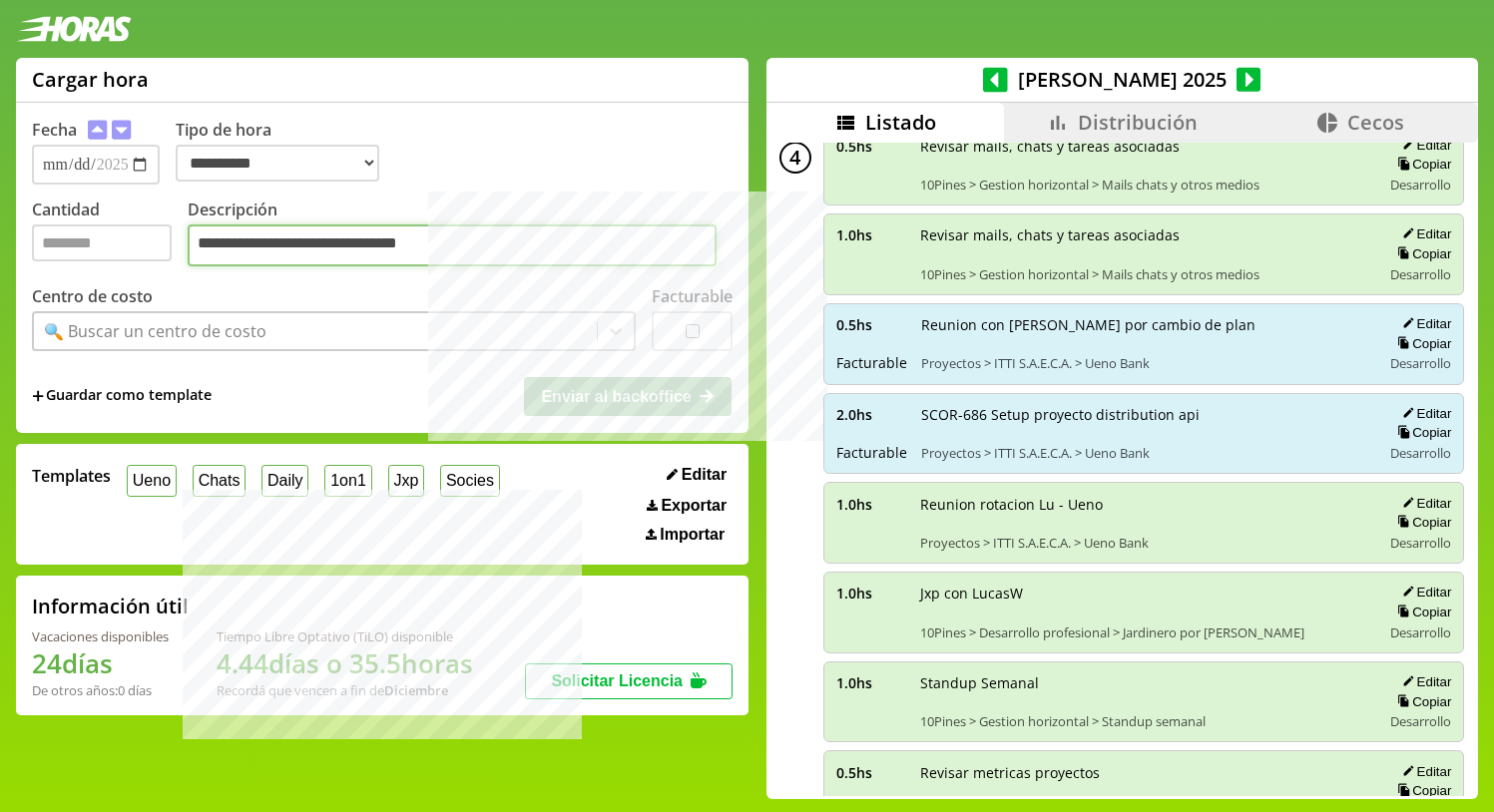 click on "**********" at bounding box center (452, 245) 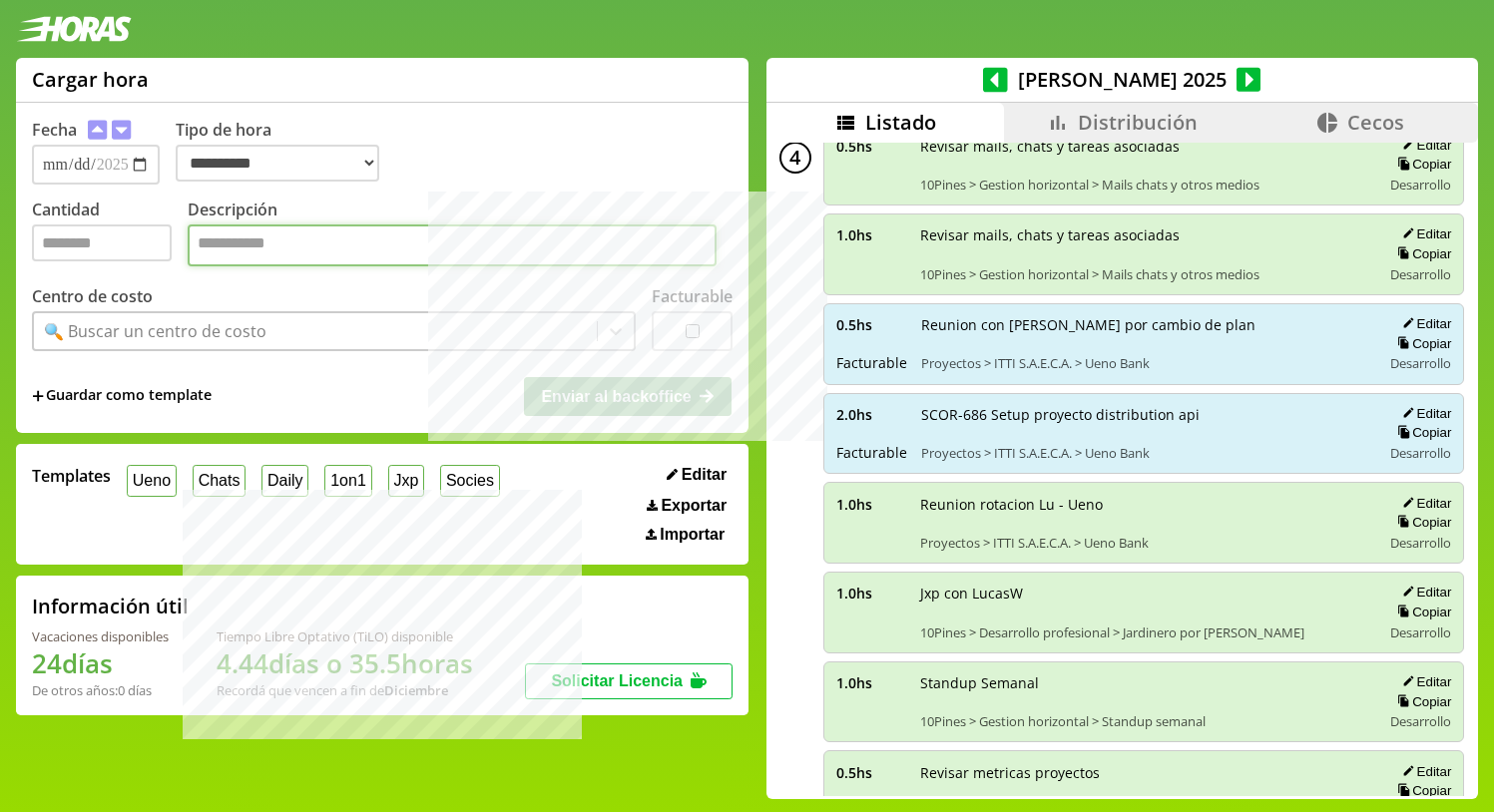 paste on "**********" 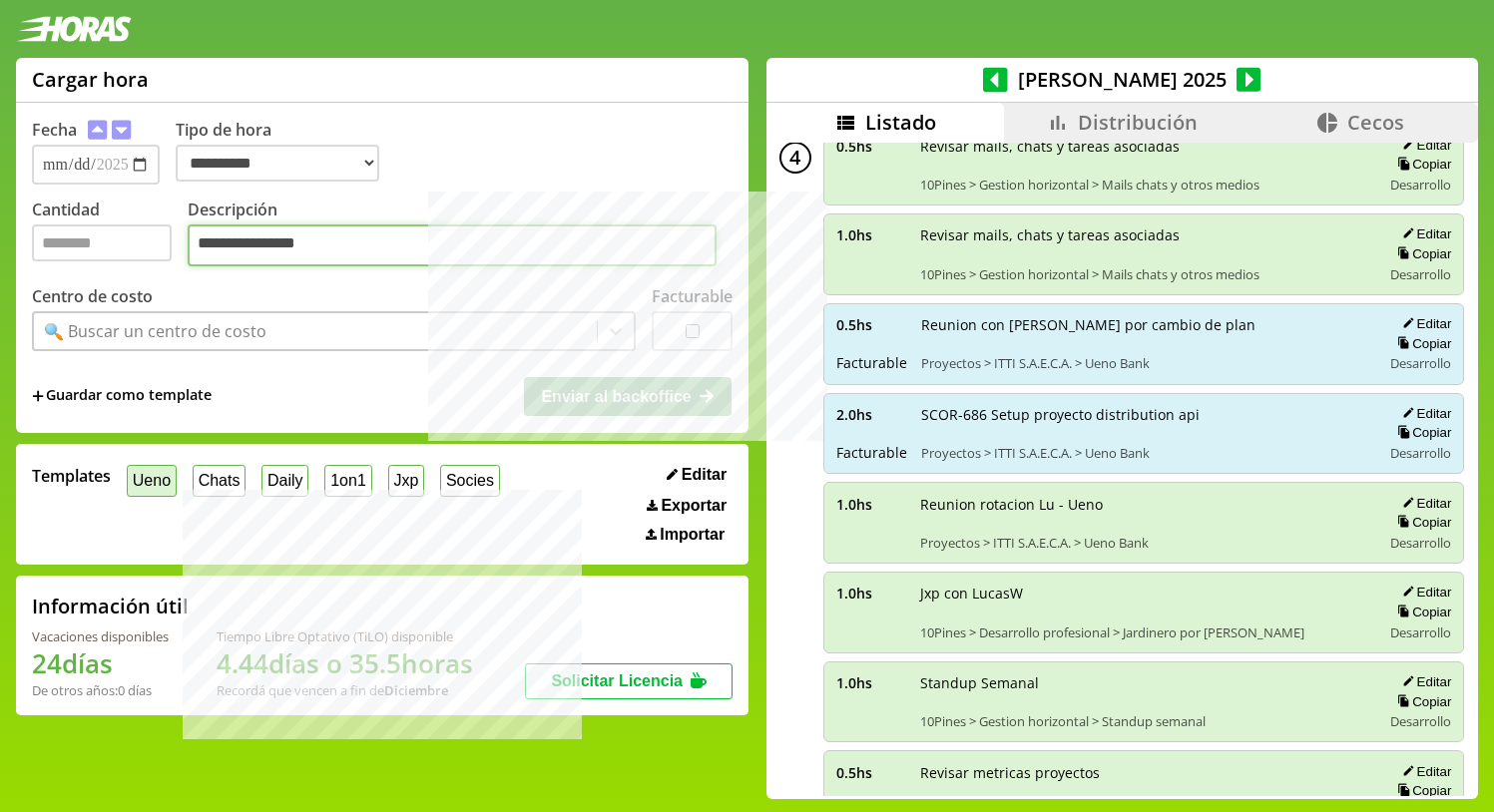 type on "**********" 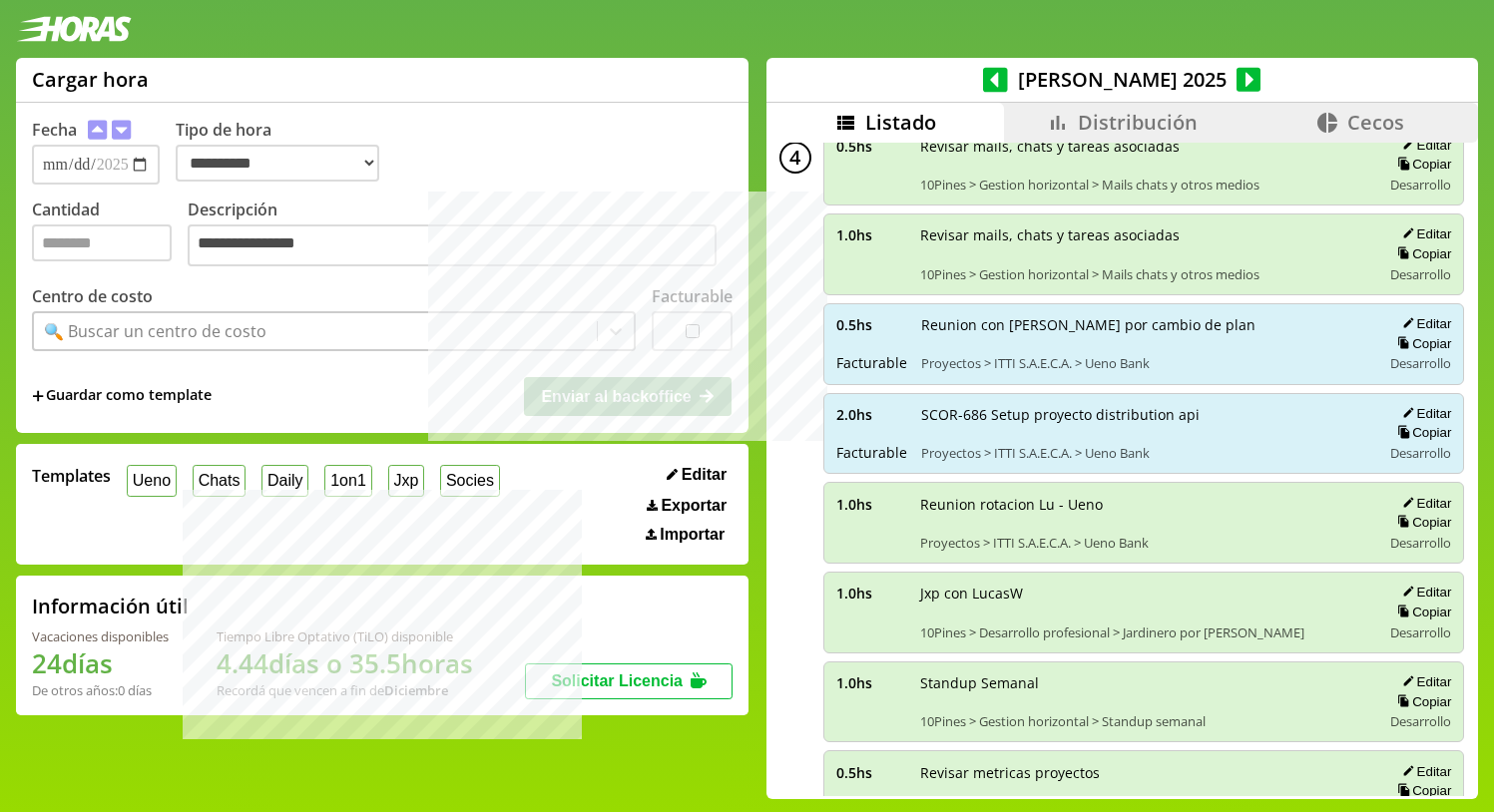 drag, startPoint x: 171, startPoint y: 482, endPoint x: 589, endPoint y: 435, distance: 420.634 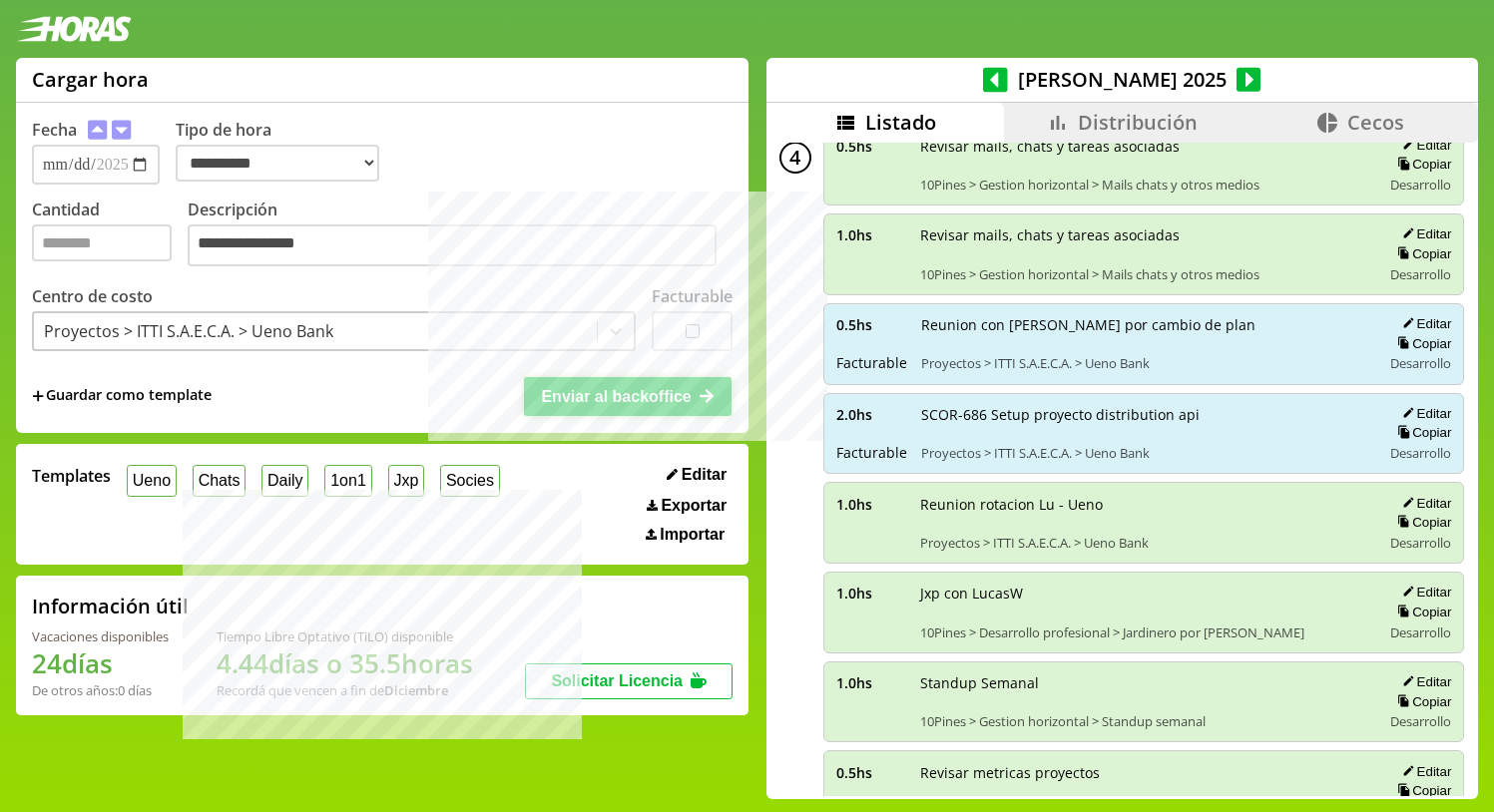 click on "Enviar al backoffice" at bounding box center [616, 396] 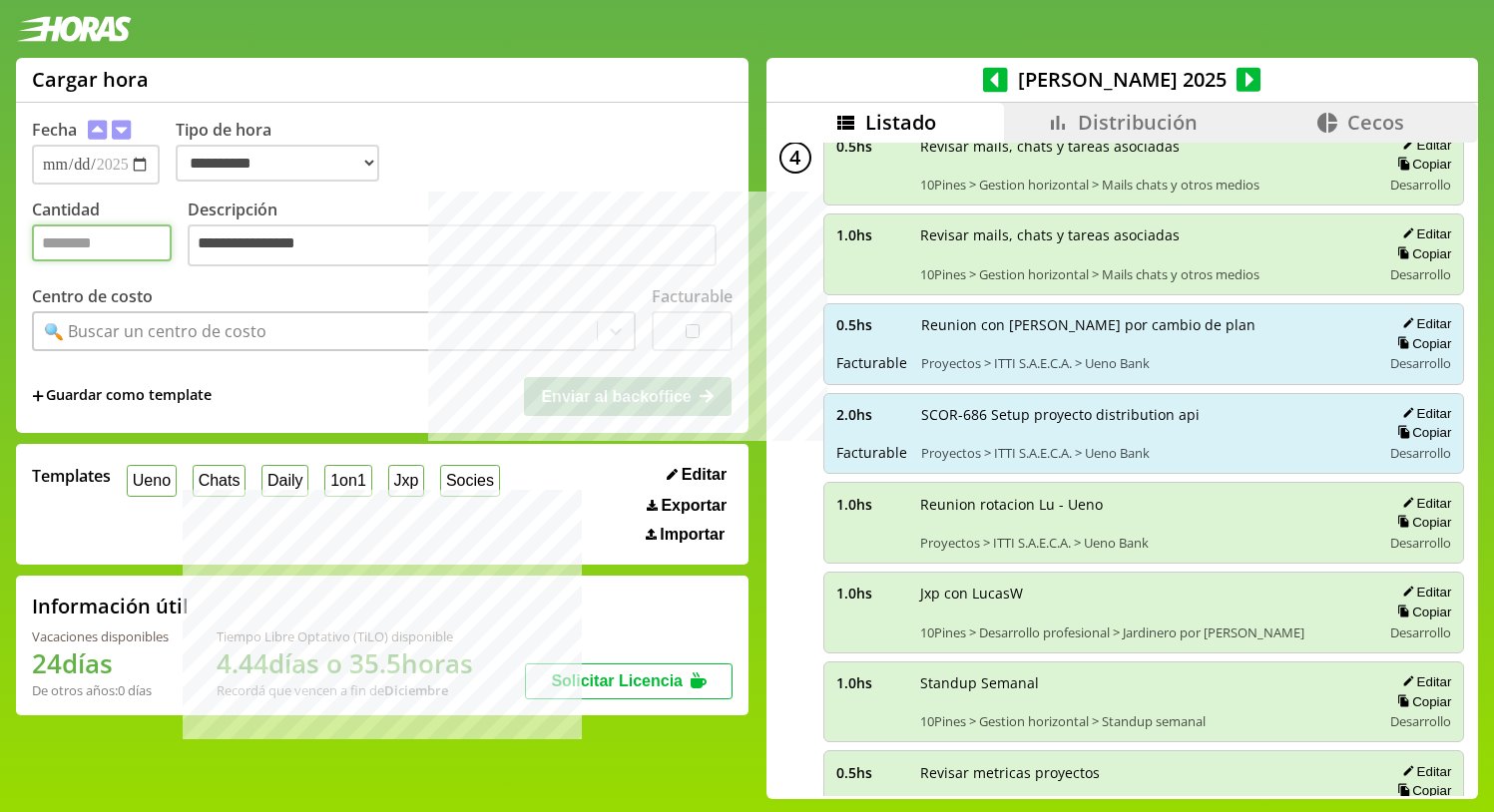 click on "Cantidad" at bounding box center (102, 242) 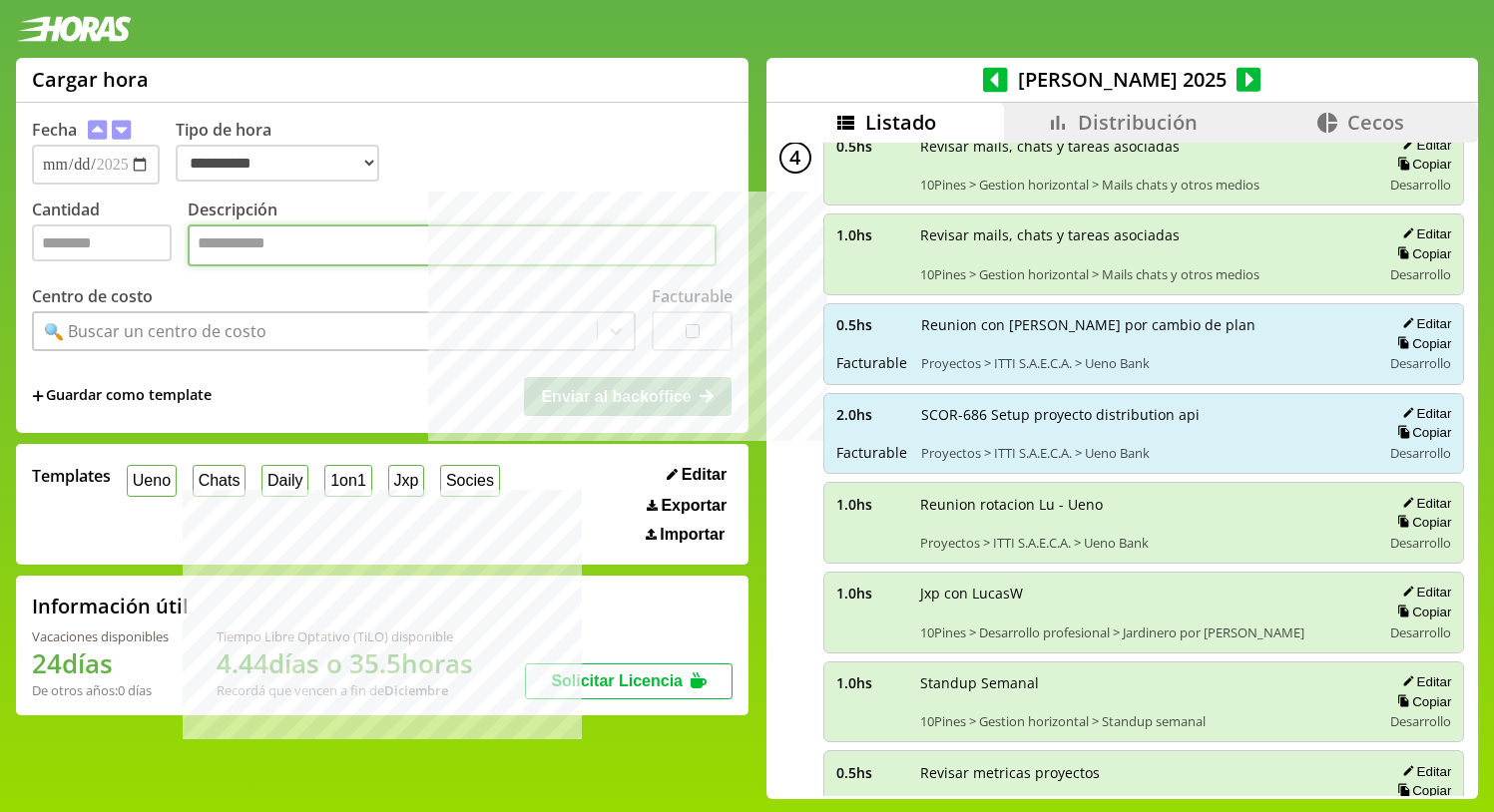 paste on "**********" 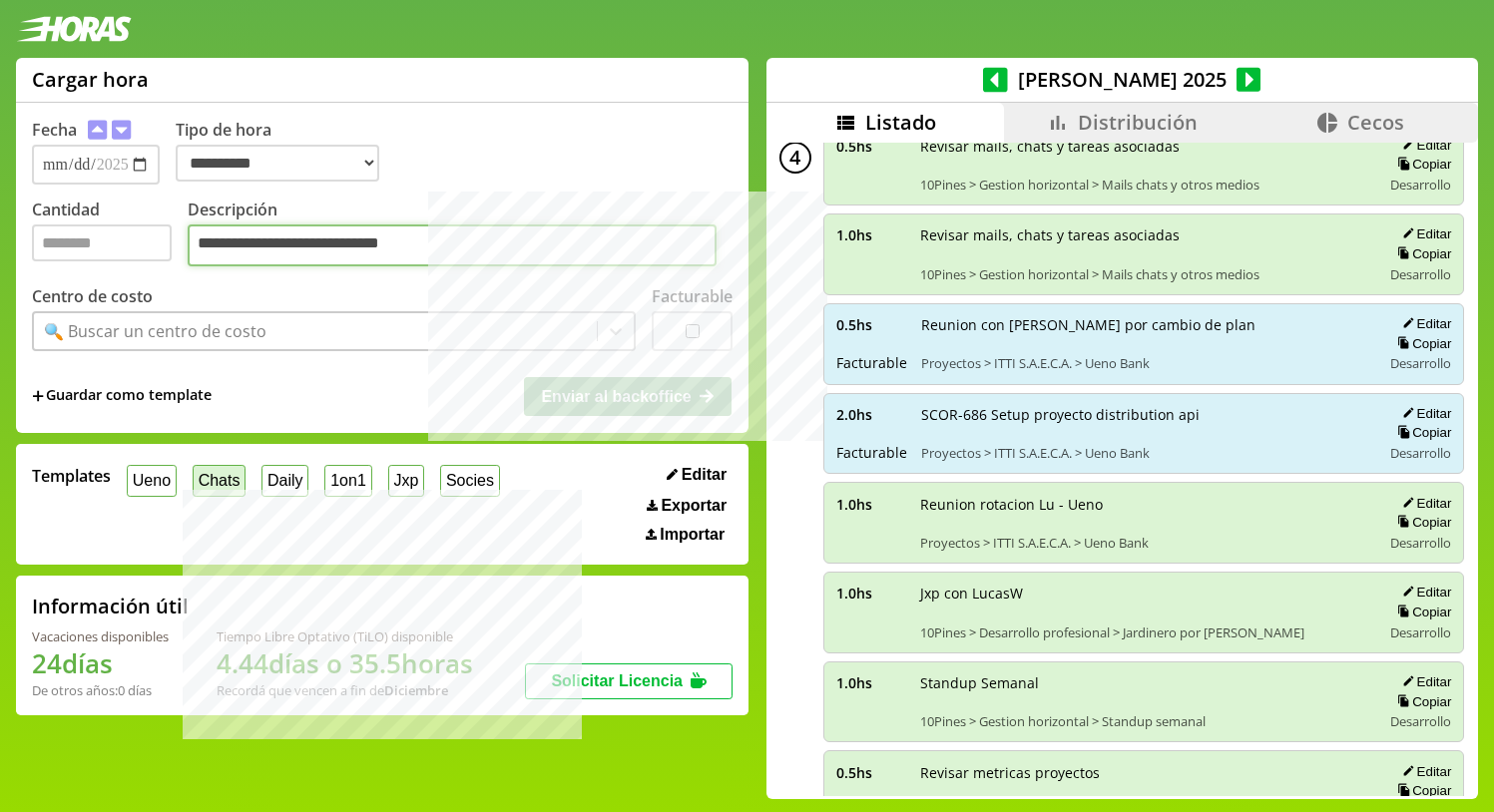 type on "**********" 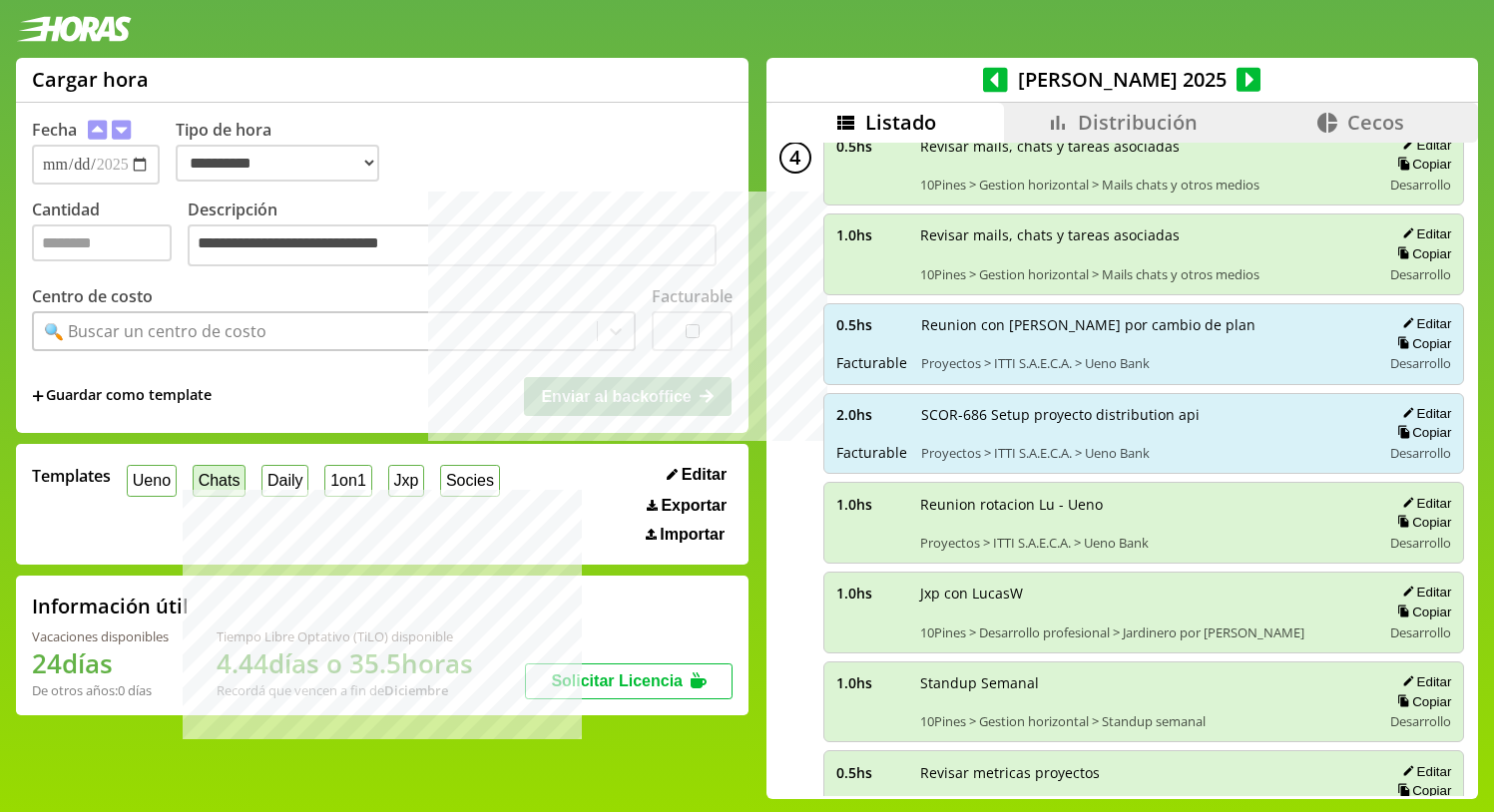 click on "Ueno" at bounding box center [152, 480] 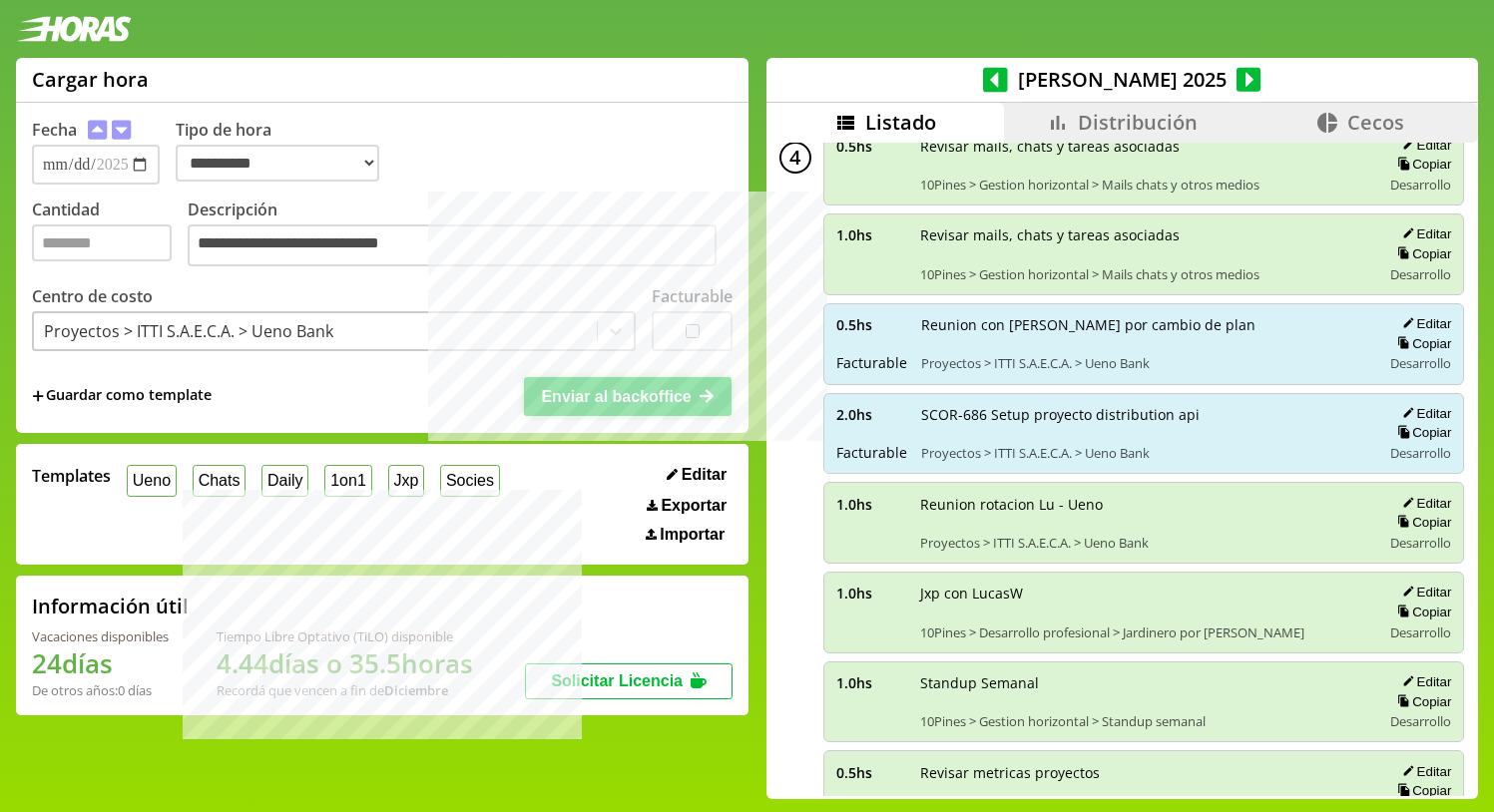 drag, startPoint x: 549, startPoint y: 390, endPoint x: 573, endPoint y: 404, distance: 27.784888 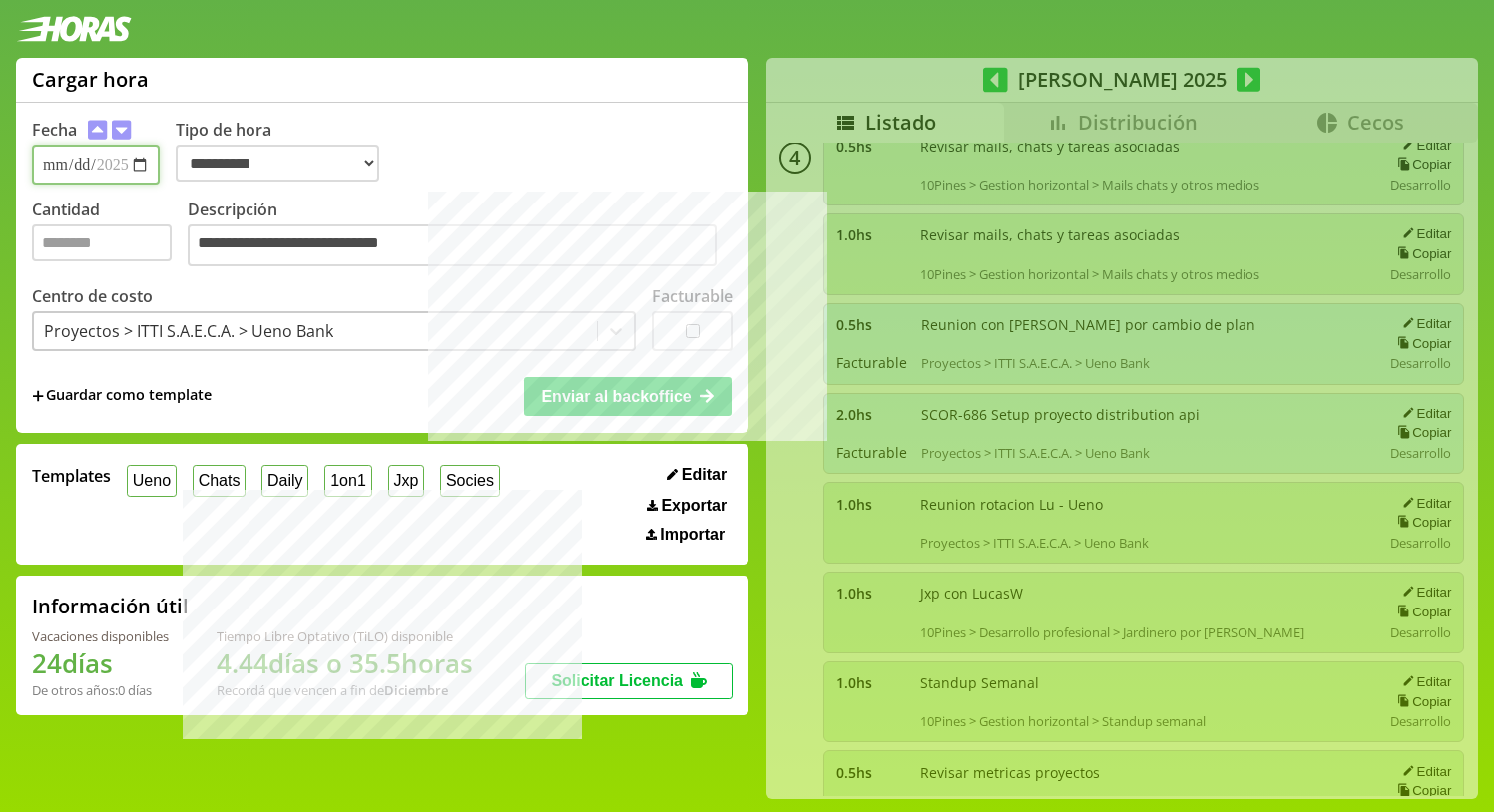 type 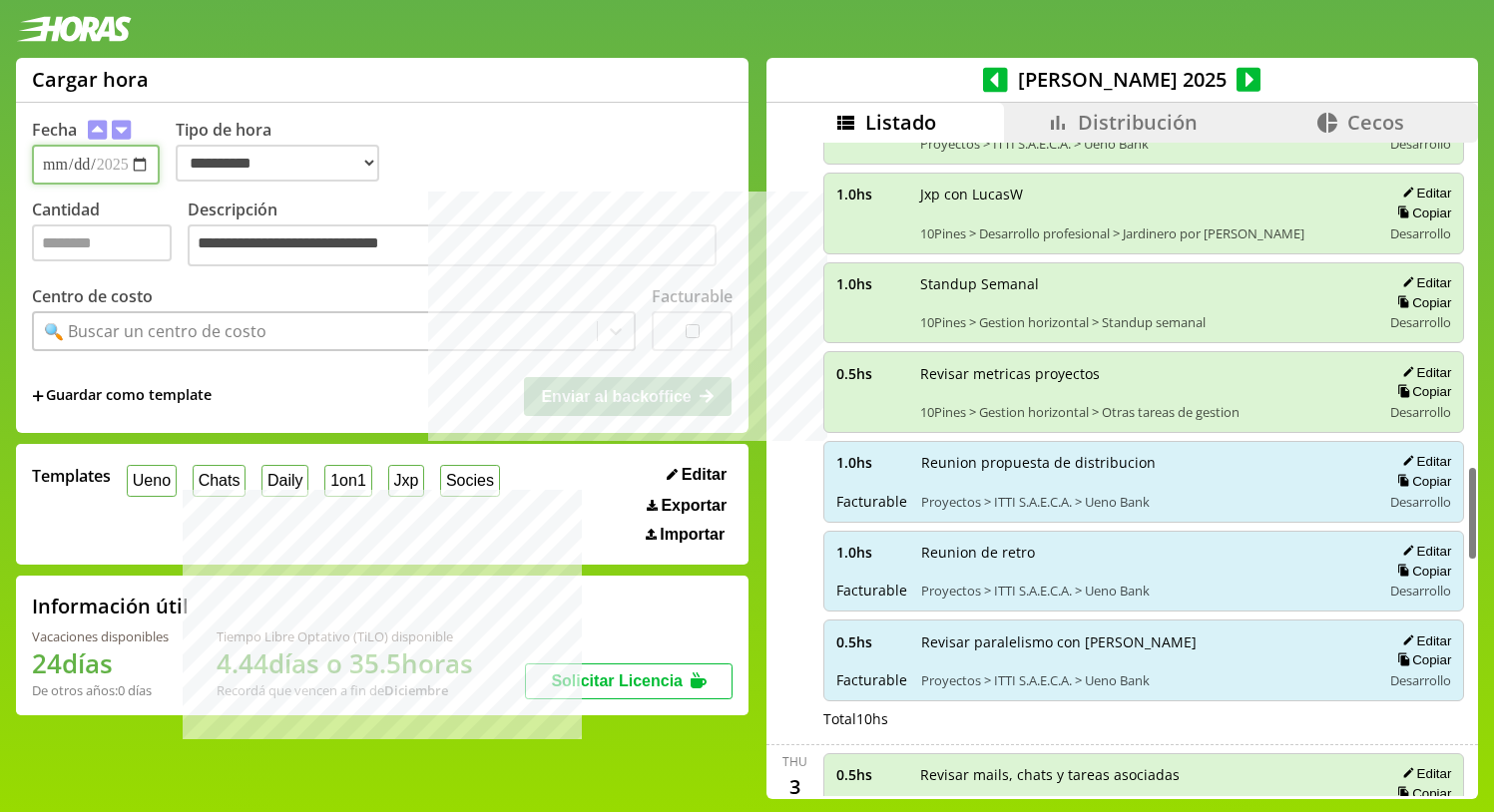 scroll, scrollTop: 2260, scrollLeft: 0, axis: vertical 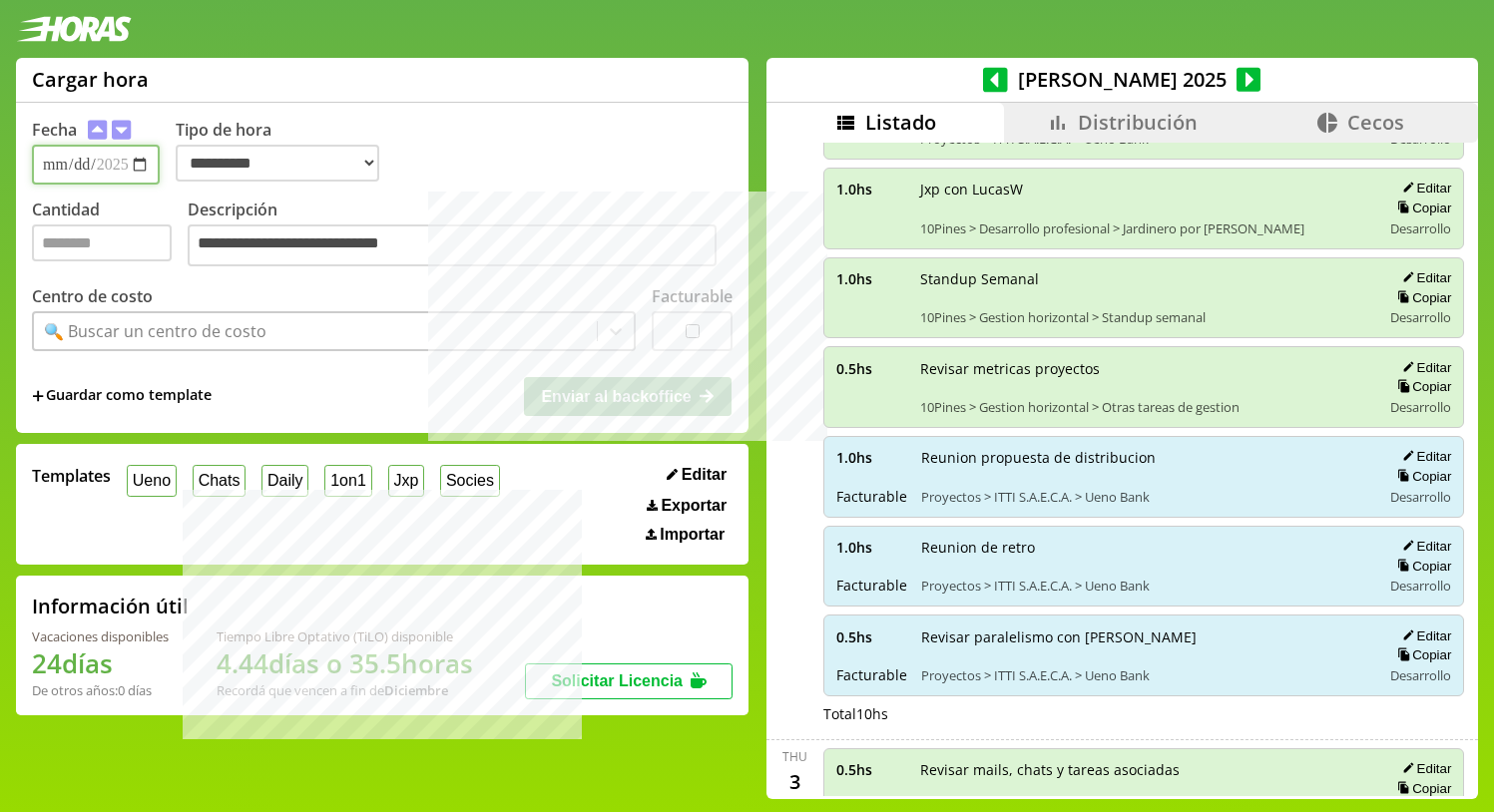 click on "**********" at bounding box center (96, 165) 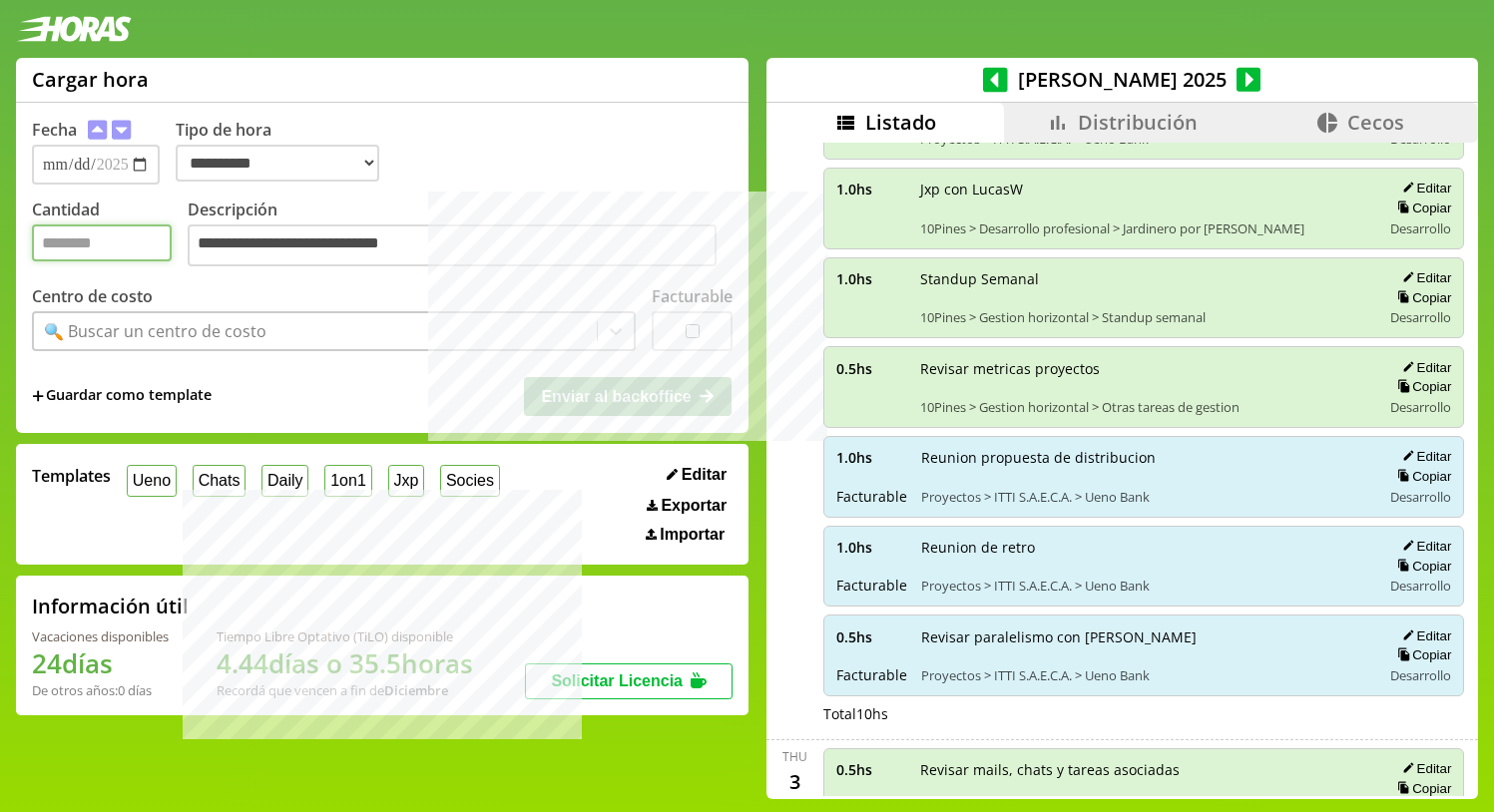 click on "Cantidad" at bounding box center [102, 242] 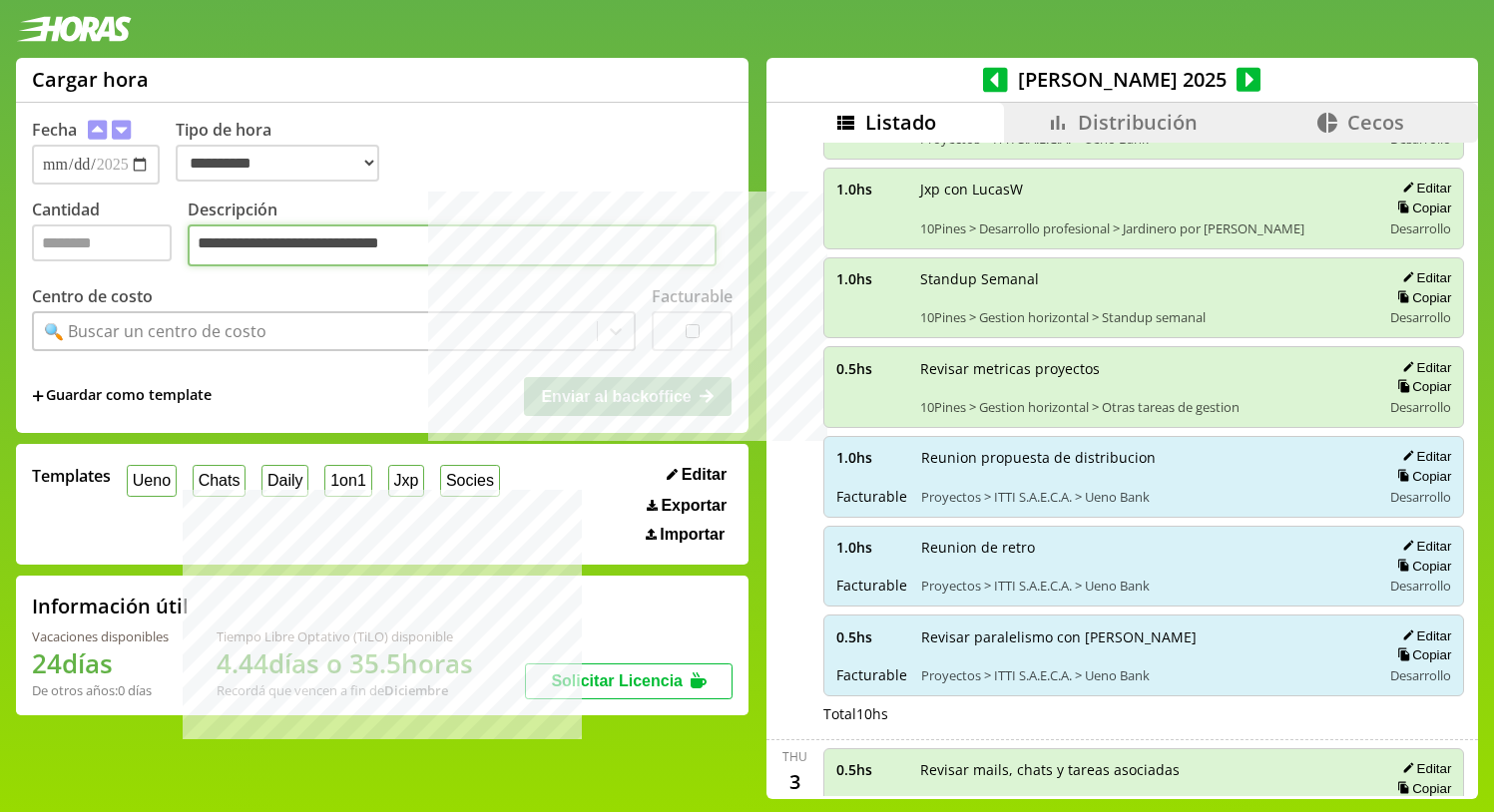 click on "**********" at bounding box center [452, 245] 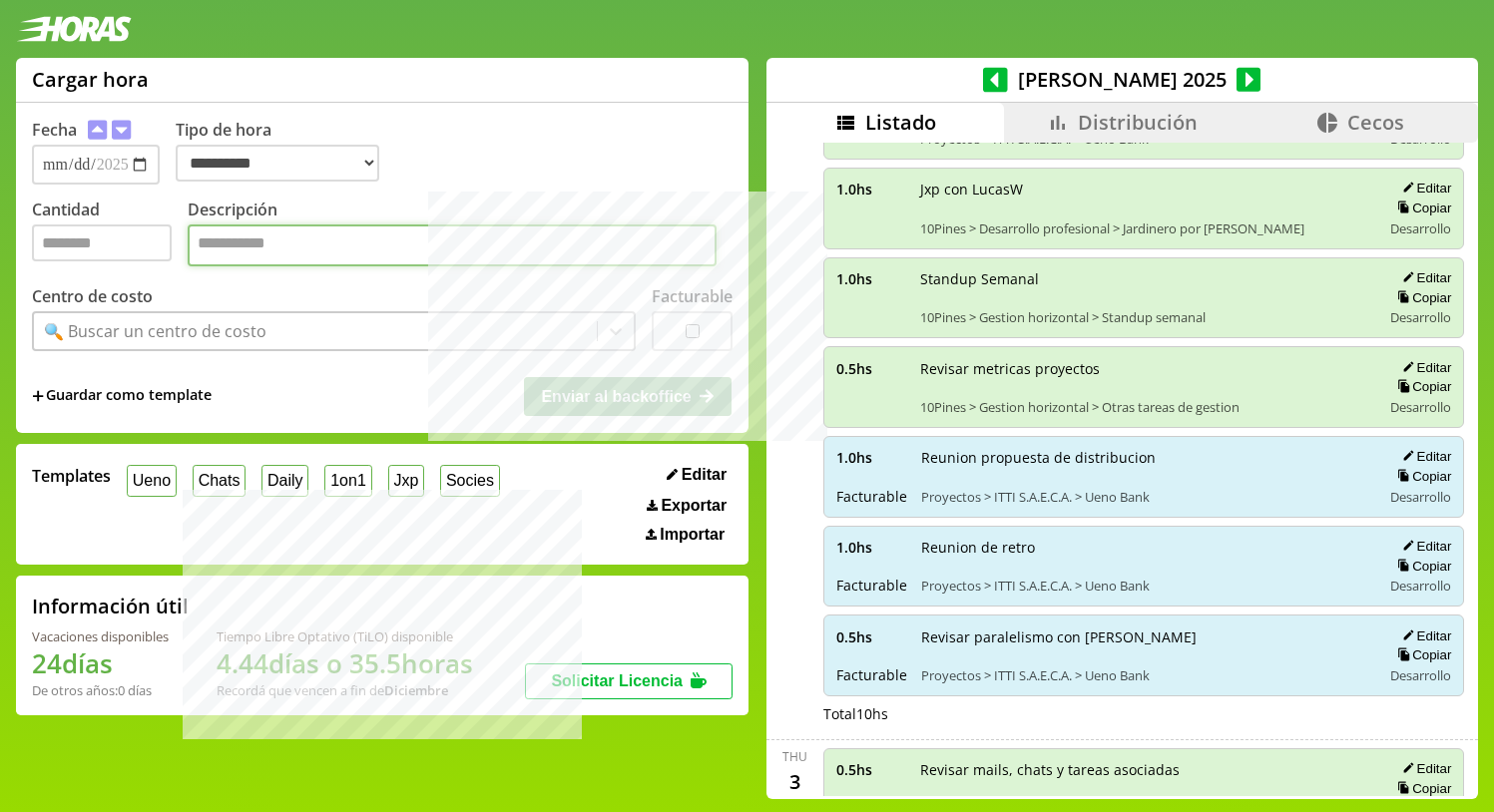 paste on "**********" 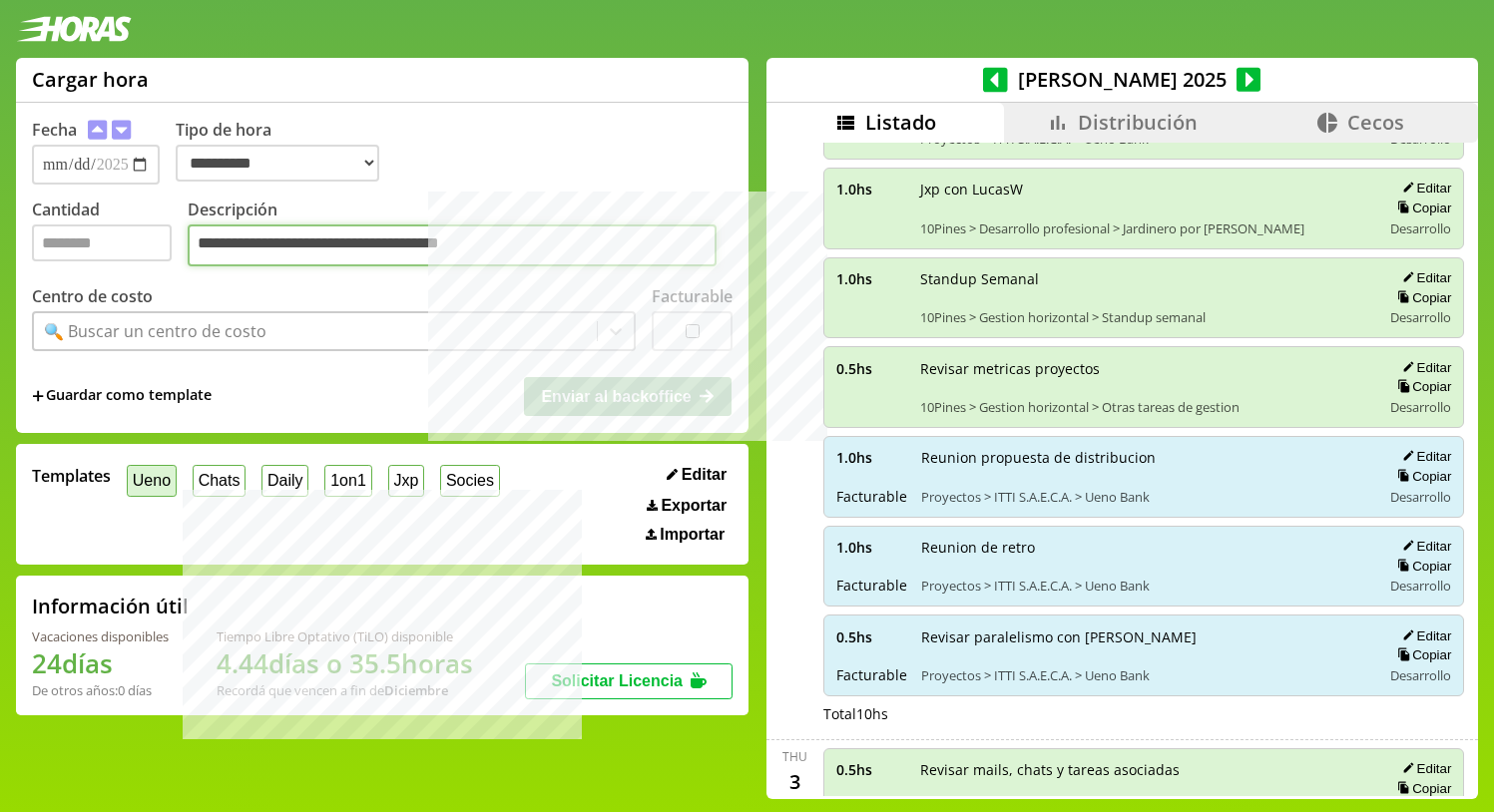 type on "**********" 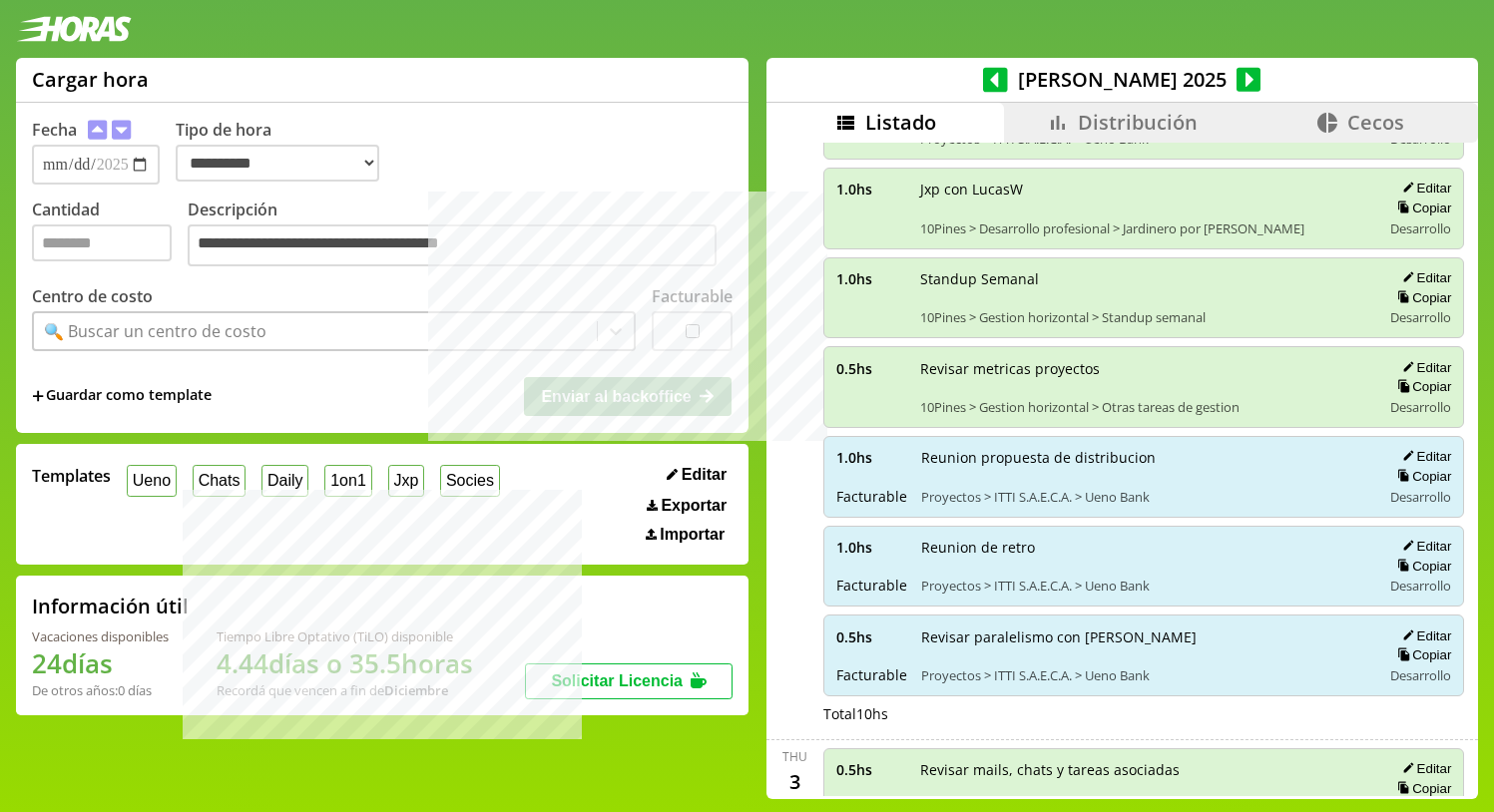 drag, startPoint x: 152, startPoint y: 476, endPoint x: 507, endPoint y: 458, distance: 355.45605 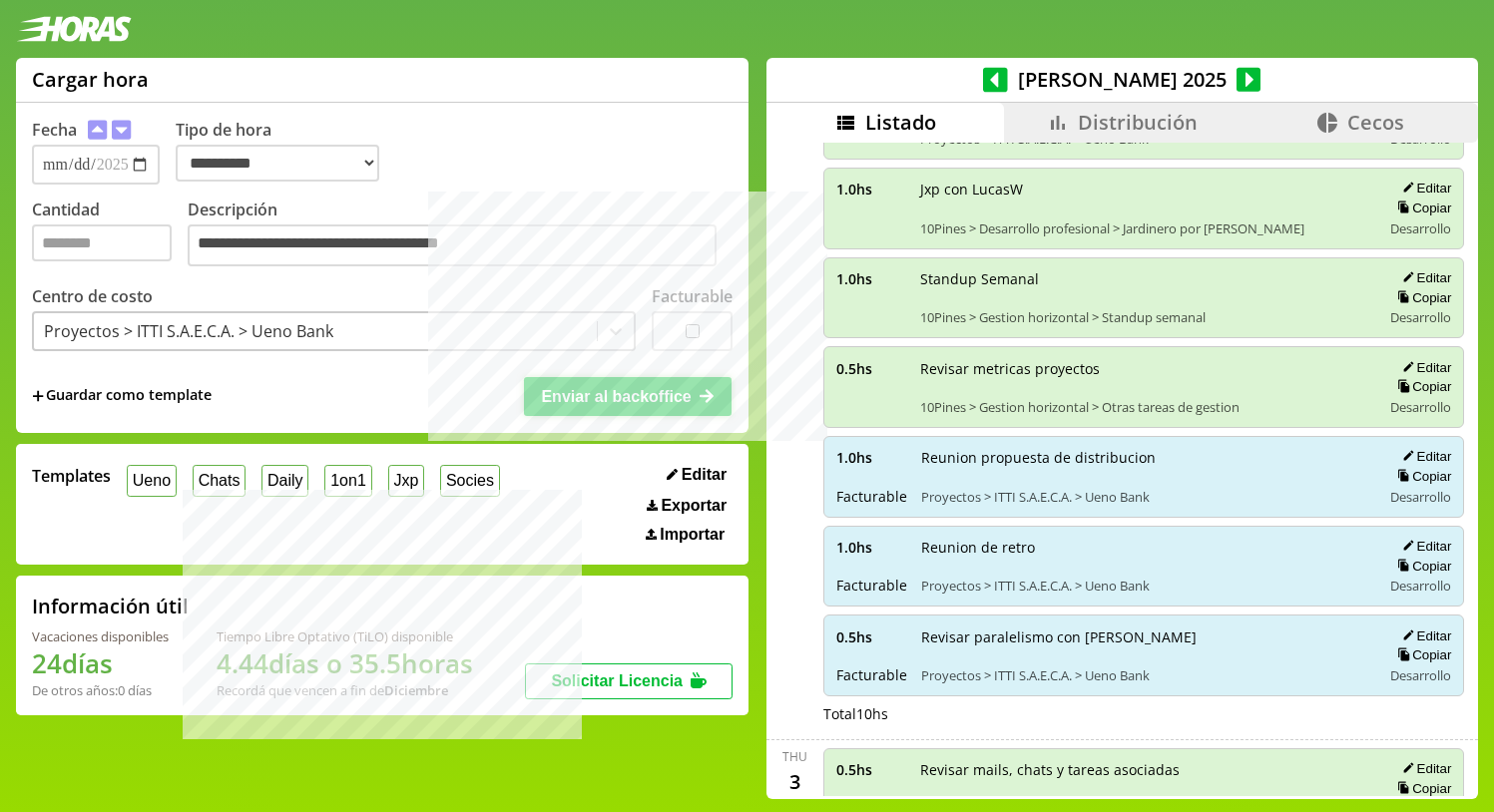 click on "Enviar al backoffice" at bounding box center (616, 396) 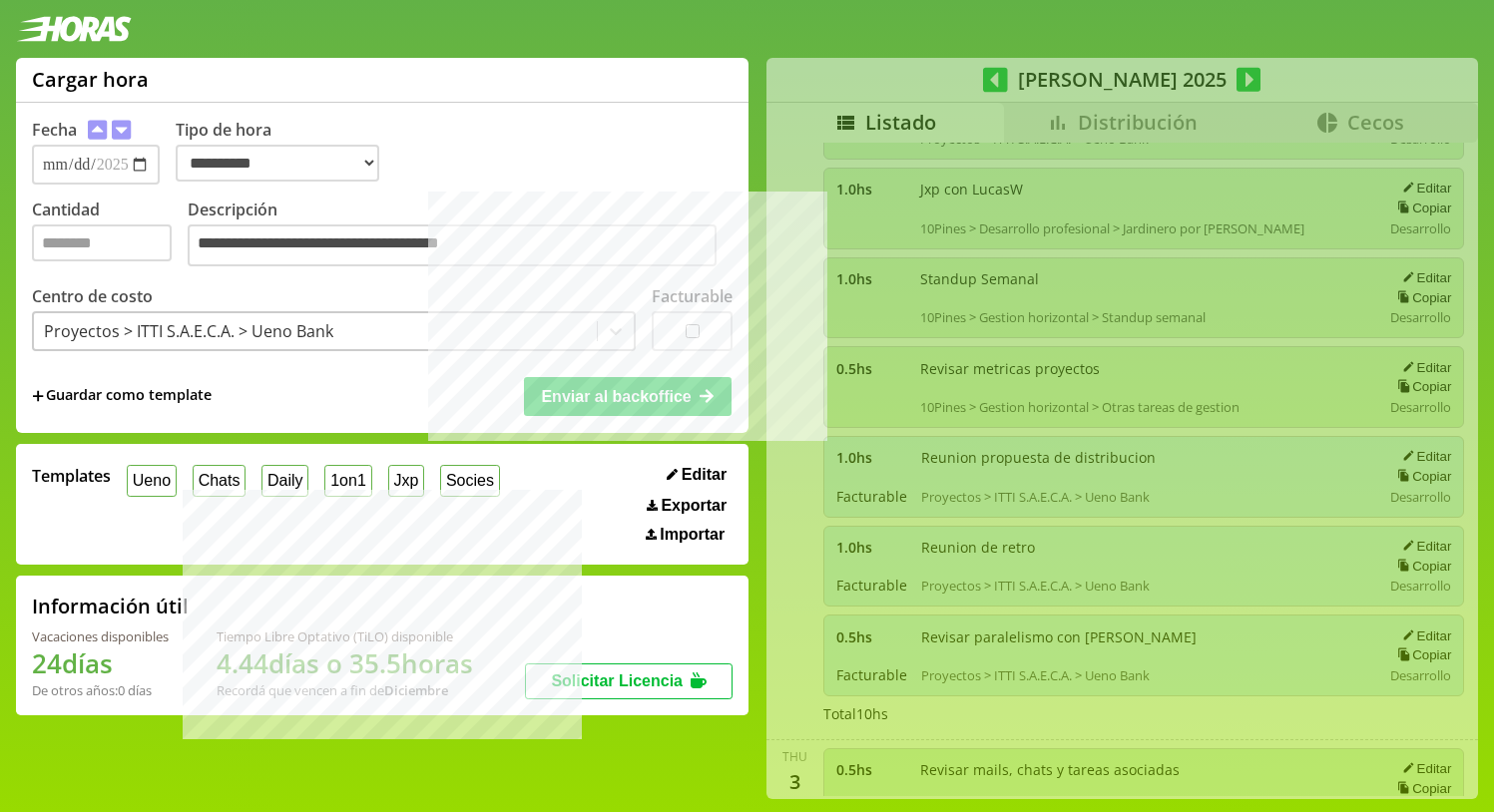 type 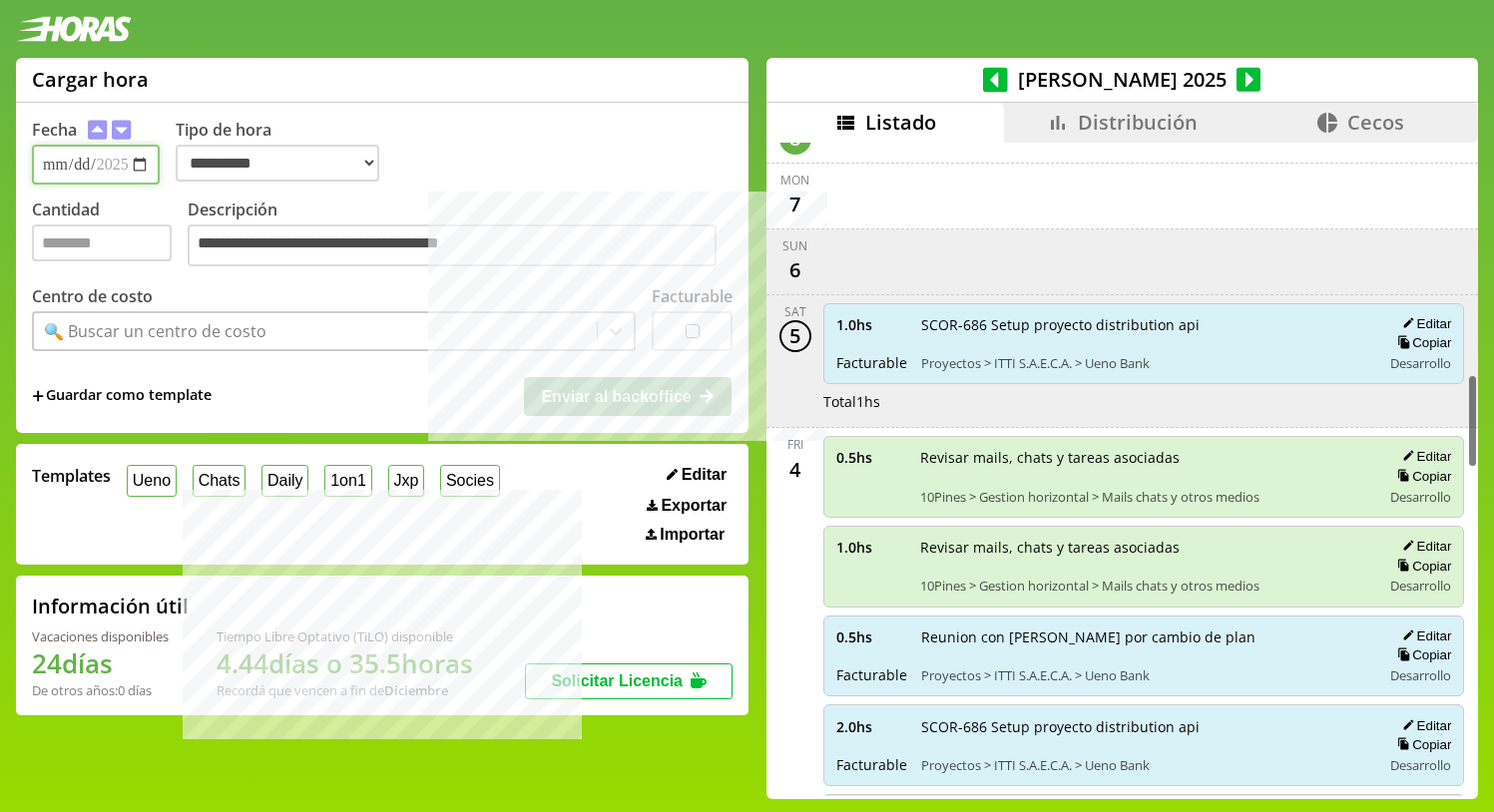 scroll, scrollTop: 1388, scrollLeft: 0, axis: vertical 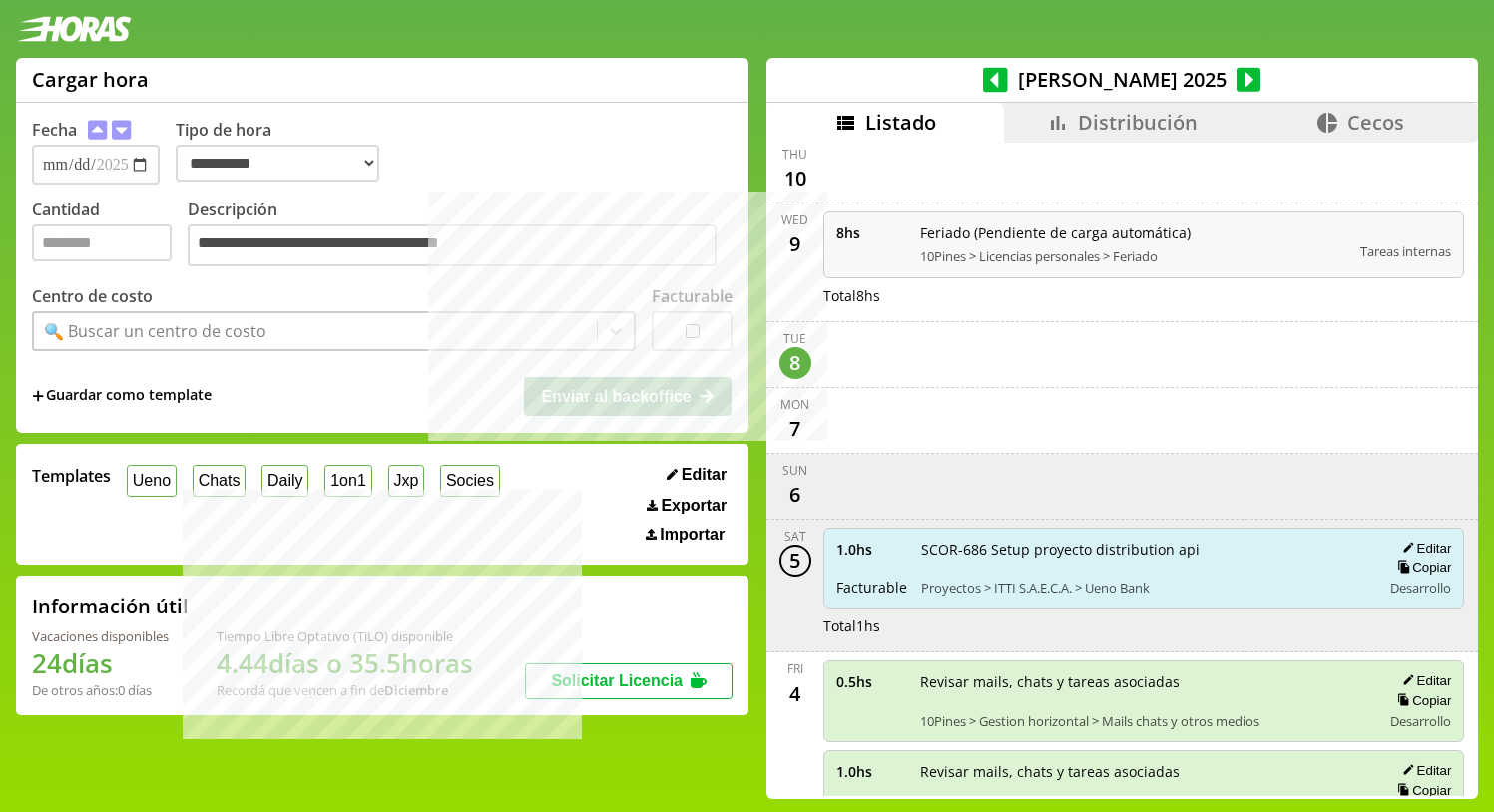 click on "+ Guardar como template Enviar al backoffice" at bounding box center (382, 396) 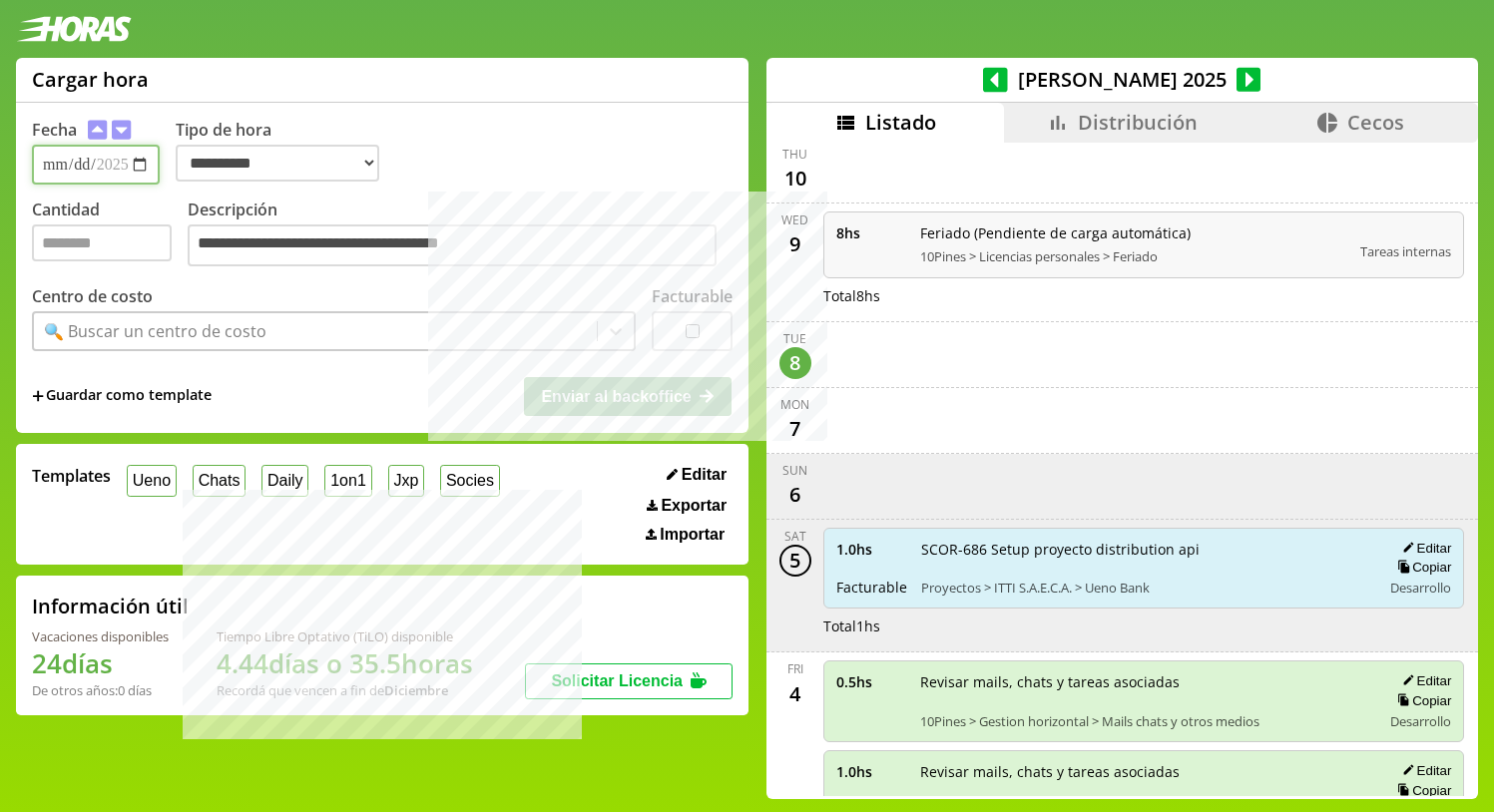 click on "**********" at bounding box center (96, 165) 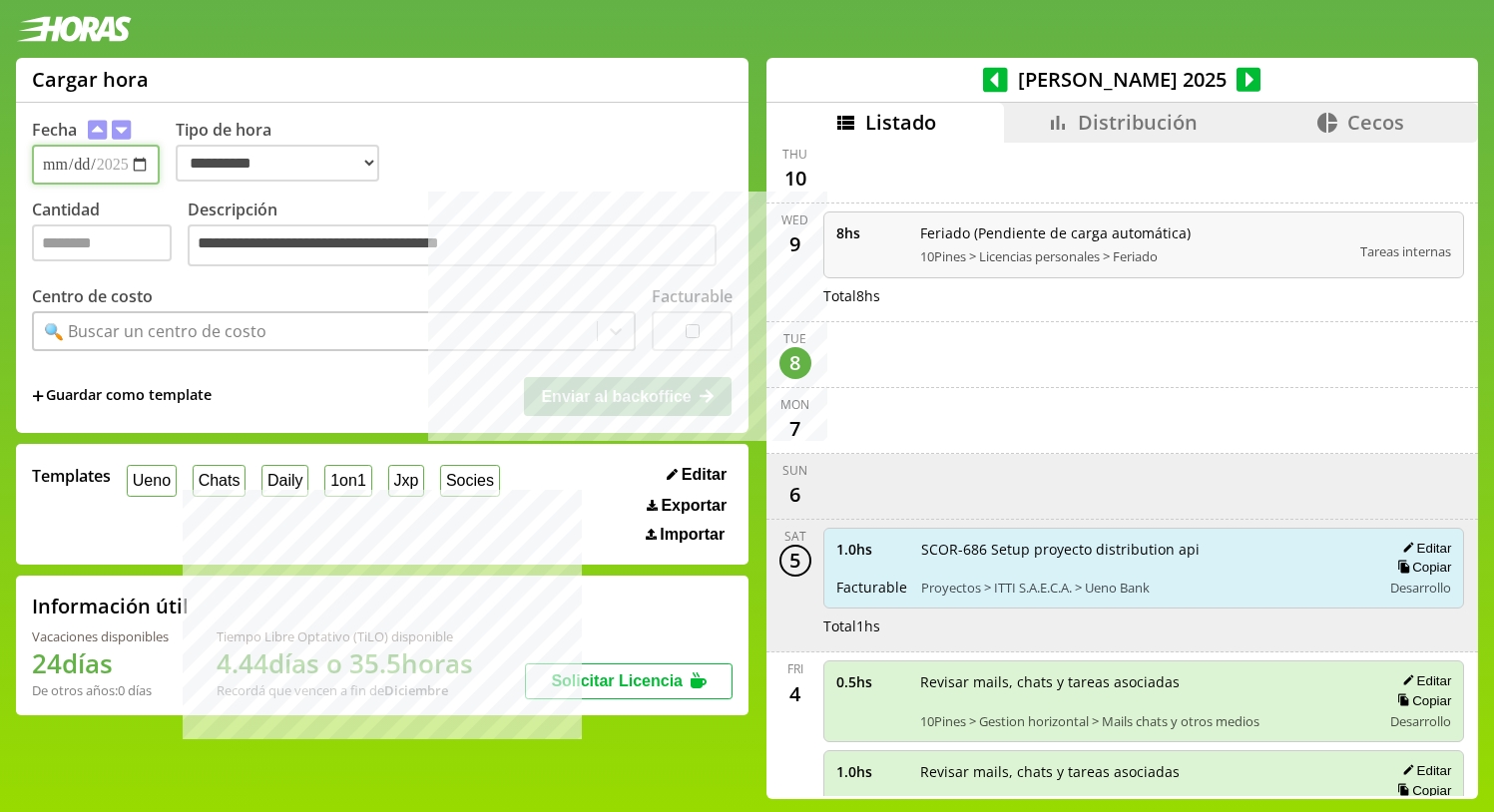type on "**********" 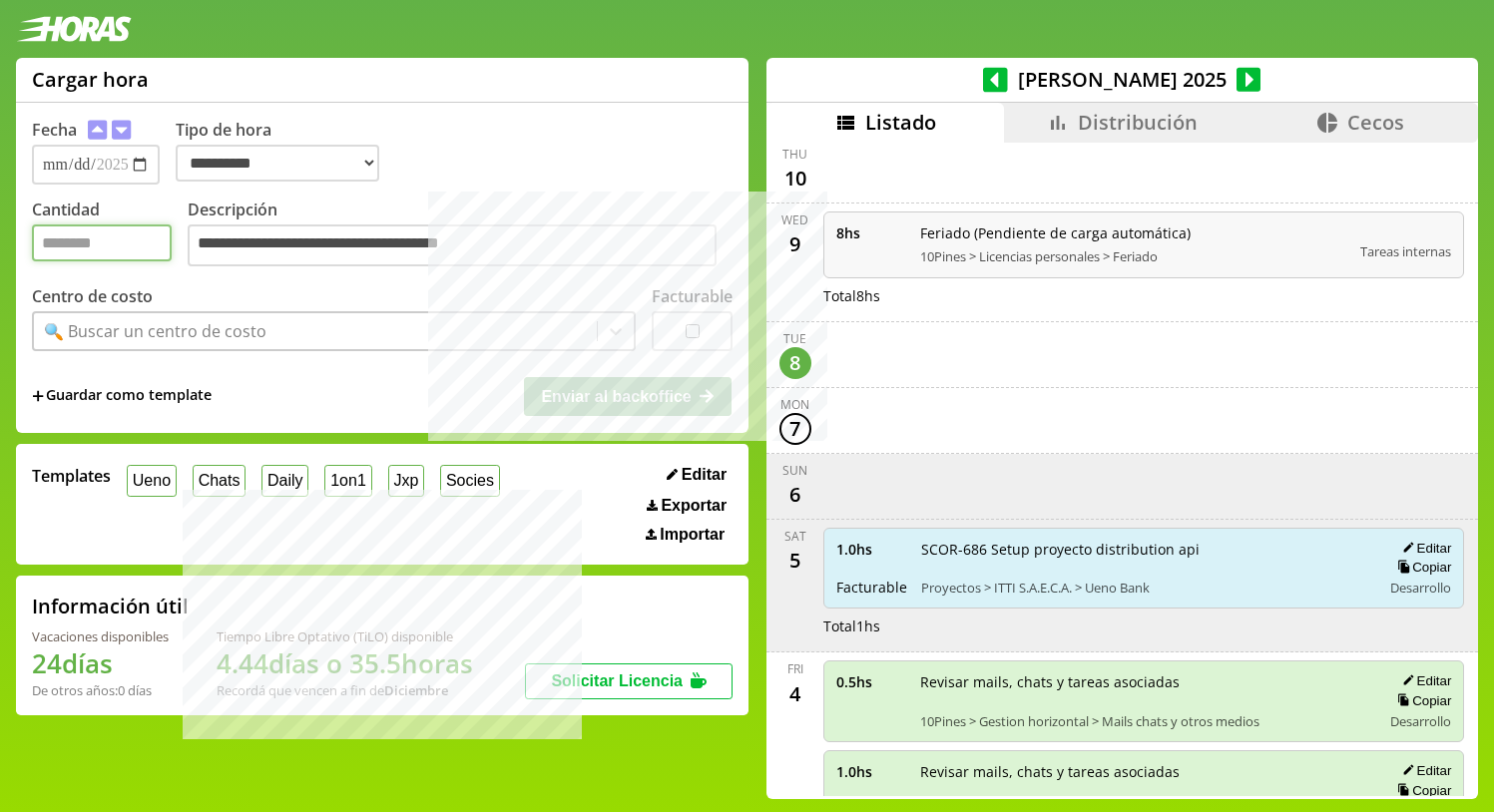 click on "Cantidad" at bounding box center (102, 242) 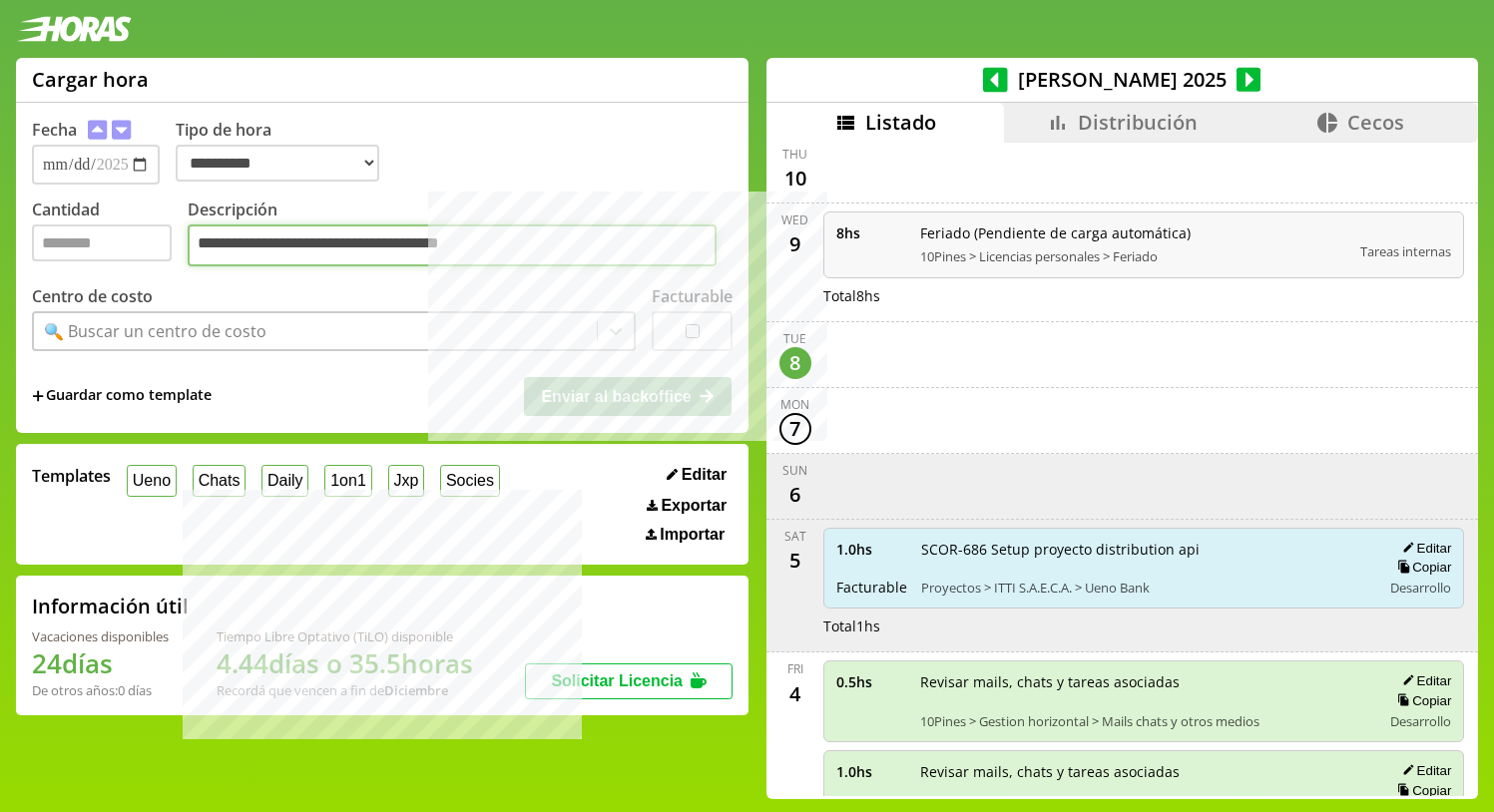click on "**********" at bounding box center (452, 245) 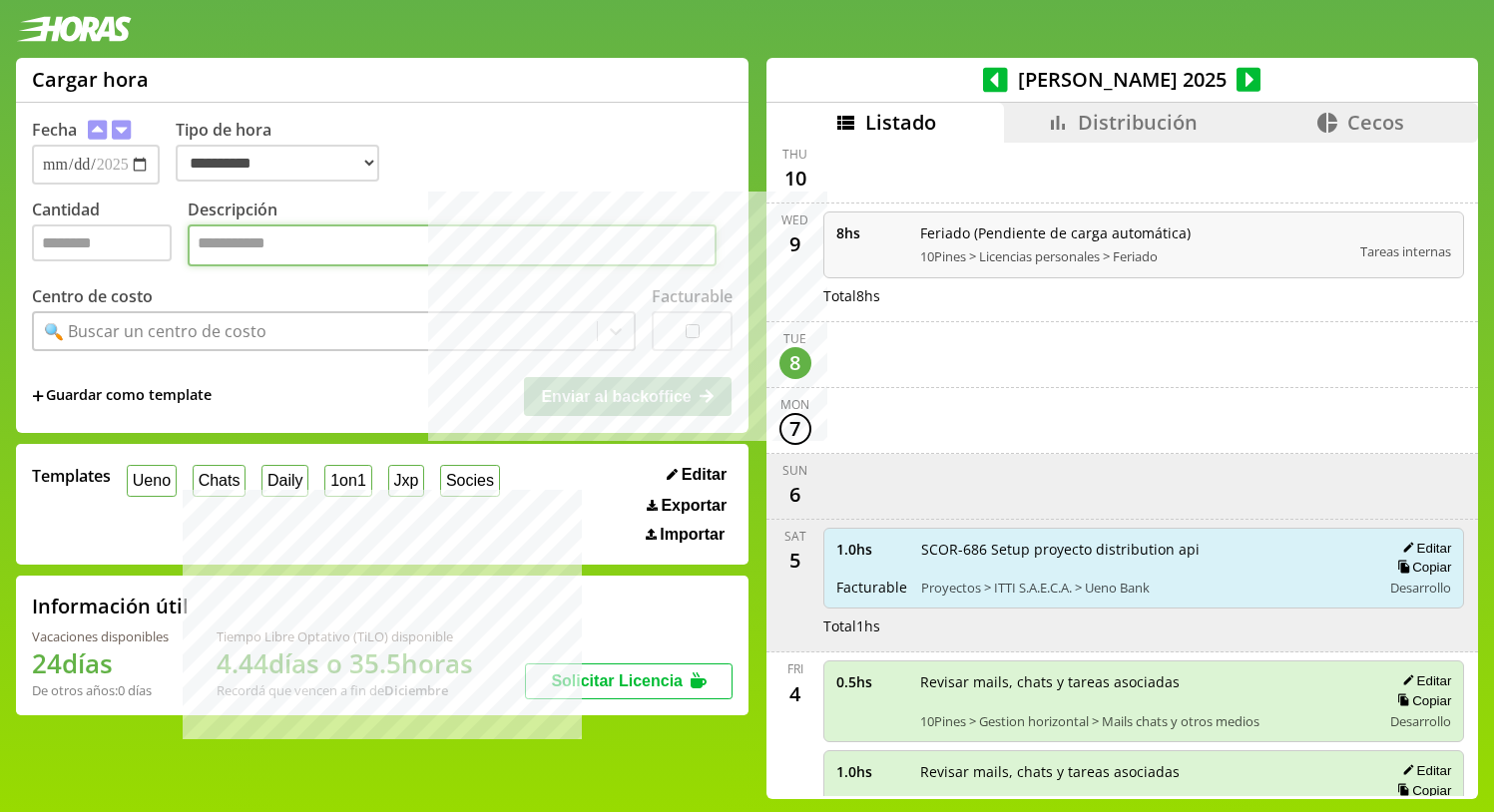 paste on "**********" 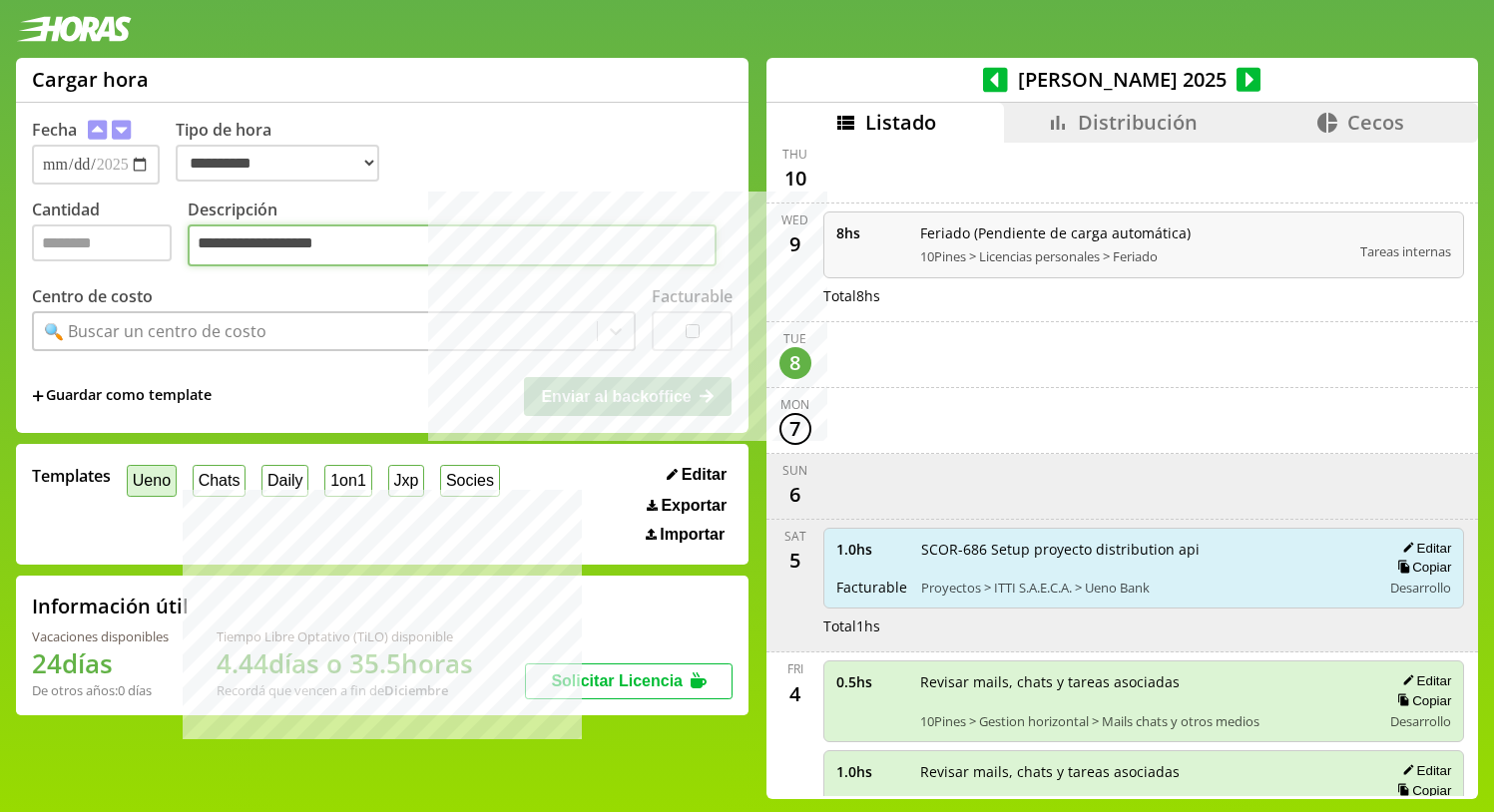 type on "**********" 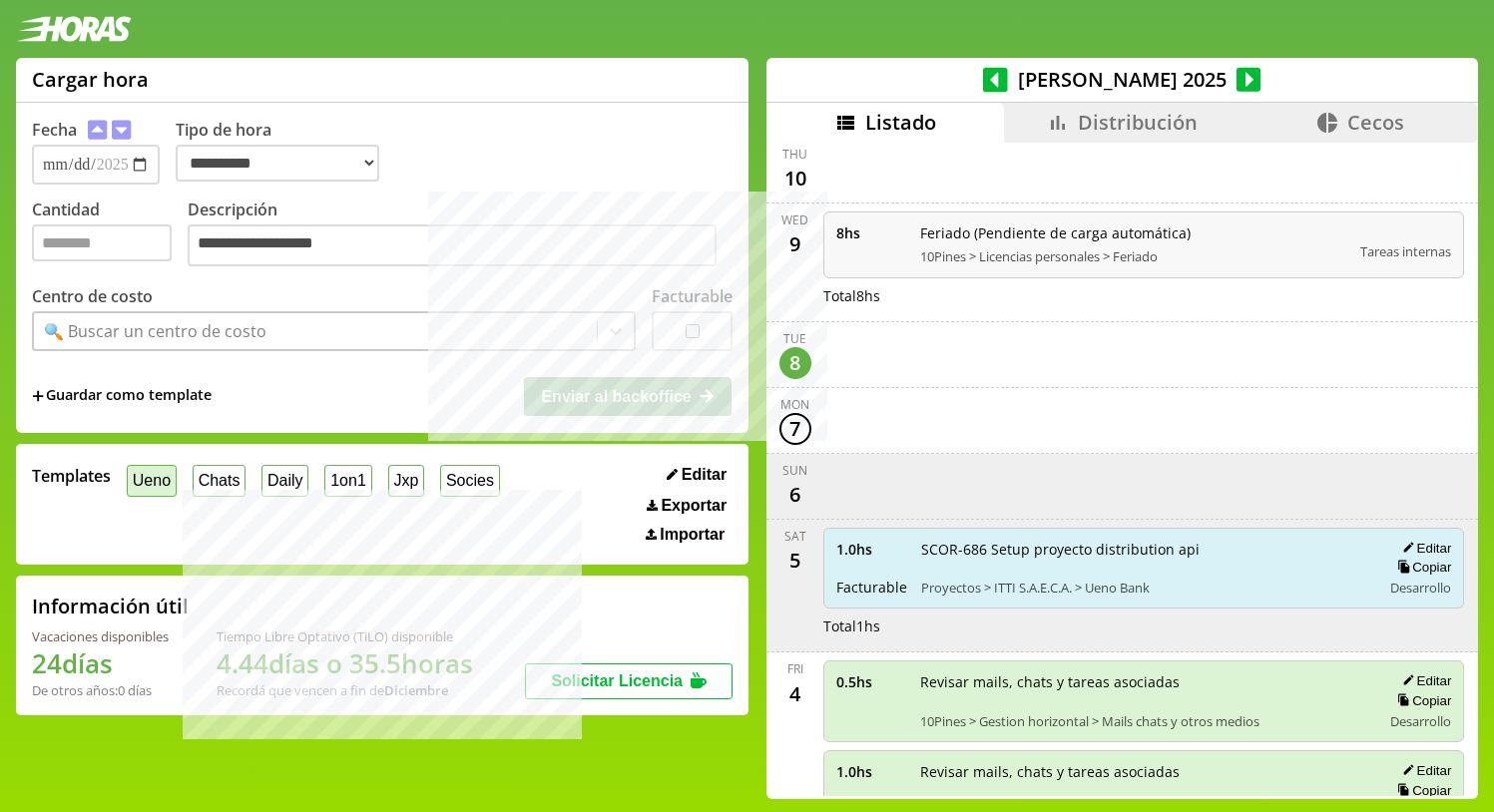 click on "Ueno" at bounding box center (152, 480) 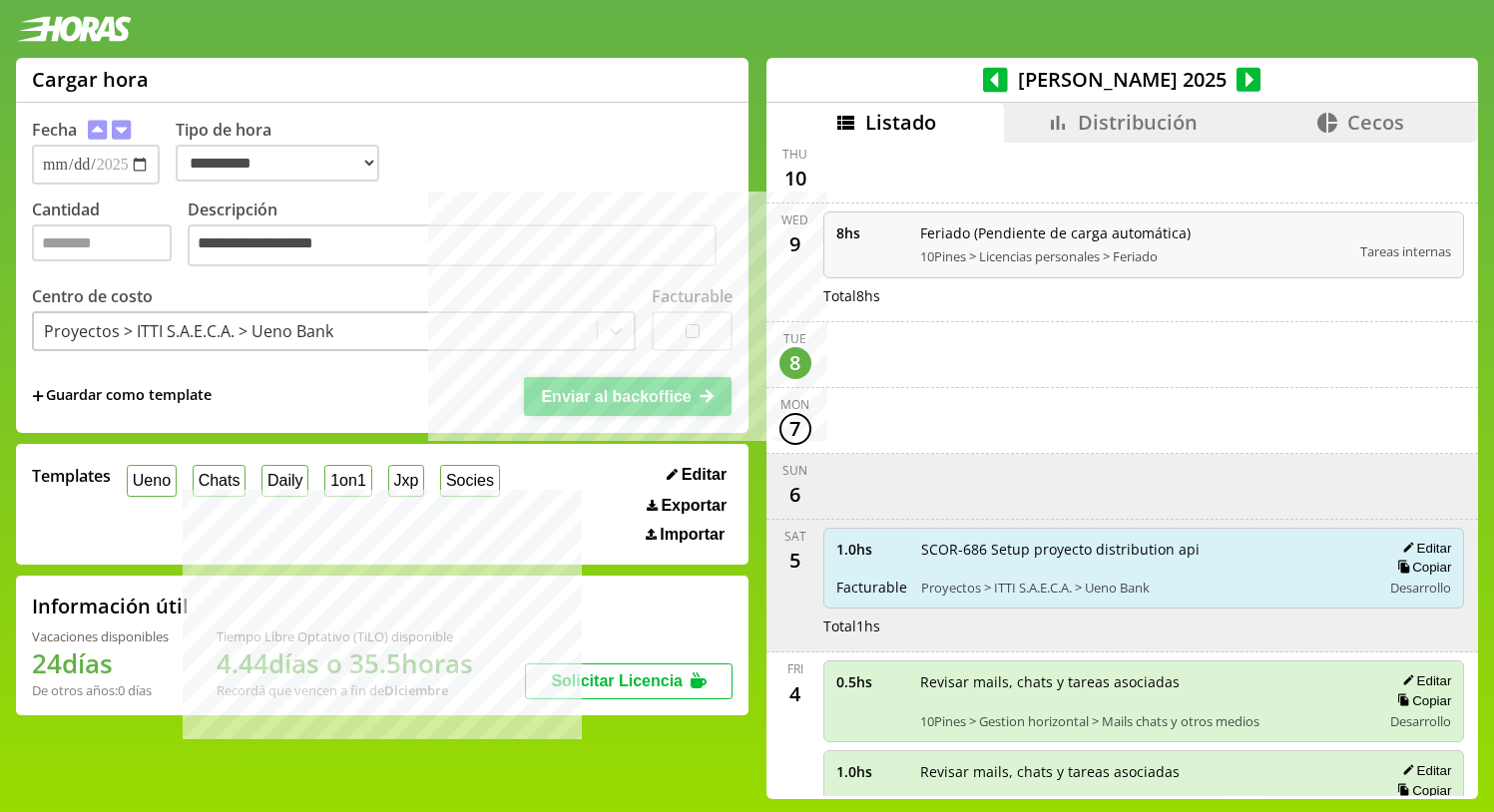 click on "Enviar al backoffice" at bounding box center (616, 396) 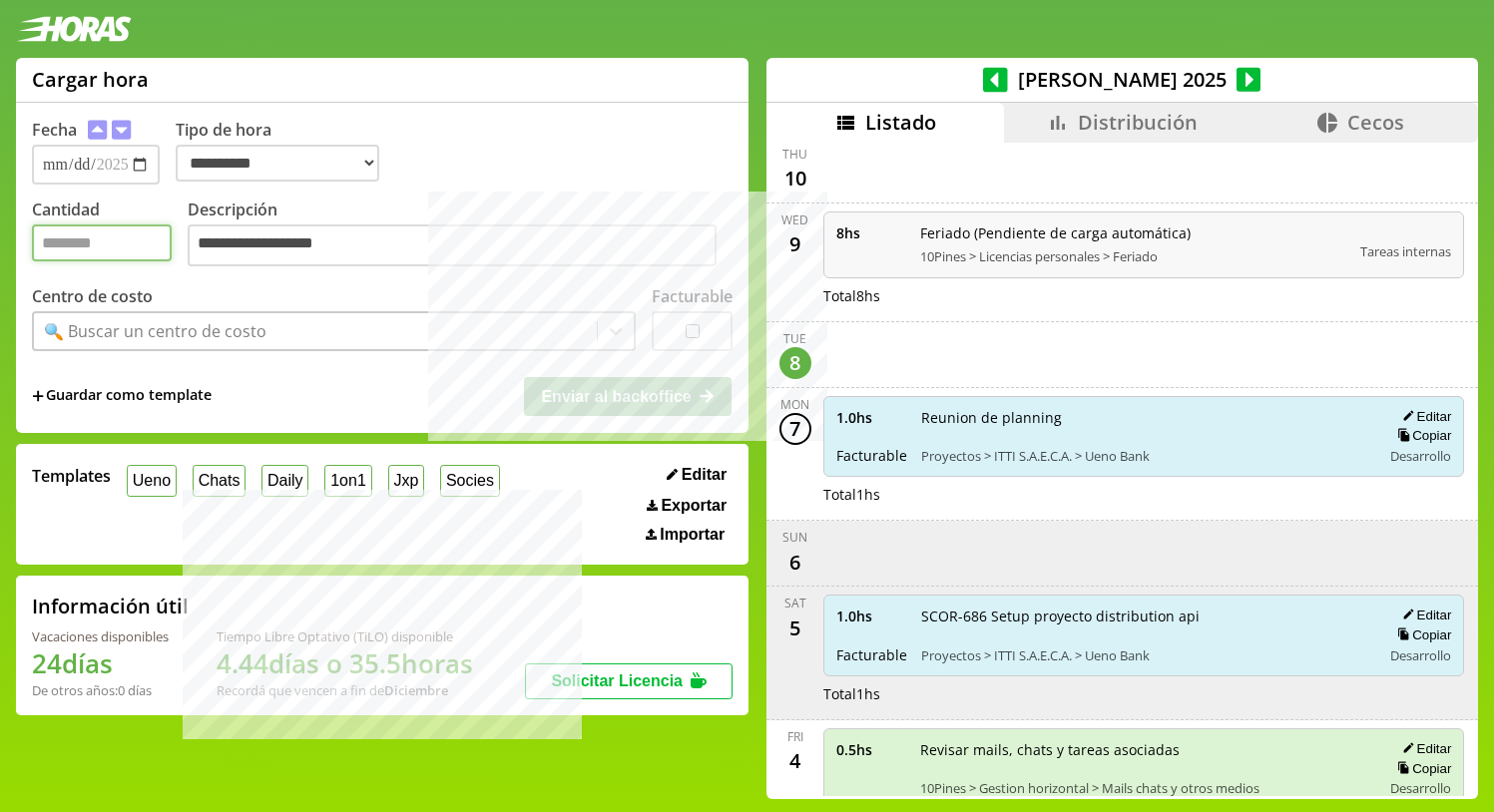click on "Cantidad" at bounding box center [102, 242] 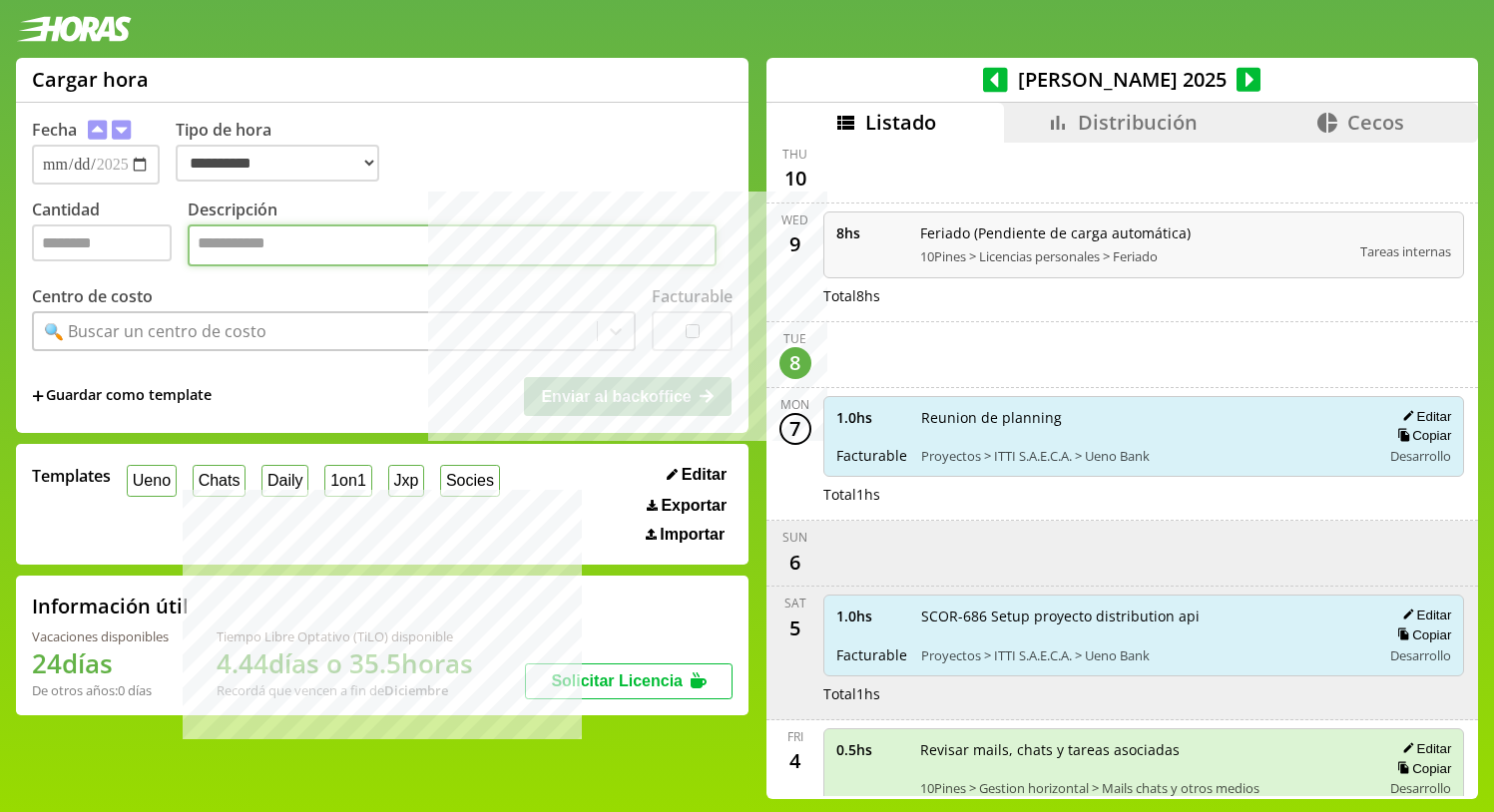 paste on "**********" 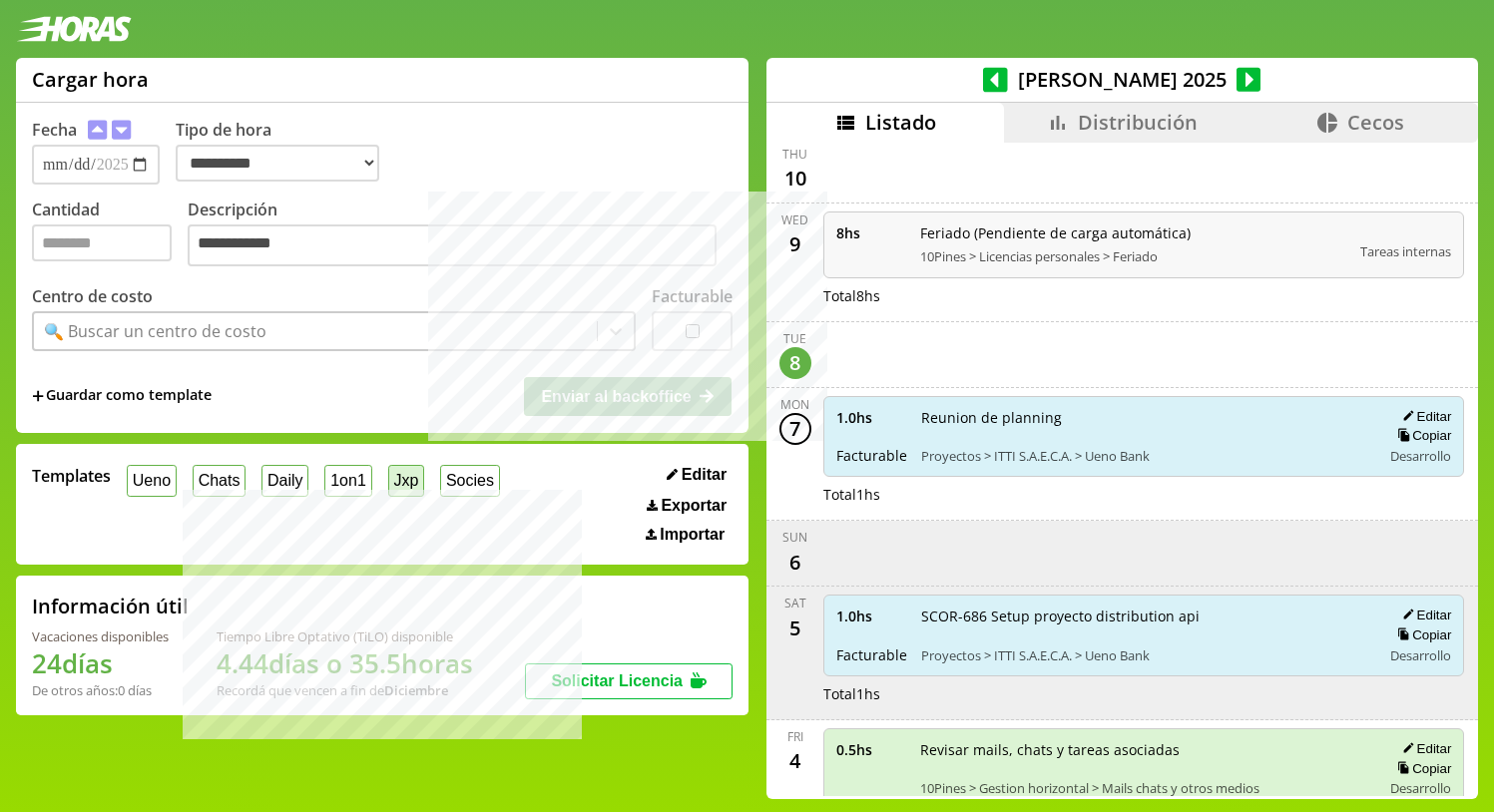 click on "Jxp" at bounding box center [406, 480] 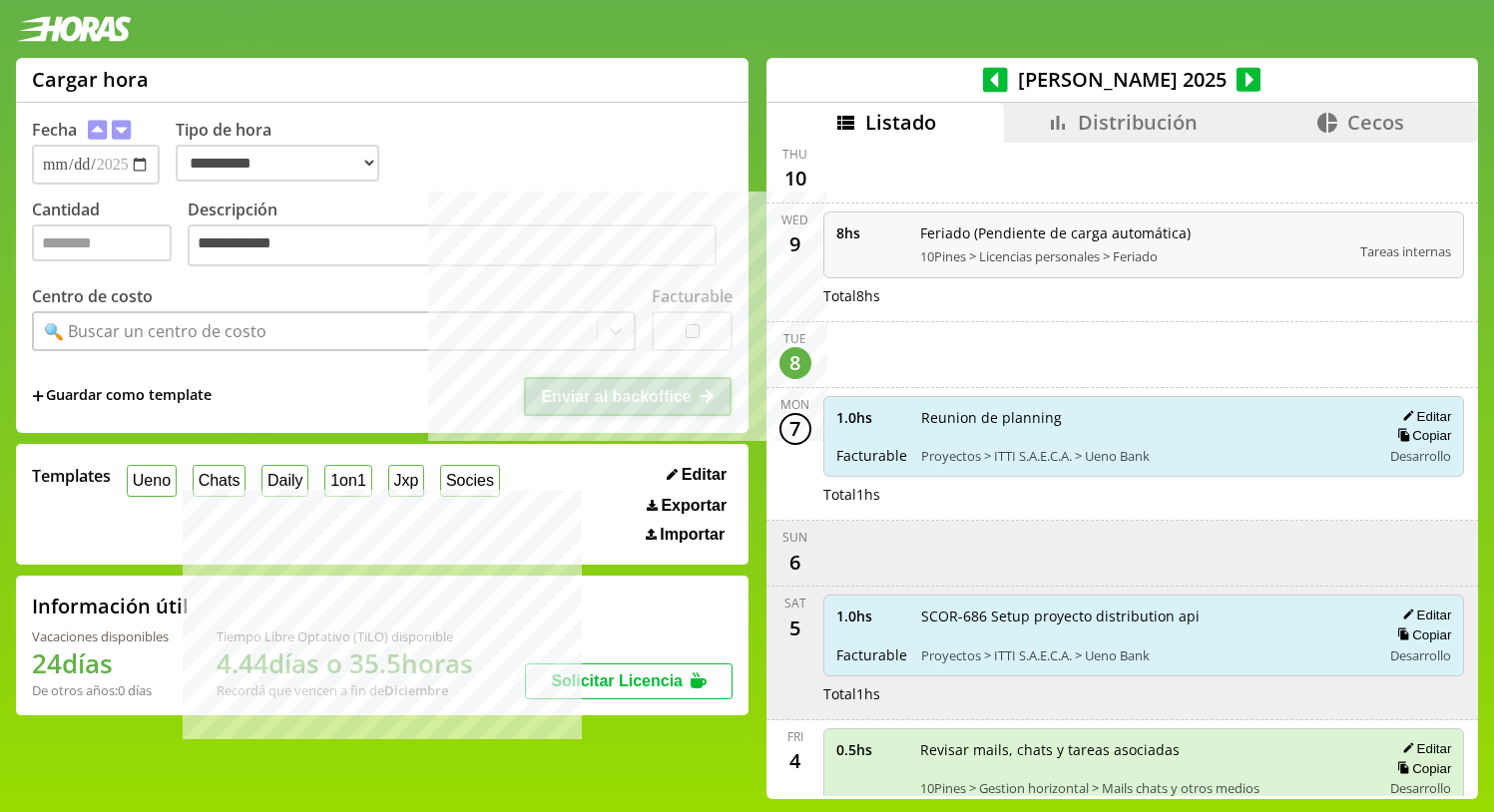 type on "*" 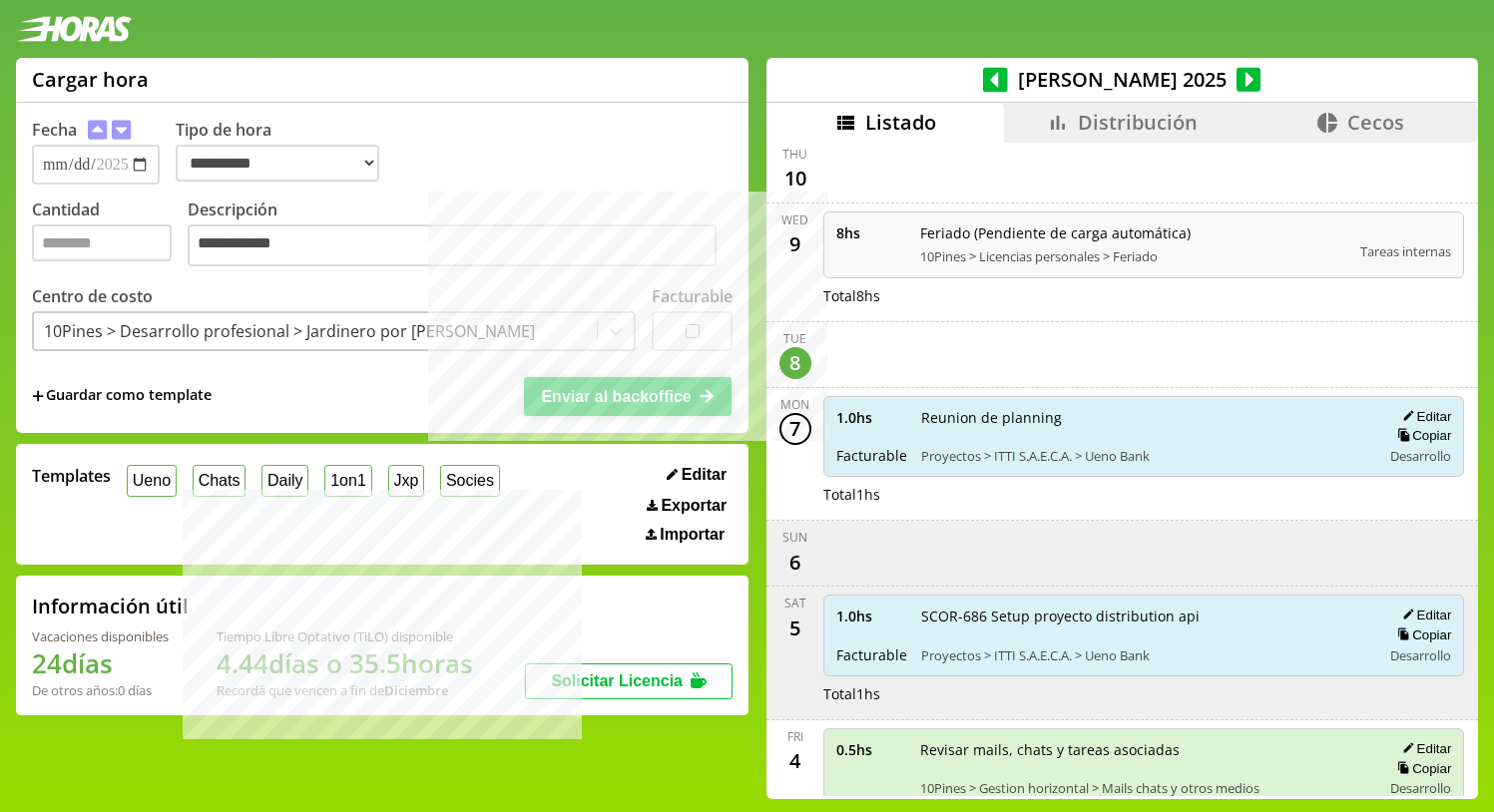 click on "Enviar al backoffice" at bounding box center (628, 396) 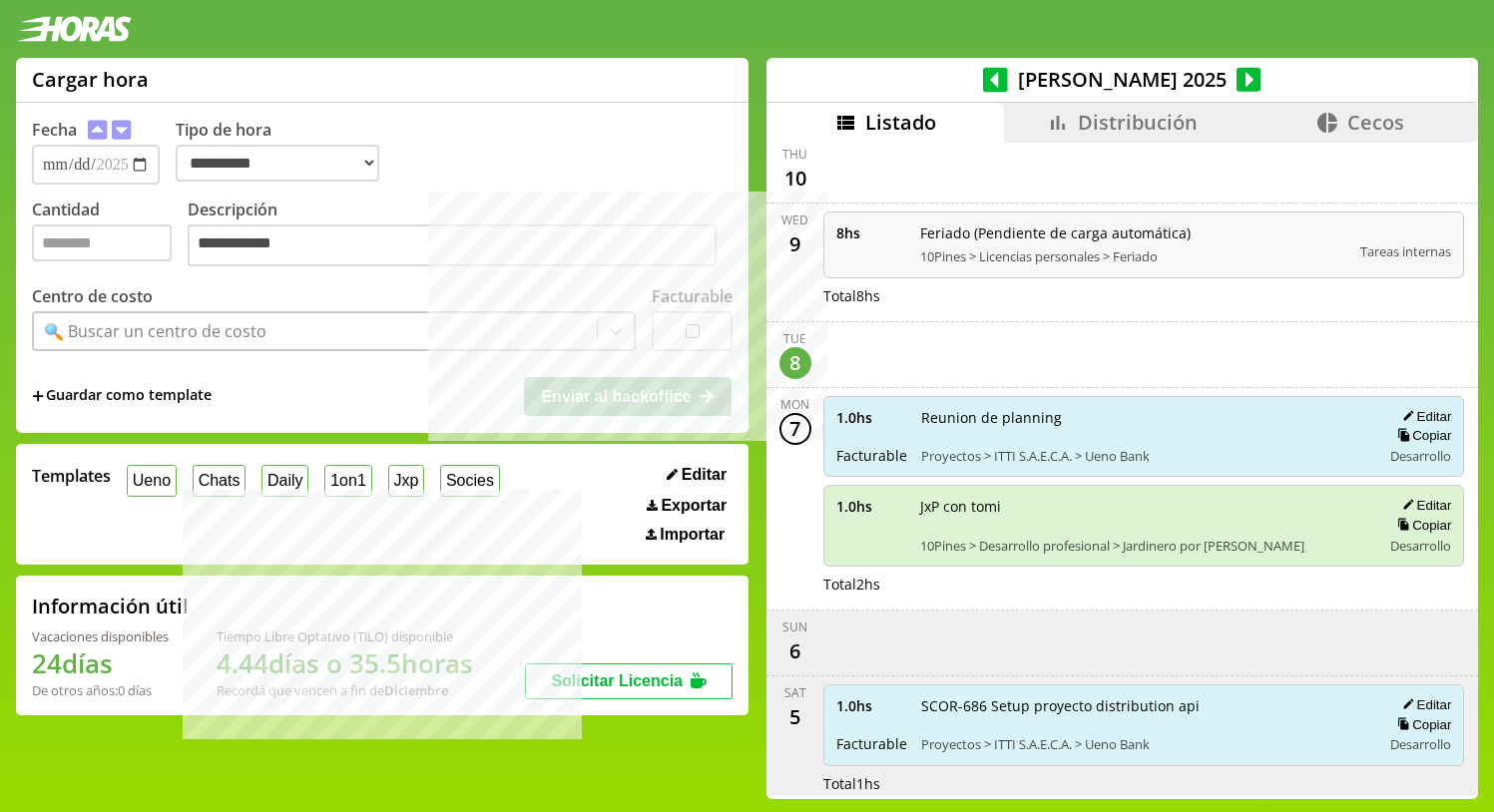 click on "**********" at bounding box center [382, 267] 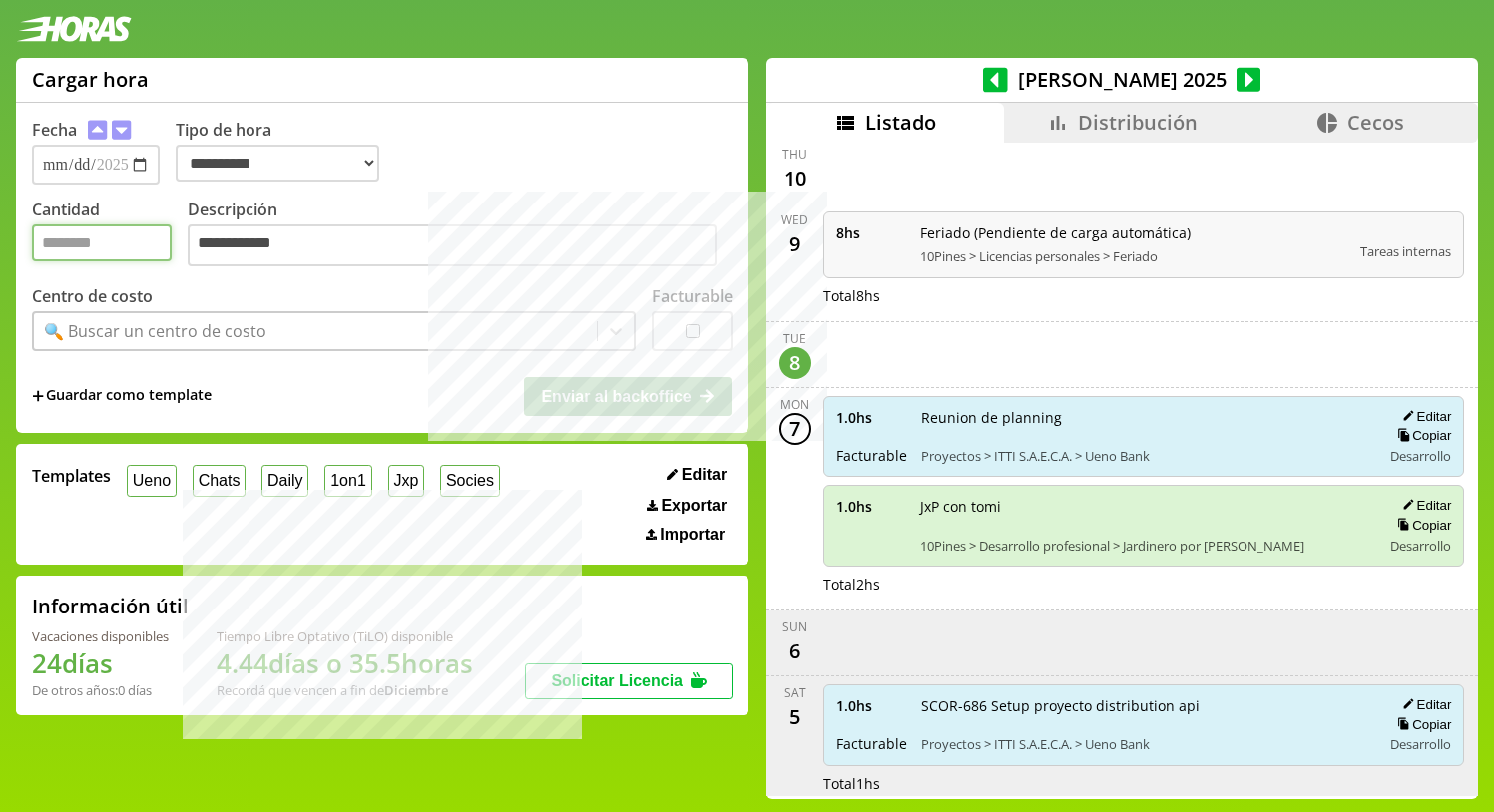 click on "Cantidad" at bounding box center (102, 242) 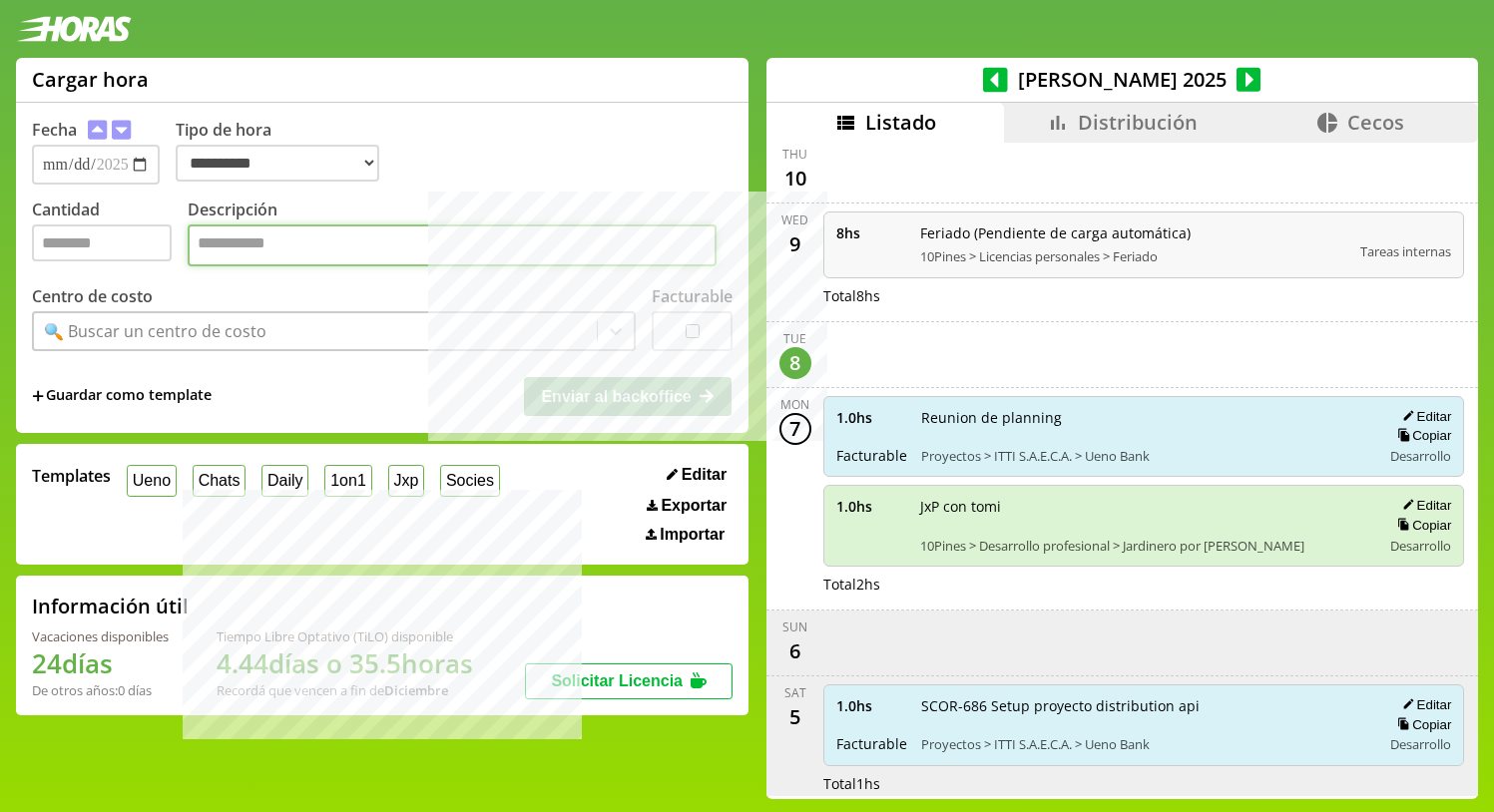 paste on "**********" 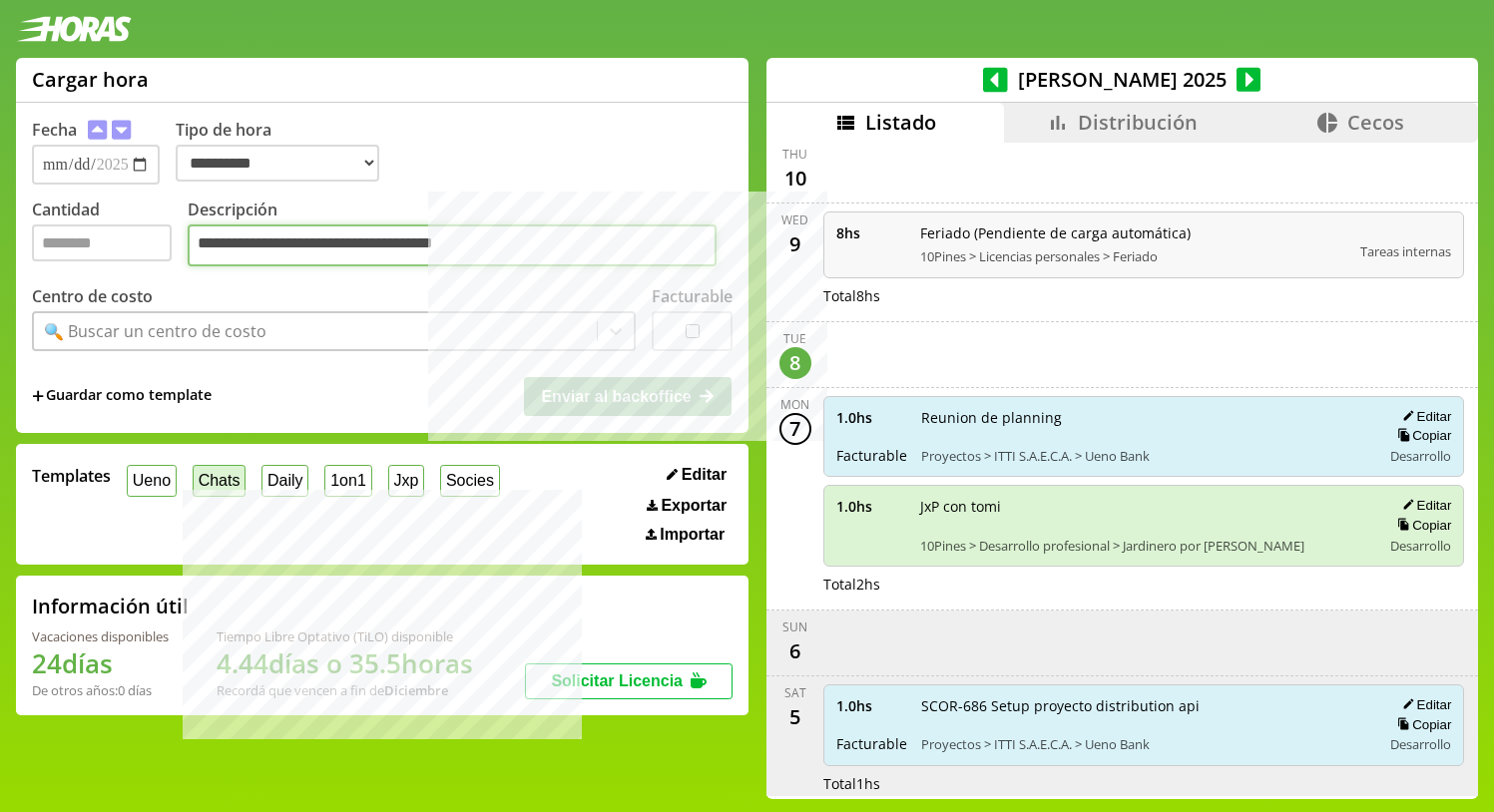 type on "**********" 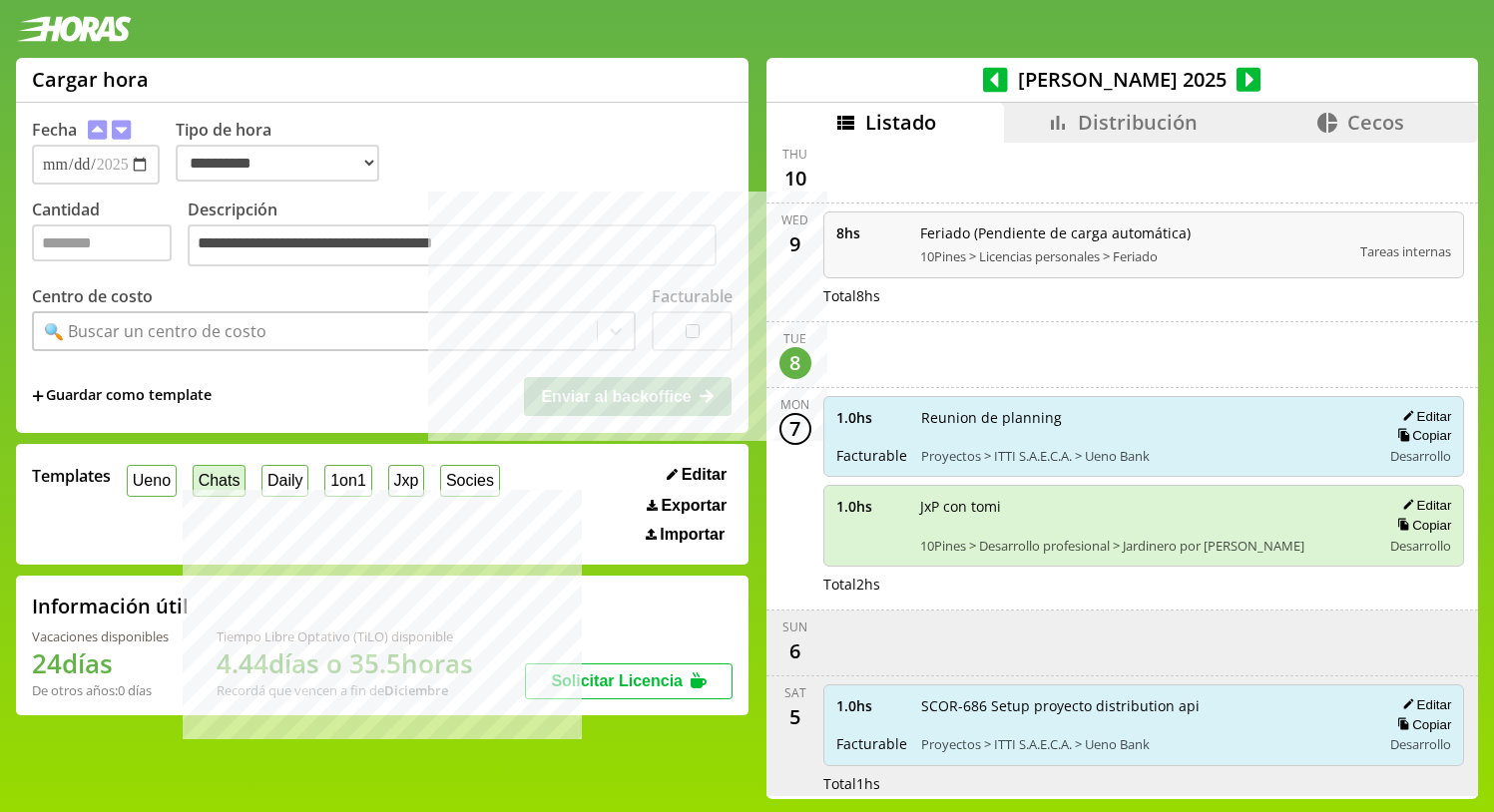 click on "Chats" at bounding box center (219, 480) 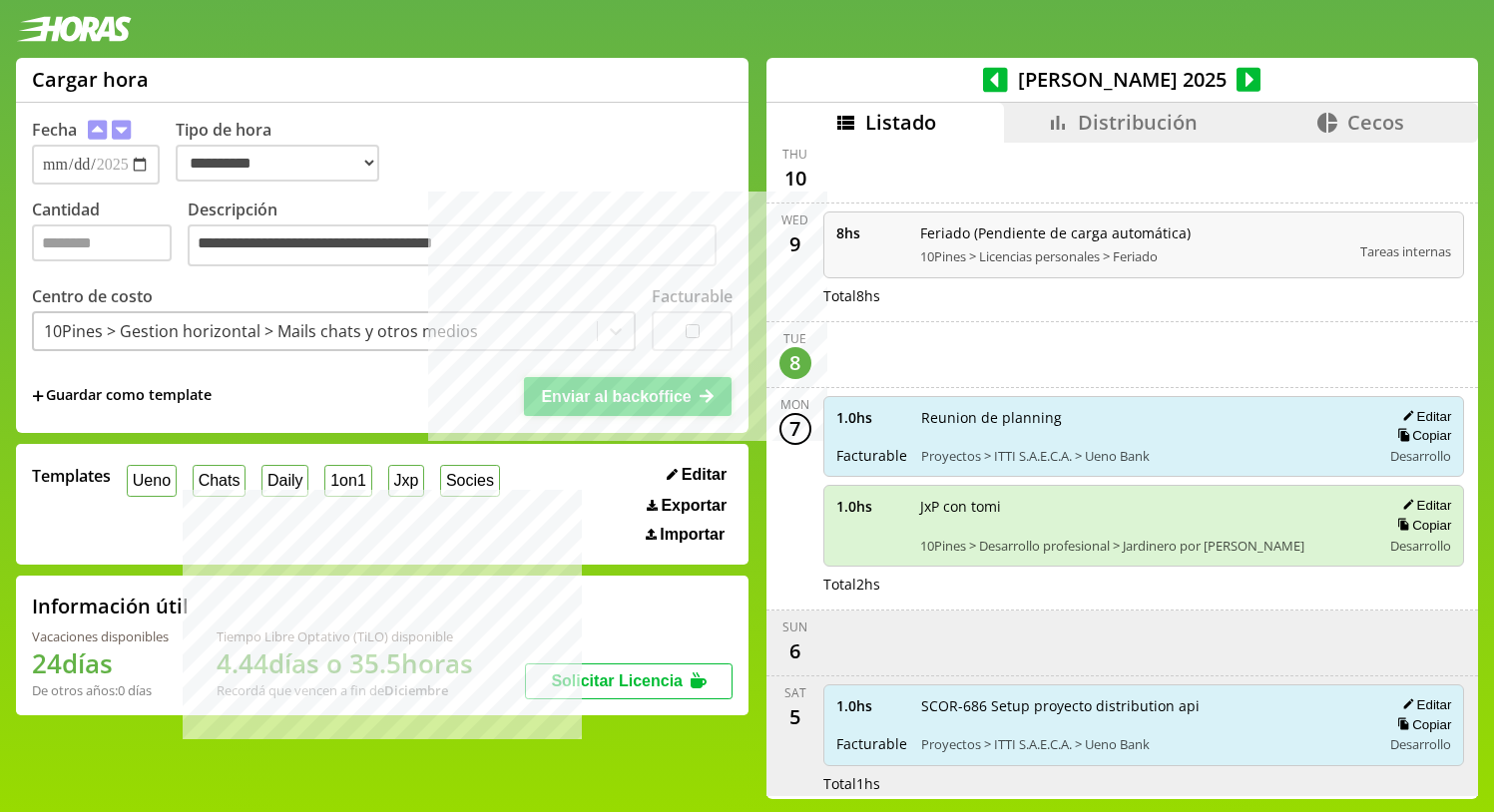 click on "Enviar al backoffice" at bounding box center [616, 396] 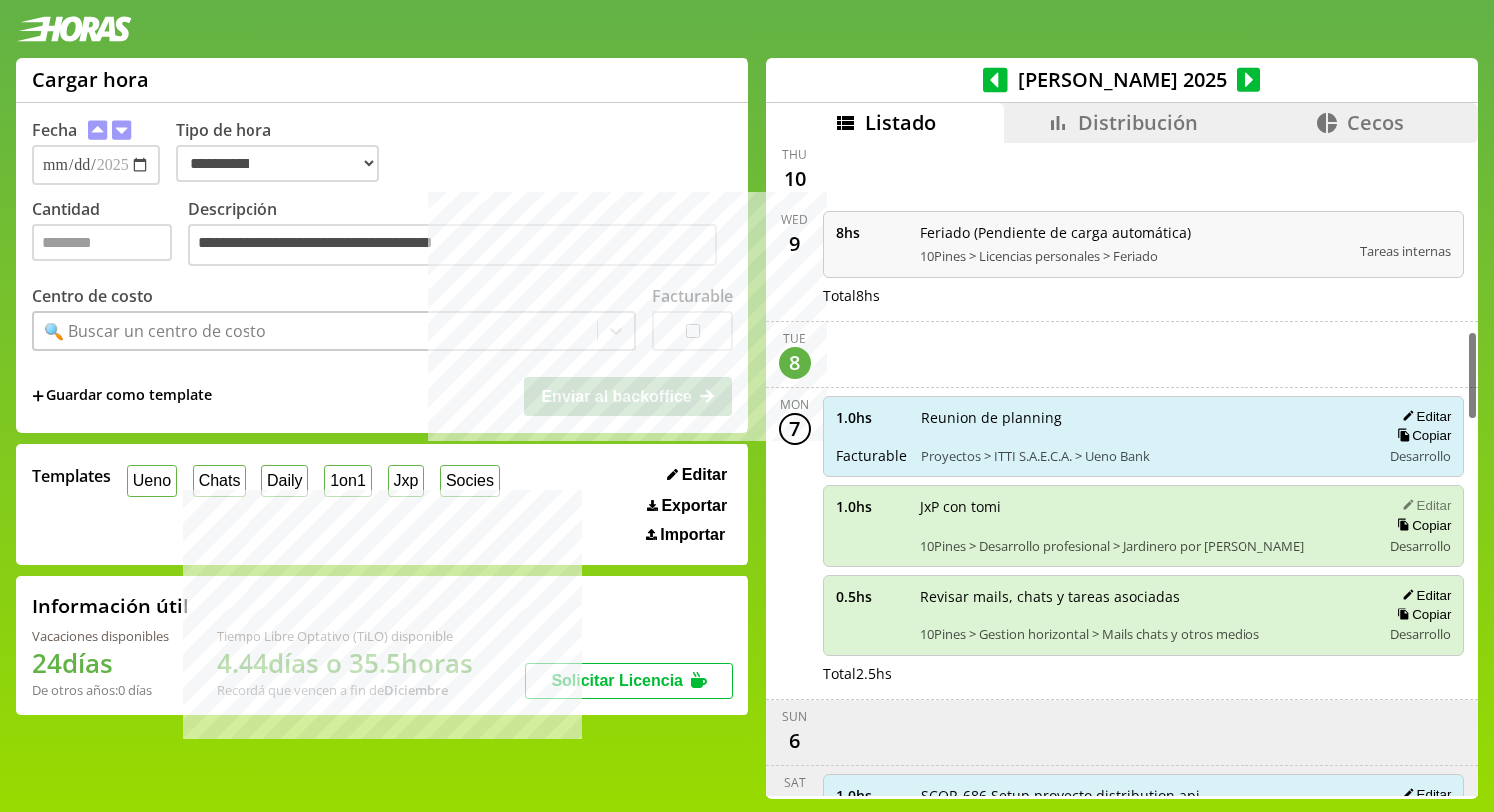 click on "Editar" at bounding box center (1423, 505) 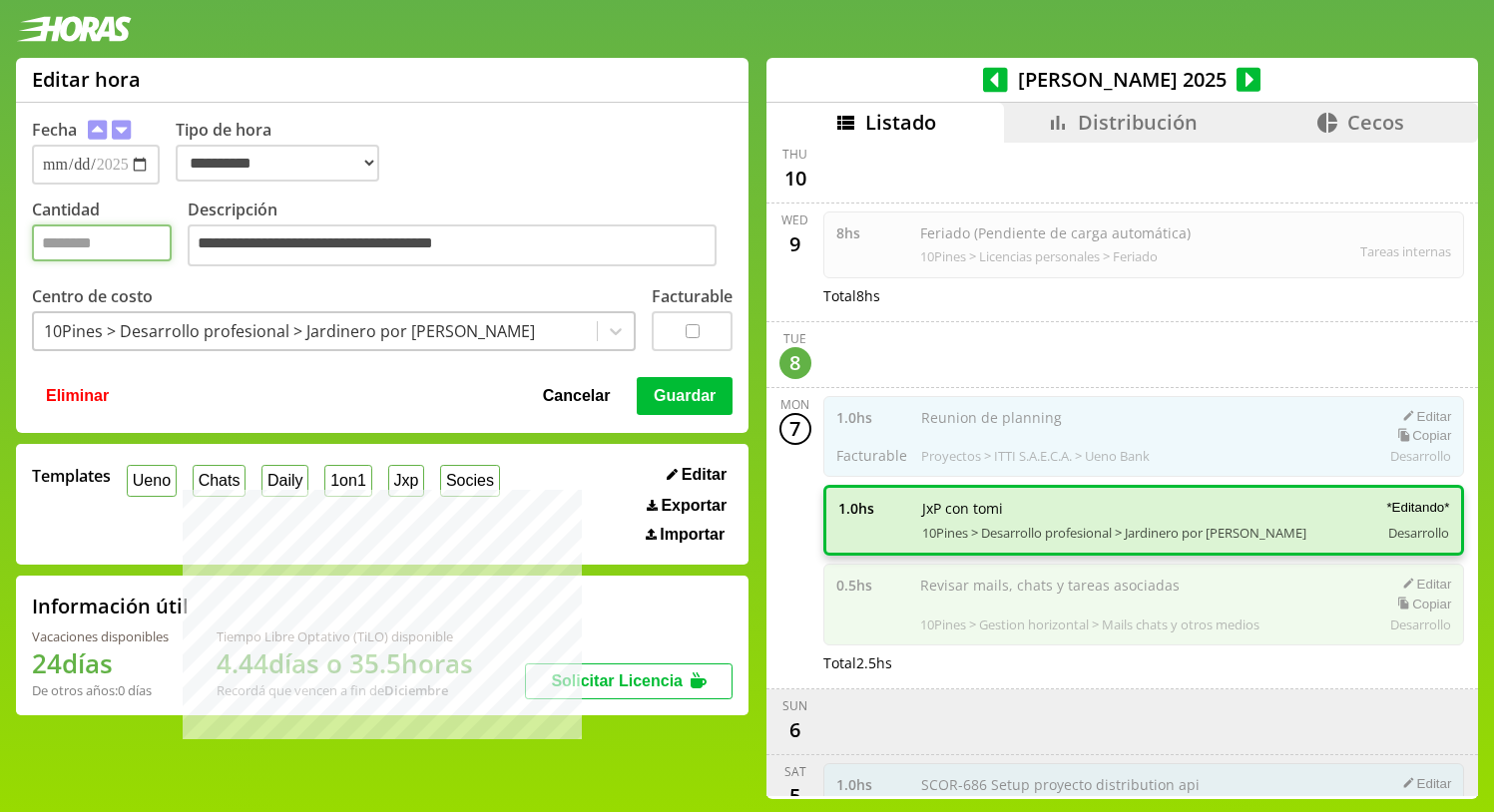click on "*" at bounding box center (102, 242) 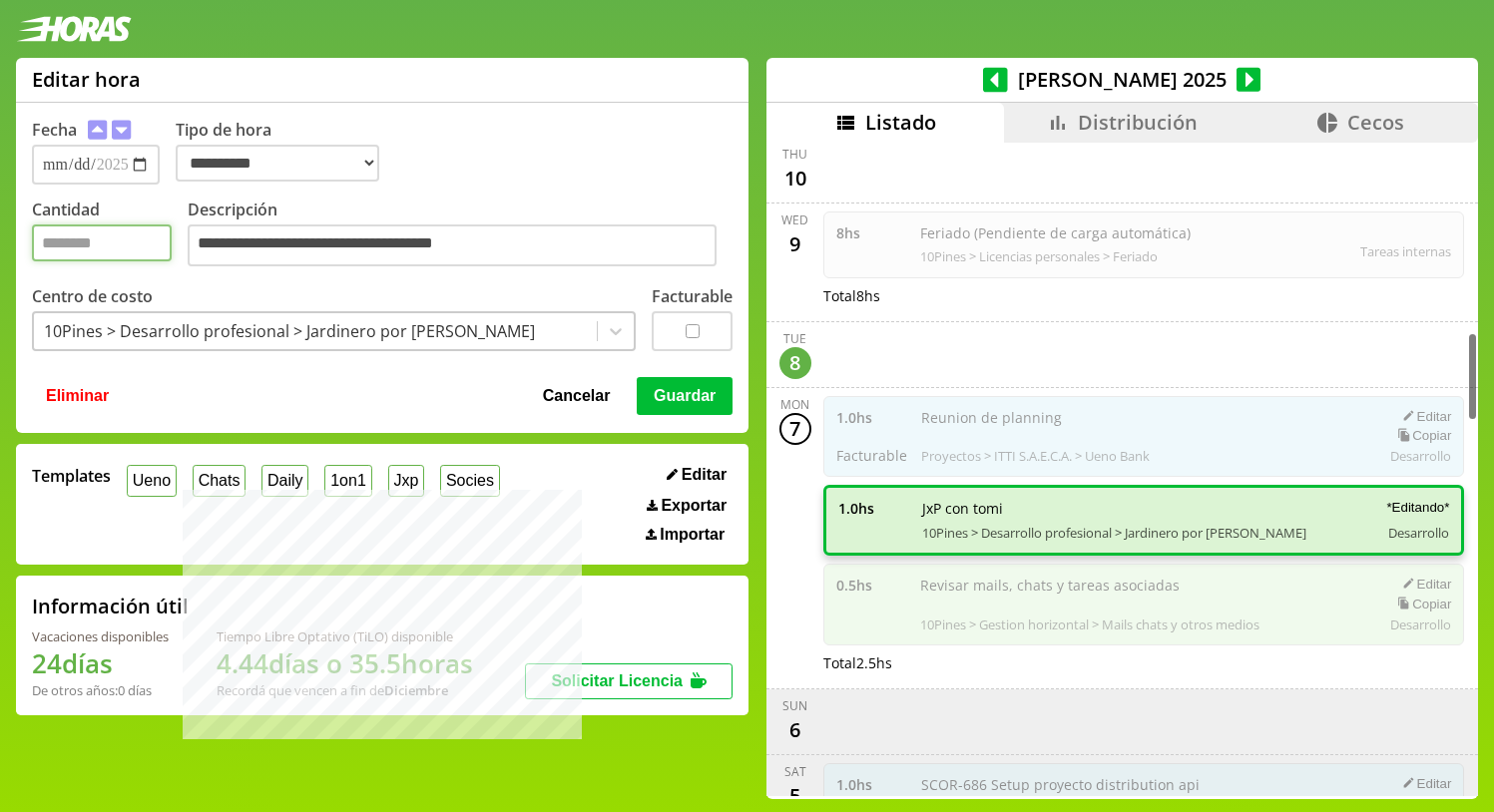 type on "***" 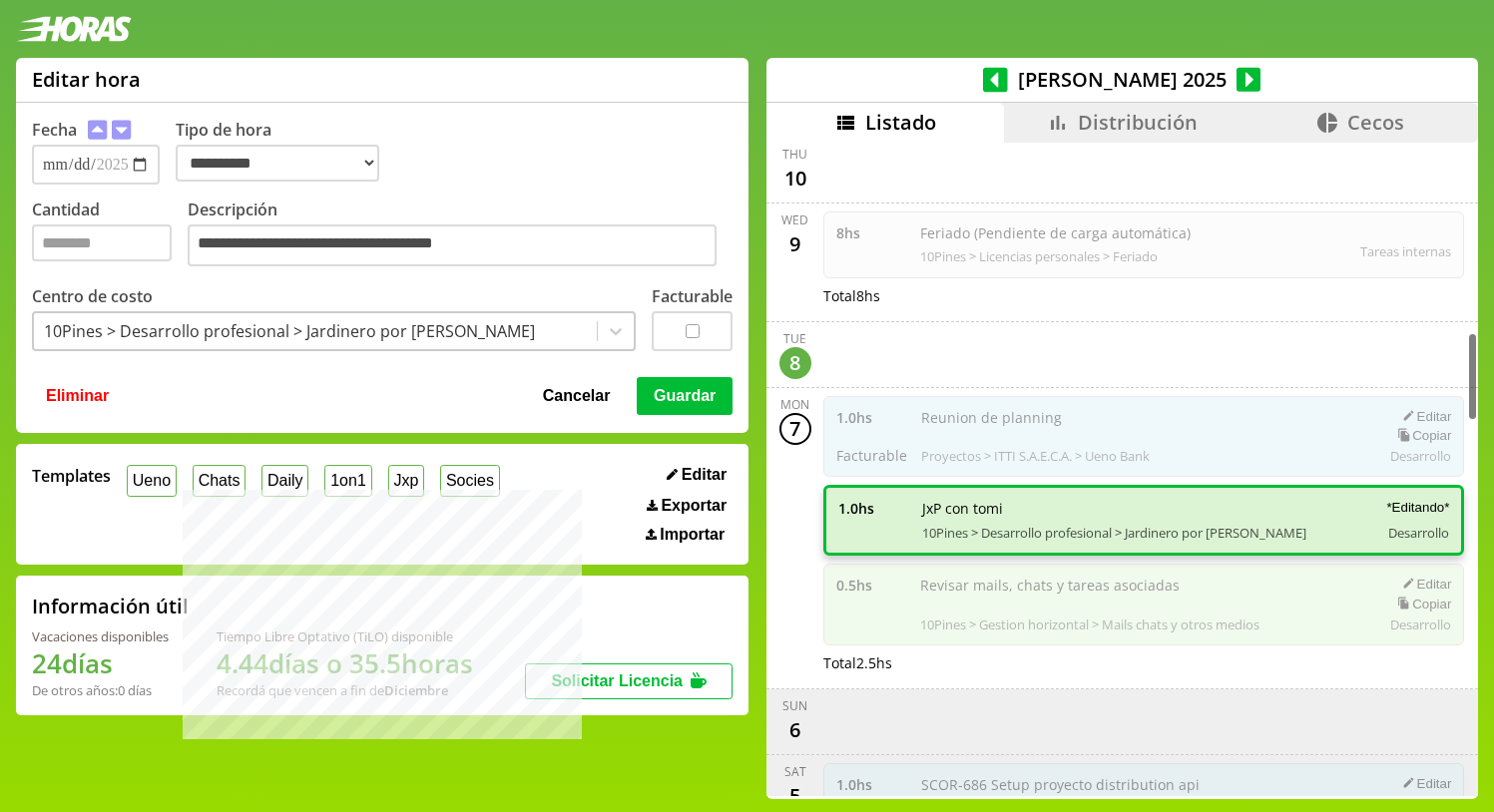 click on "Guardar" at bounding box center (685, 396) 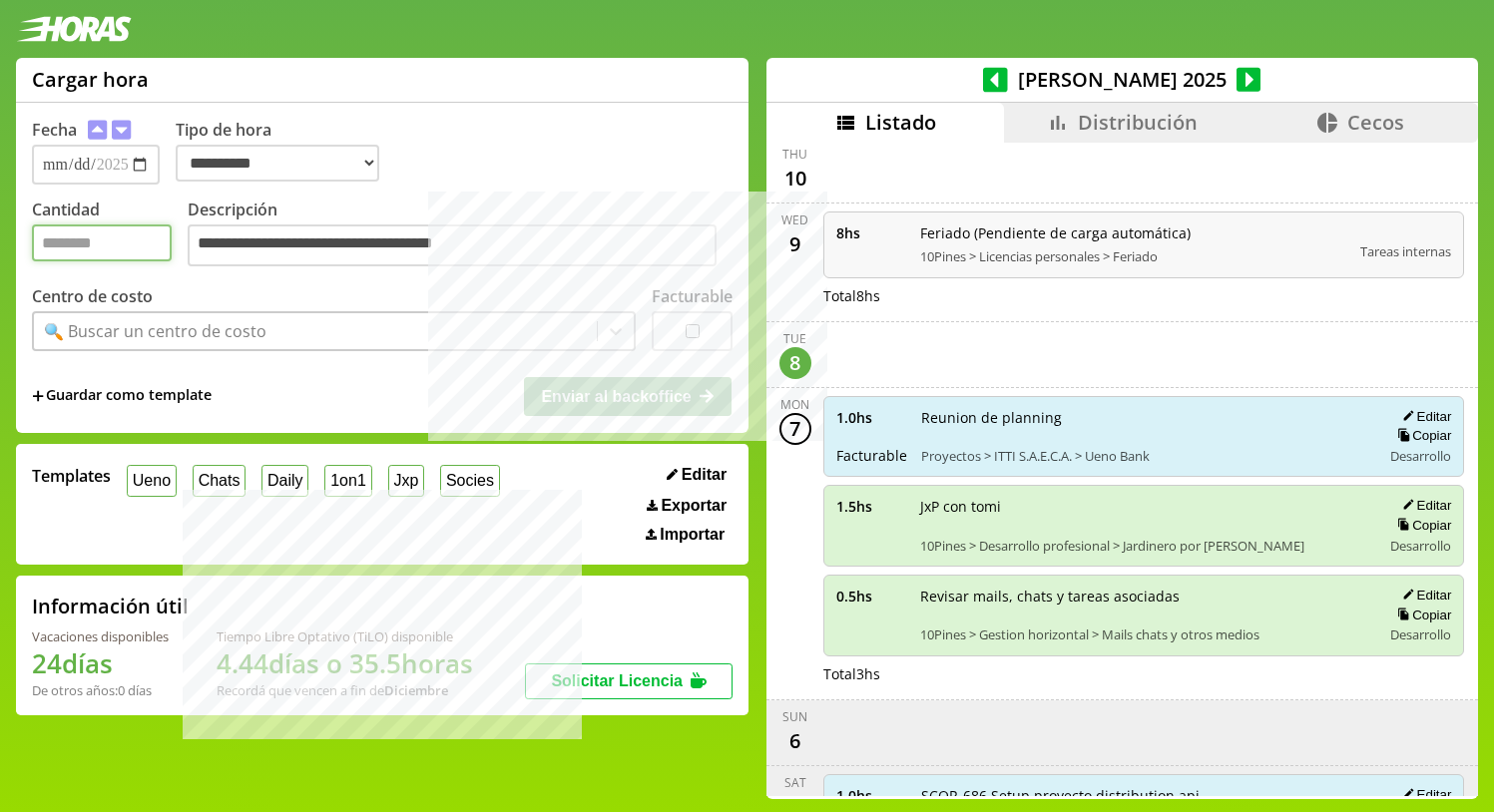 click on "Cantidad" at bounding box center (102, 242) 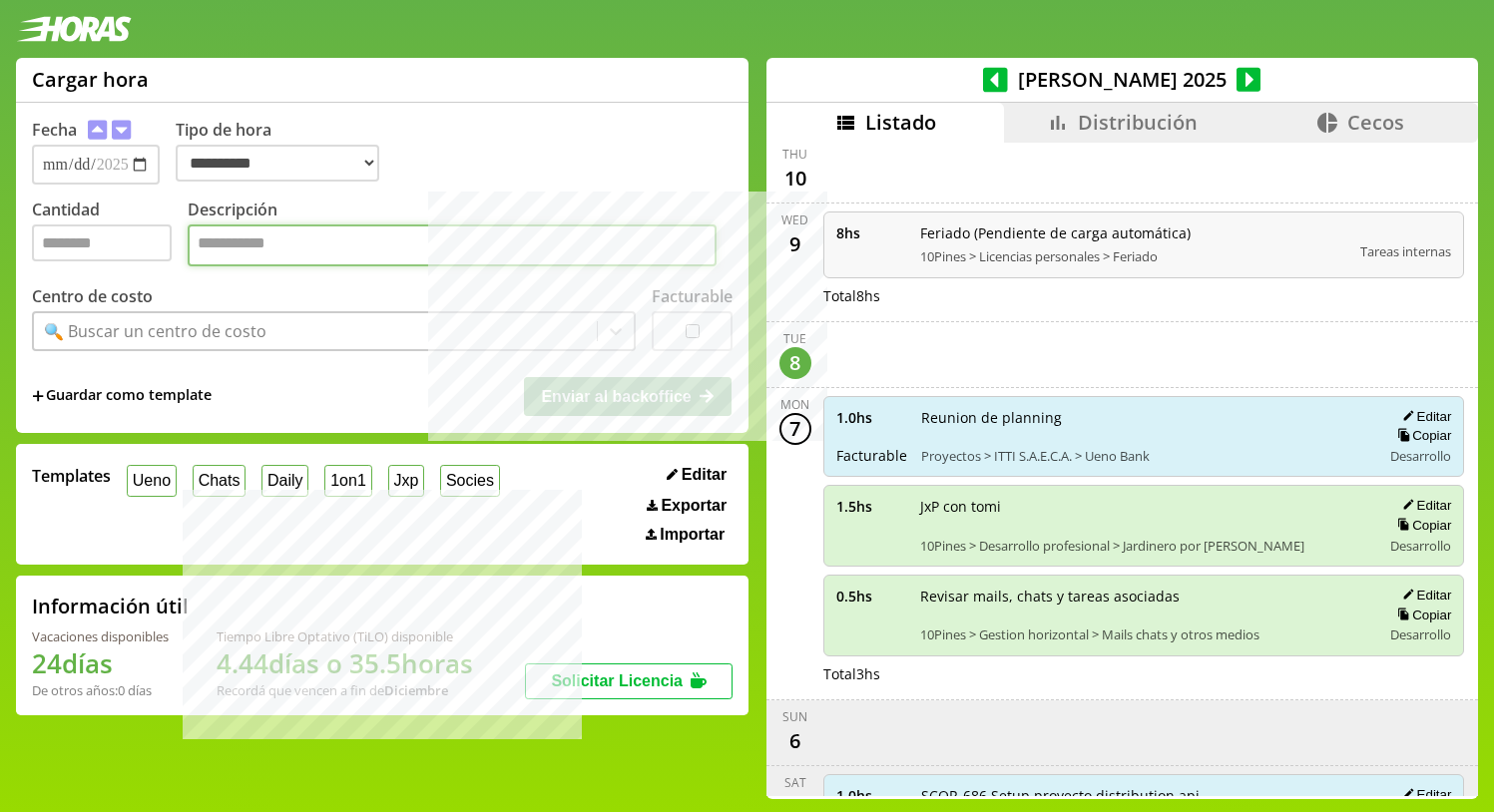 paste on "**********" 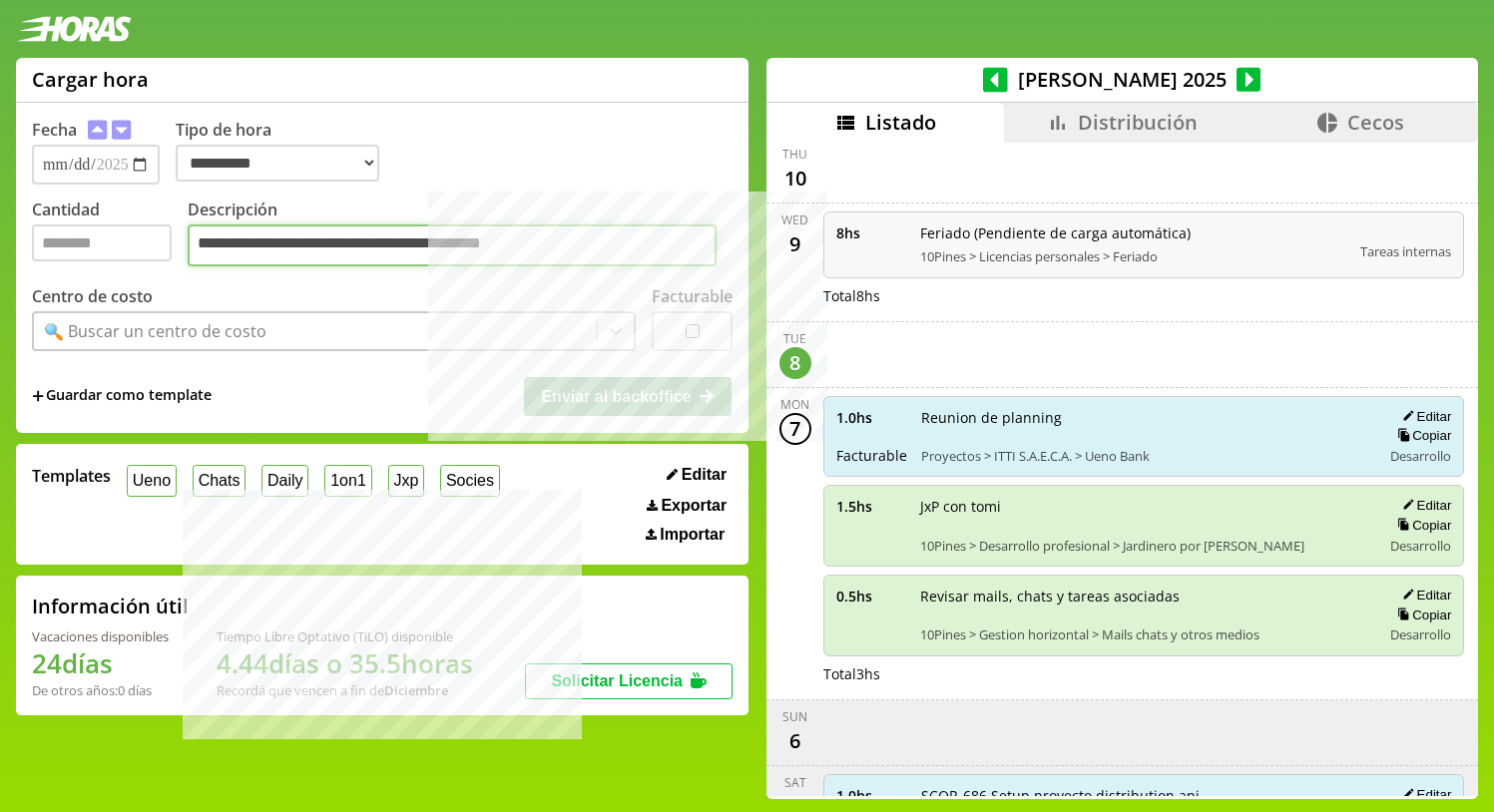 type on "**********" 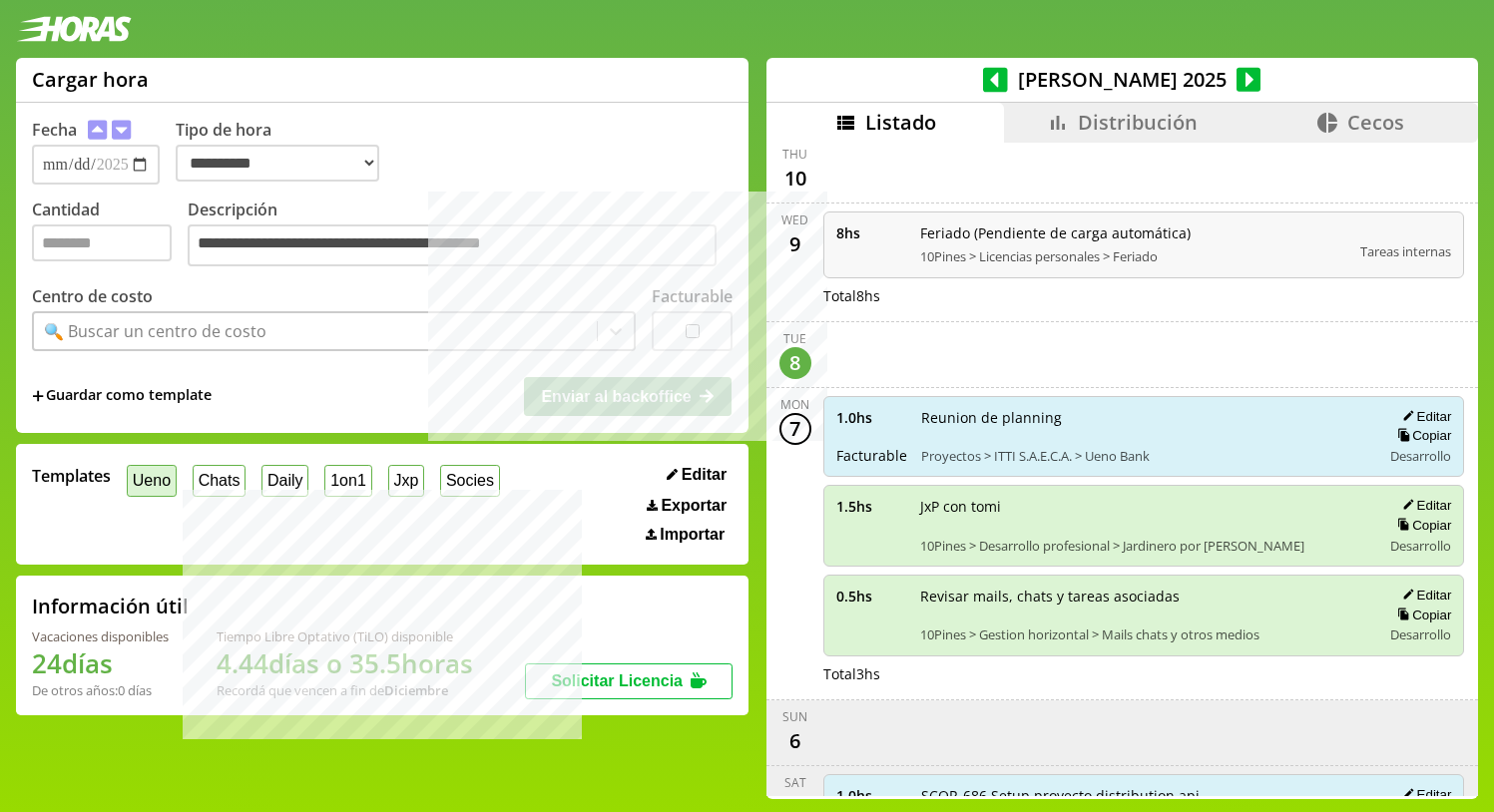 click on "Ueno" at bounding box center [152, 480] 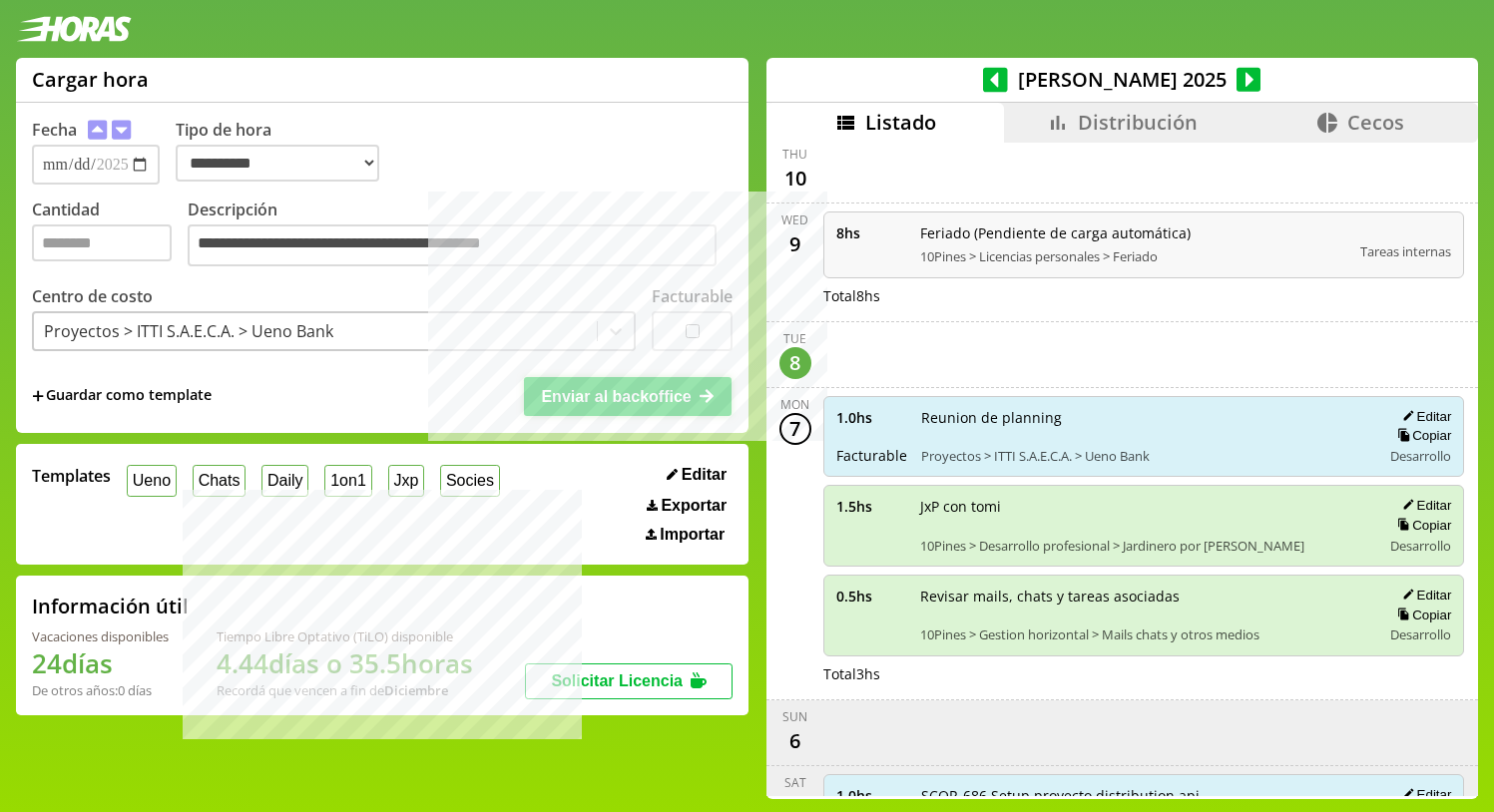 click on "Enviar al backoffice" at bounding box center (616, 396) 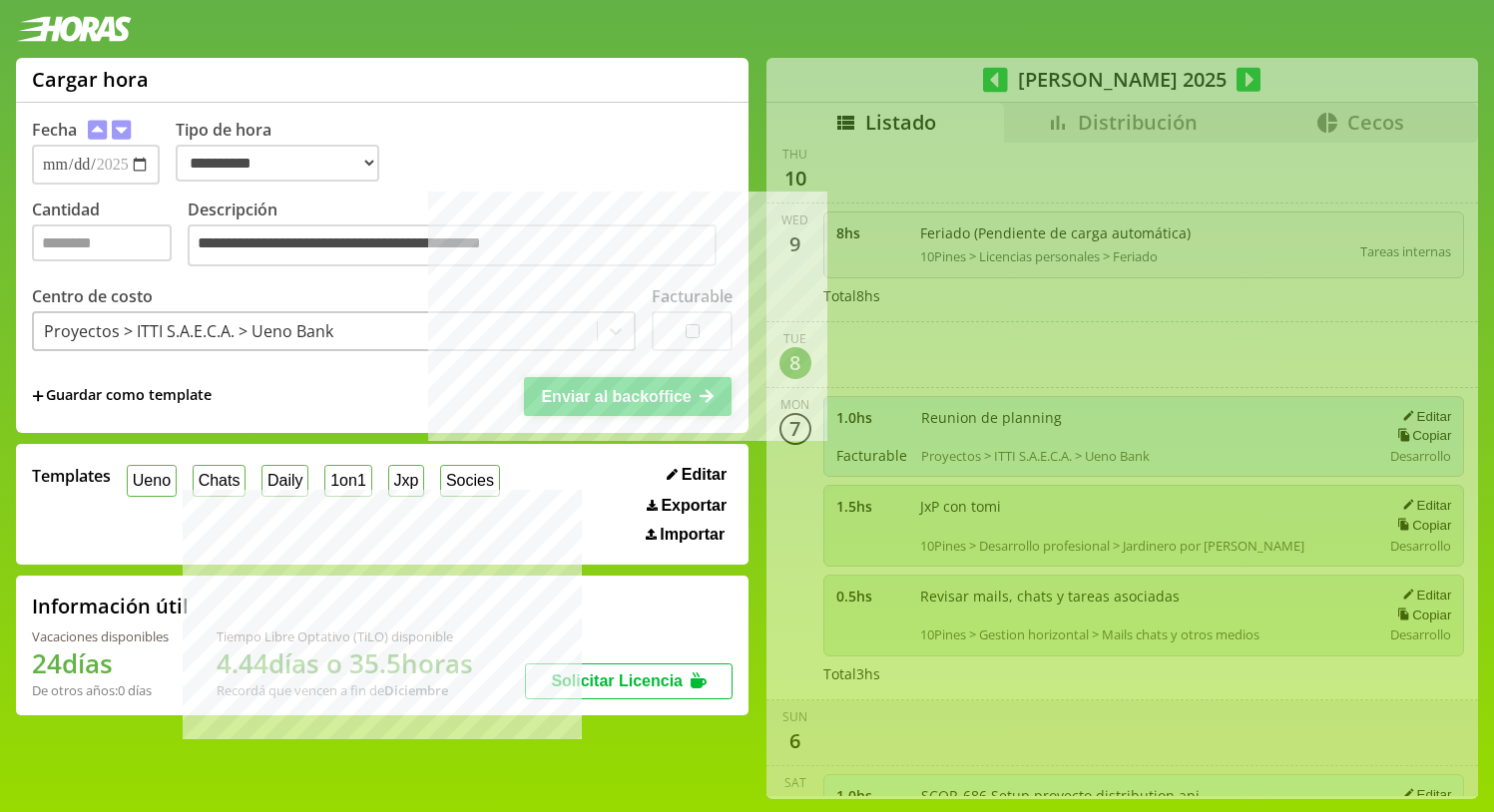 type 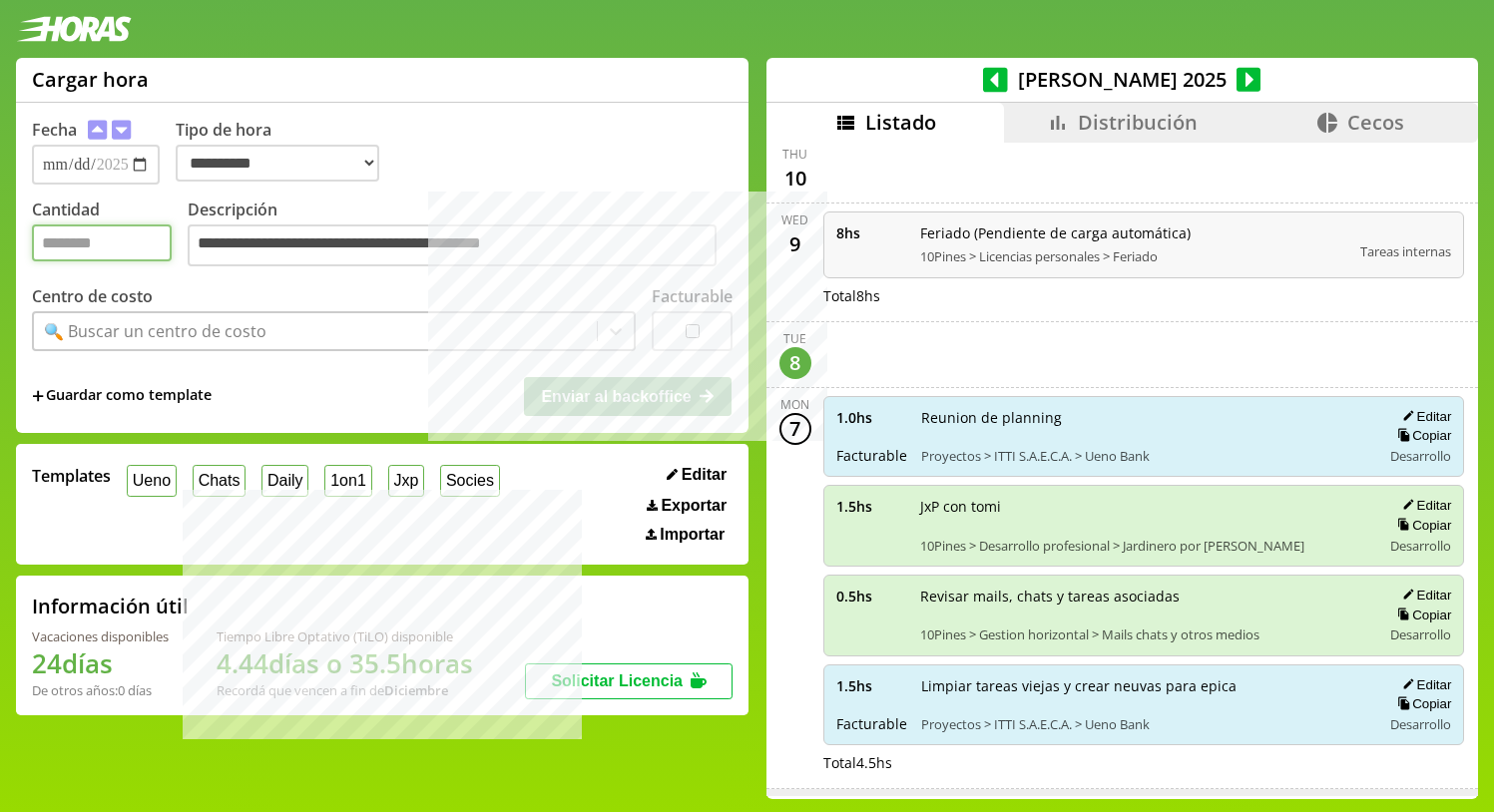 click on "Cantidad" at bounding box center (102, 242) 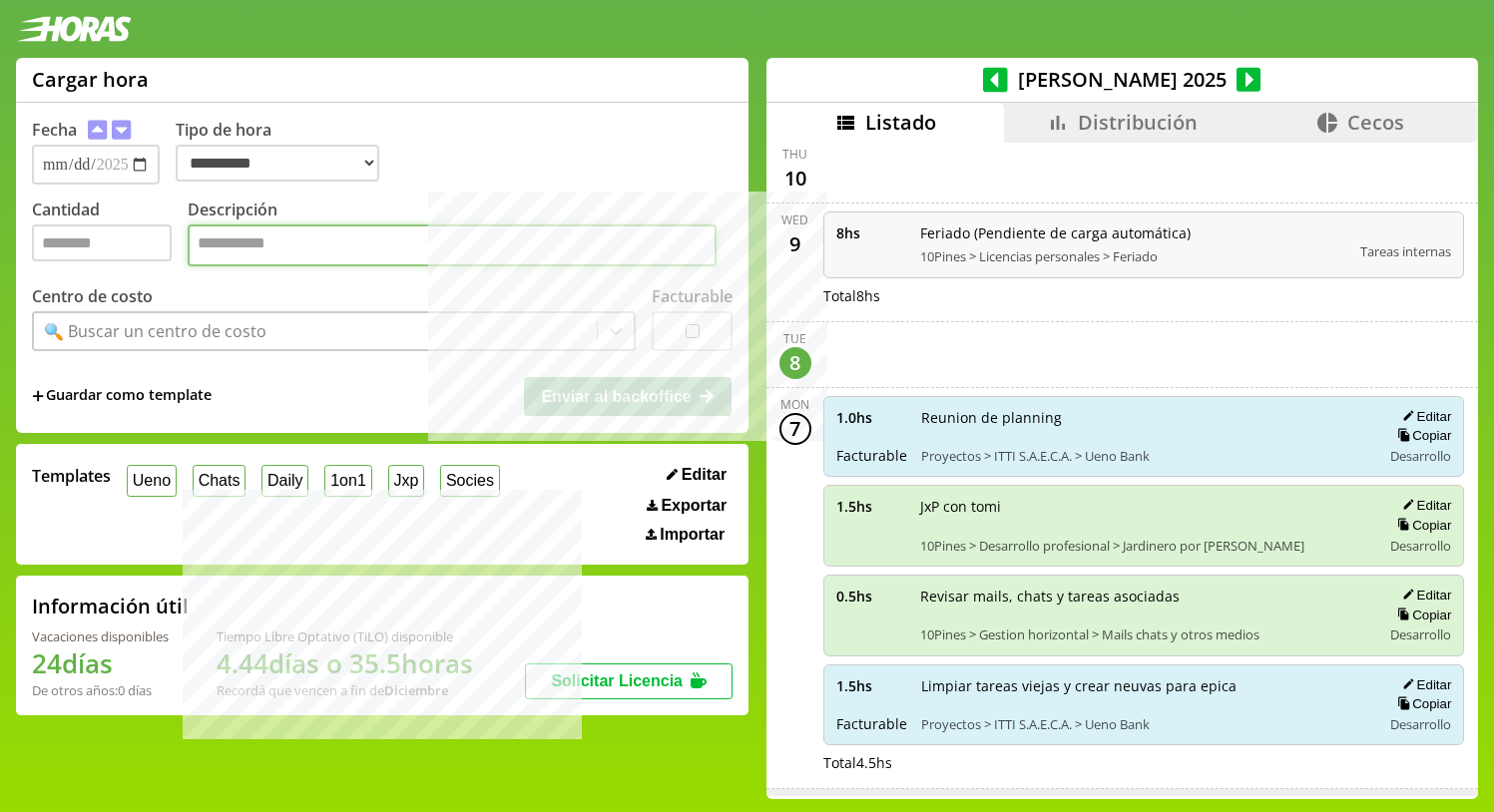 paste on "**********" 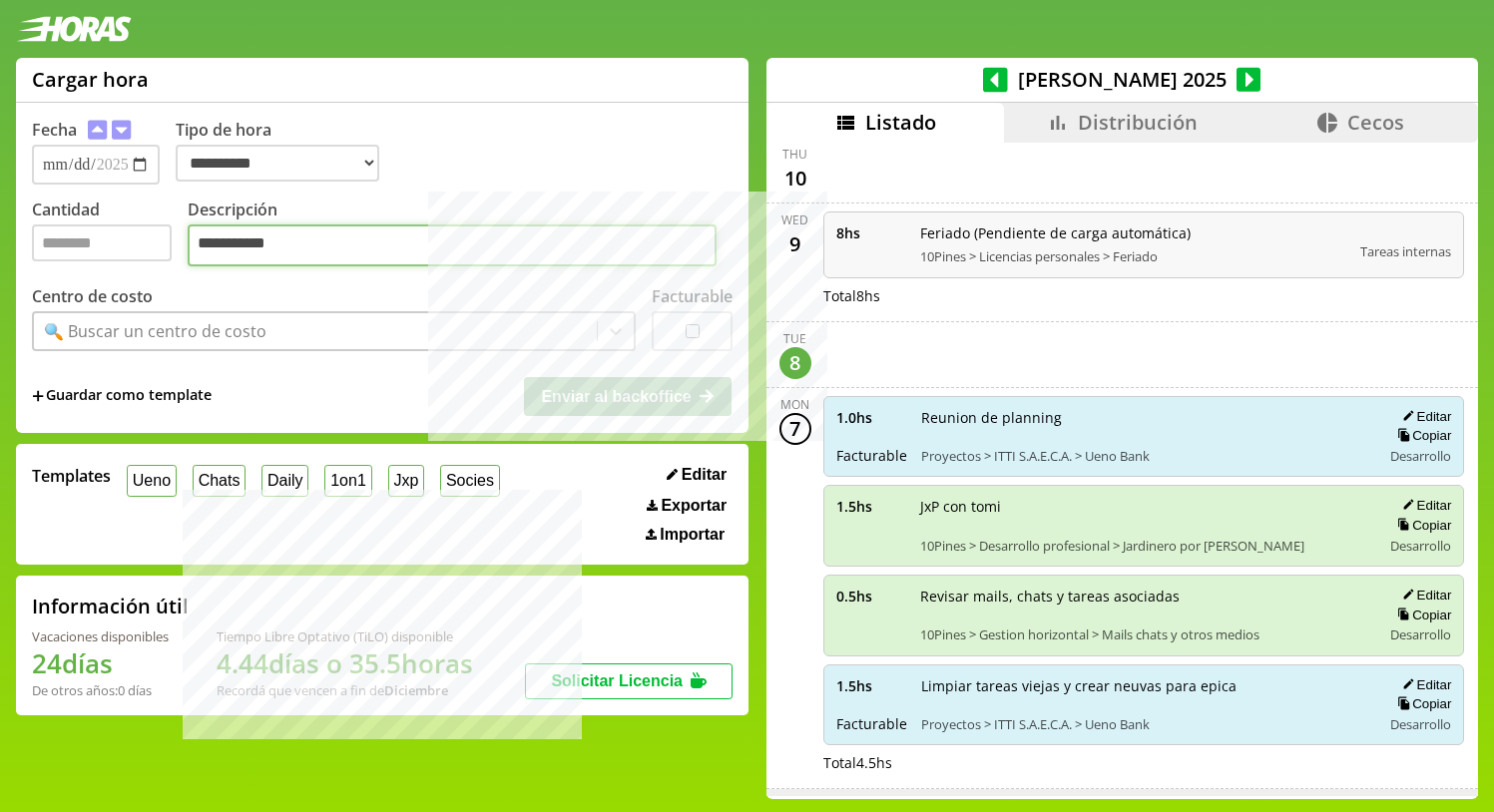 type on "**********" 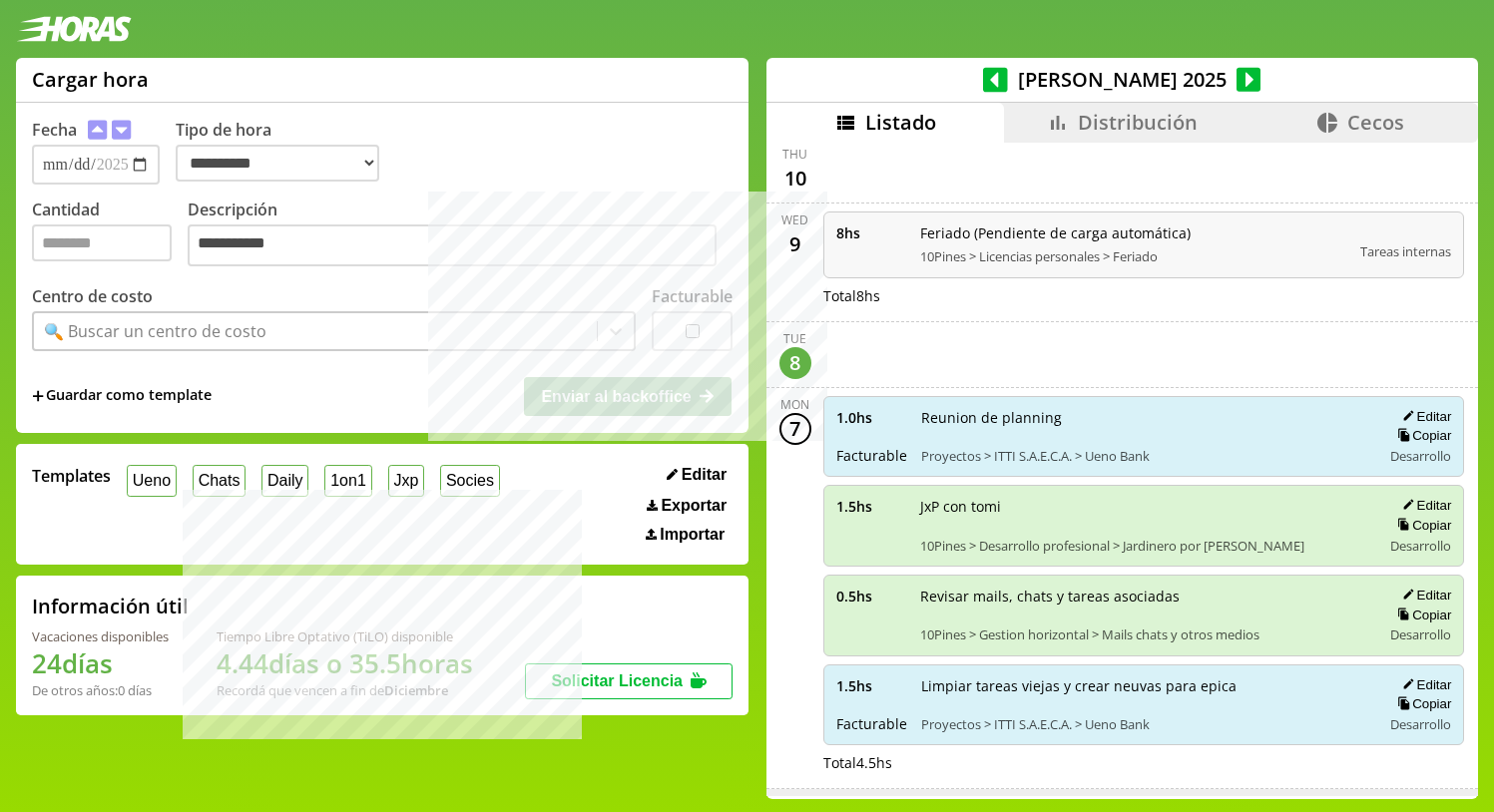click on "Ueno" at bounding box center (152, 480) 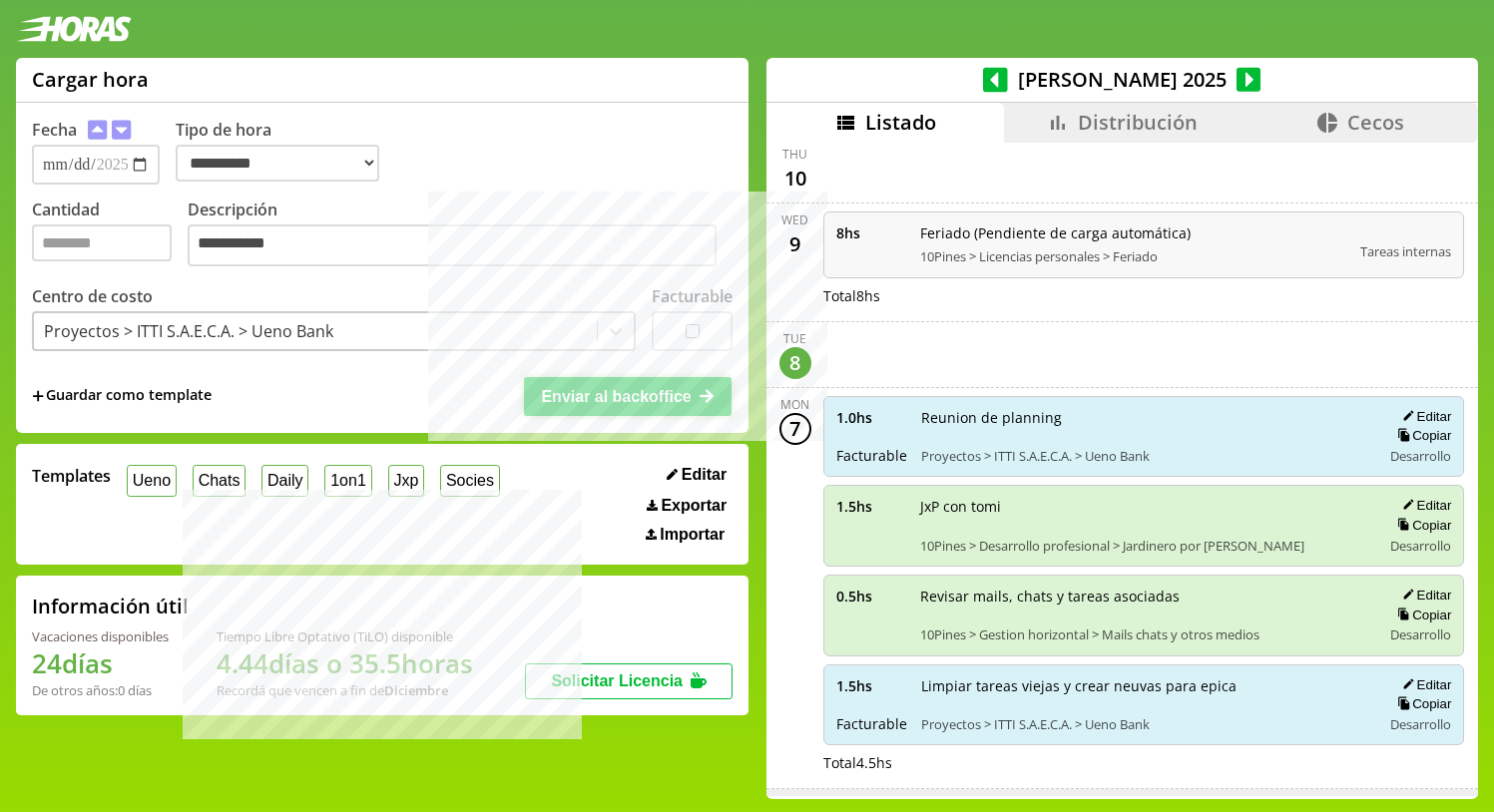 click on "Enviar al backoffice" at bounding box center [616, 396] 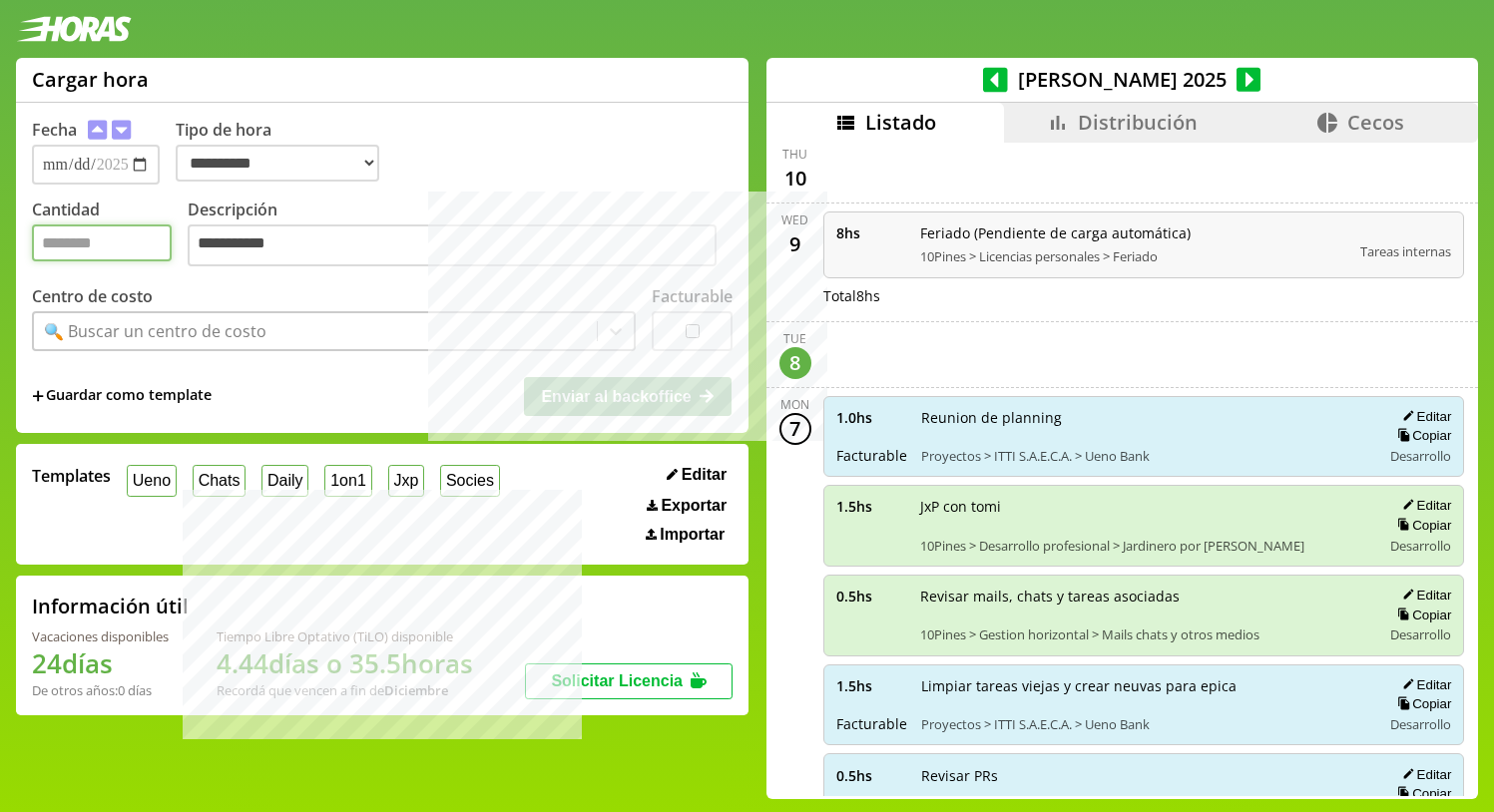 click on "Cantidad" at bounding box center (102, 242) 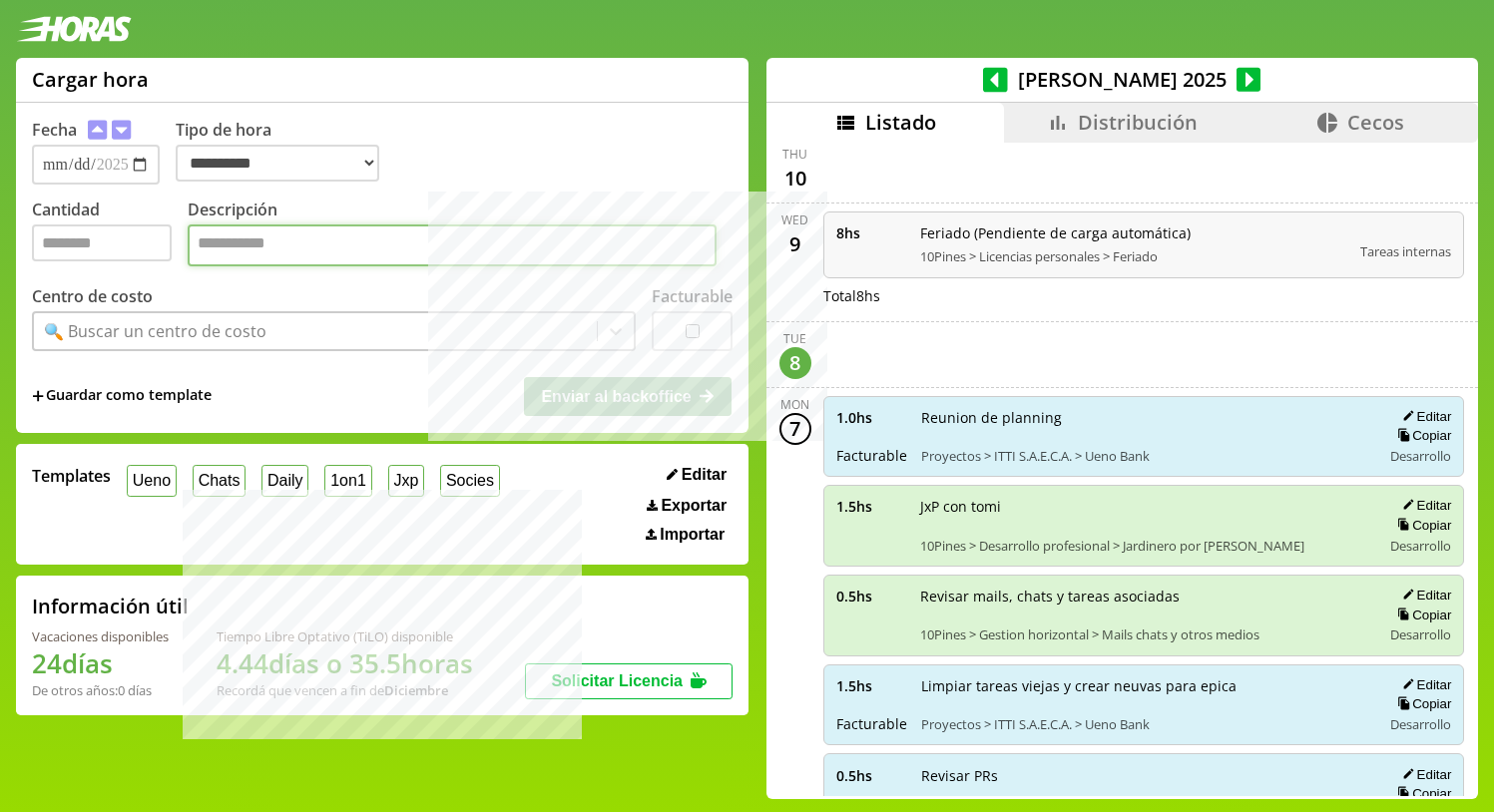paste on "**********" 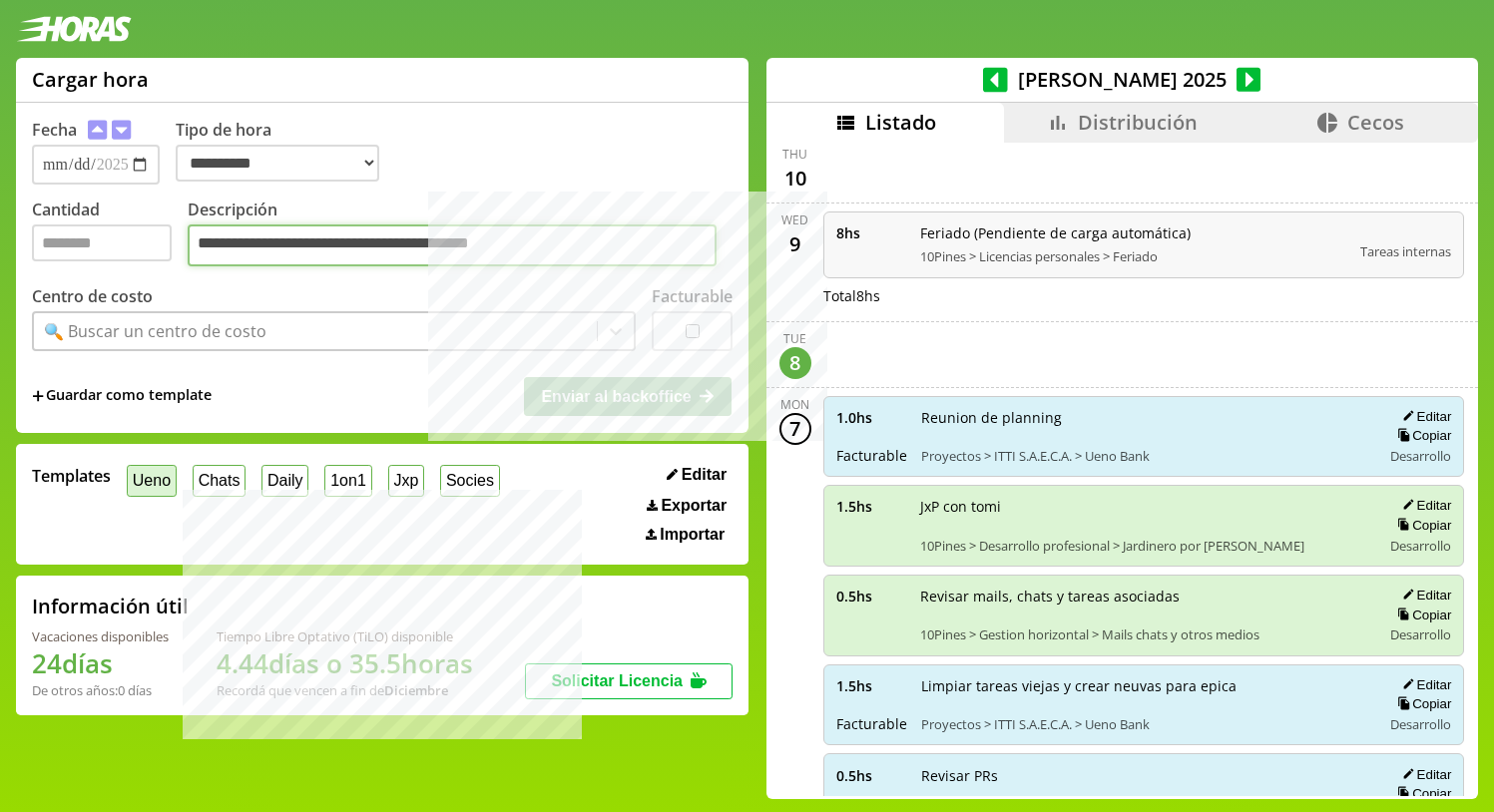 type on "**********" 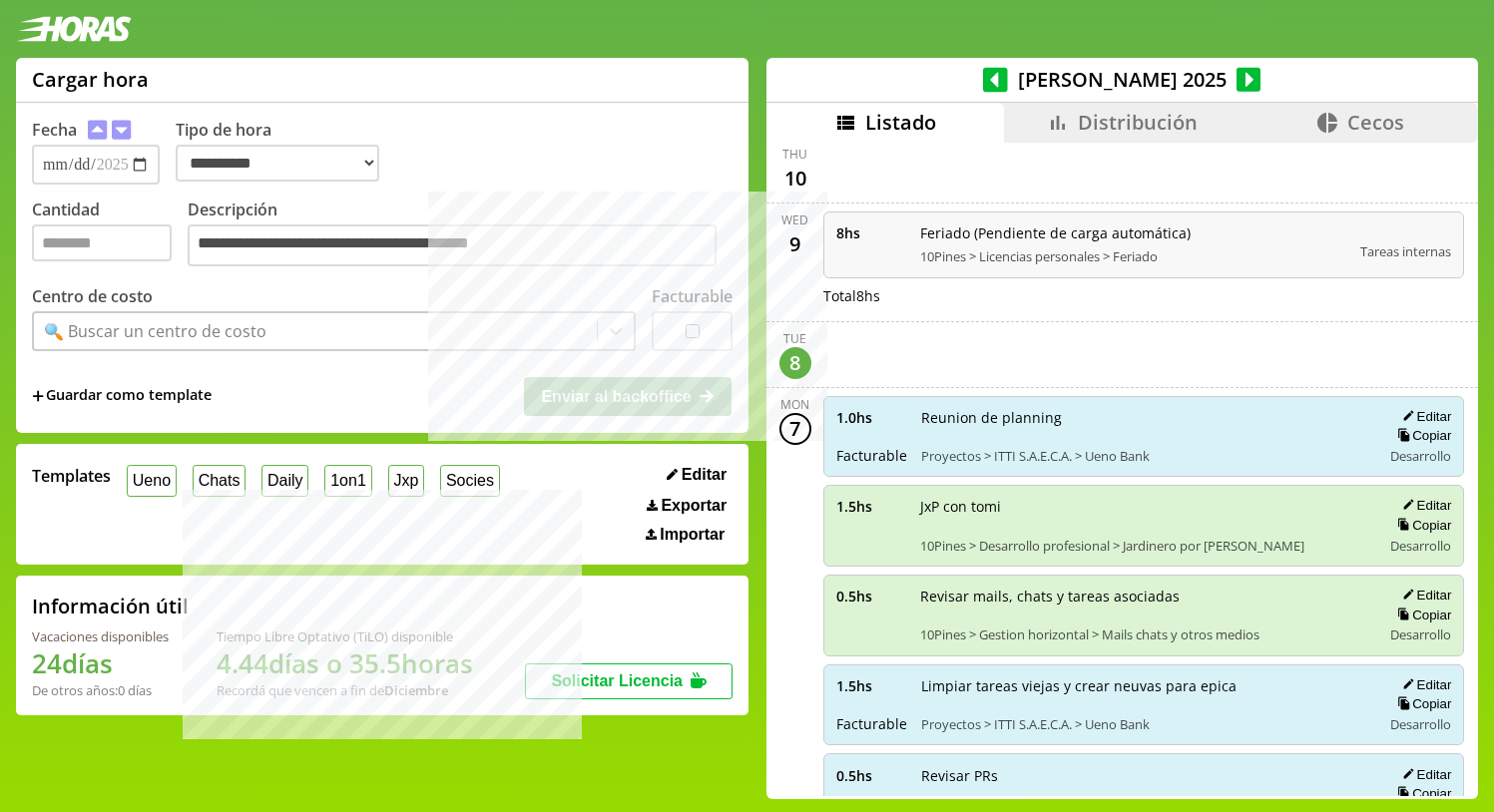 drag, startPoint x: 151, startPoint y: 475, endPoint x: 238, endPoint y: 458, distance: 88.64536 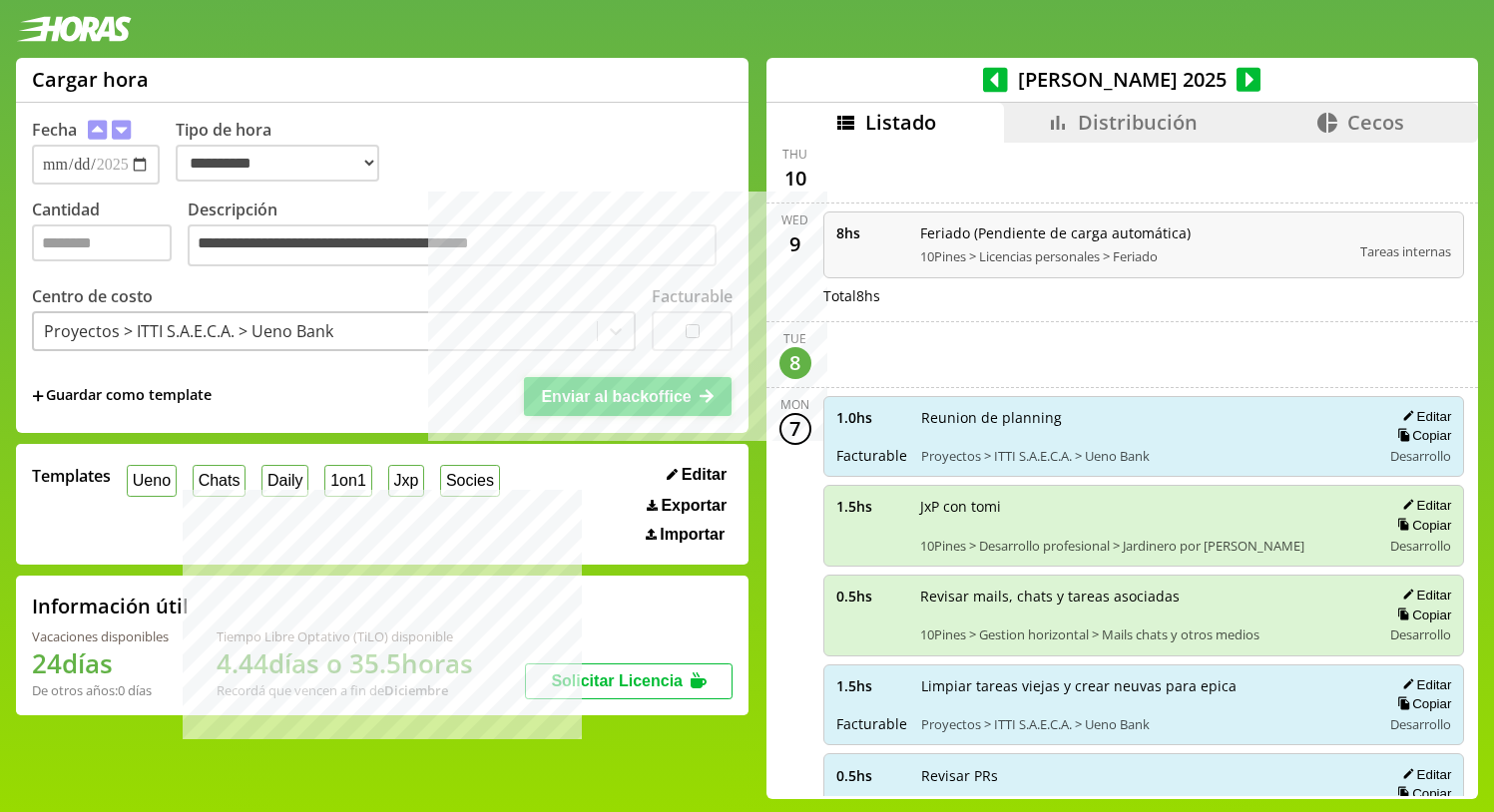 click on "Enviar al backoffice" at bounding box center [616, 396] 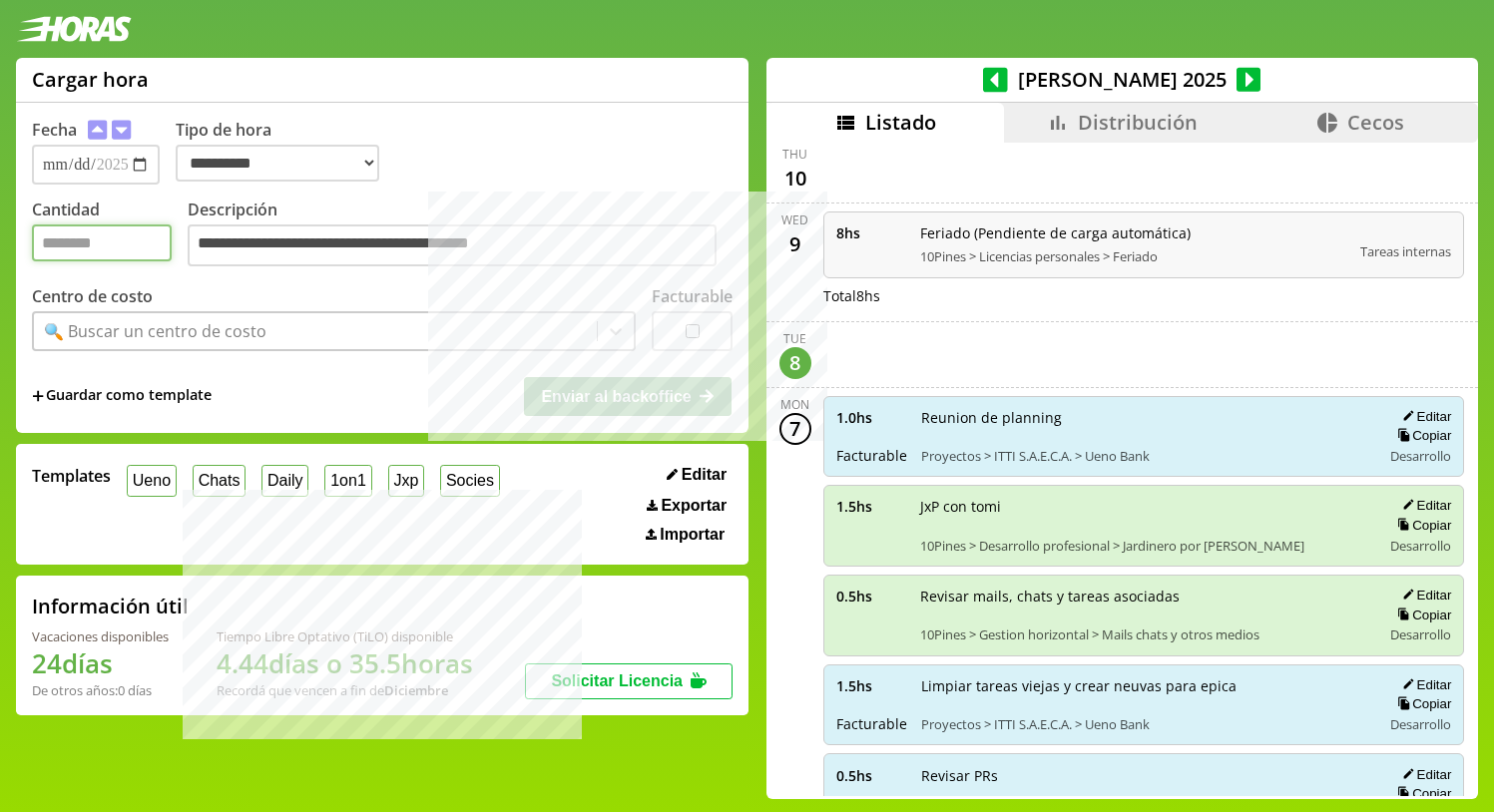 click on "Cantidad" at bounding box center [102, 242] 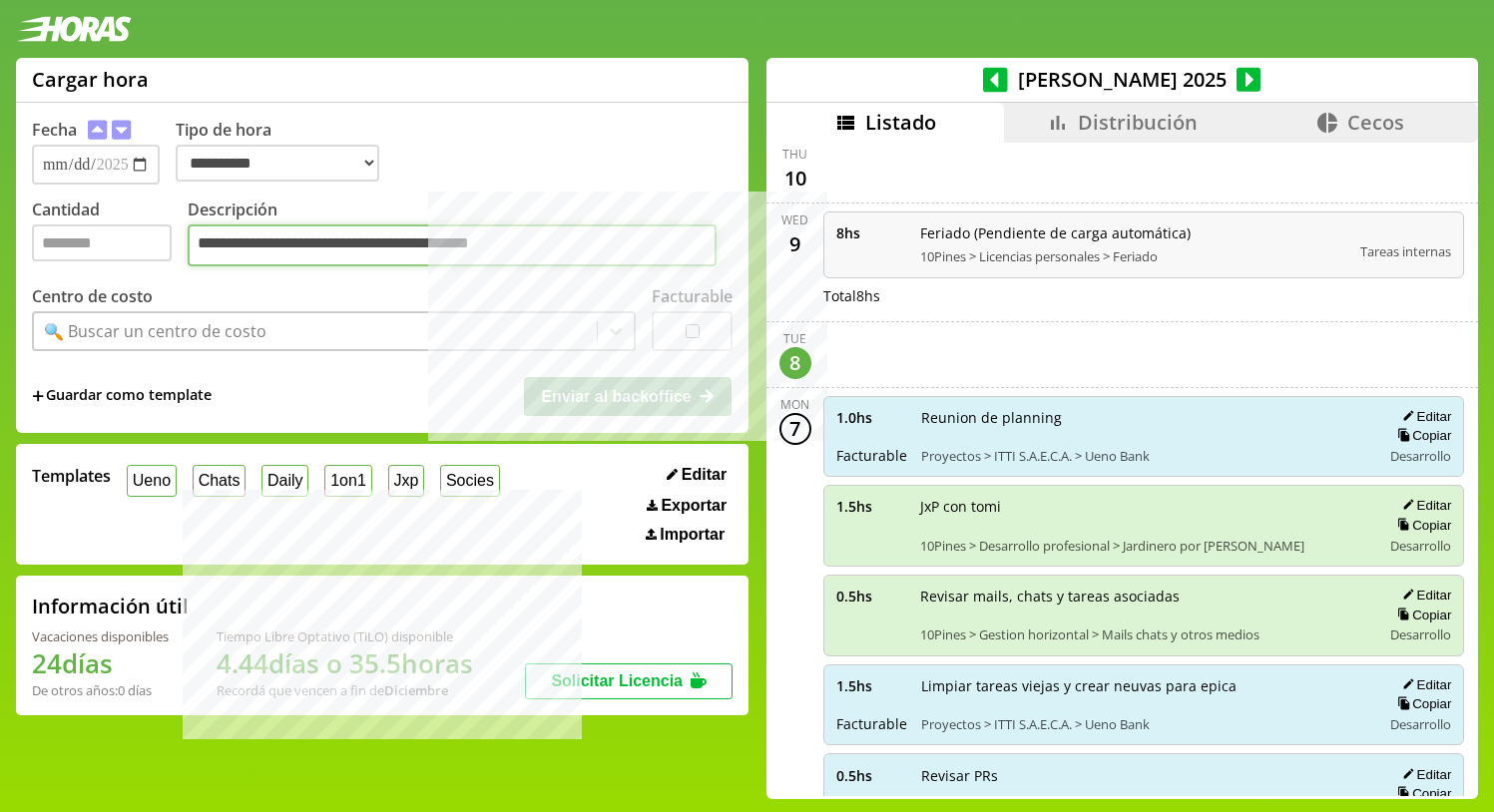 click on "**********" at bounding box center (452, 245) 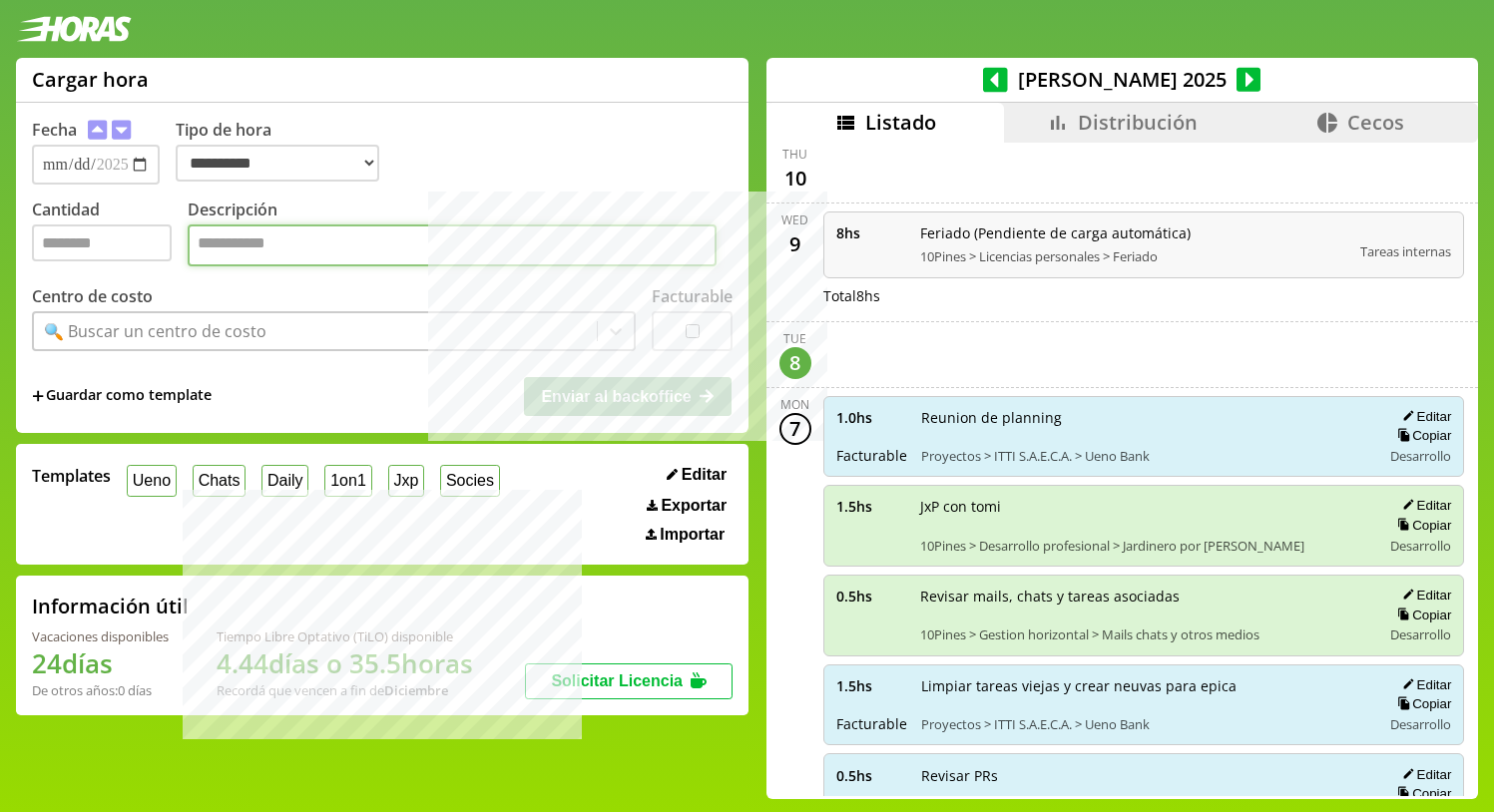 paste on "**********" 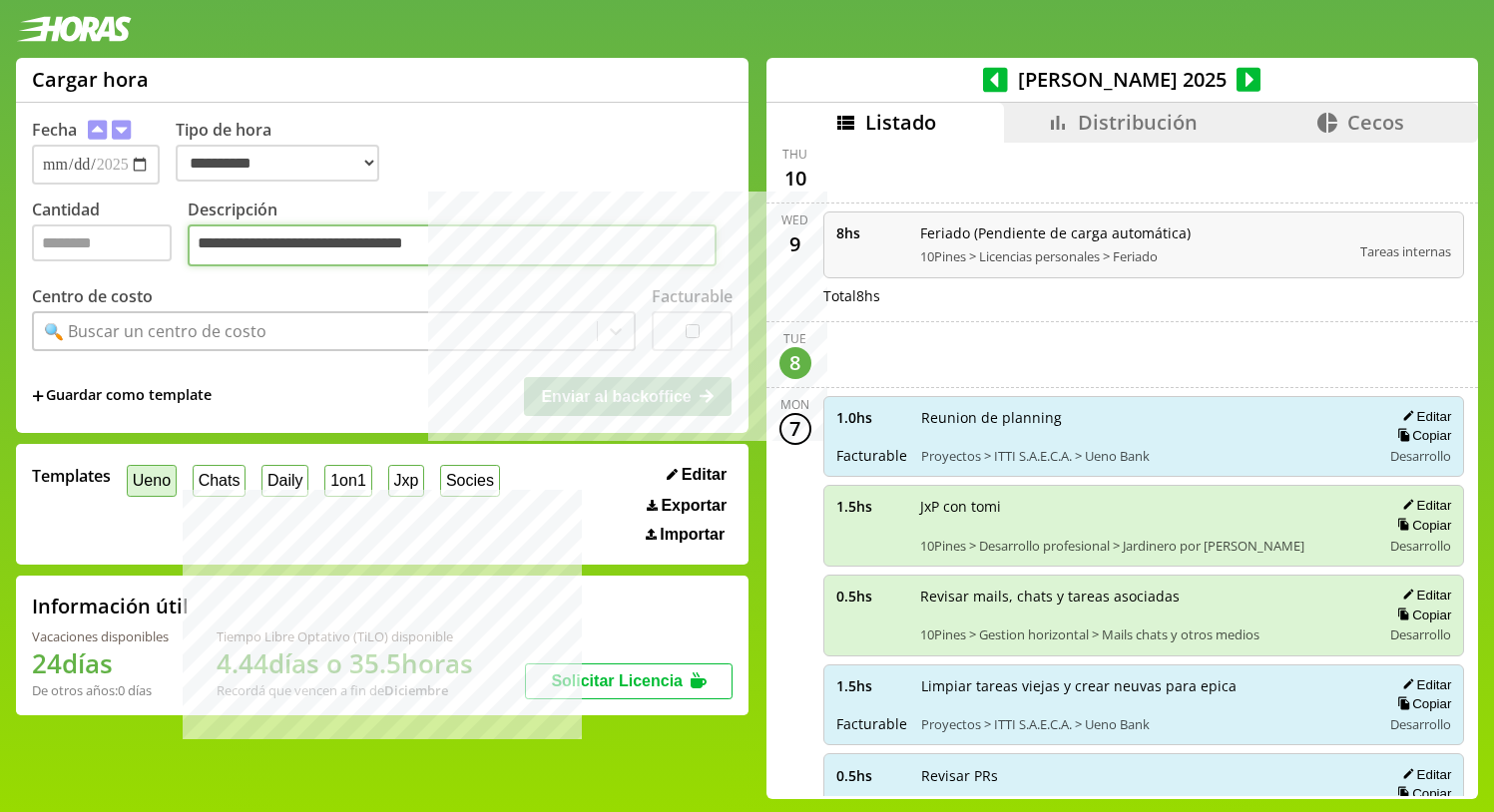 type on "**********" 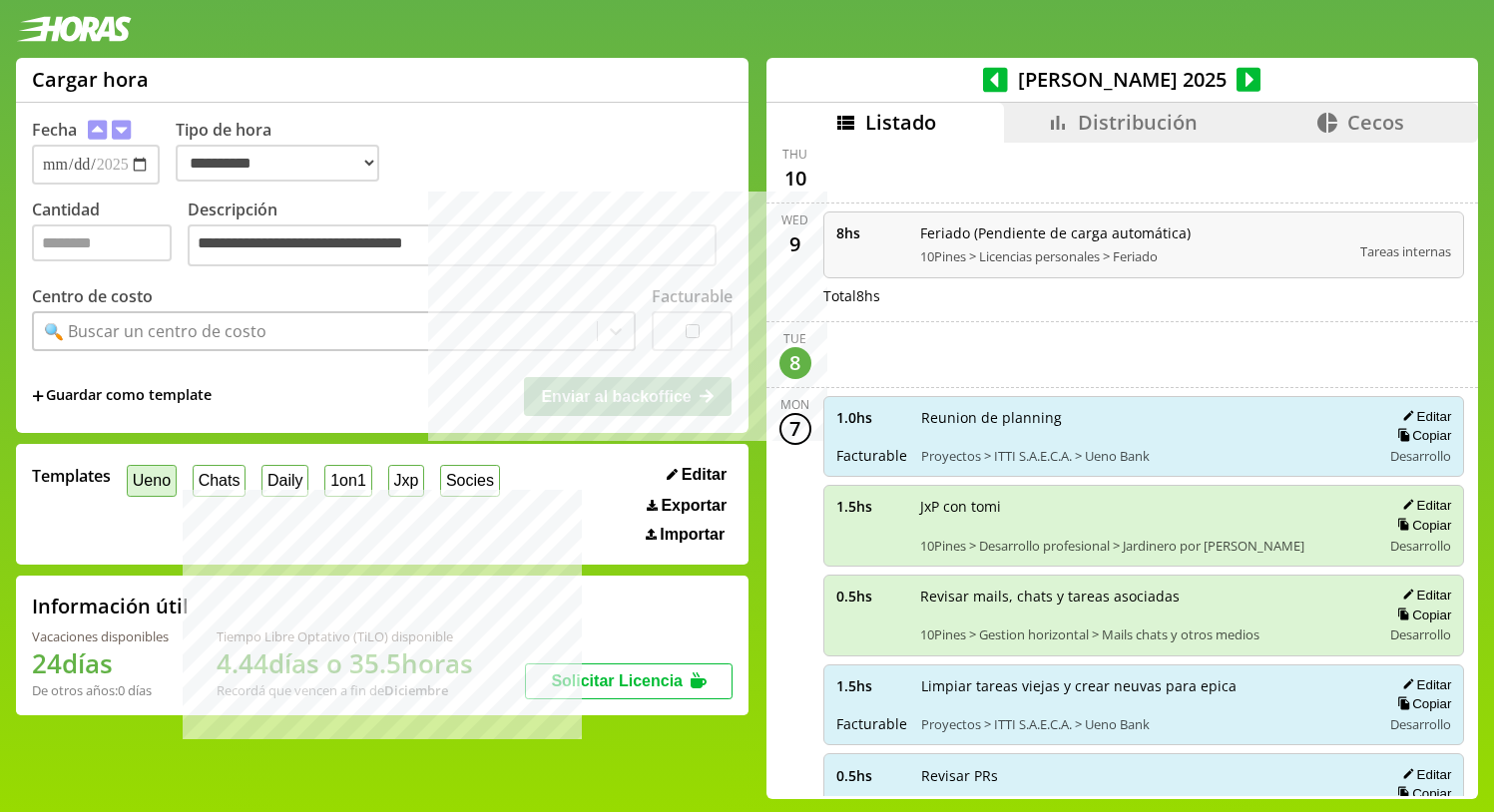 click on "Ueno" at bounding box center (152, 480) 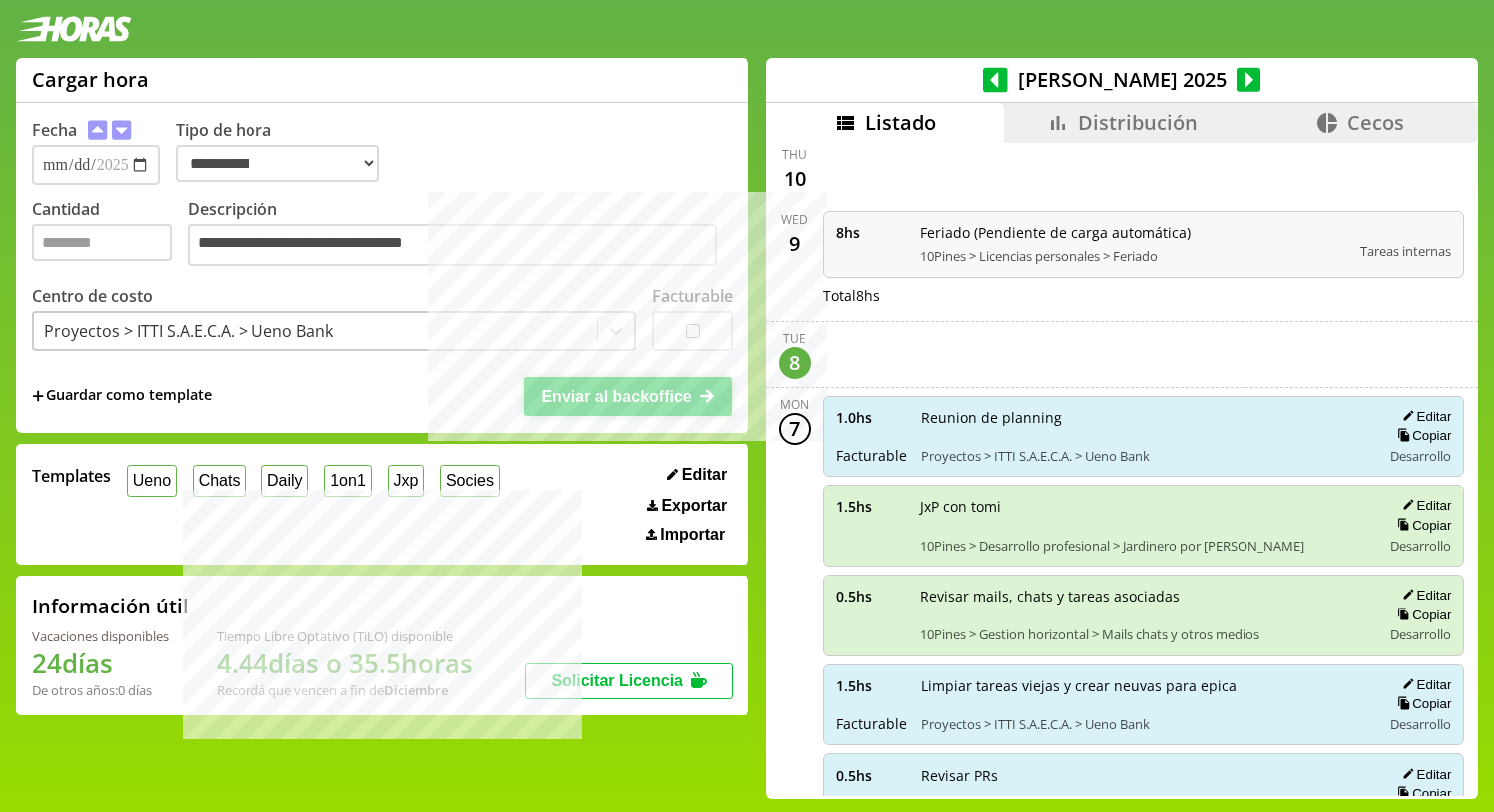 click on "Enviar al backoffice" at bounding box center [628, 396] 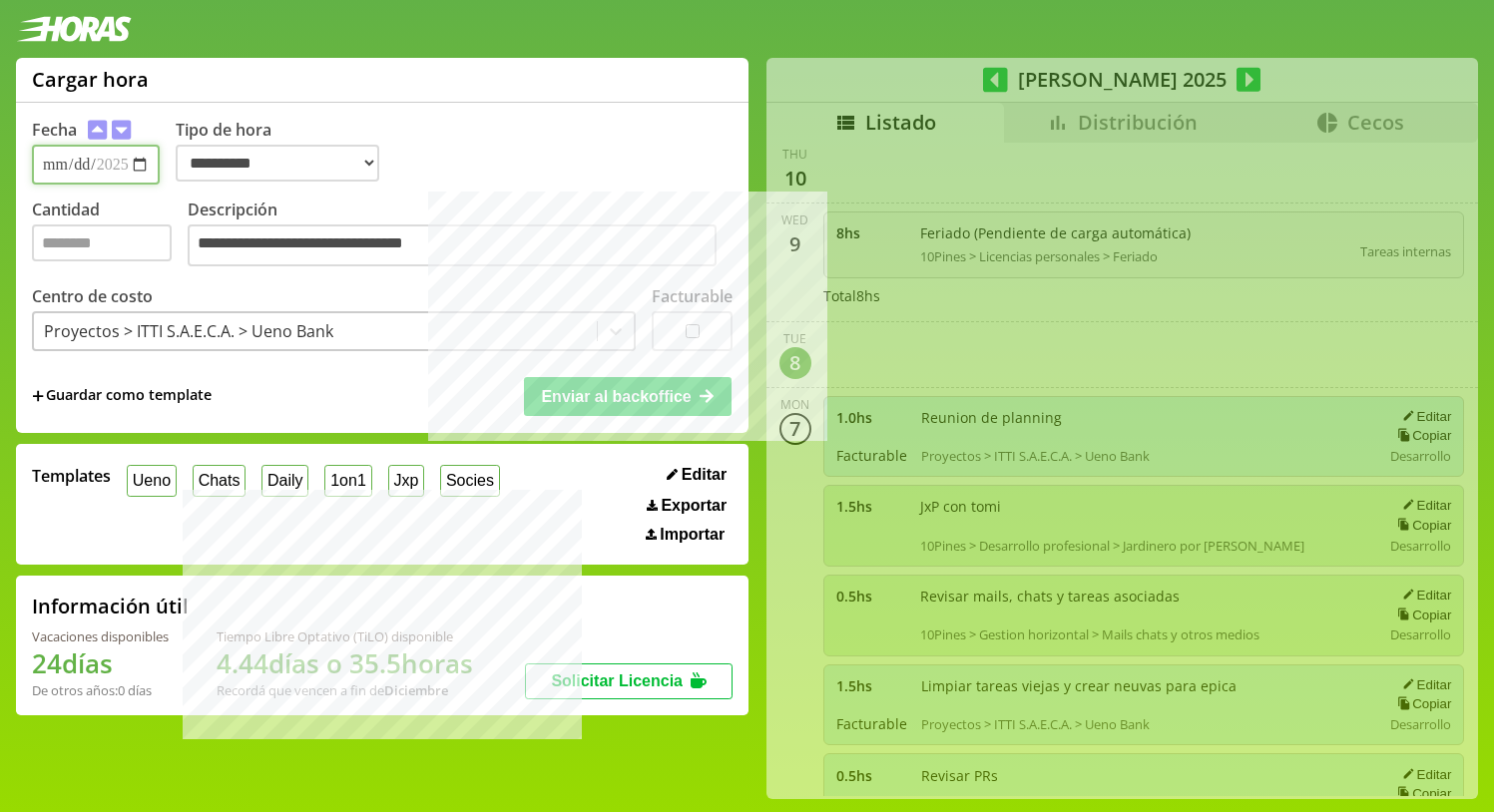 type 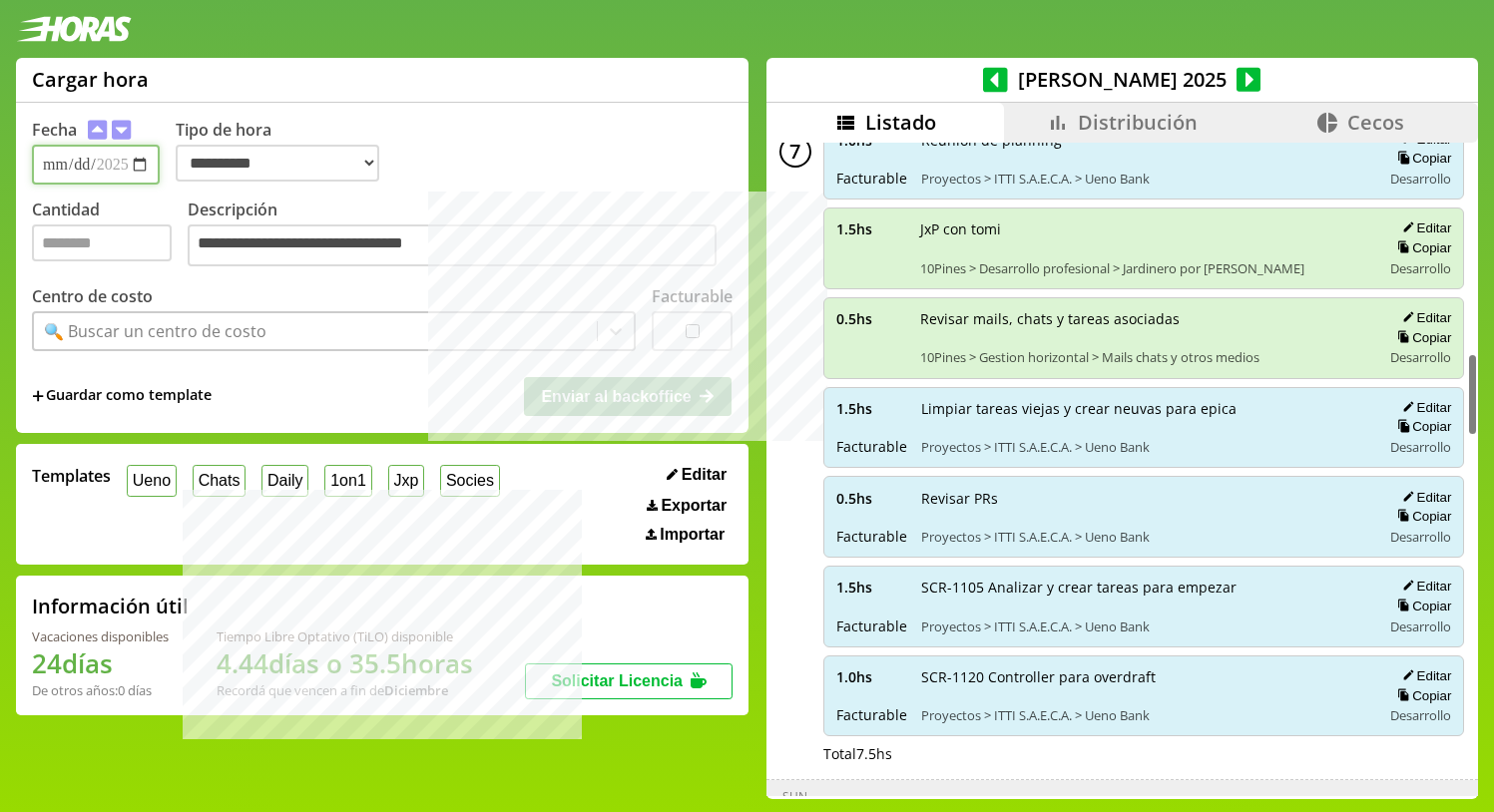 scroll, scrollTop: 1657, scrollLeft: 0, axis: vertical 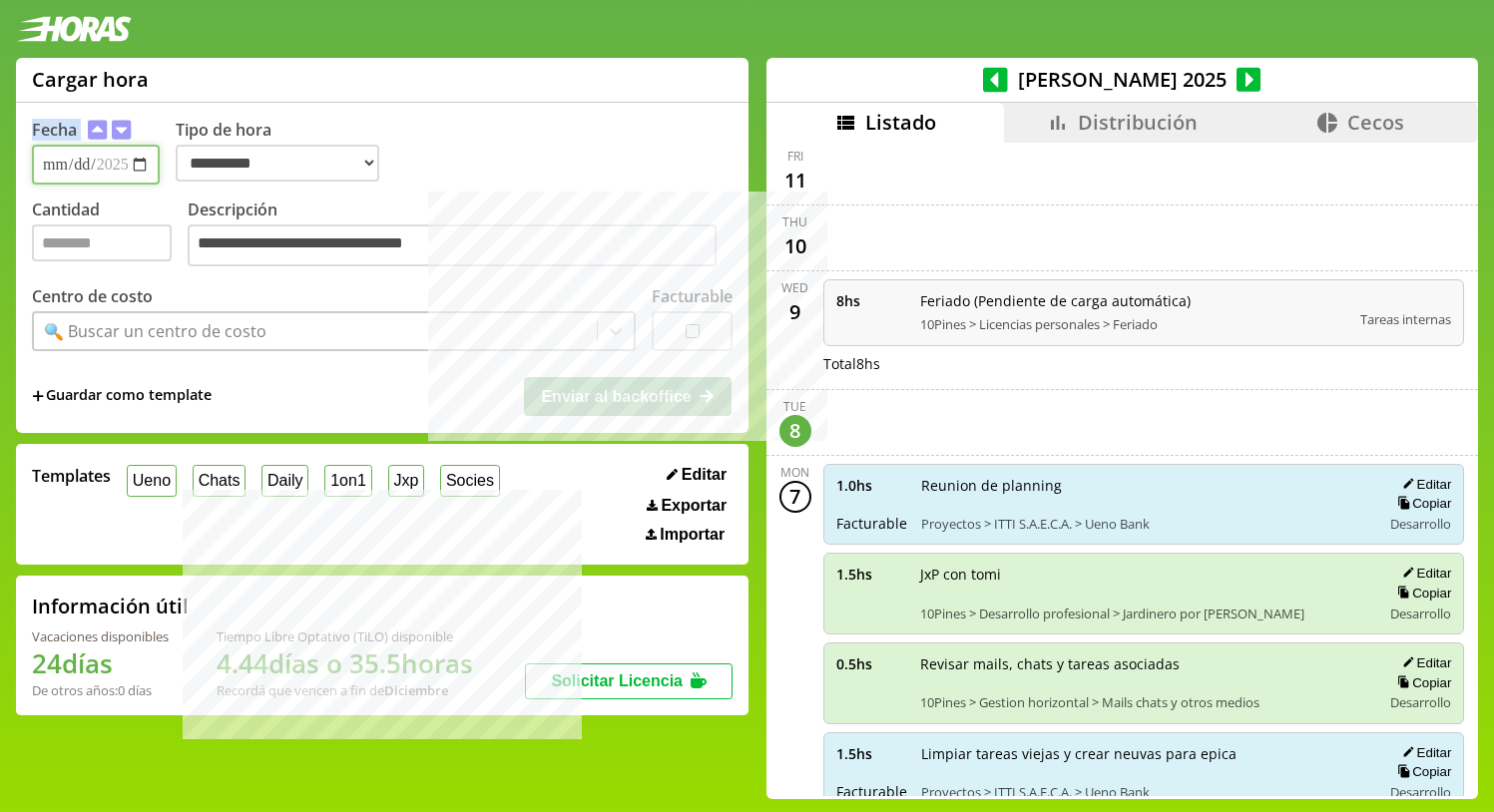click on "**********" at bounding box center (96, 165) 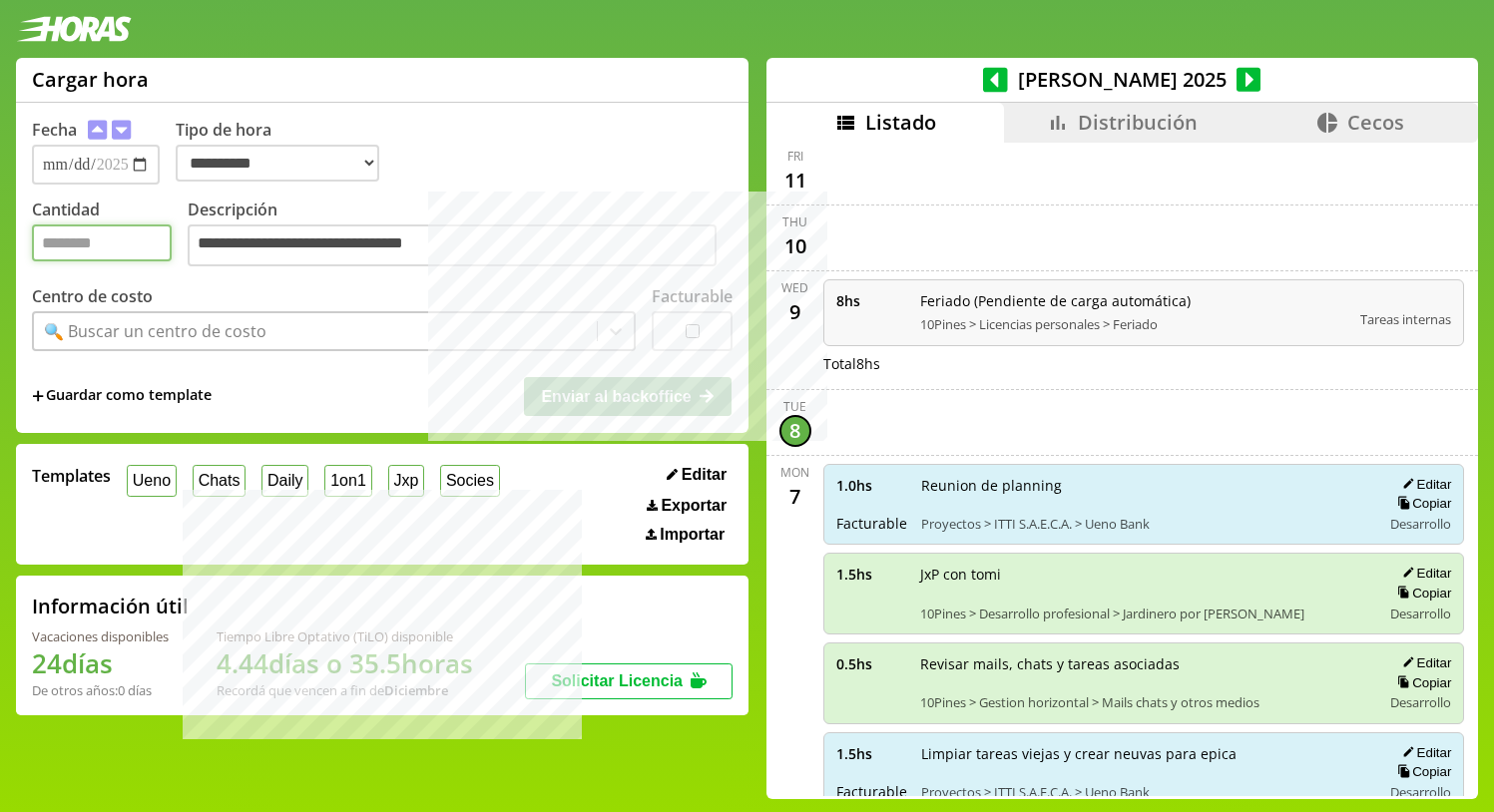 click on "Cantidad" at bounding box center [102, 242] 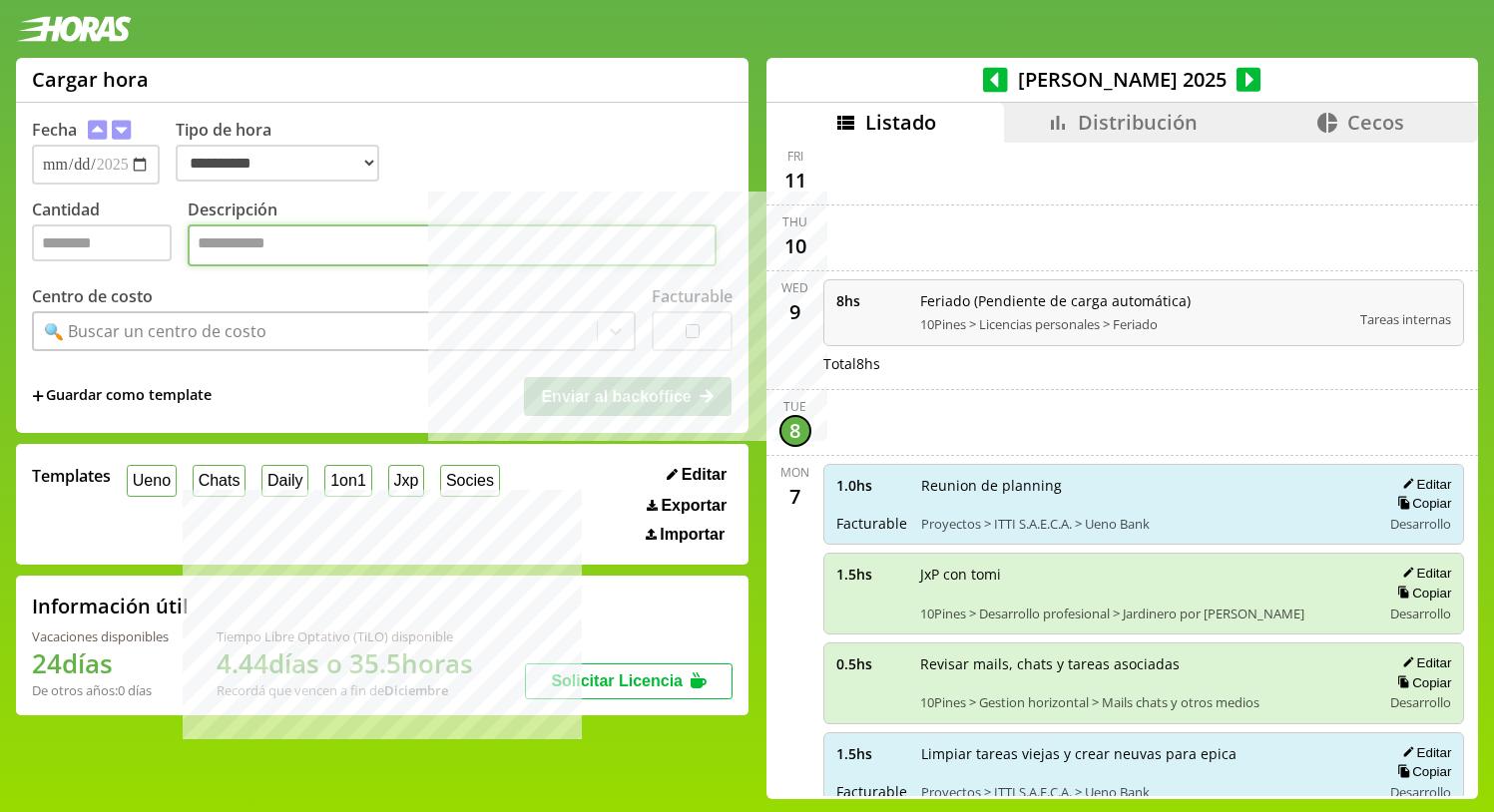 paste on "**********" 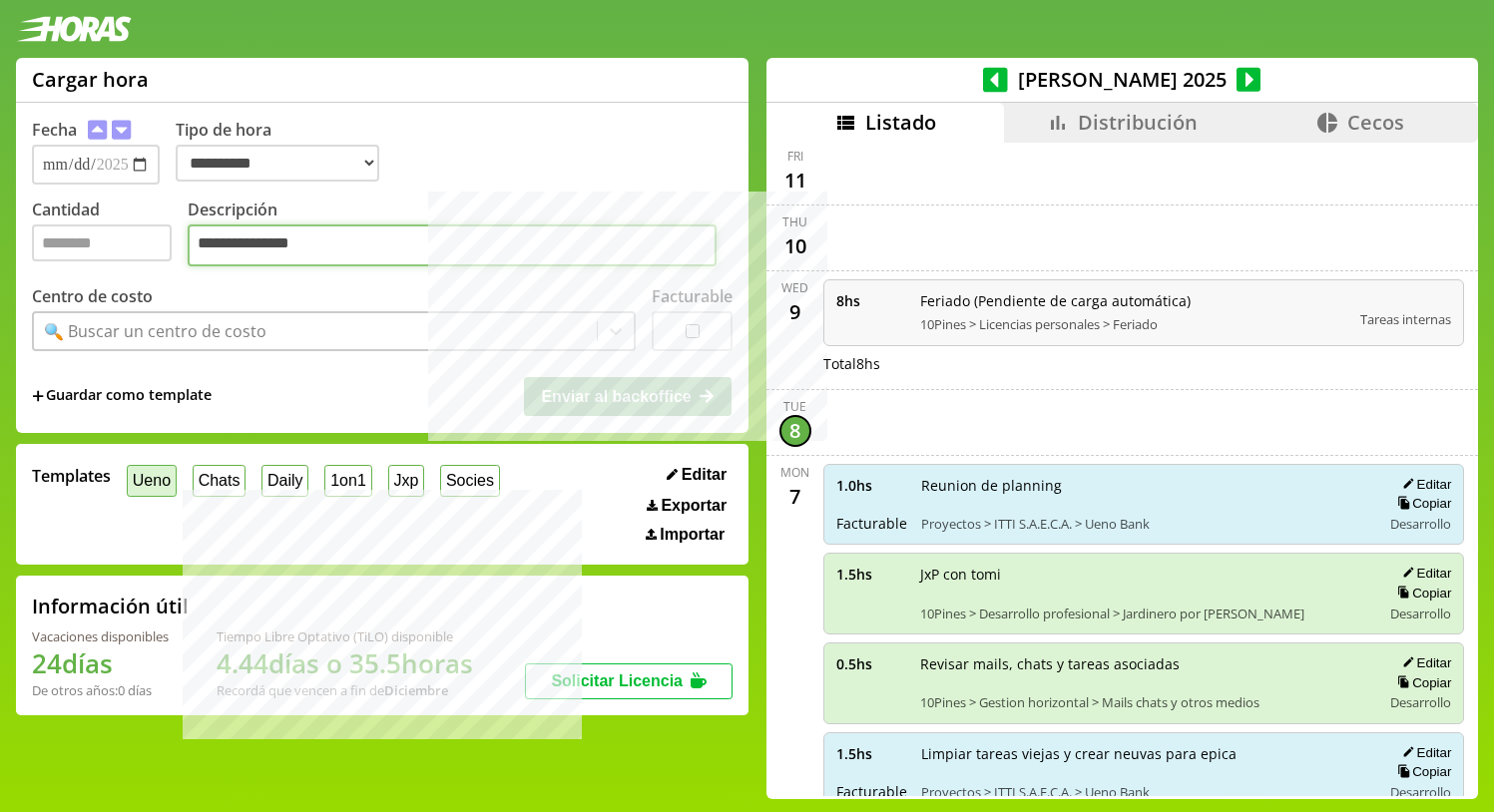 type on "**********" 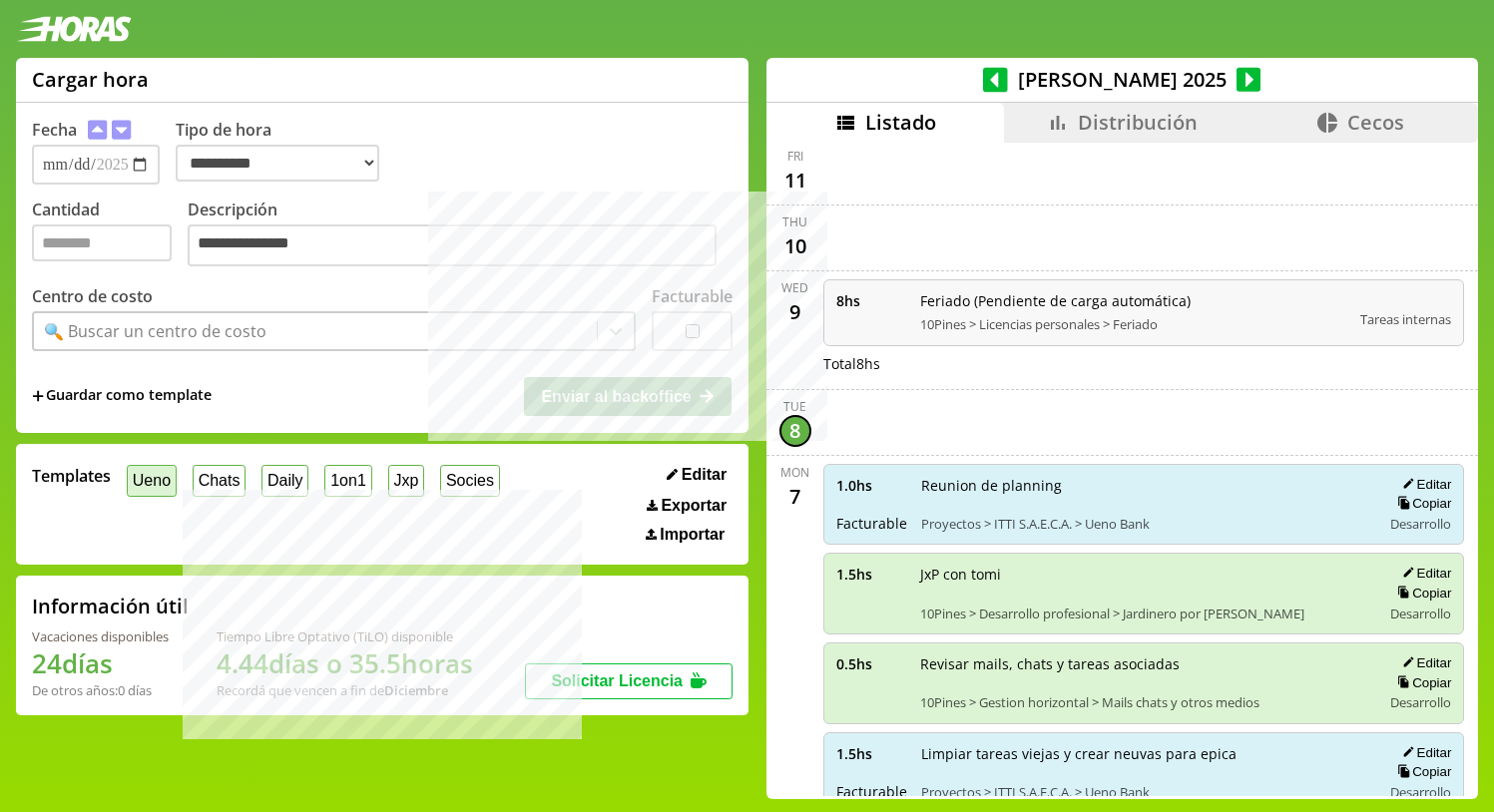 click on "Ueno" at bounding box center [152, 480] 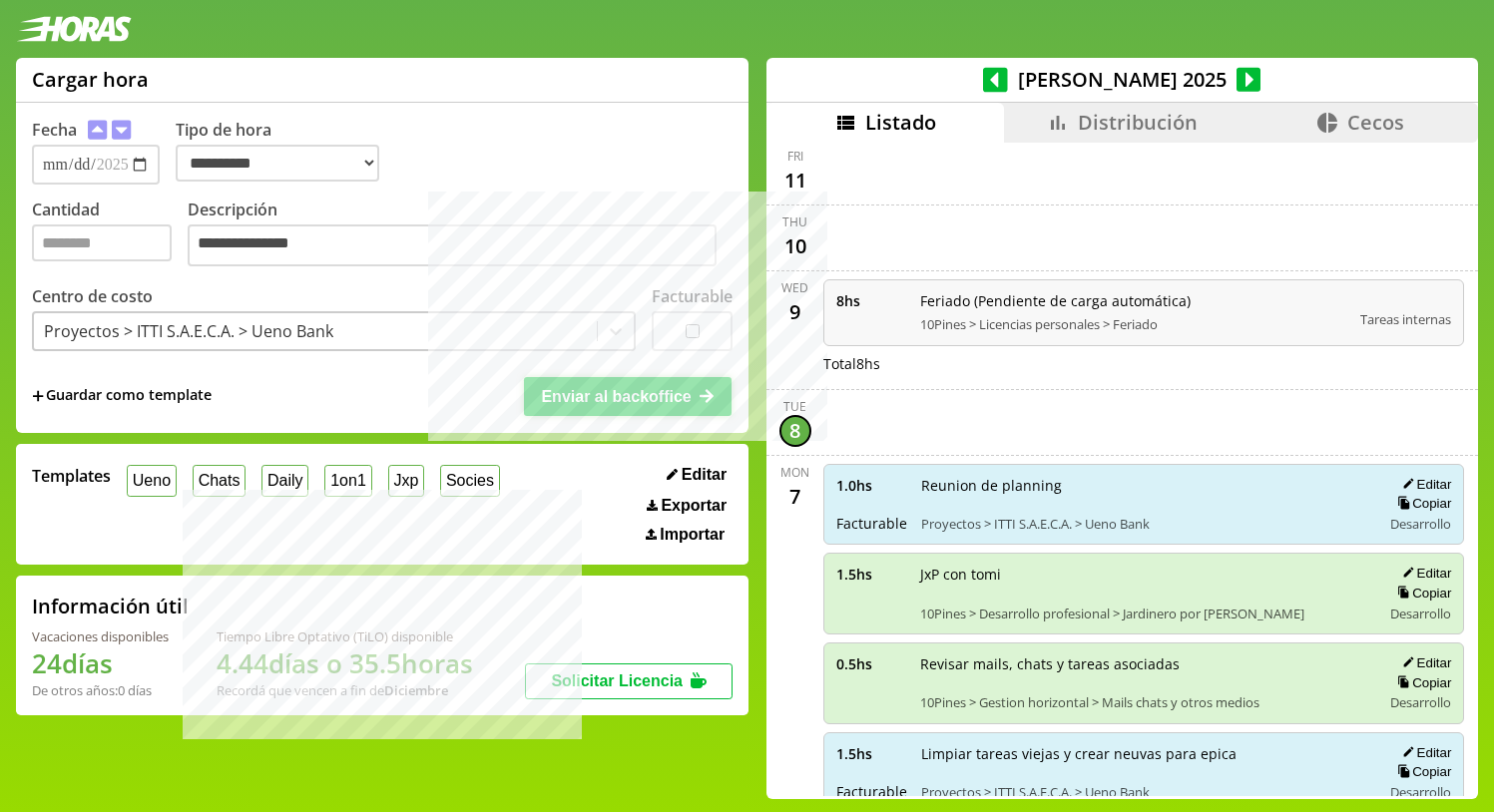 click on "Enviar al backoffice" at bounding box center [616, 396] 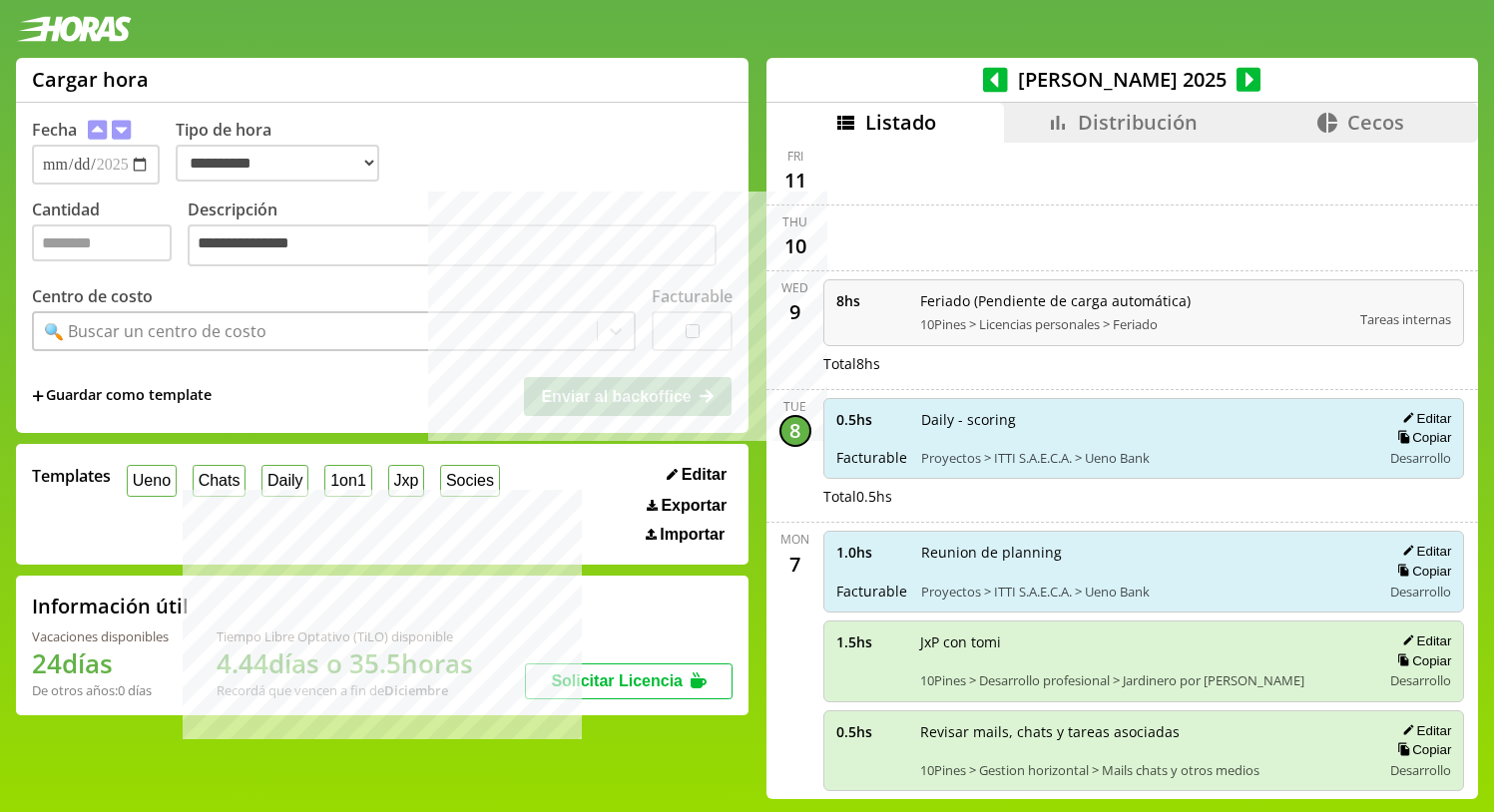 click on "Cantidad" at bounding box center (110, 234) 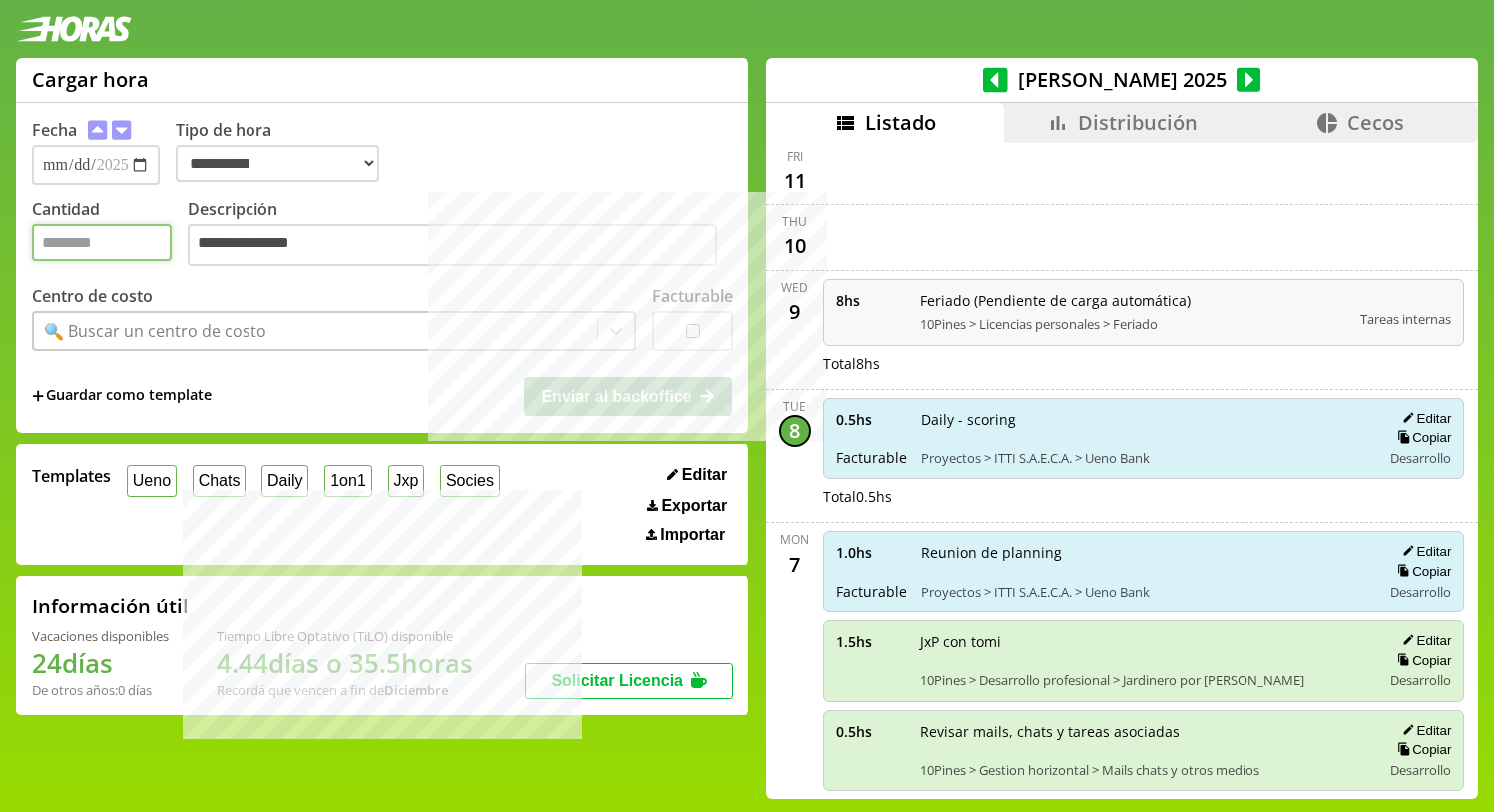 click on "Cantidad" at bounding box center (102, 242) 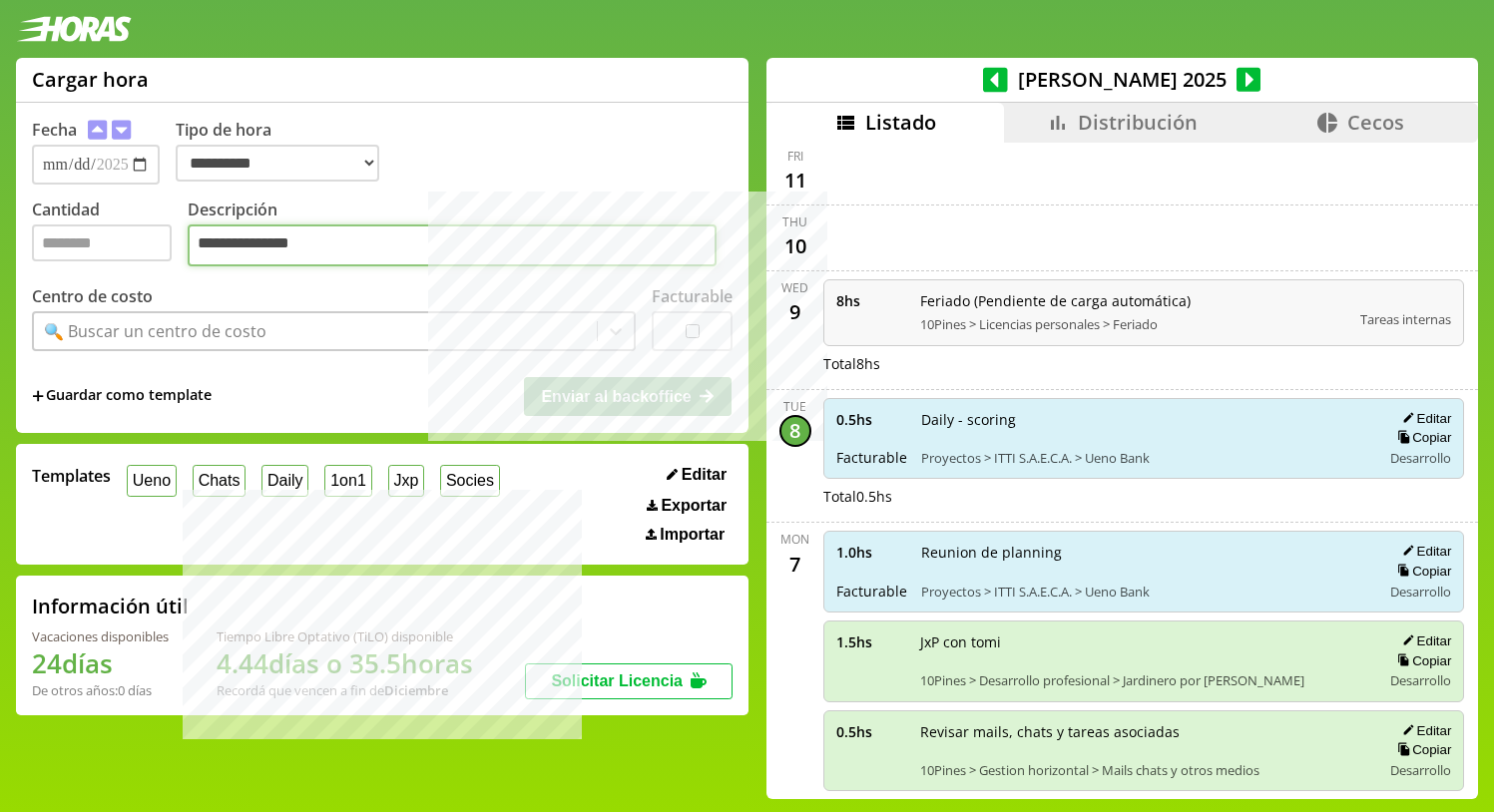click on "**********" at bounding box center (452, 245) 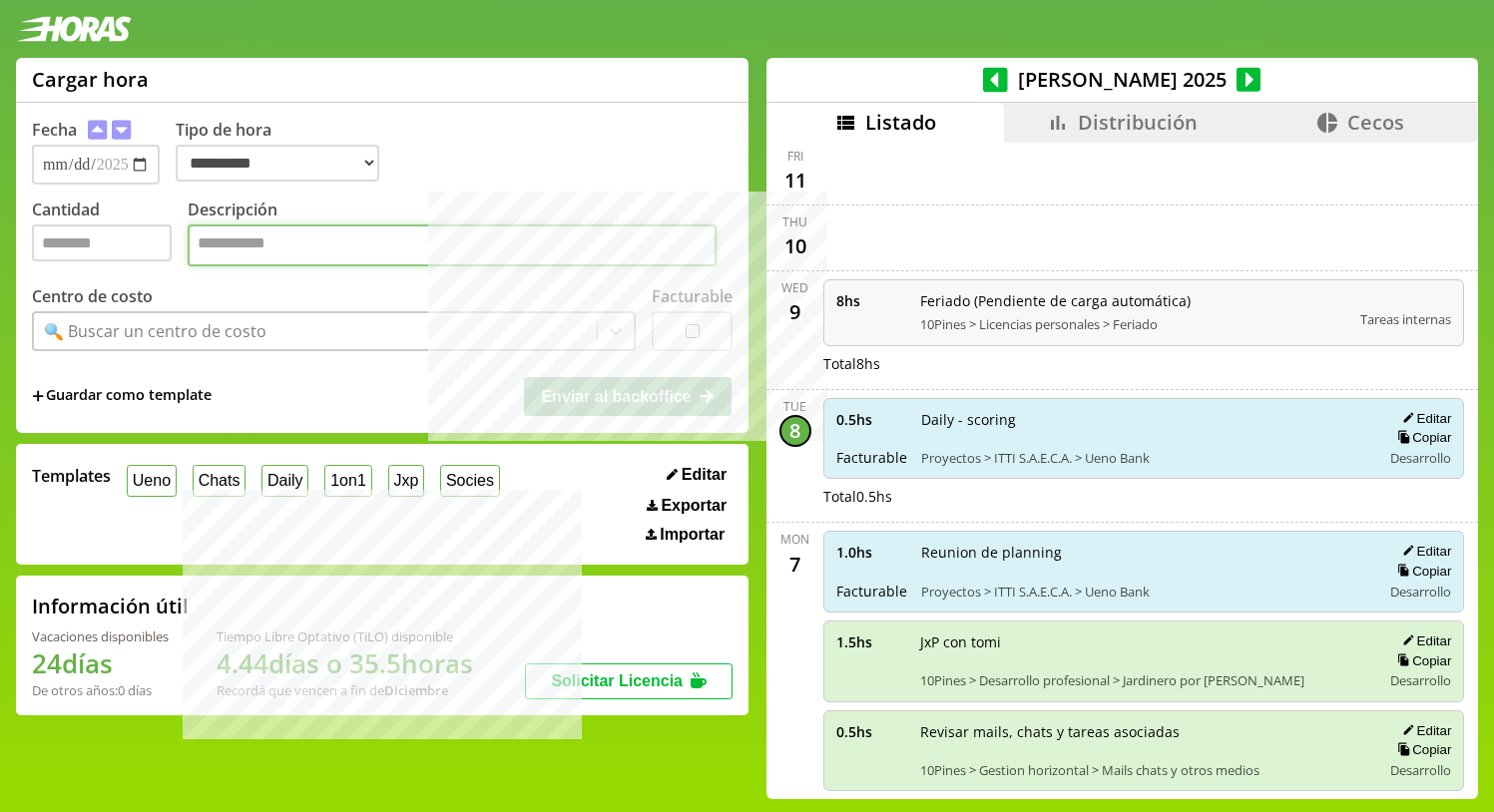 paste on "**********" 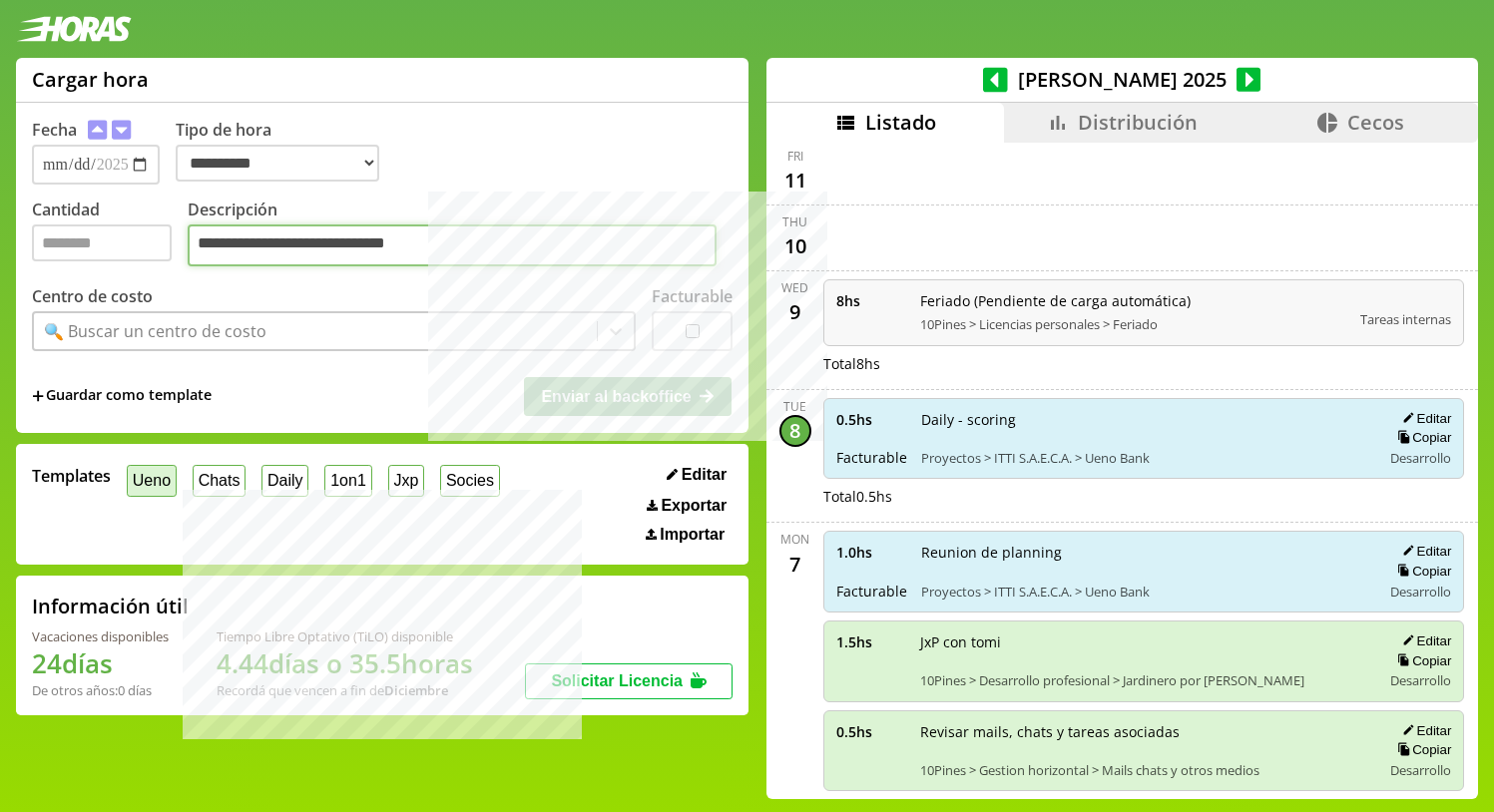 type on "**********" 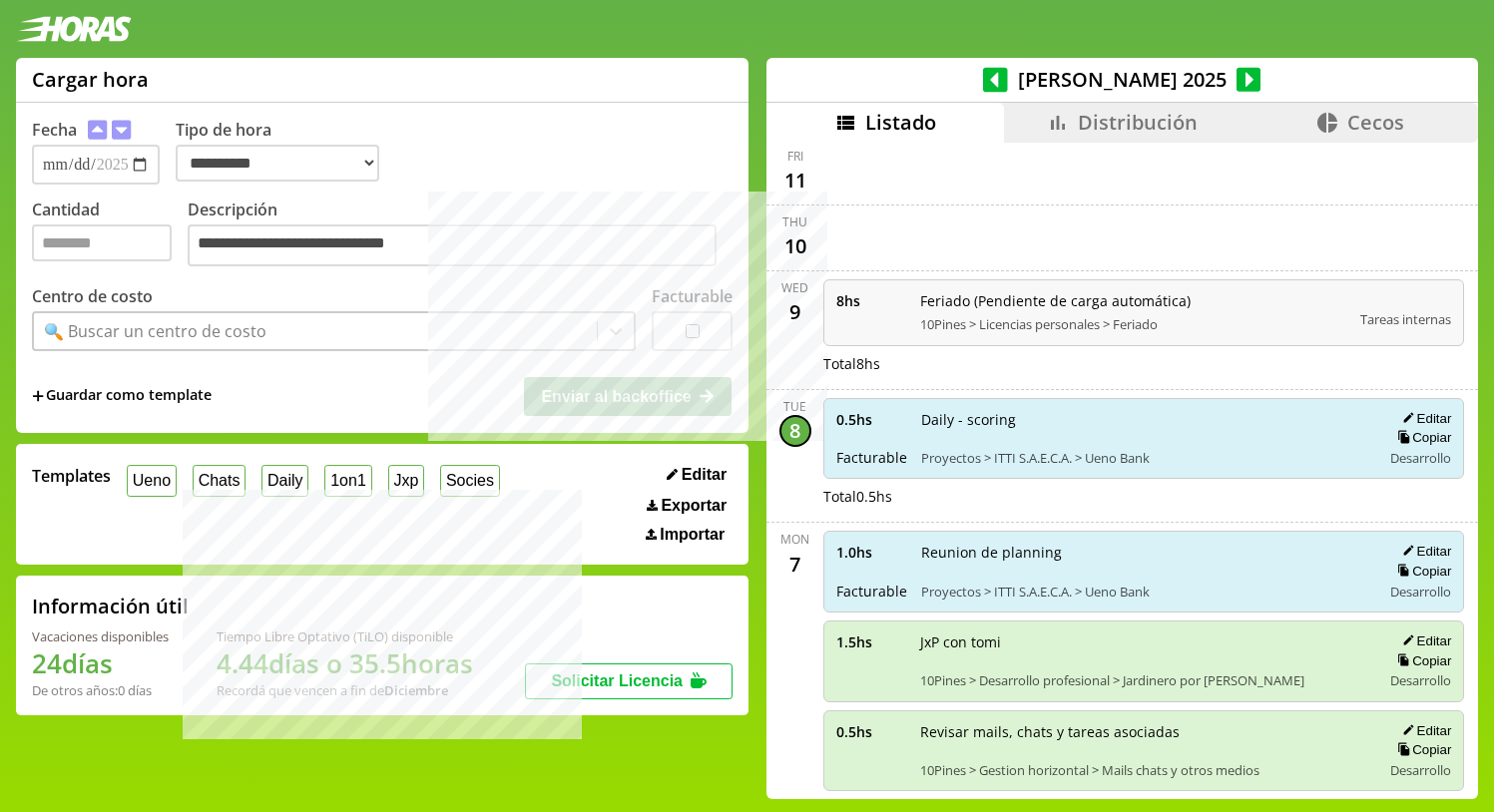drag, startPoint x: 159, startPoint y: 478, endPoint x: 586, endPoint y: 422, distance: 430.656 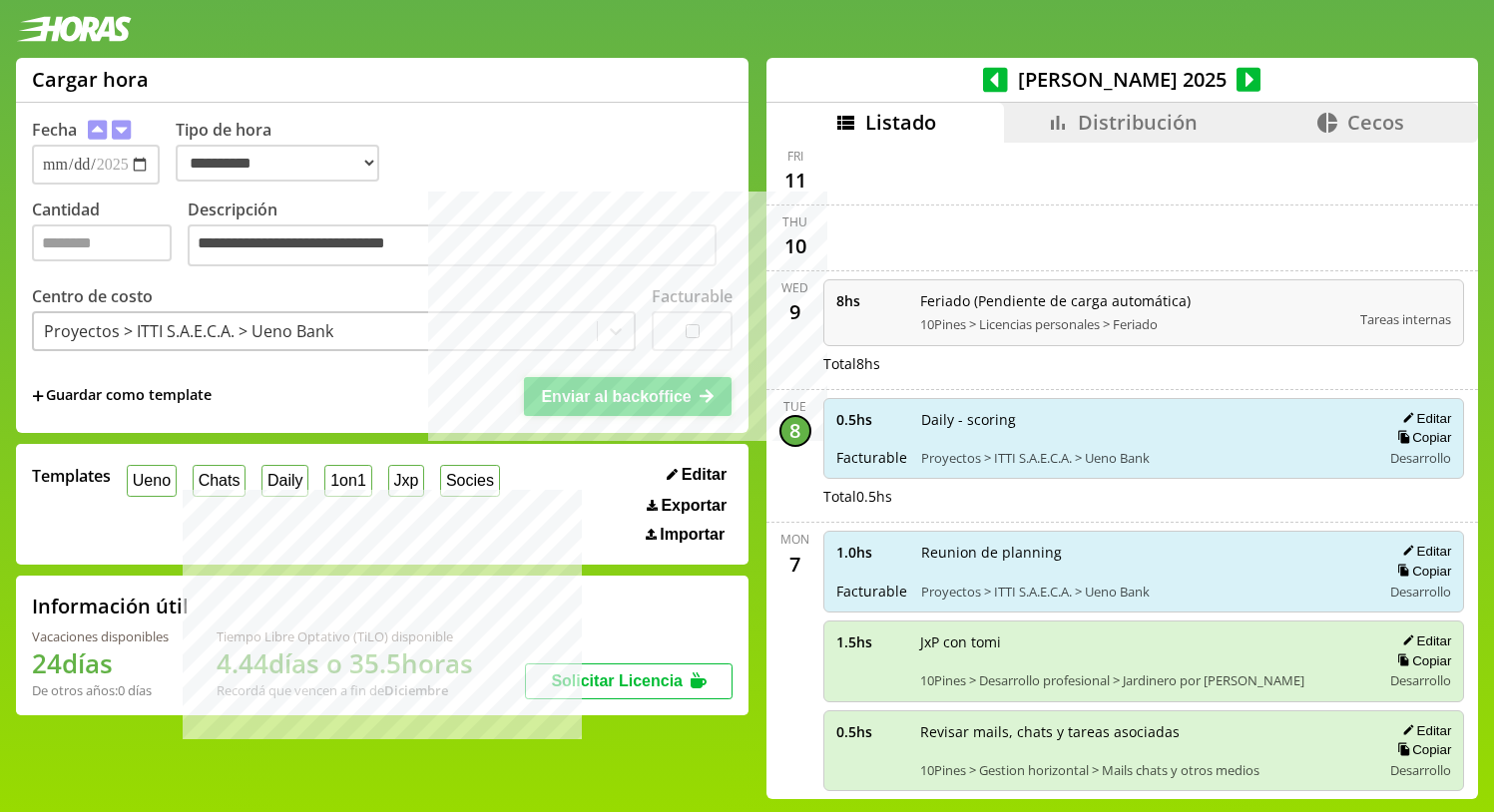 click on "Enviar al backoffice" at bounding box center (616, 396) 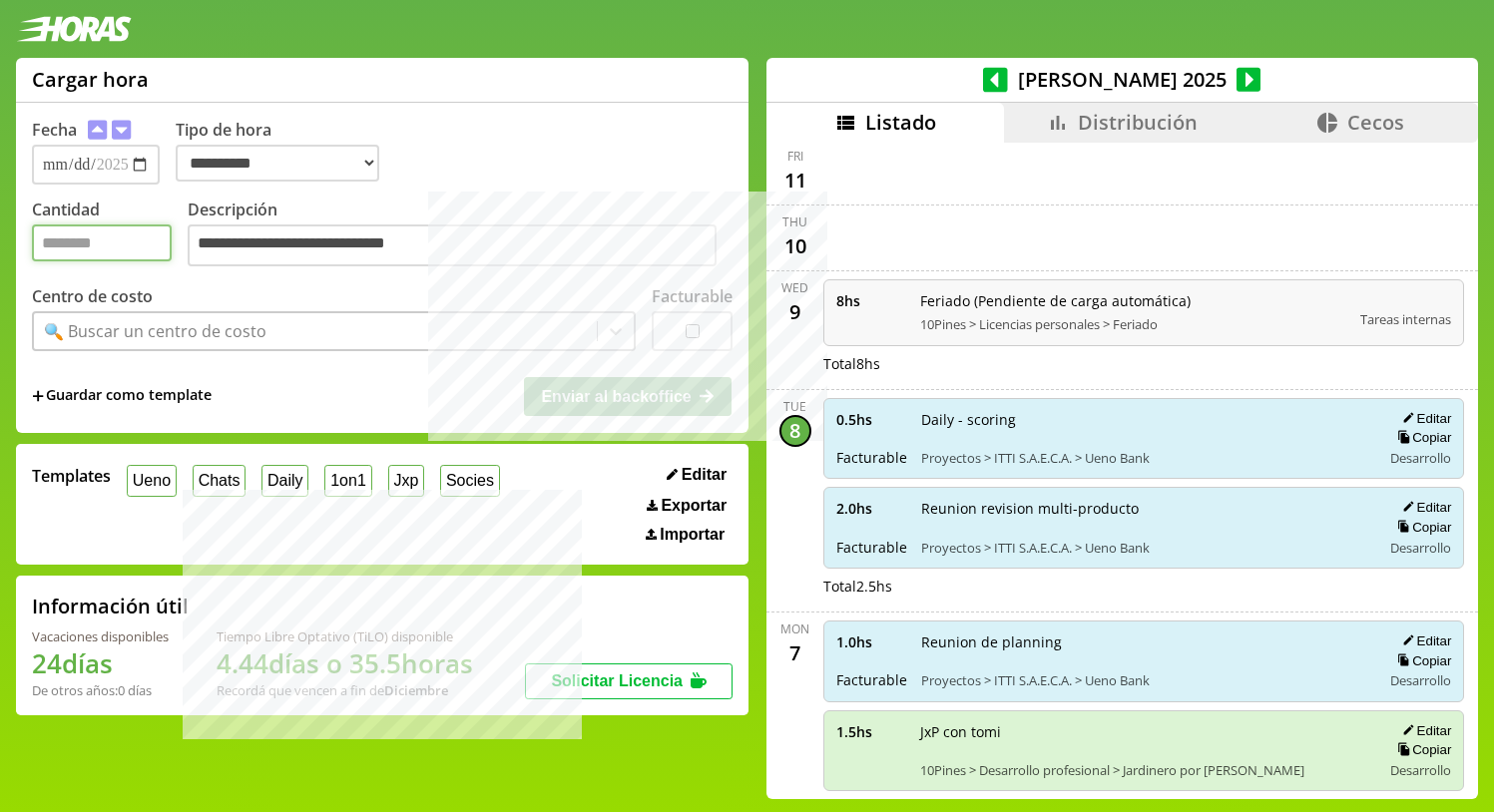 click on "Cantidad" at bounding box center (102, 242) 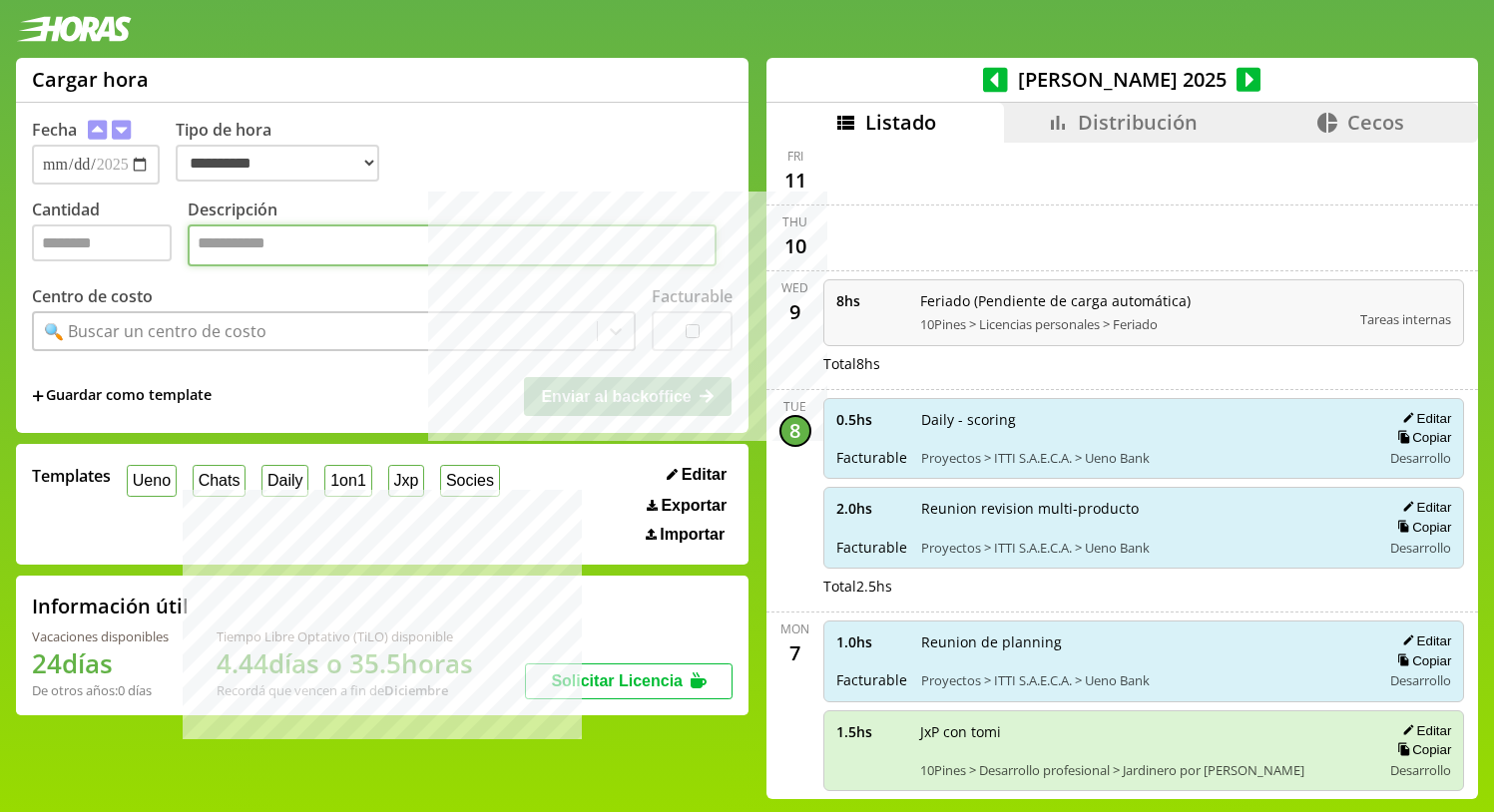 paste on "**********" 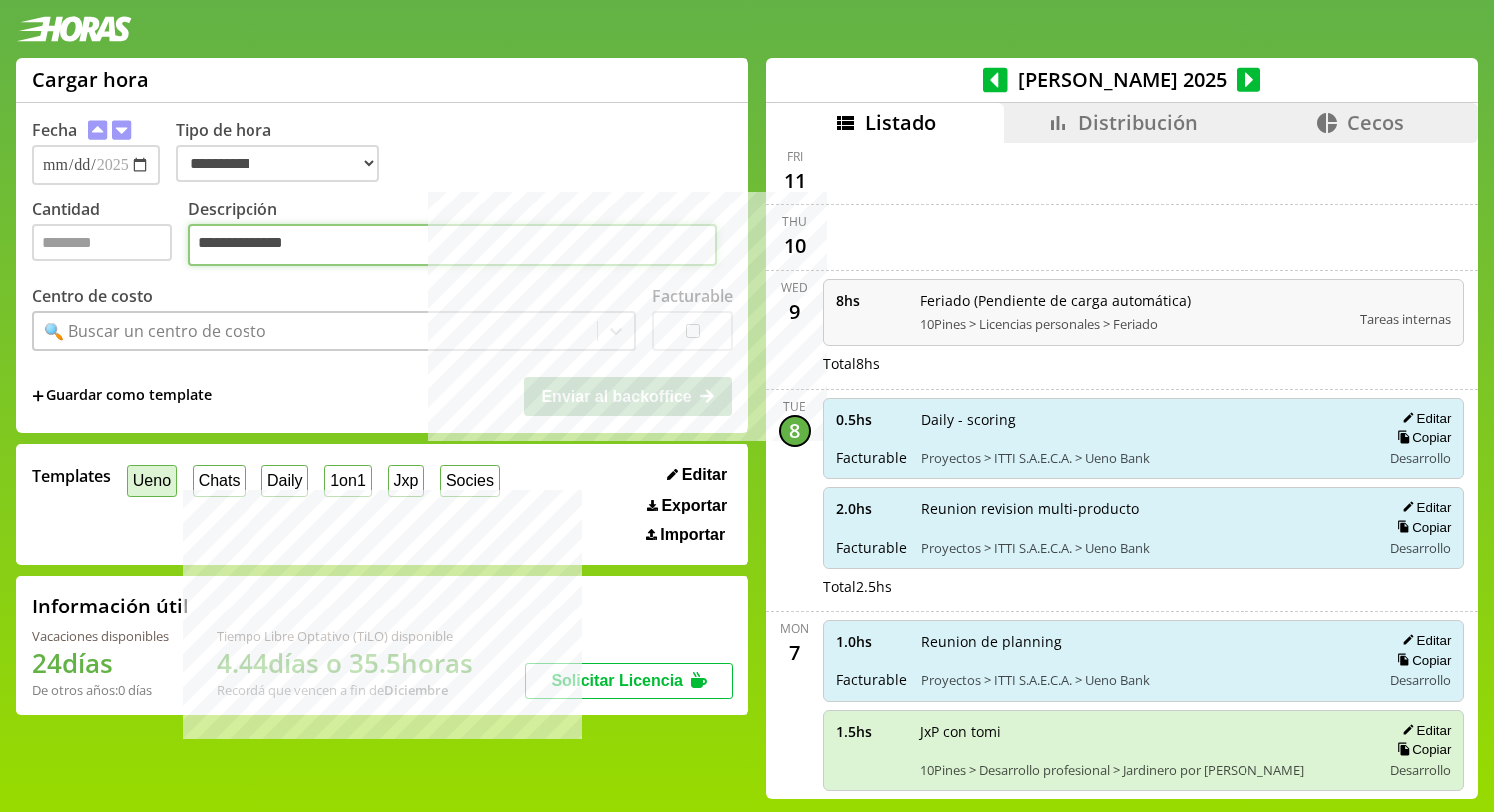 type on "**********" 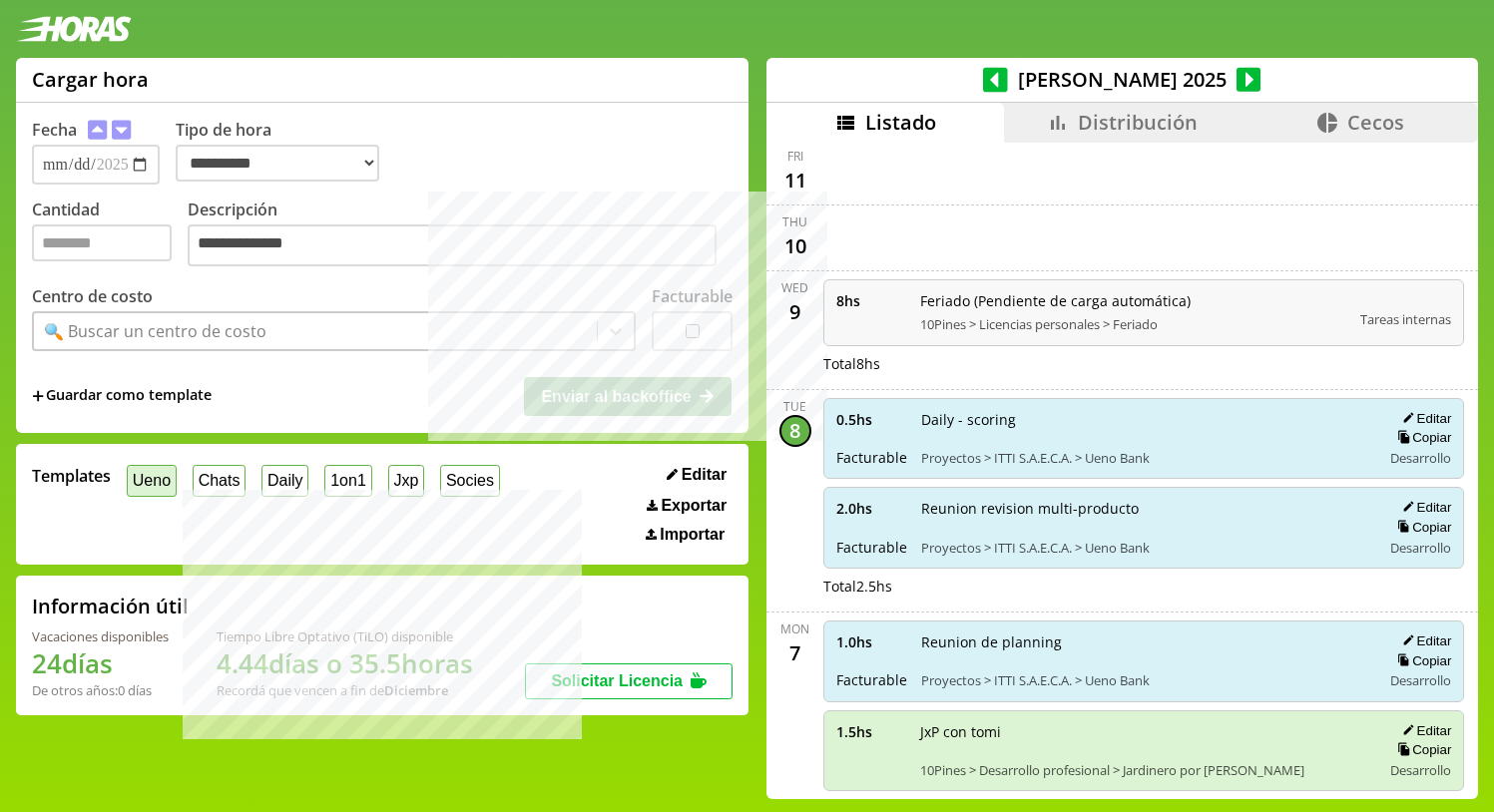 click on "Ueno" at bounding box center [152, 480] 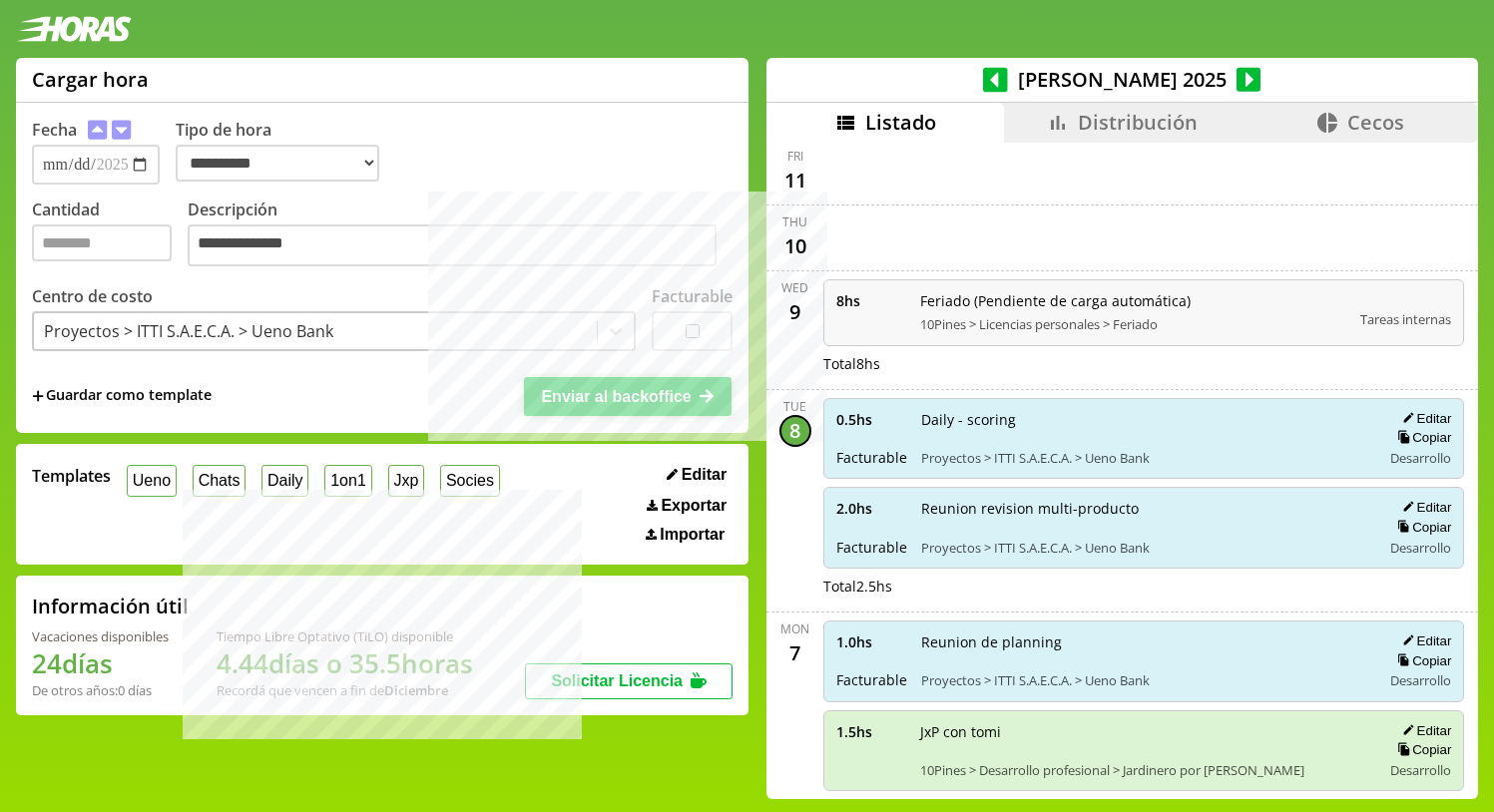 click on "Enviar al backoffice" at bounding box center (616, 396) 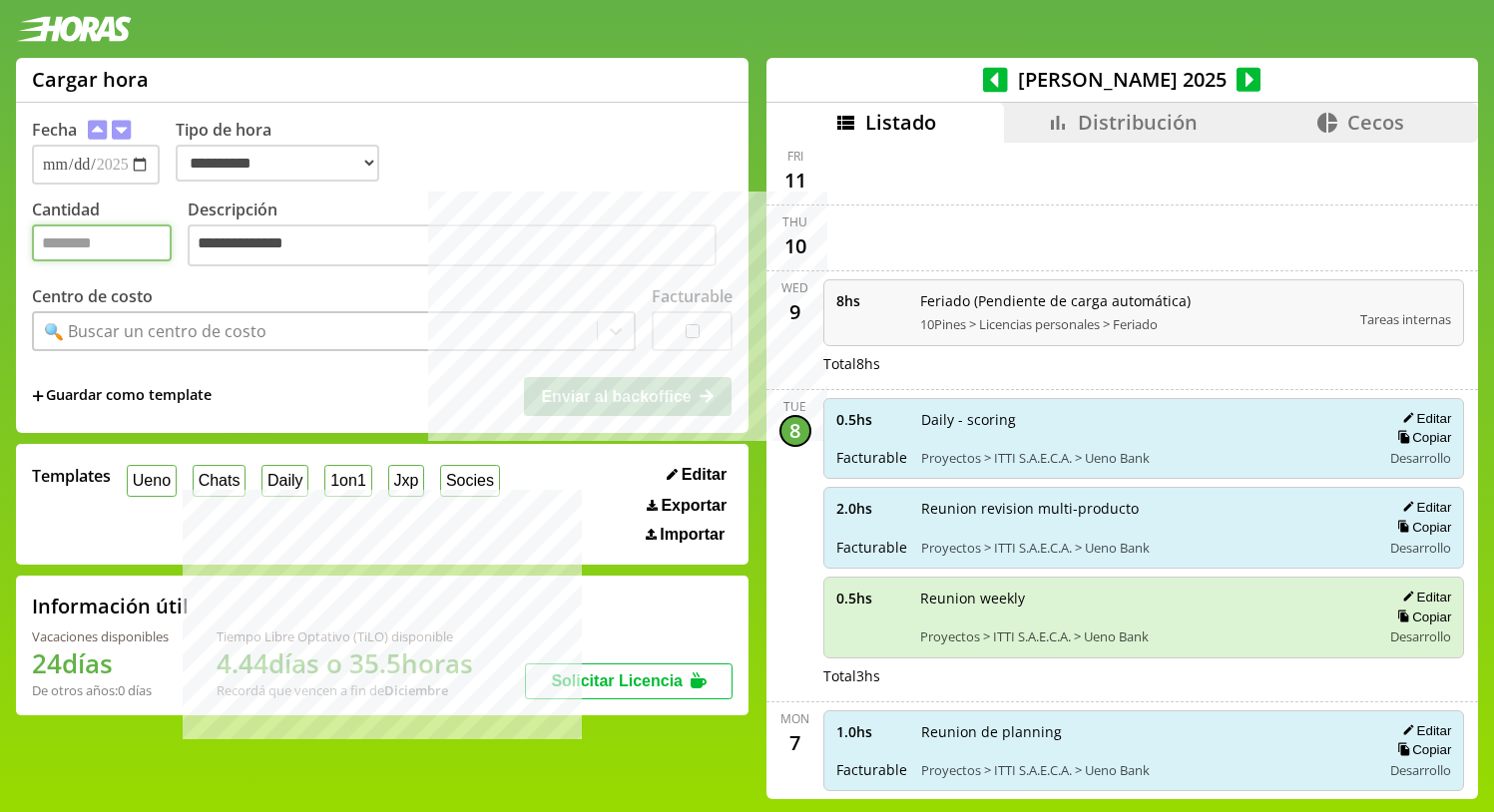 click on "Cantidad" at bounding box center [102, 242] 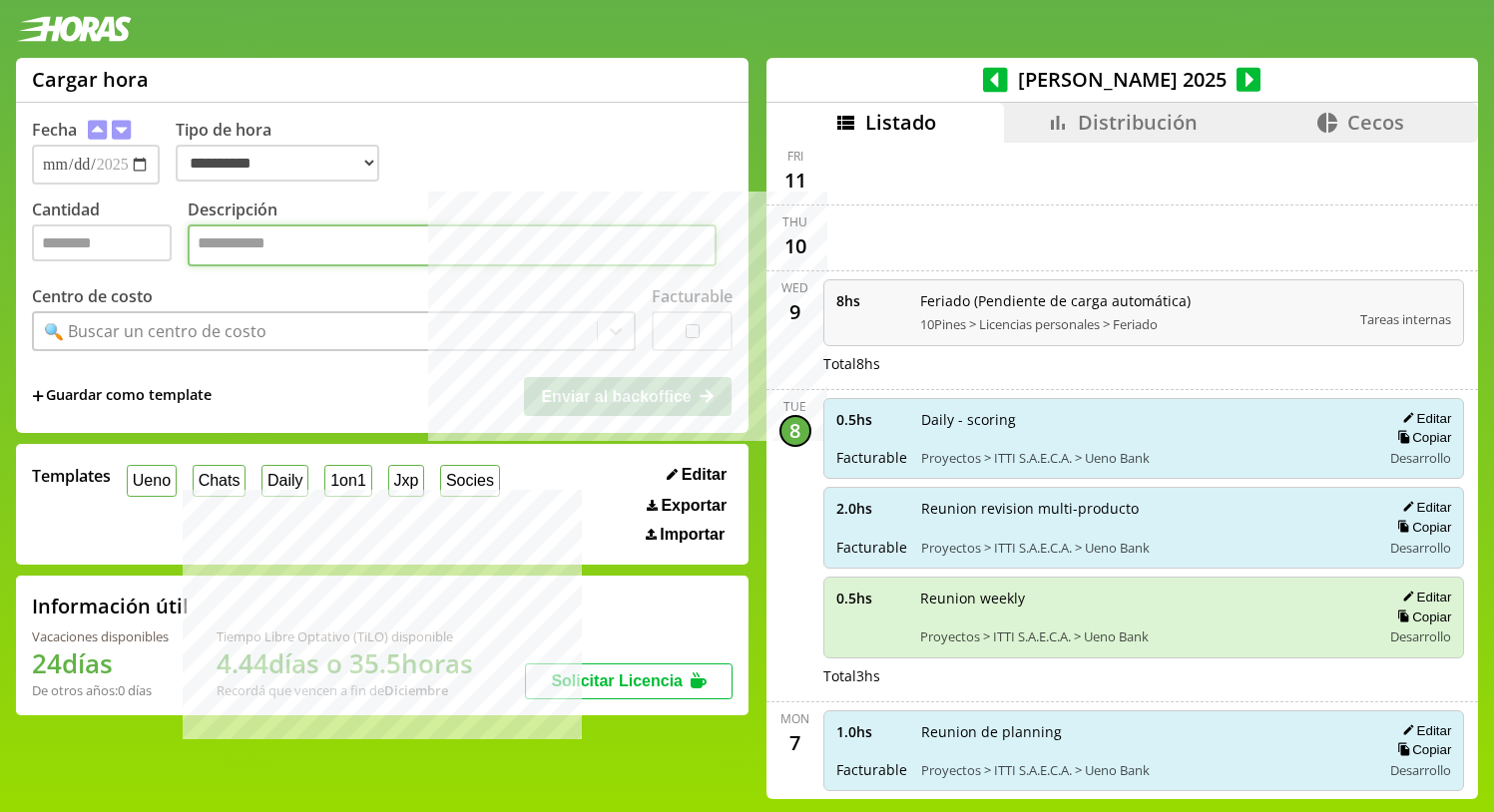 paste on "**********" 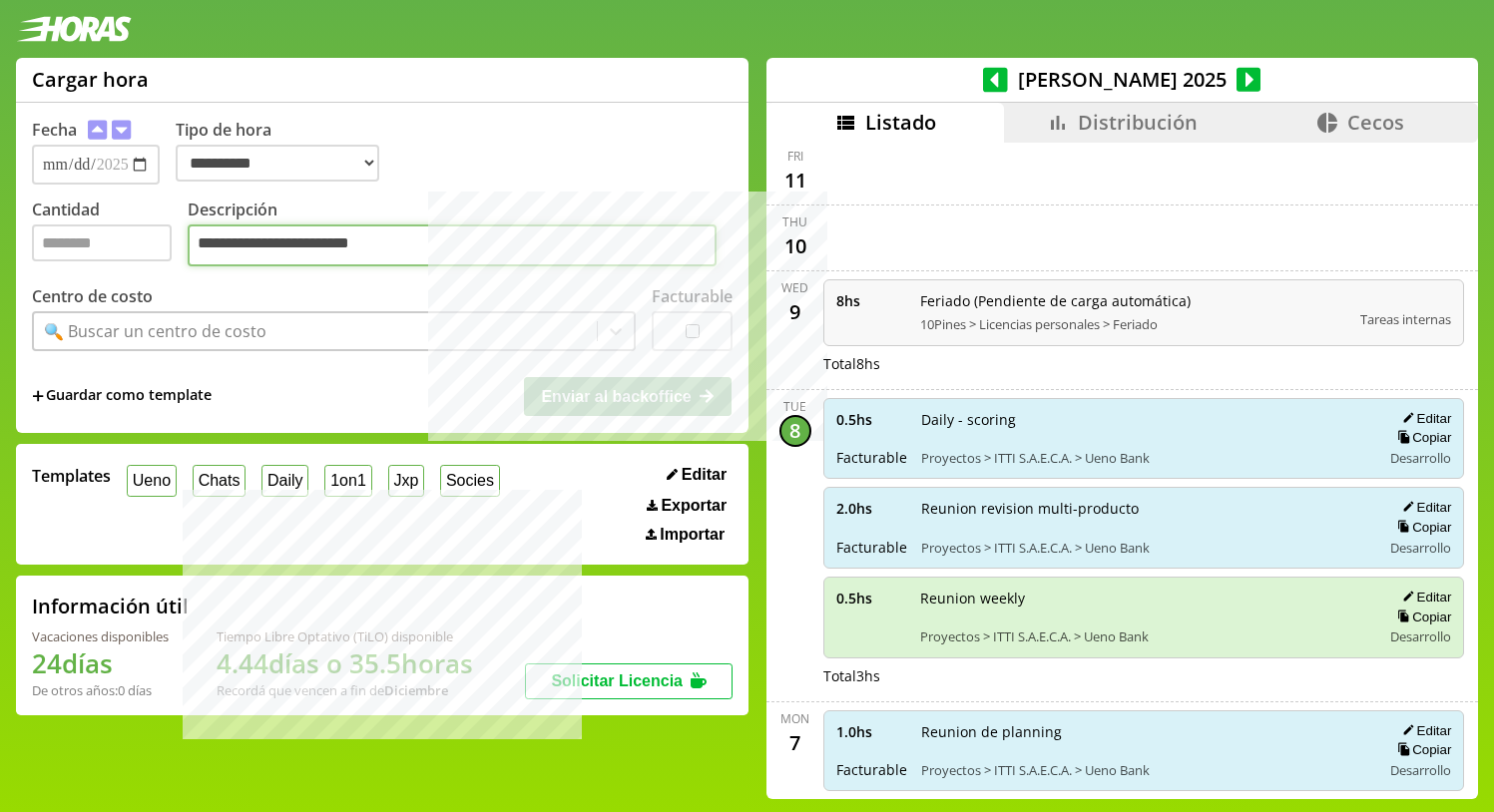 type on "**********" 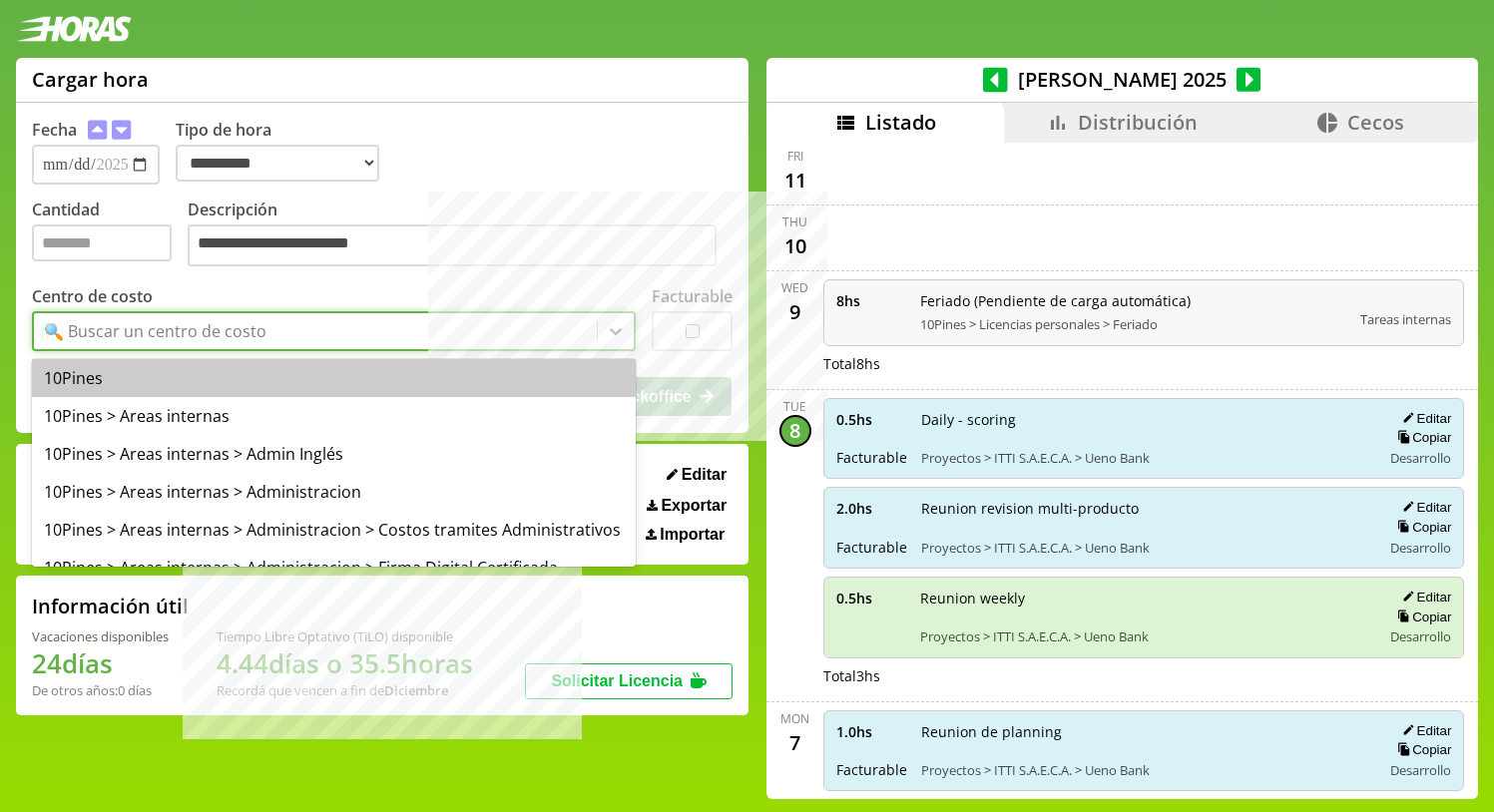 click on "🔍 Buscar un centro de costo" at bounding box center (155, 331) 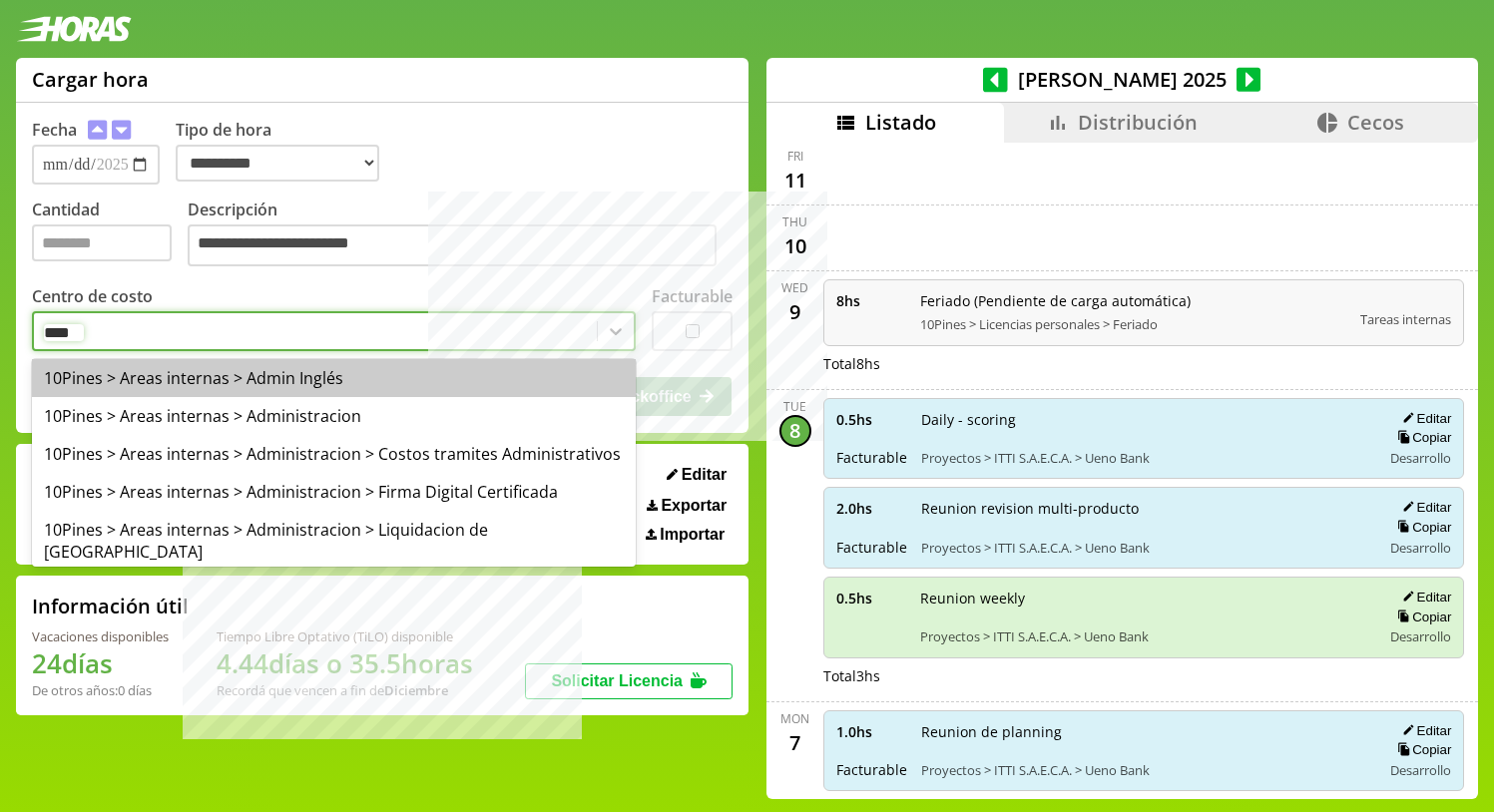 type on "*****" 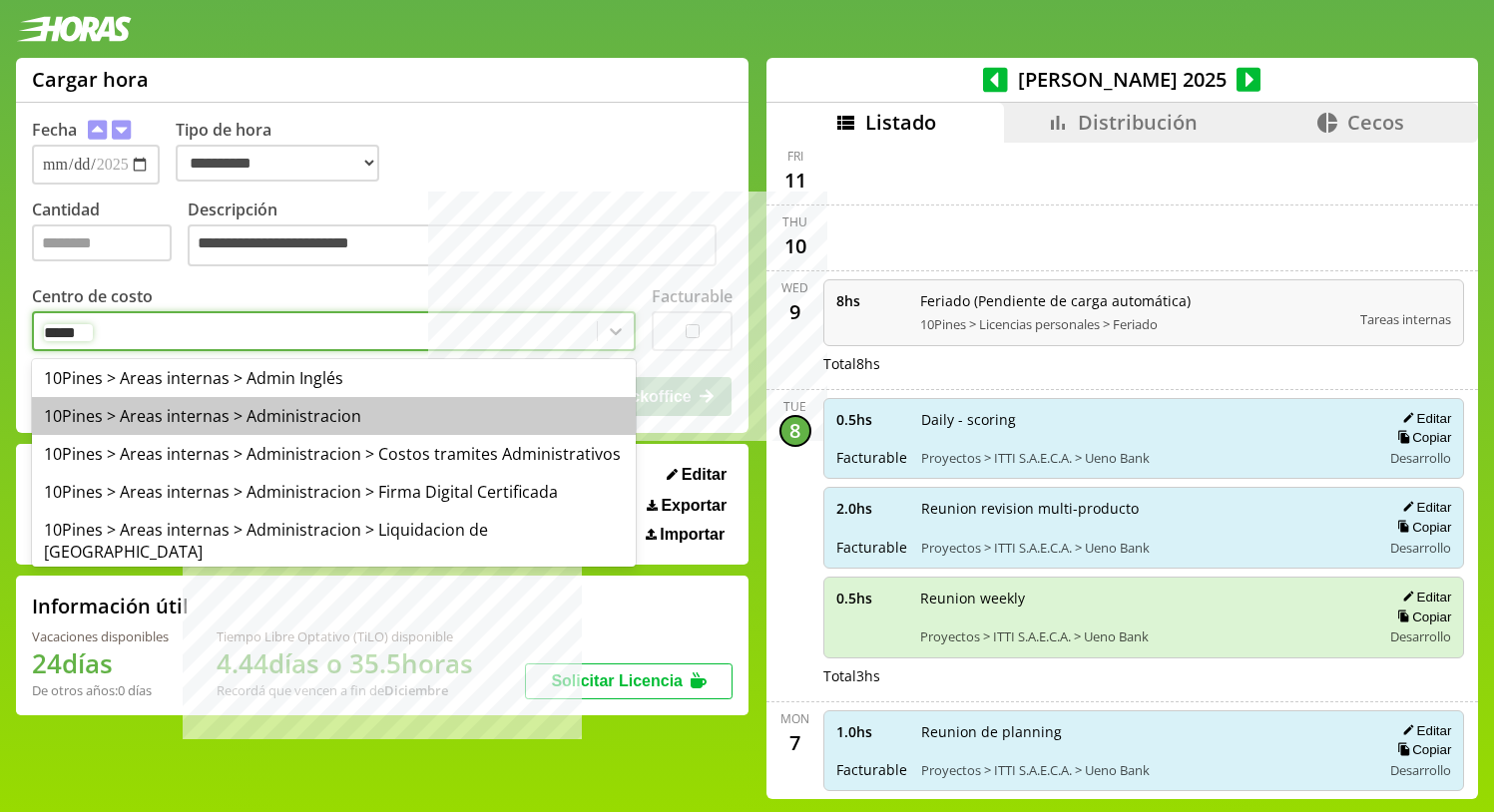 click on "10Pines > Areas internas > Administracion" at bounding box center [333, 416] 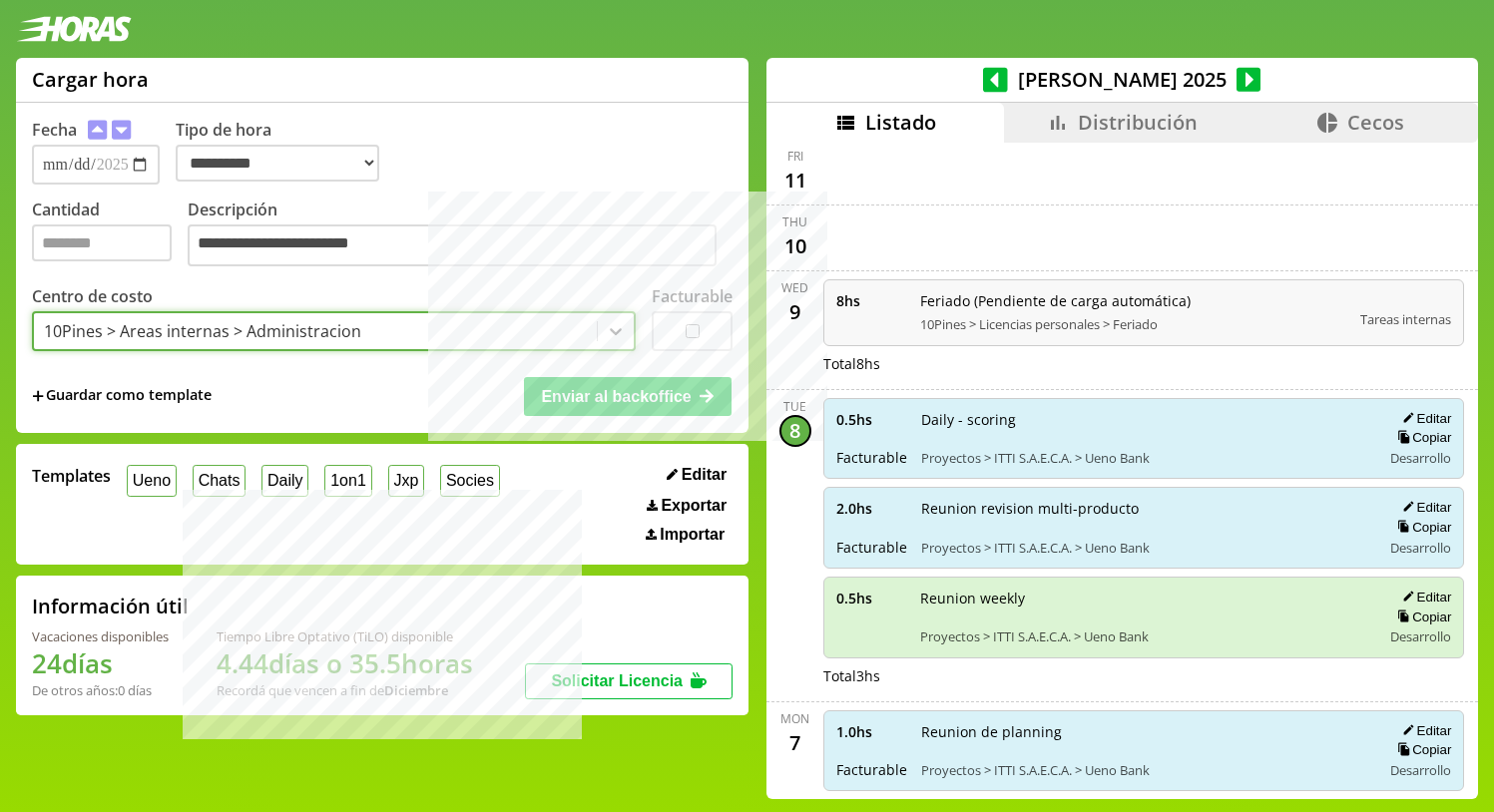 type 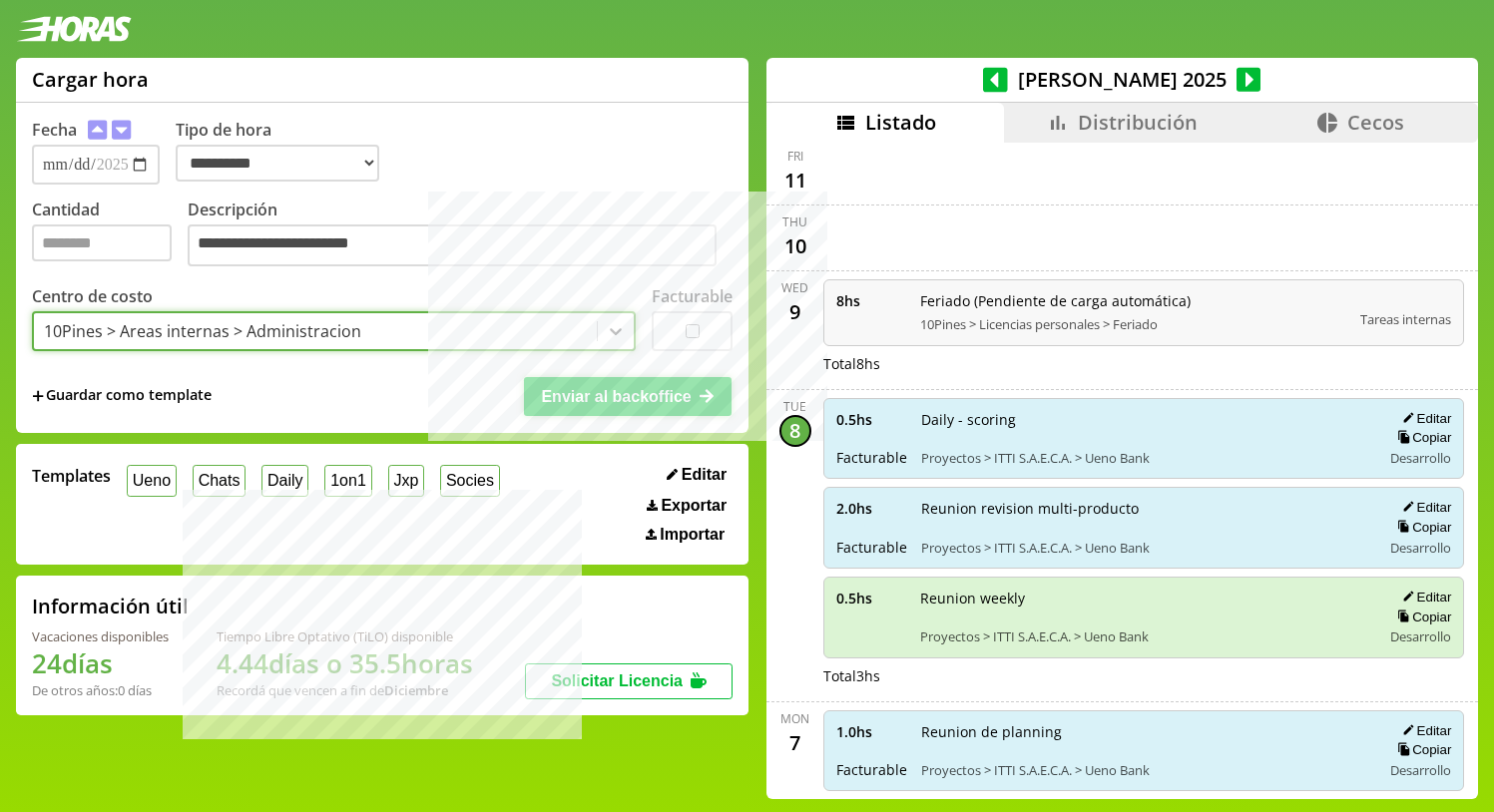 click 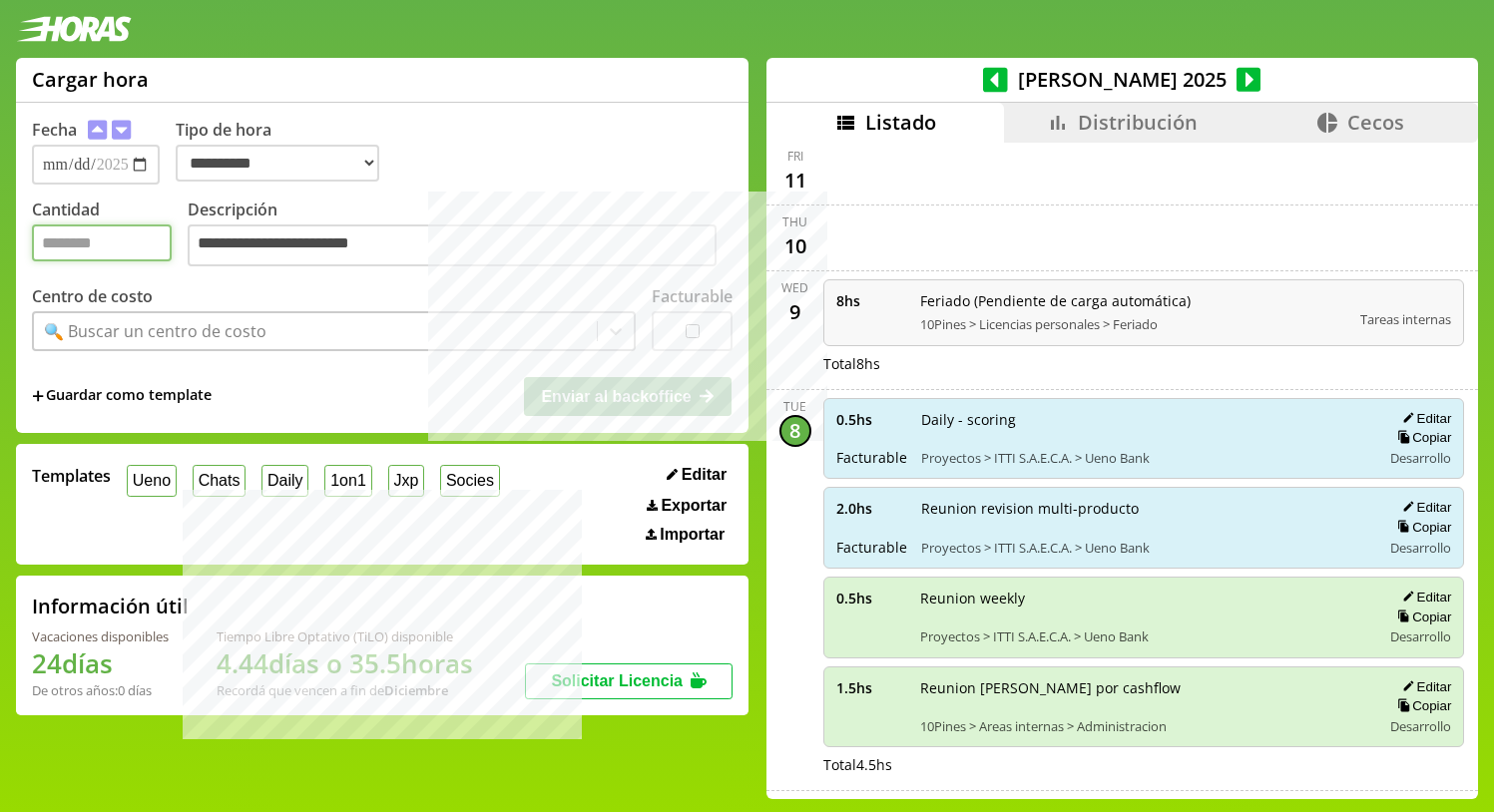 click on "Cantidad" at bounding box center (102, 242) 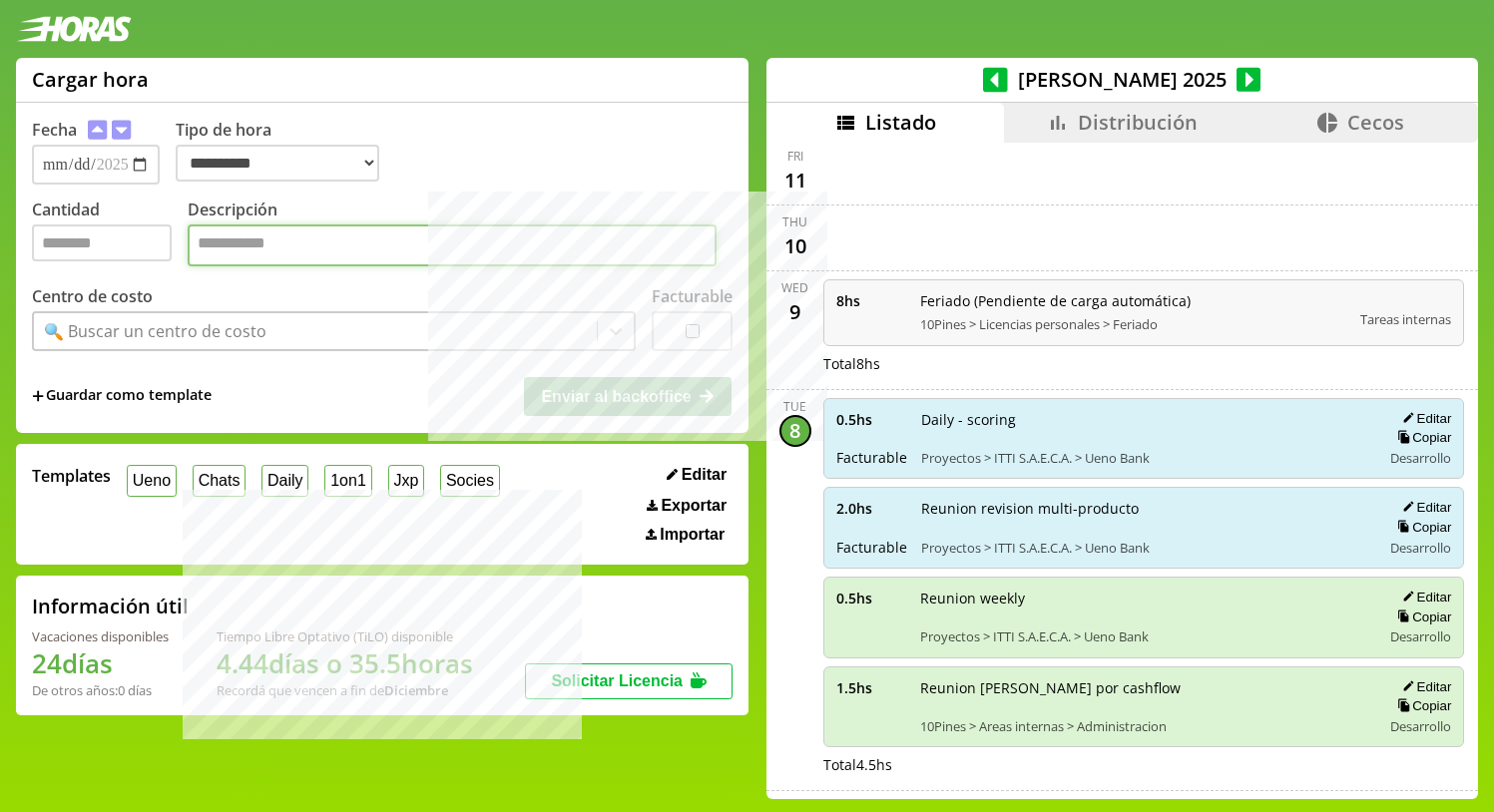 paste on "**********" 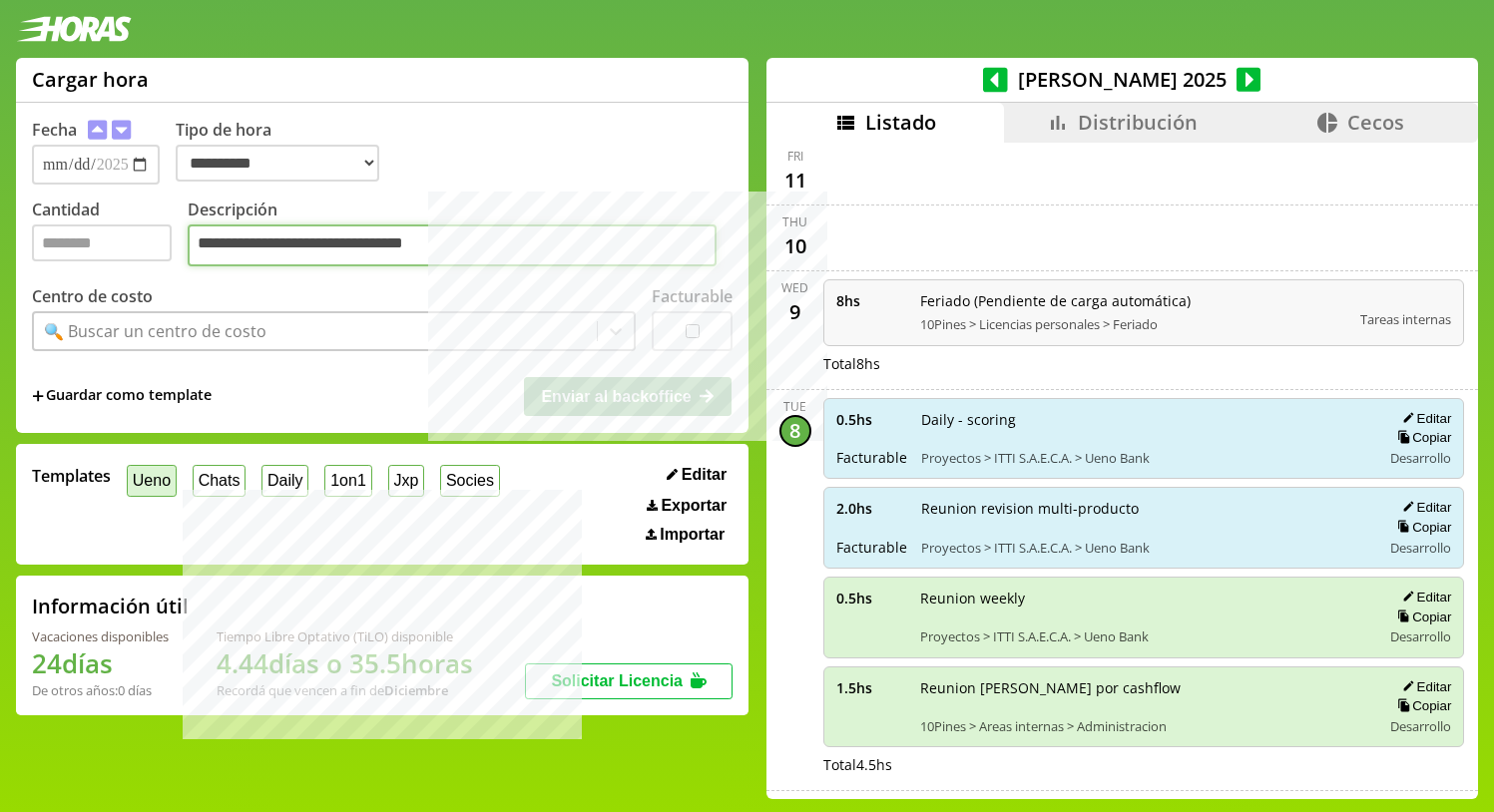 type on "**********" 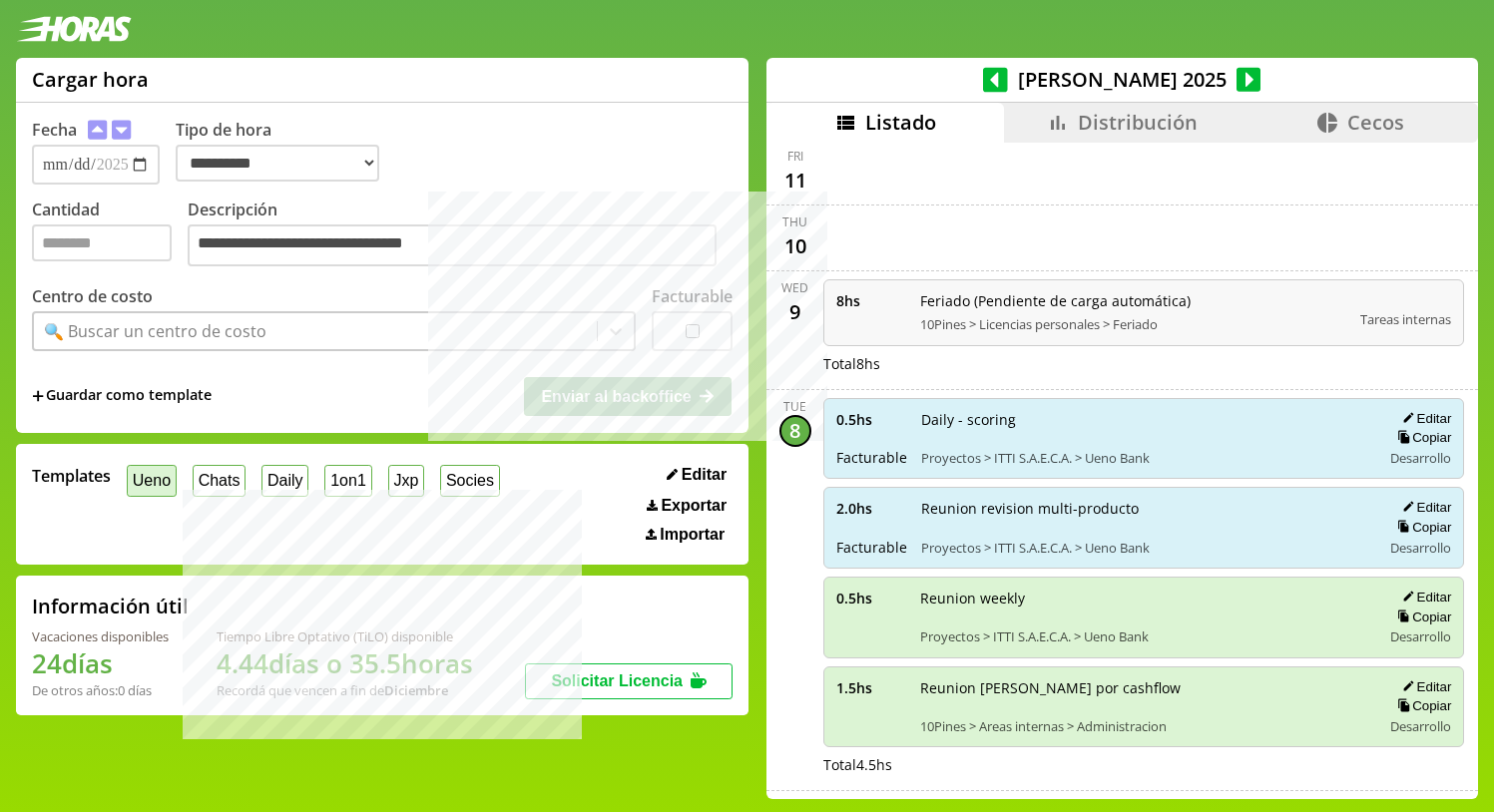 click on "Ueno" at bounding box center [152, 480] 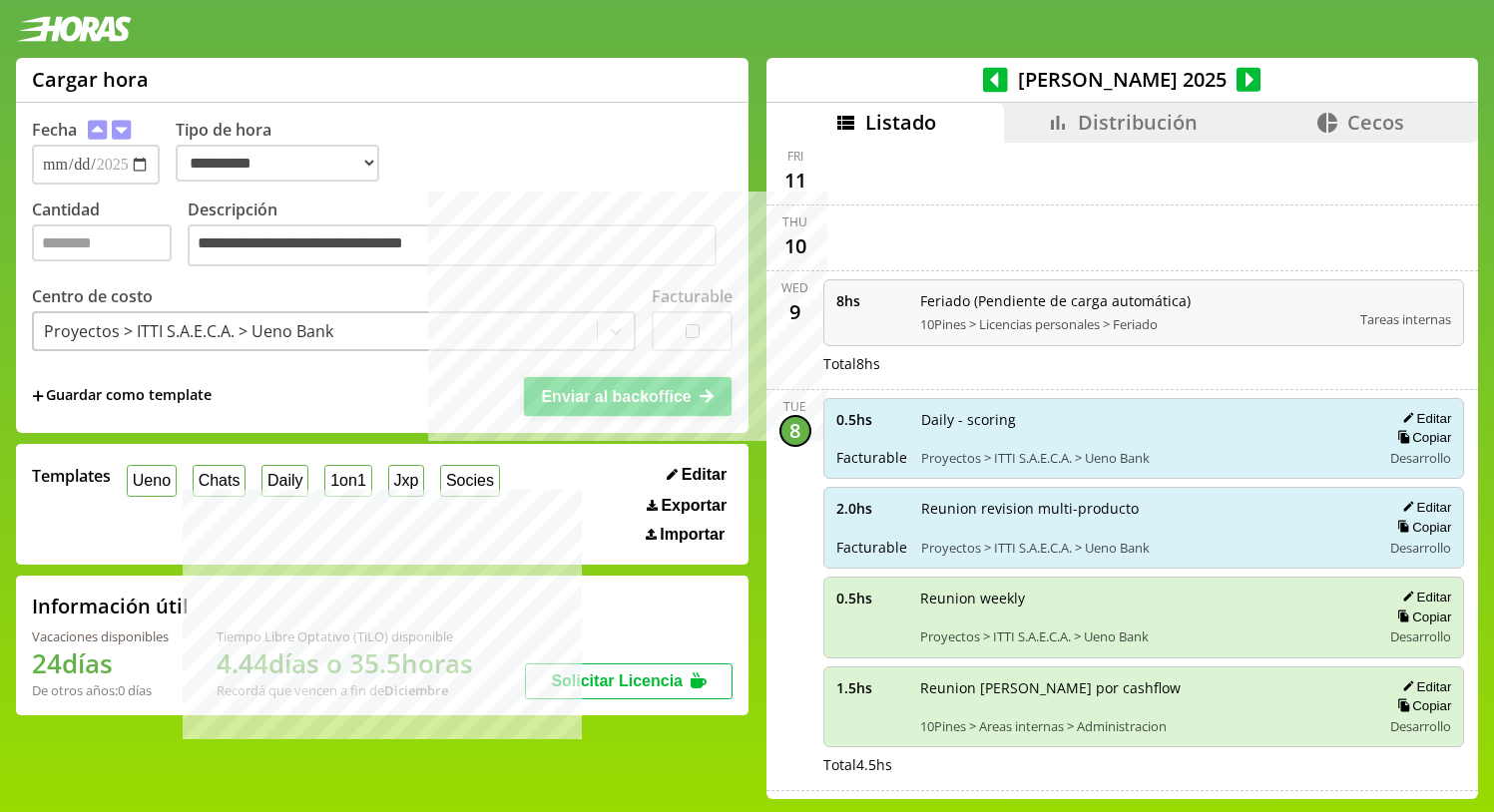 click on "Enviar al backoffice" at bounding box center (628, 396) 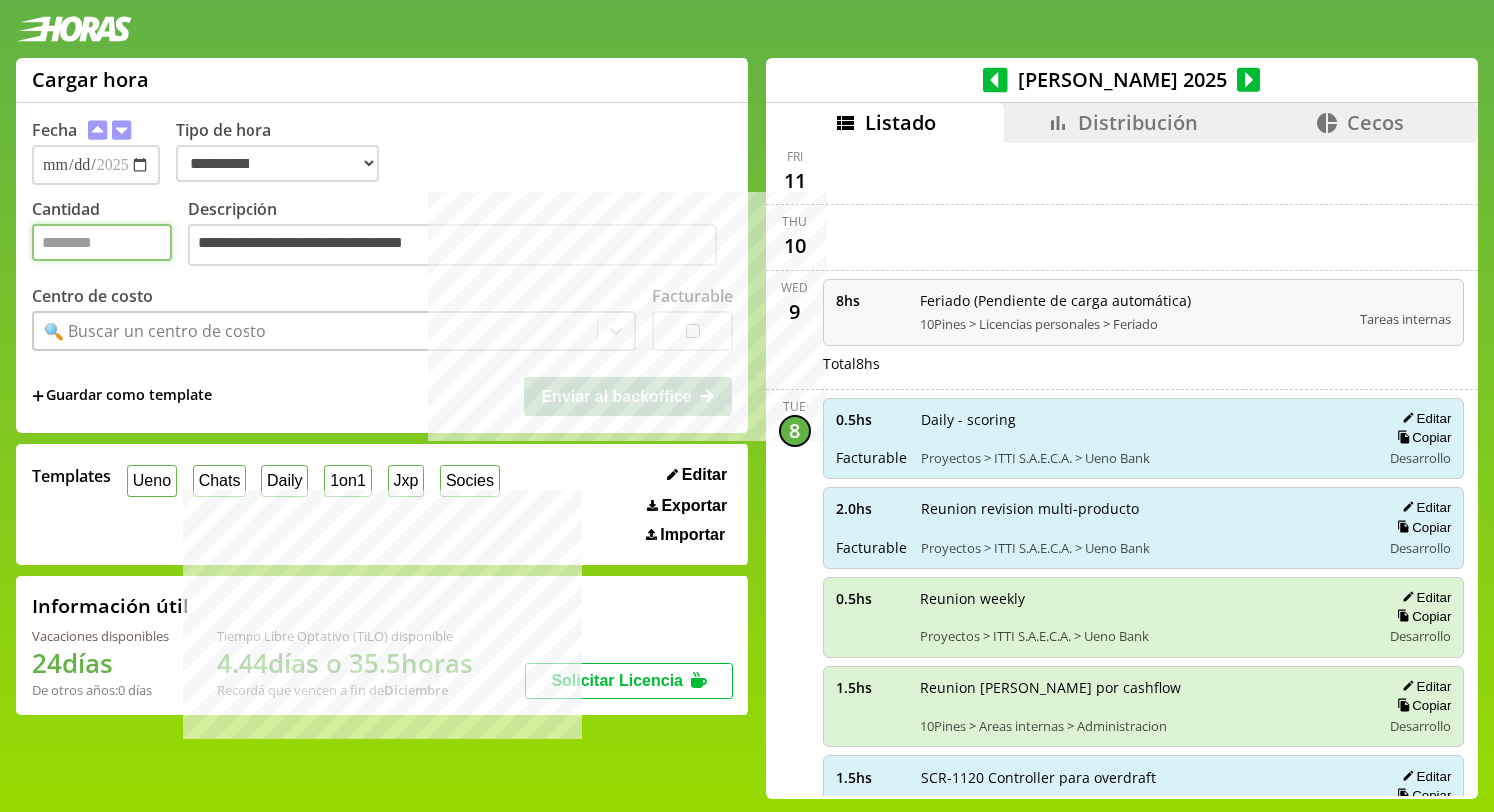 click on "Cantidad" at bounding box center [102, 242] 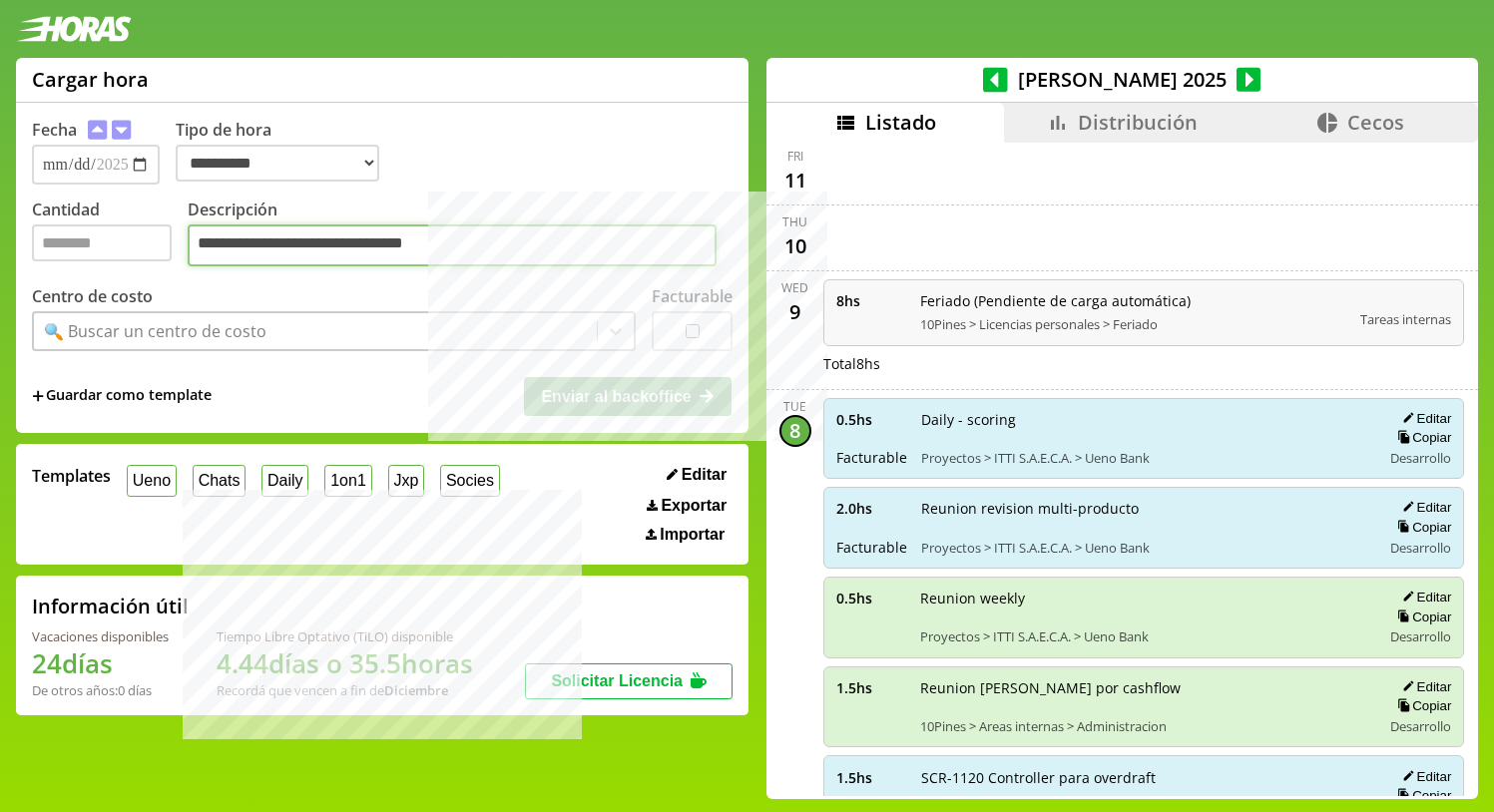 click on "**********" at bounding box center [452, 245] 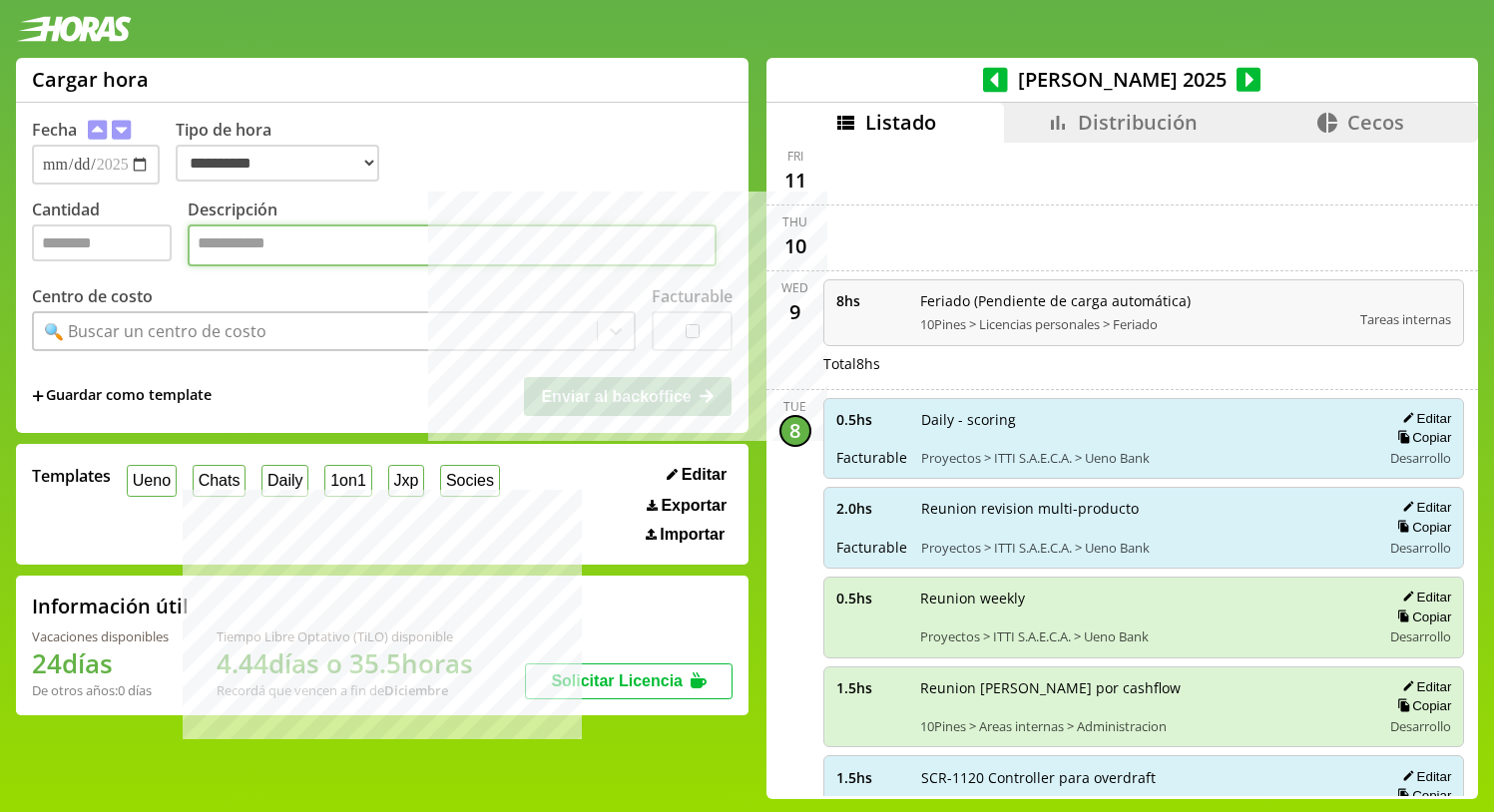 paste on "**********" 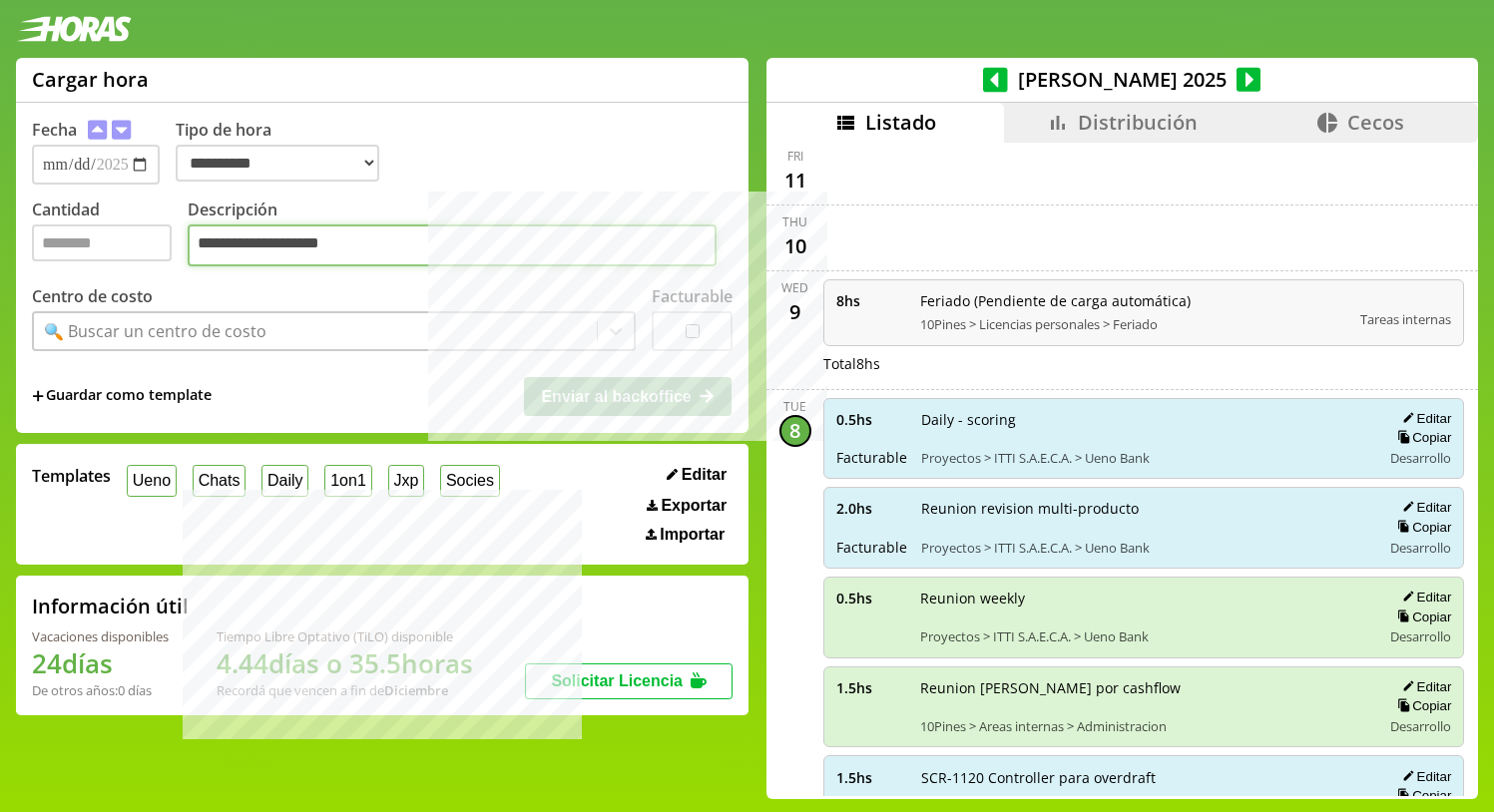 type on "**********" 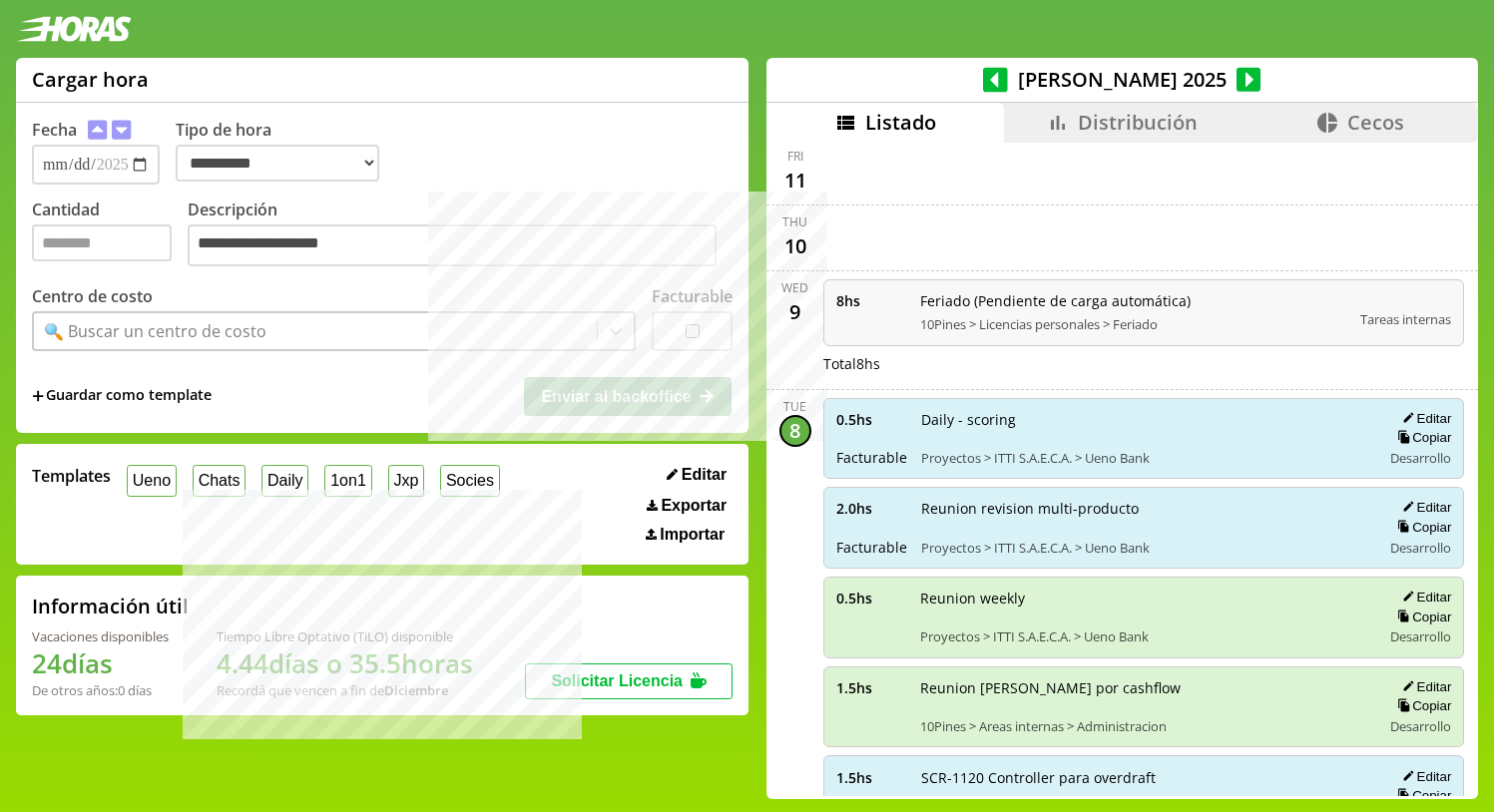 click on "🔍 Buscar un centro de costo" at bounding box center (155, 331) 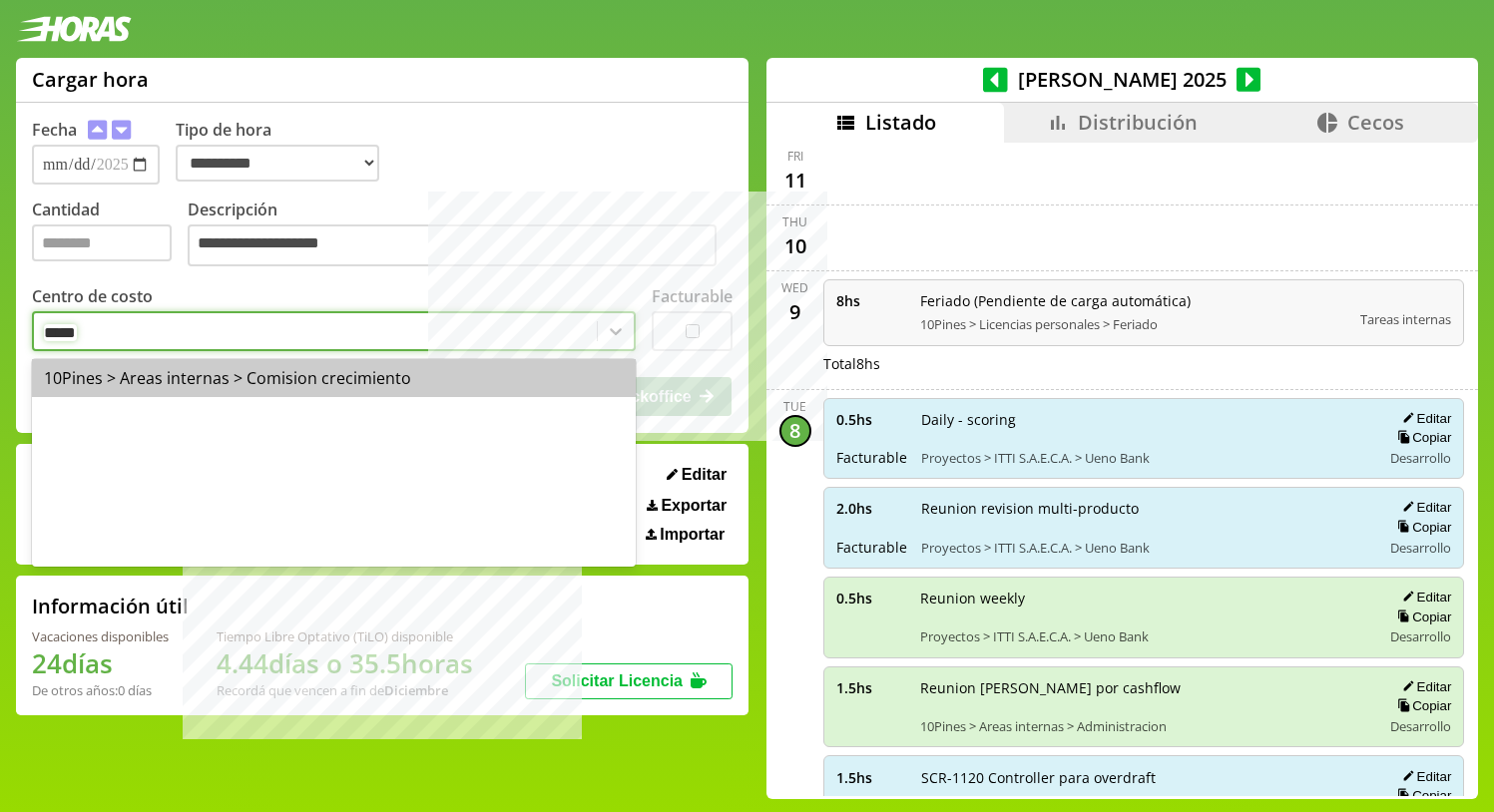 type on "******" 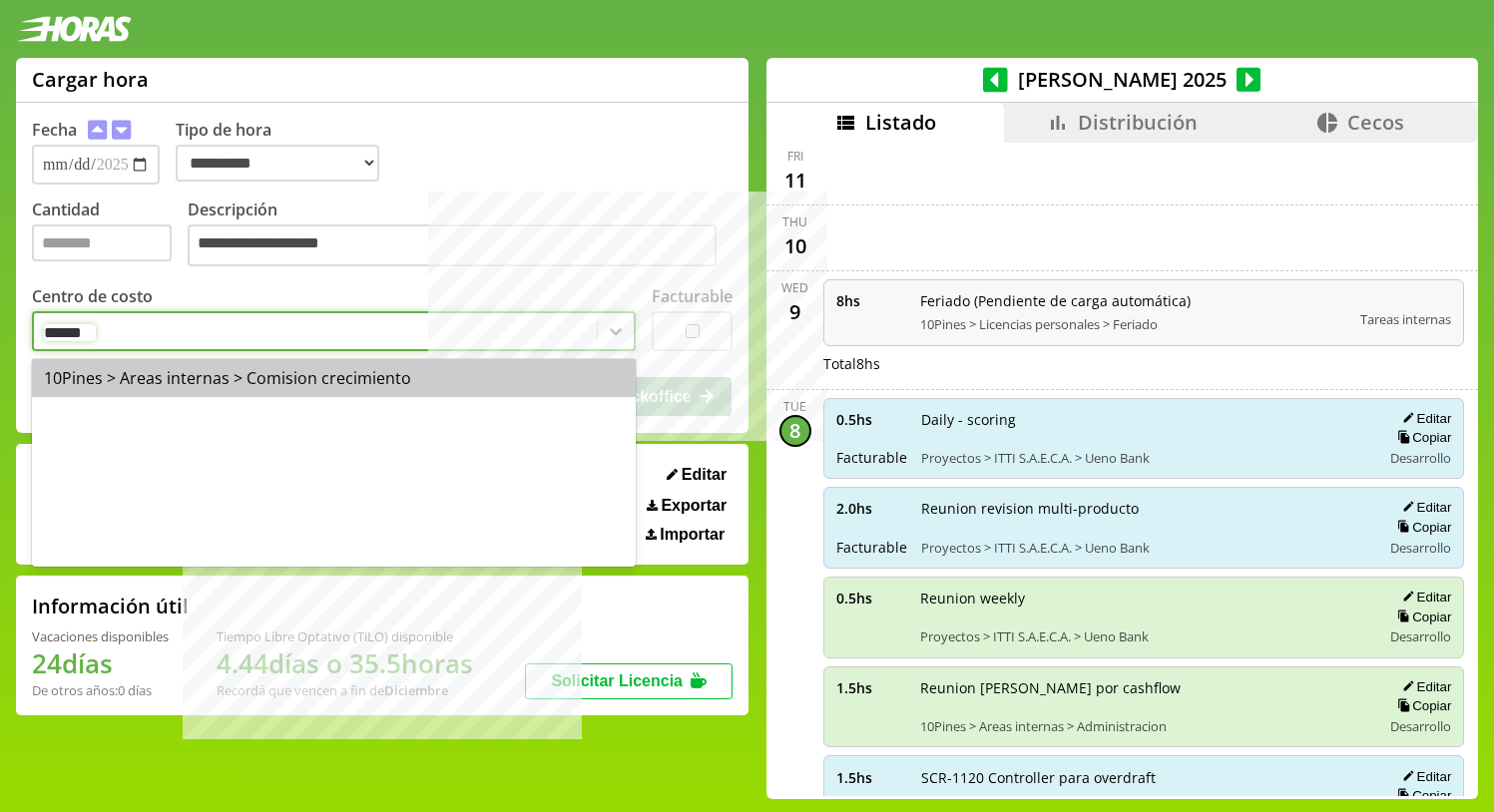 click on "10Pines > Areas internas > Comision crecimiento" at bounding box center [333, 378] 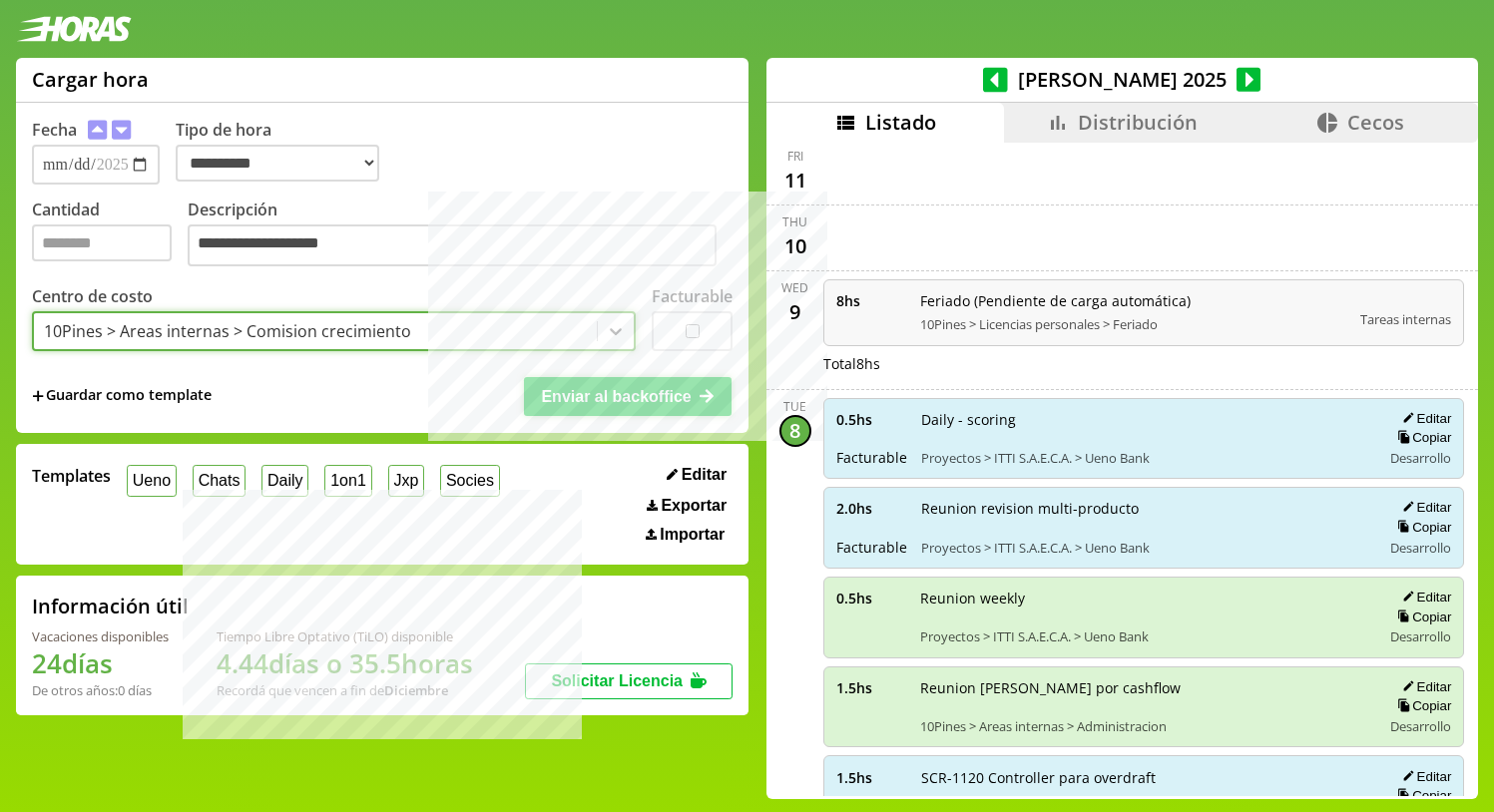 click on "Enviar al backoffice" at bounding box center [616, 396] 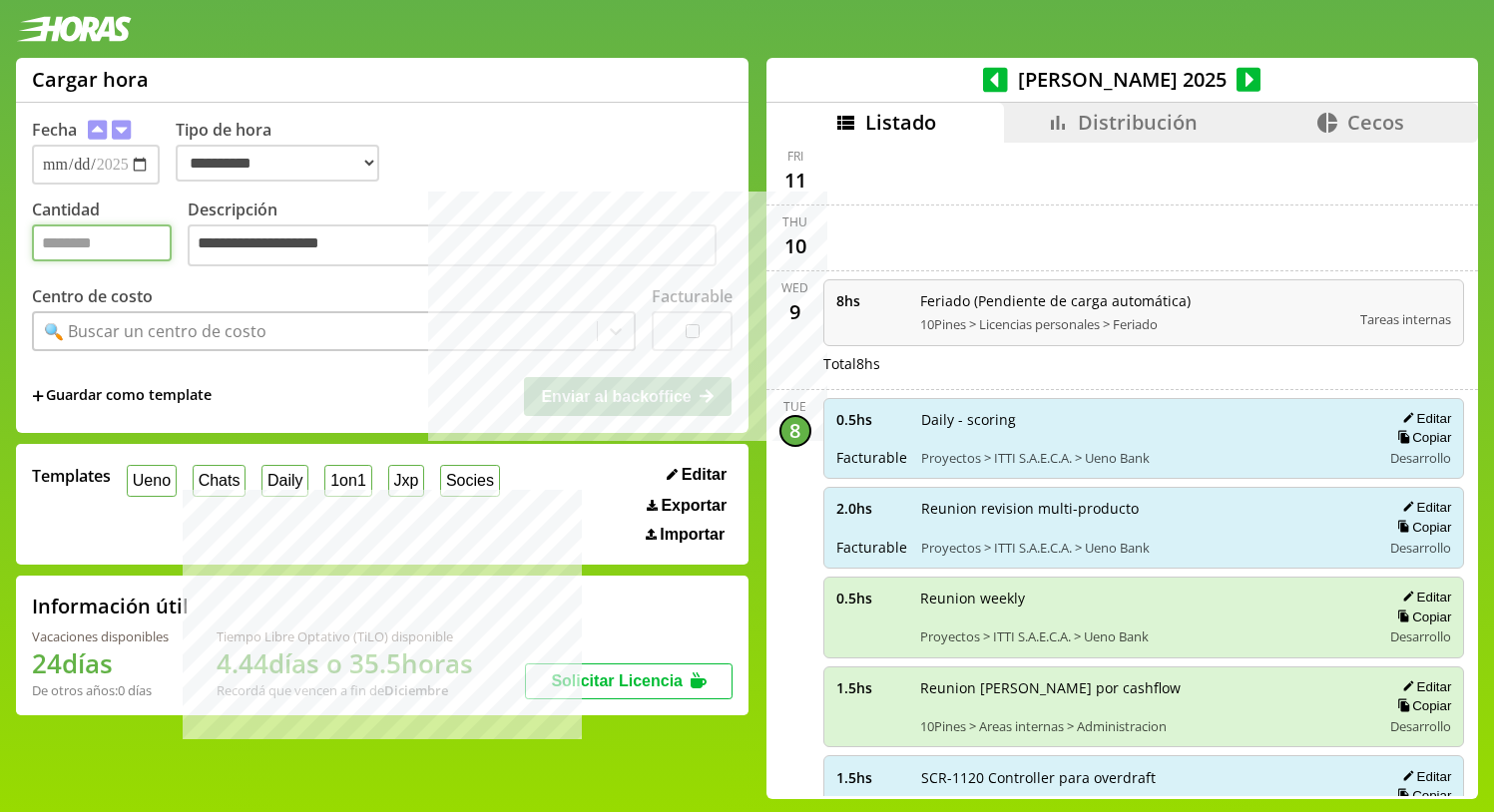 click on "Cantidad" at bounding box center [102, 242] 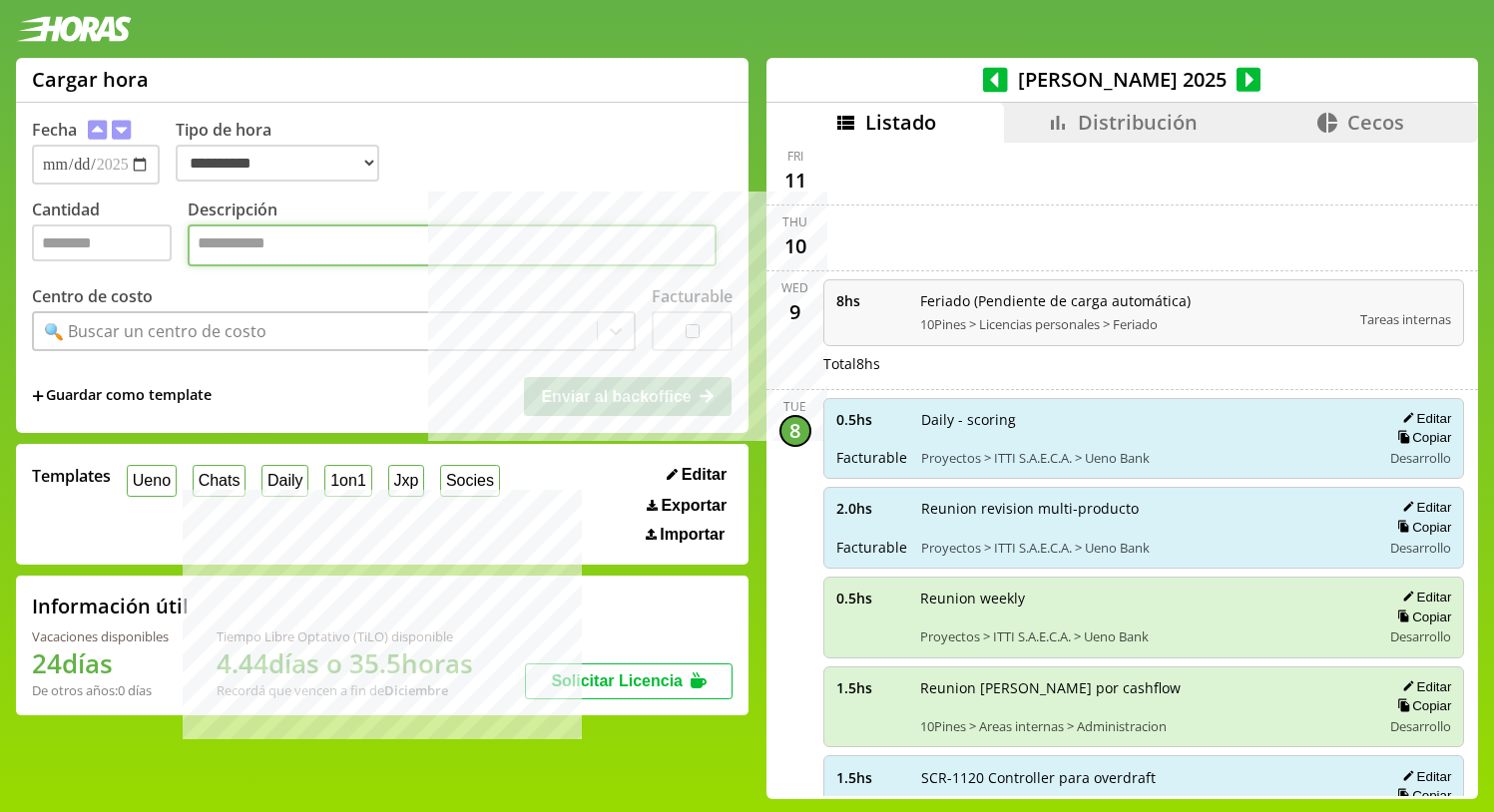 click on "Descripción" at bounding box center (452, 245) 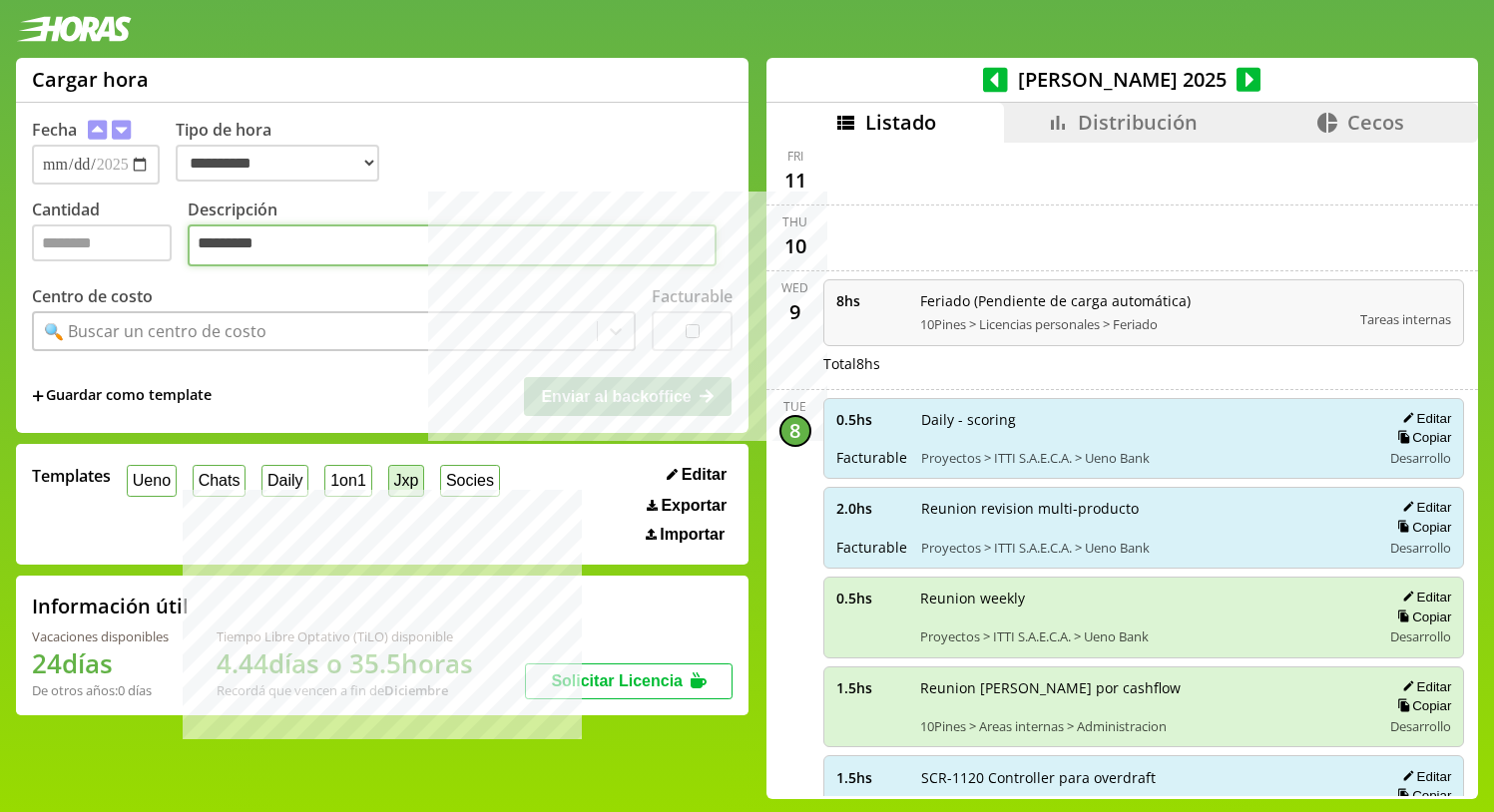 type on "*********" 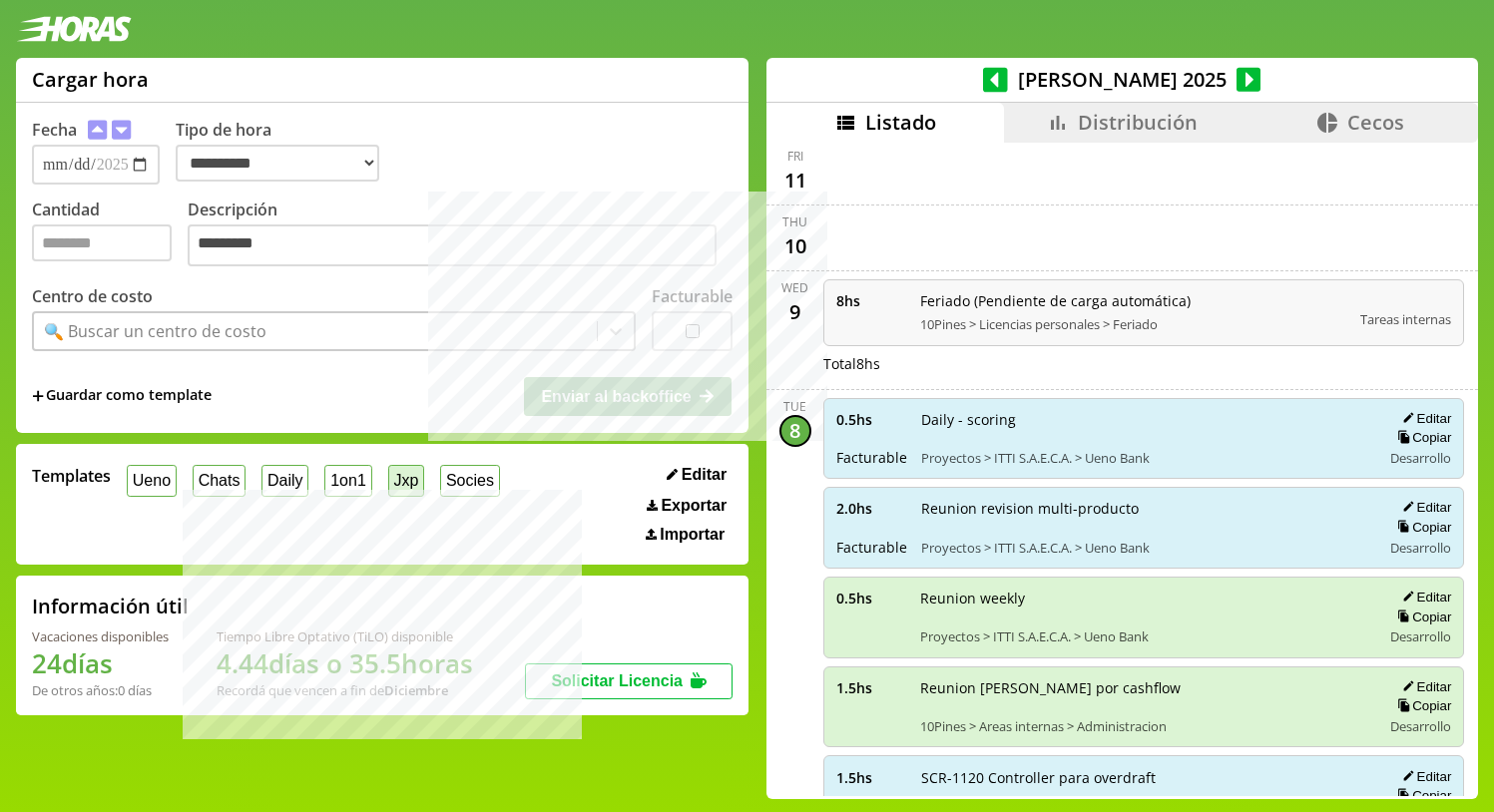 click on "Jxp" at bounding box center (406, 480) 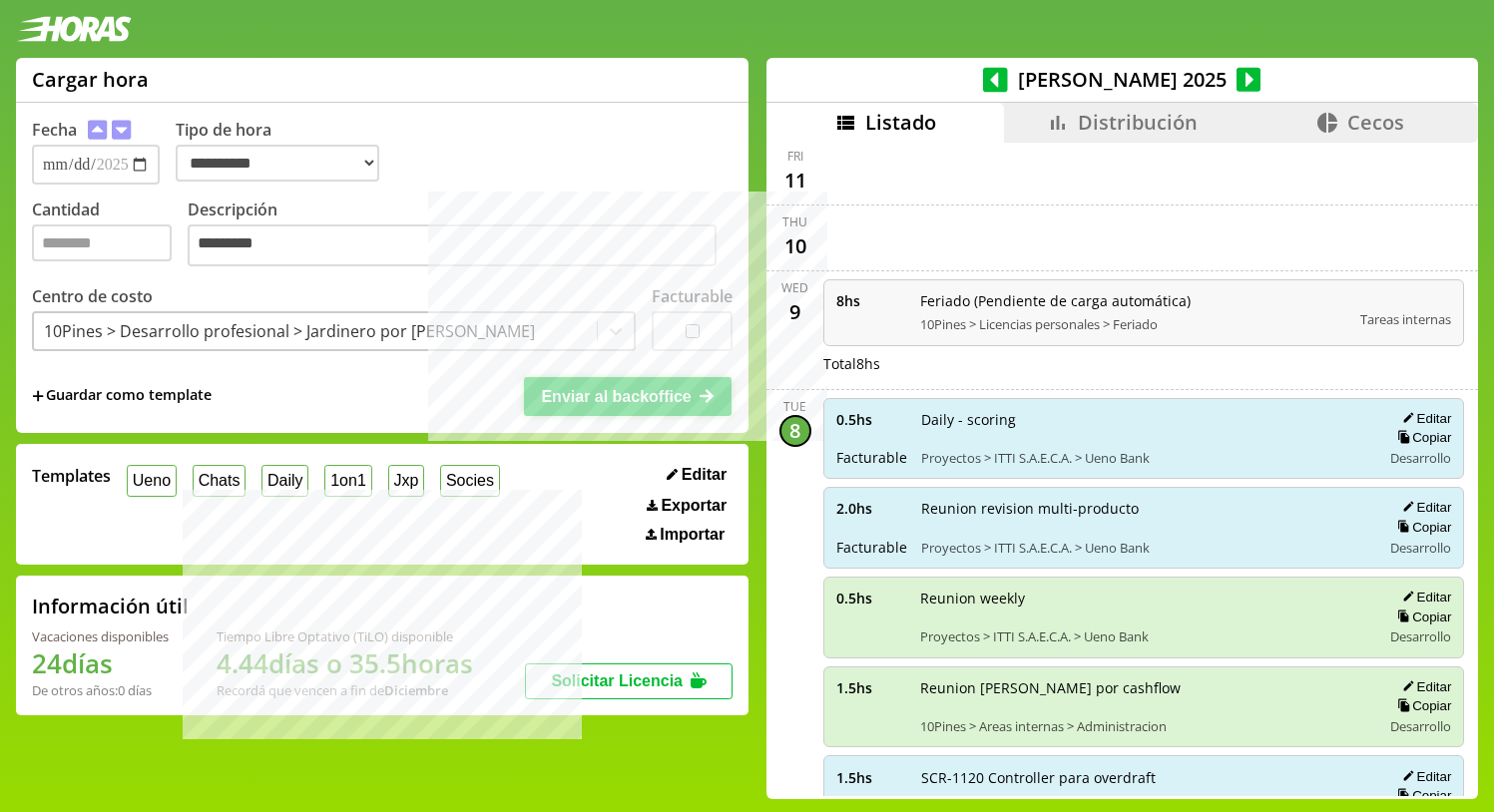 click on "Enviar al backoffice" at bounding box center [616, 396] 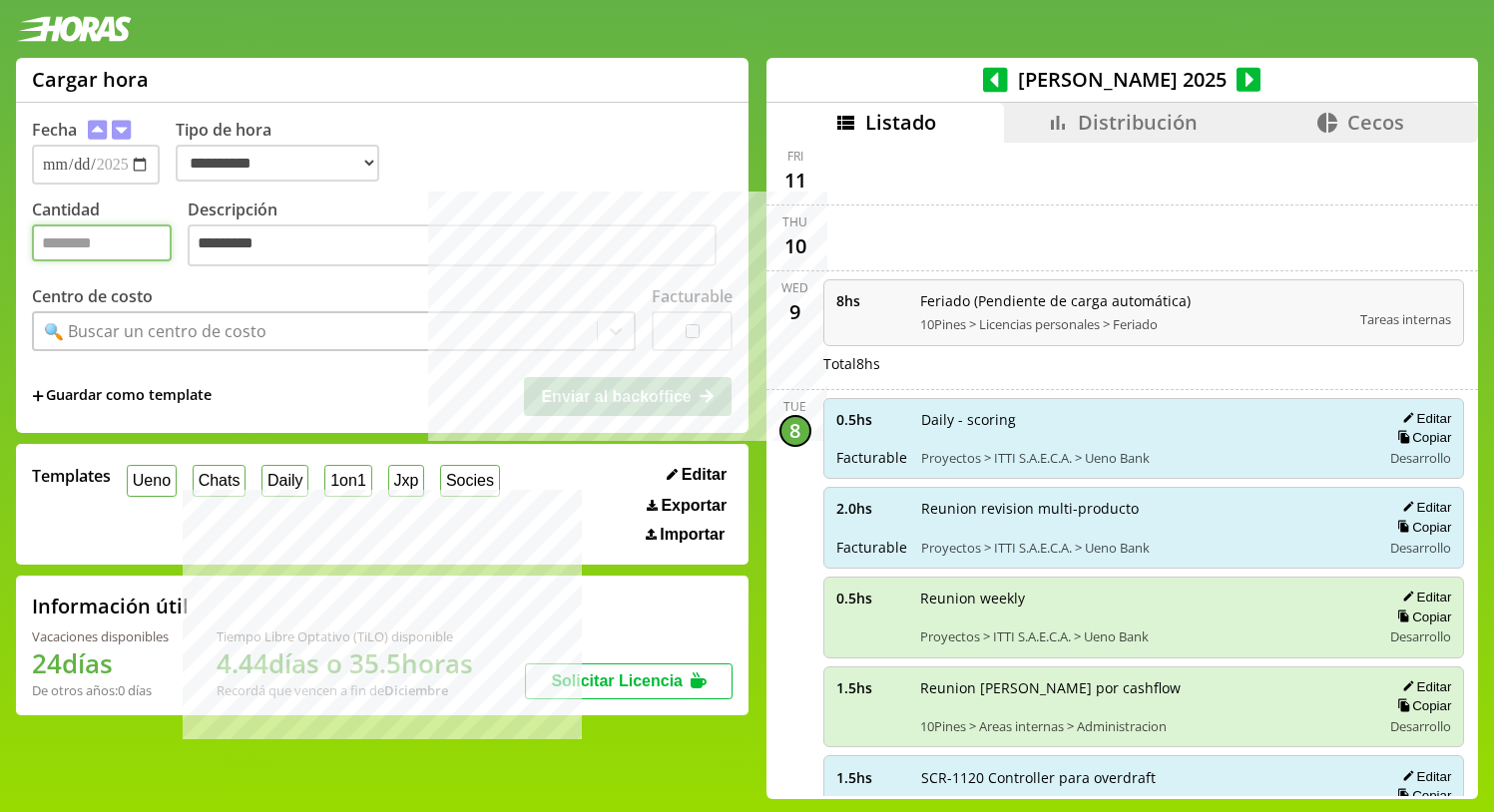 click on "Cantidad" at bounding box center (102, 242) 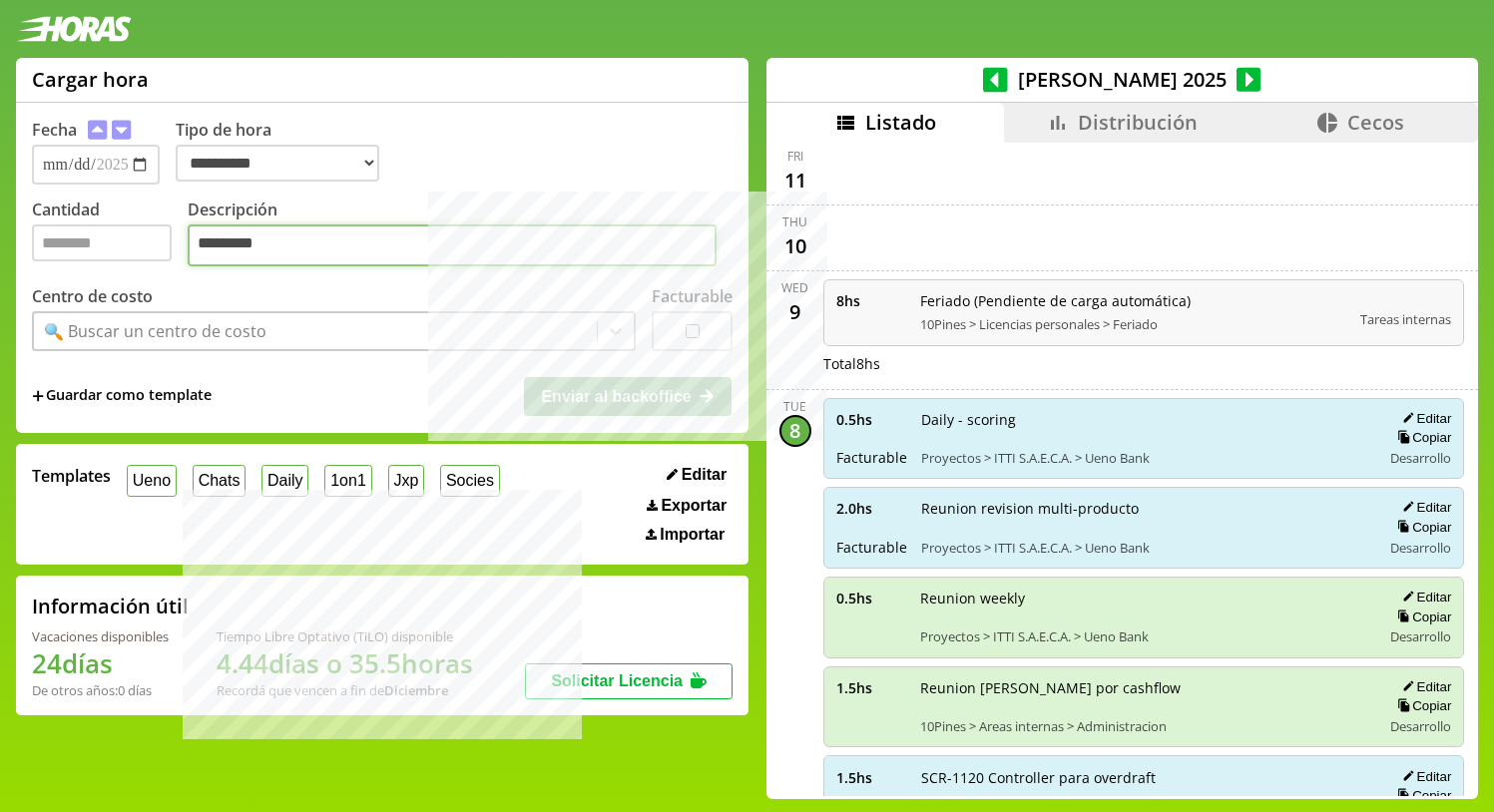 click on "*********" at bounding box center [452, 245] 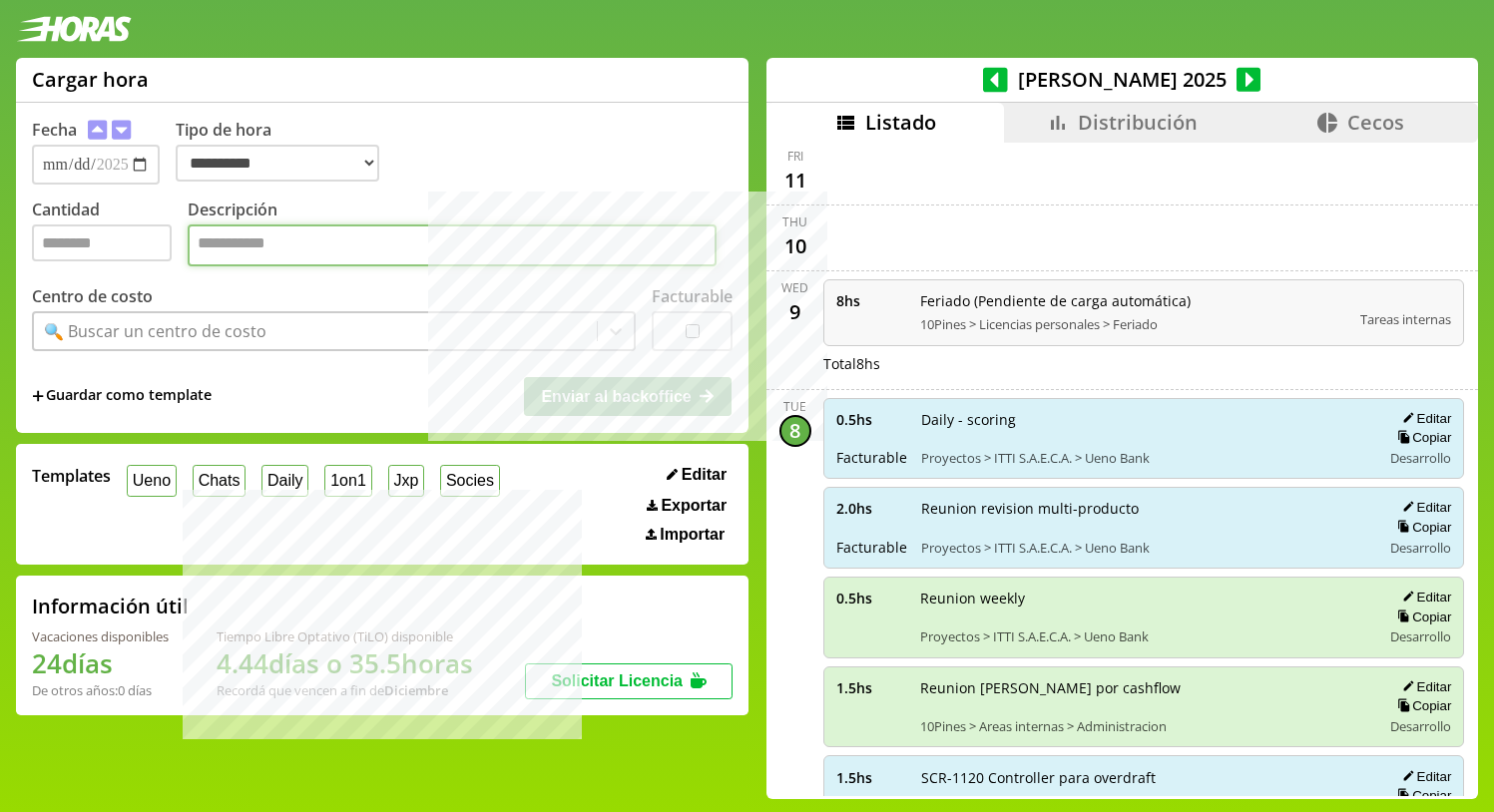 paste on "**********" 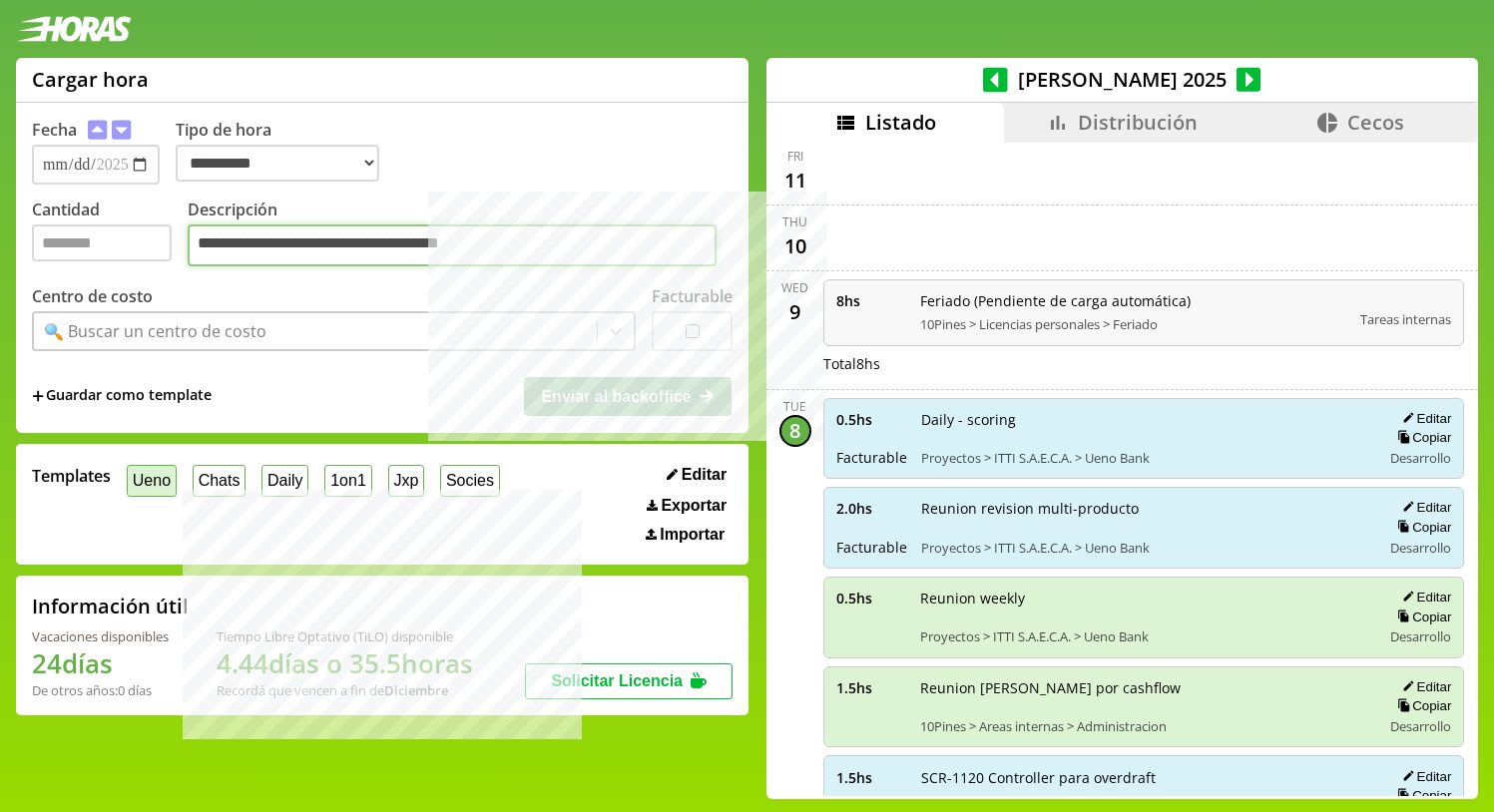 type on "**********" 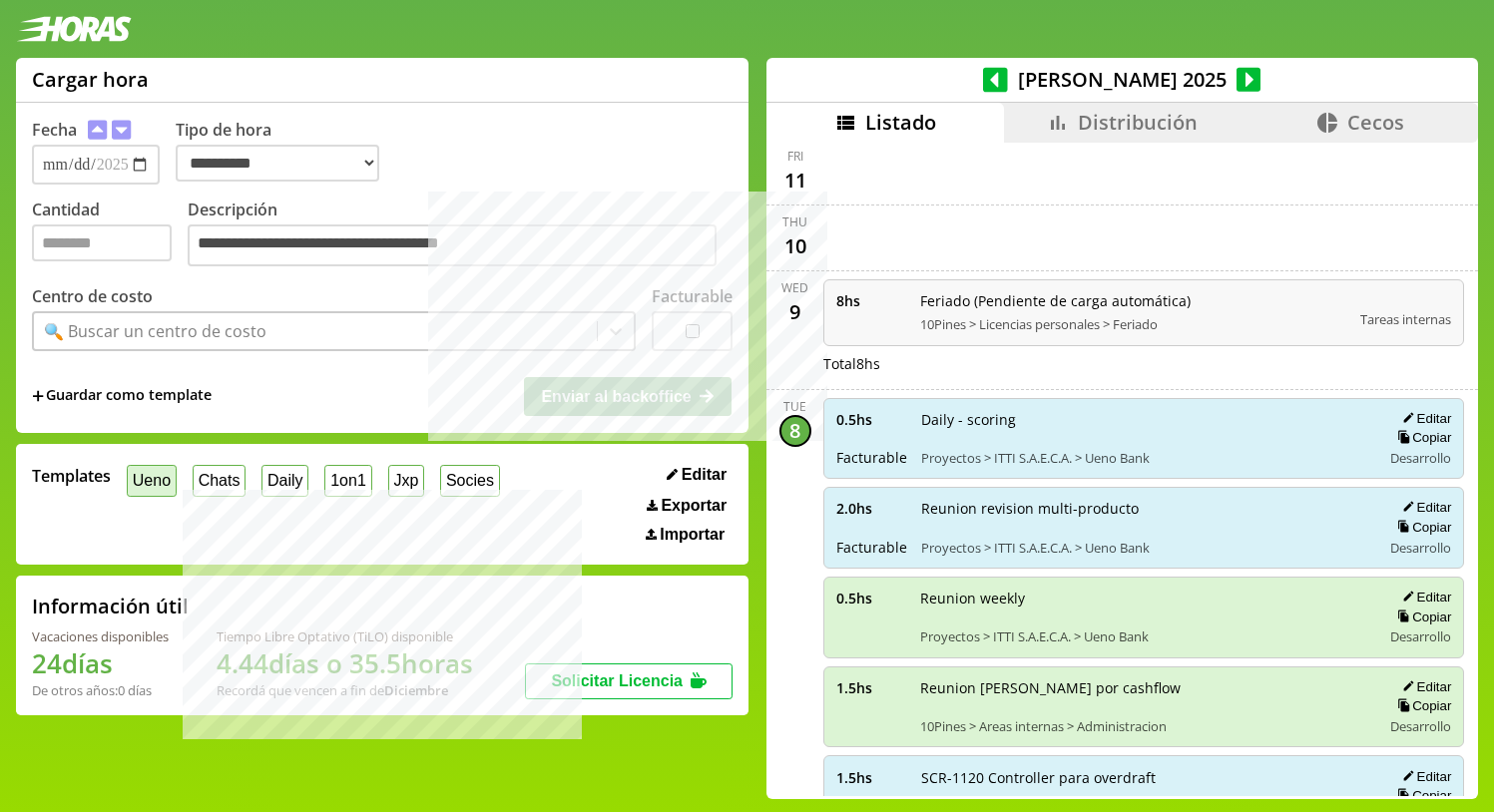 click on "Ueno" at bounding box center [152, 480] 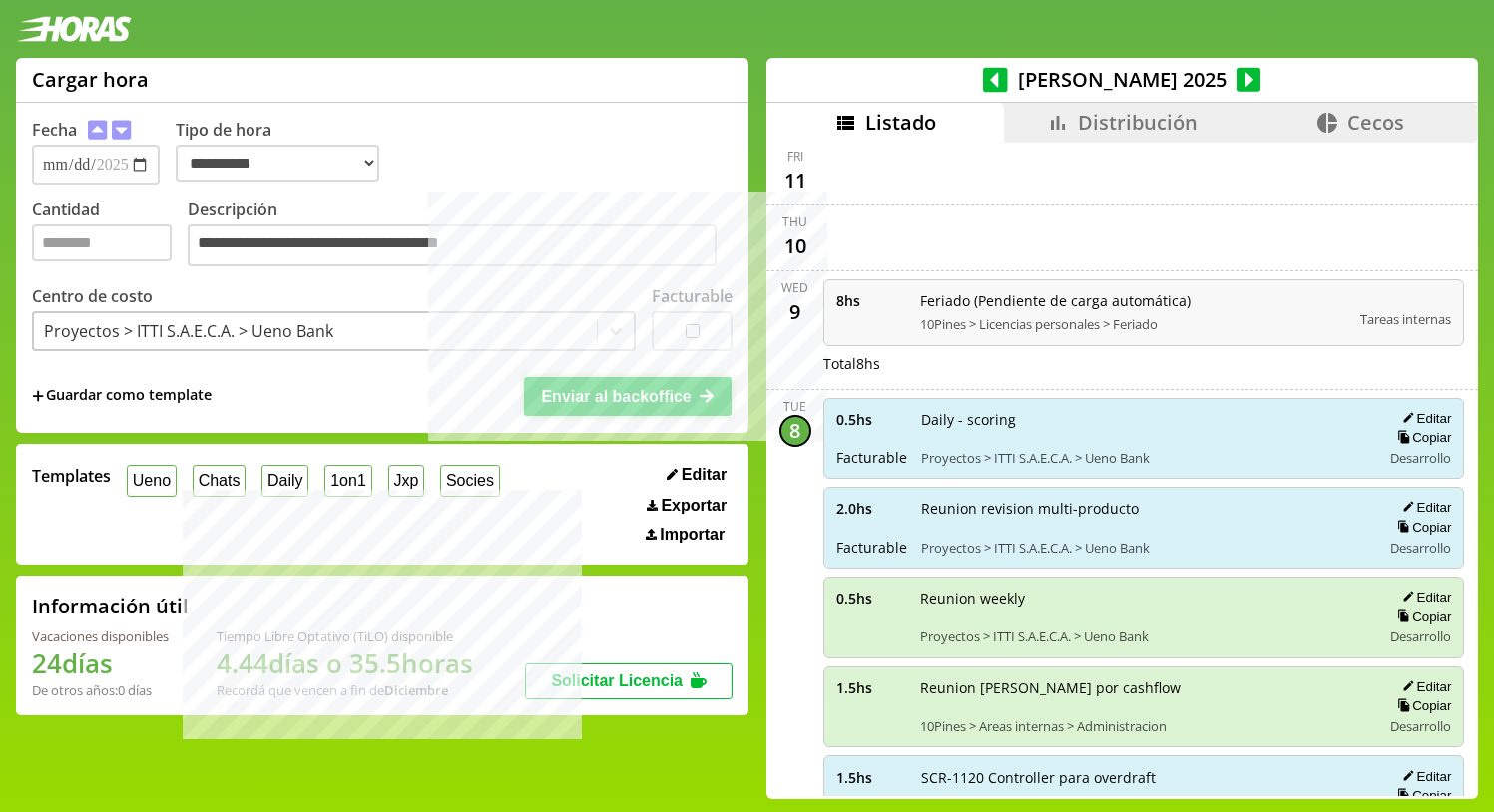 click on "Enviar al backoffice" at bounding box center (616, 396) 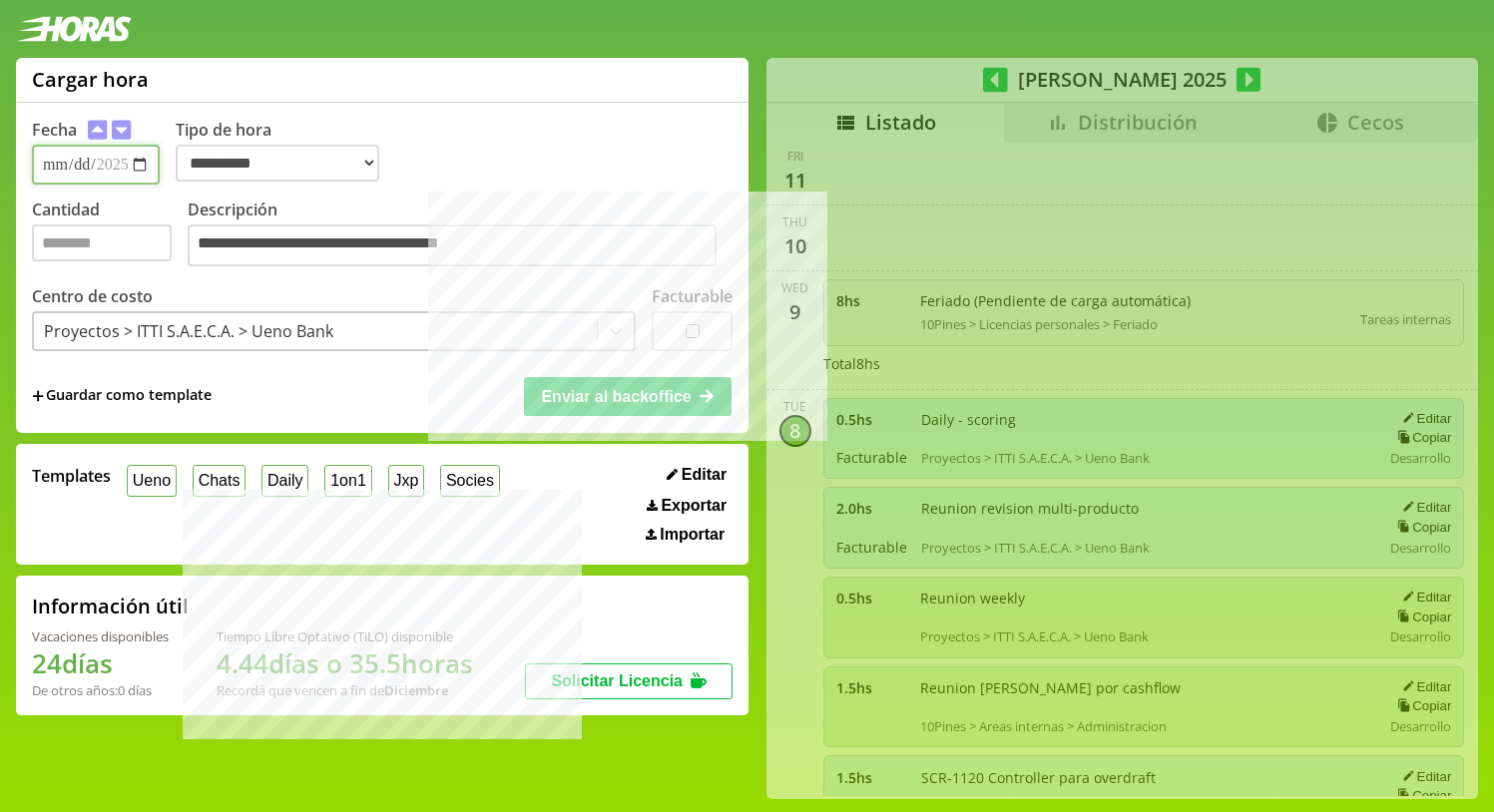 type 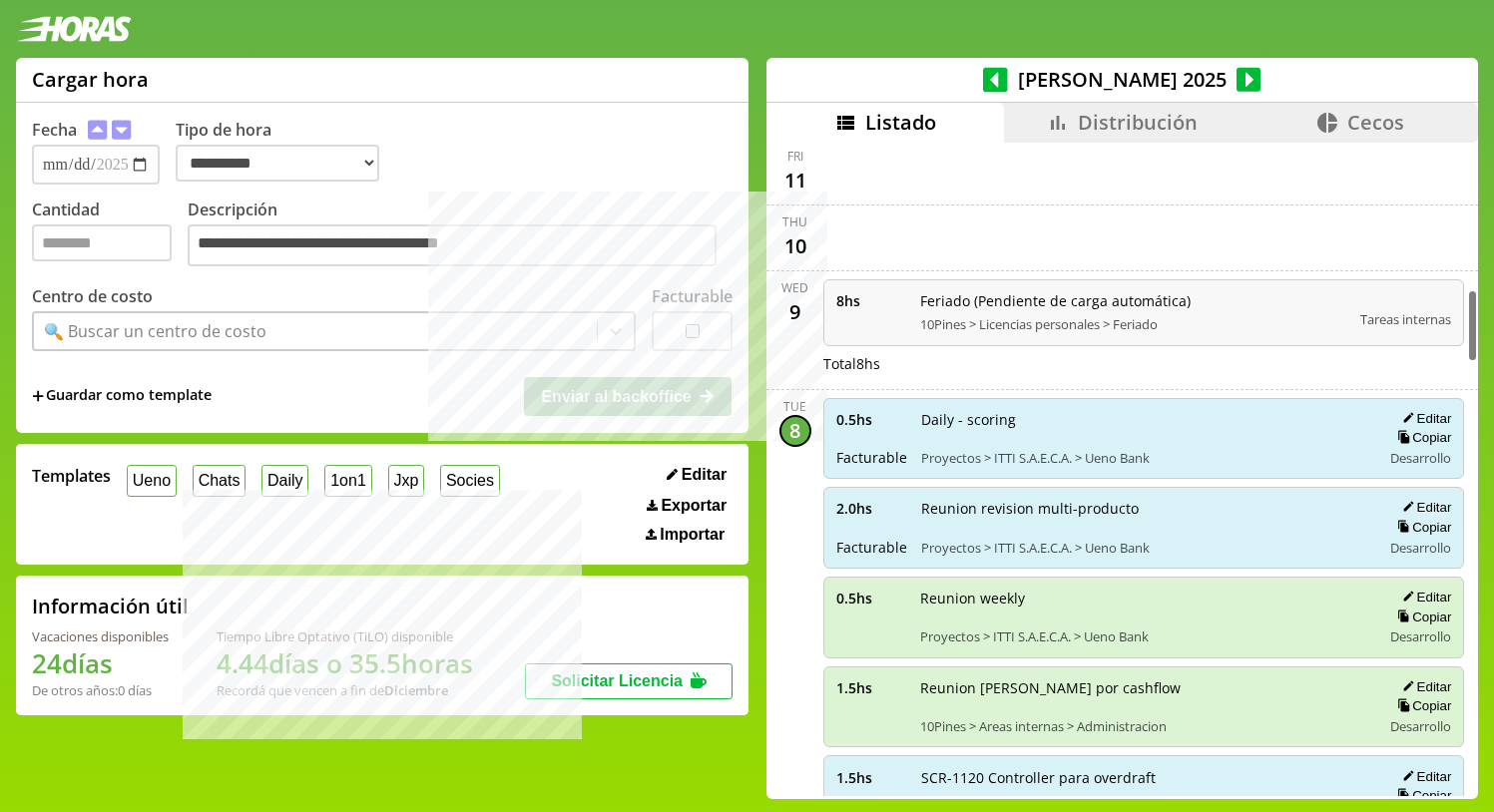 click on "Distribución" at bounding box center (1138, 122) 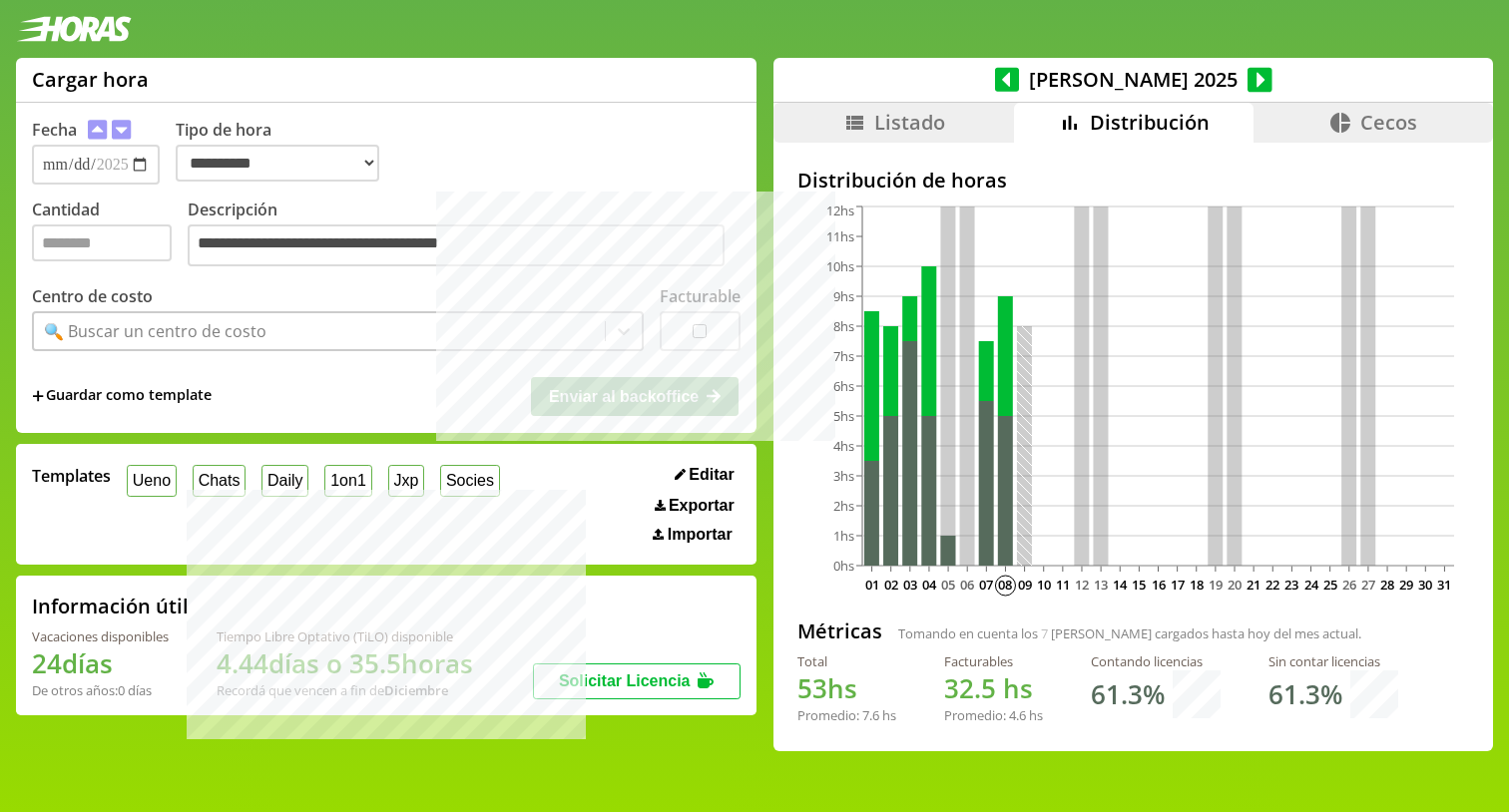 click on "Listado" at bounding box center [893, 123] 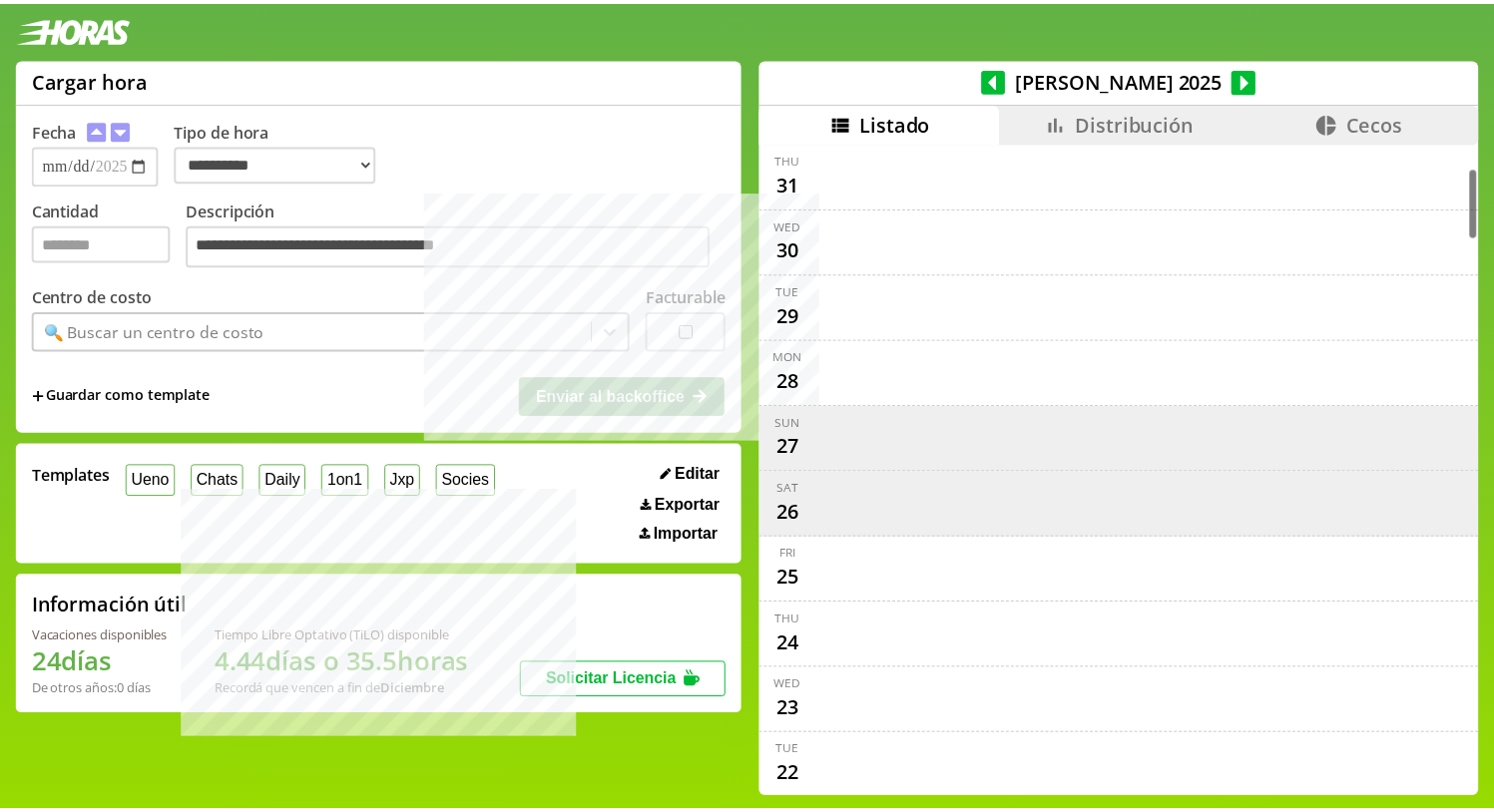 scroll, scrollTop: 2, scrollLeft: 0, axis: vertical 